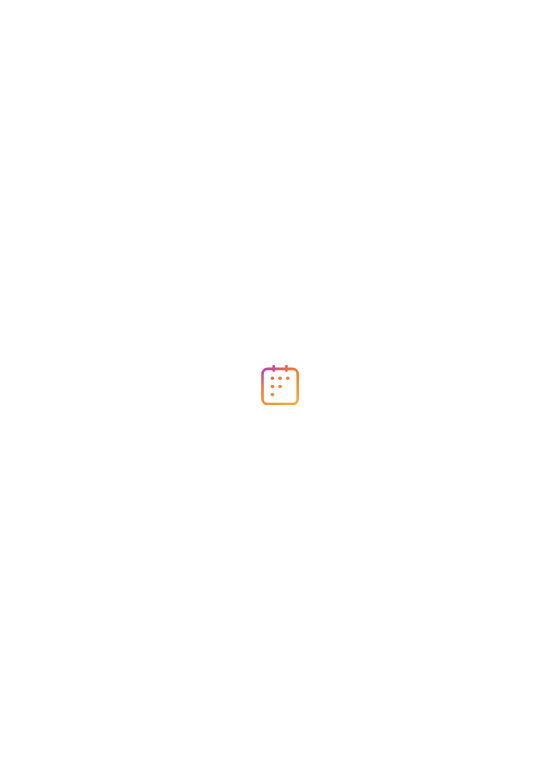 scroll, scrollTop: 0, scrollLeft: 0, axis: both 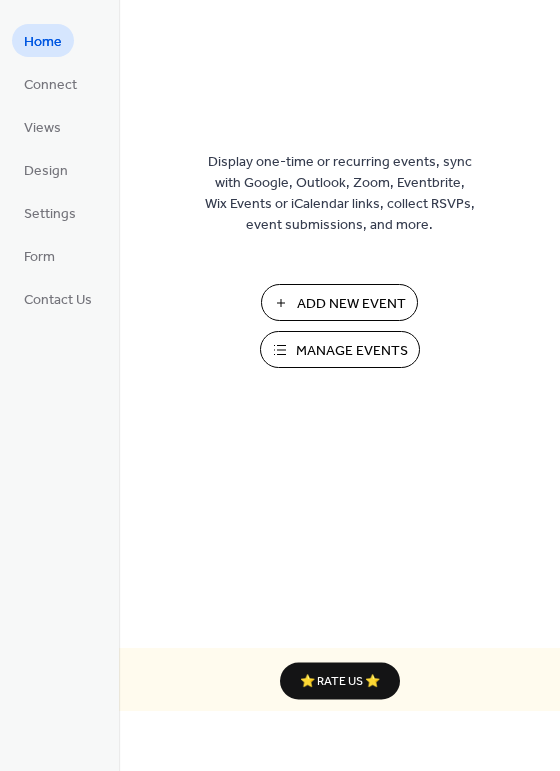 click on "Add New Event" at bounding box center [351, 304] 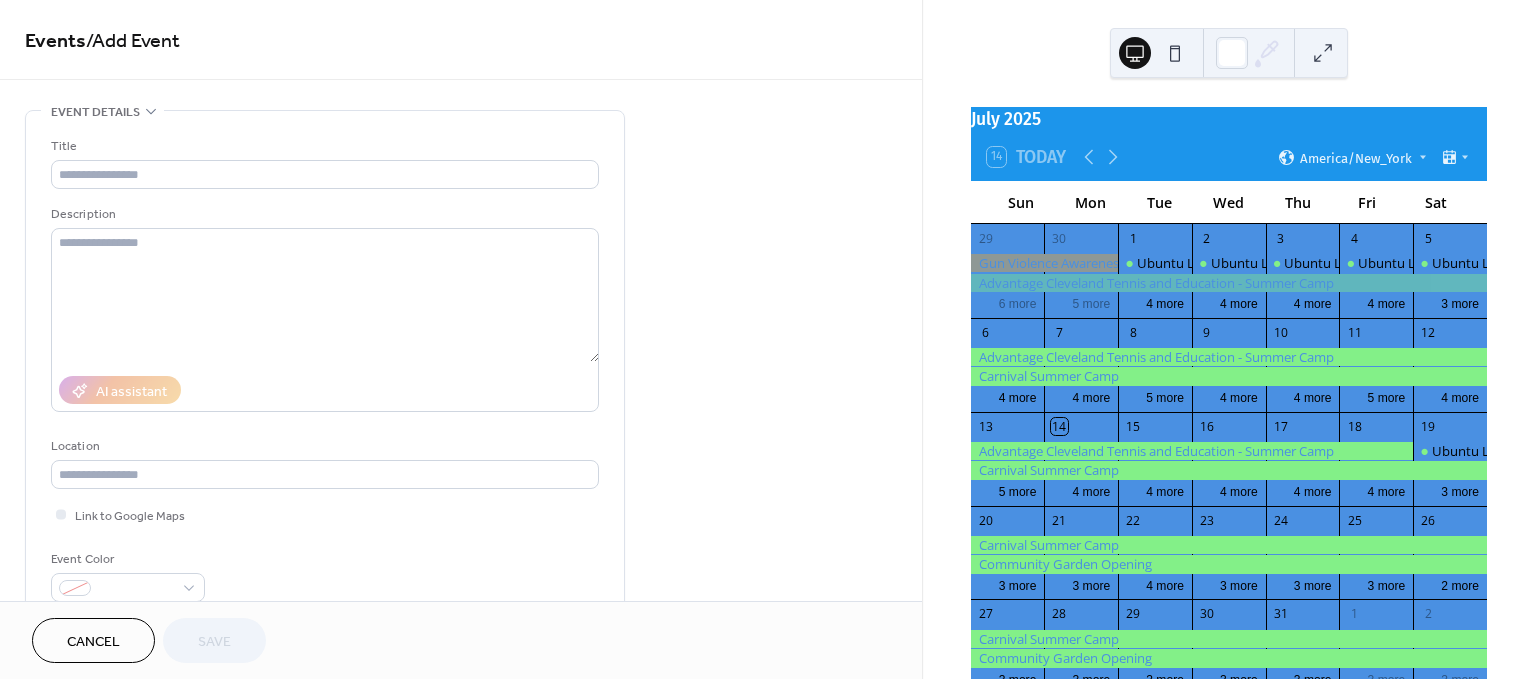 scroll, scrollTop: 0, scrollLeft: 0, axis: both 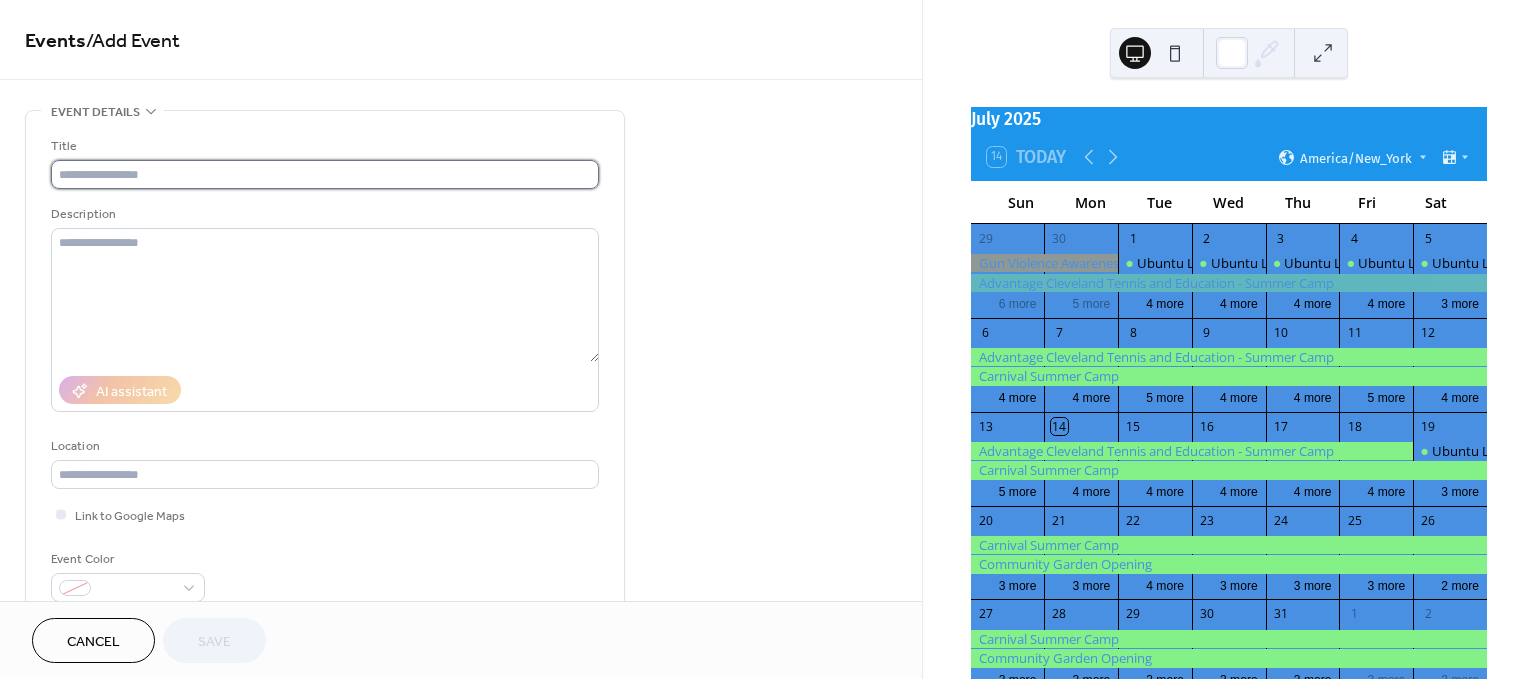 click at bounding box center [325, 174] 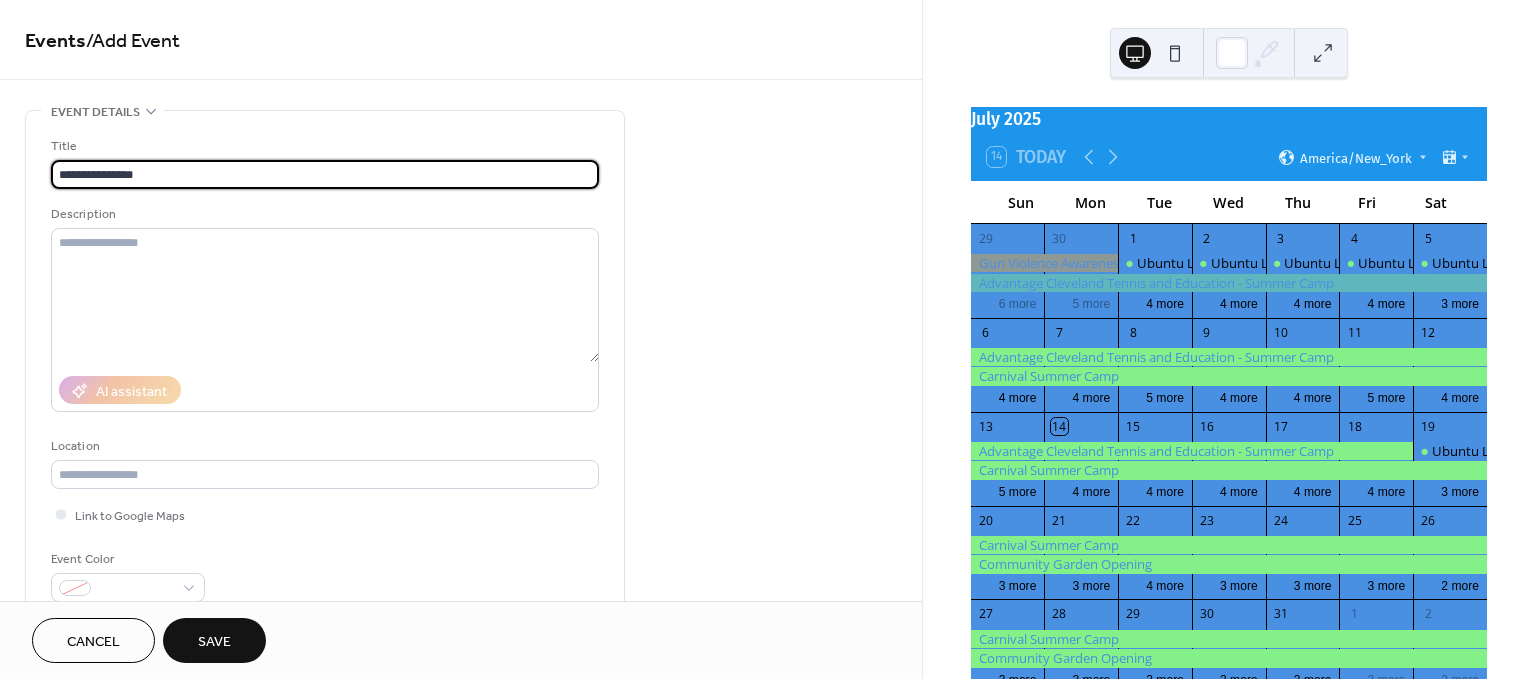 type on "**********" 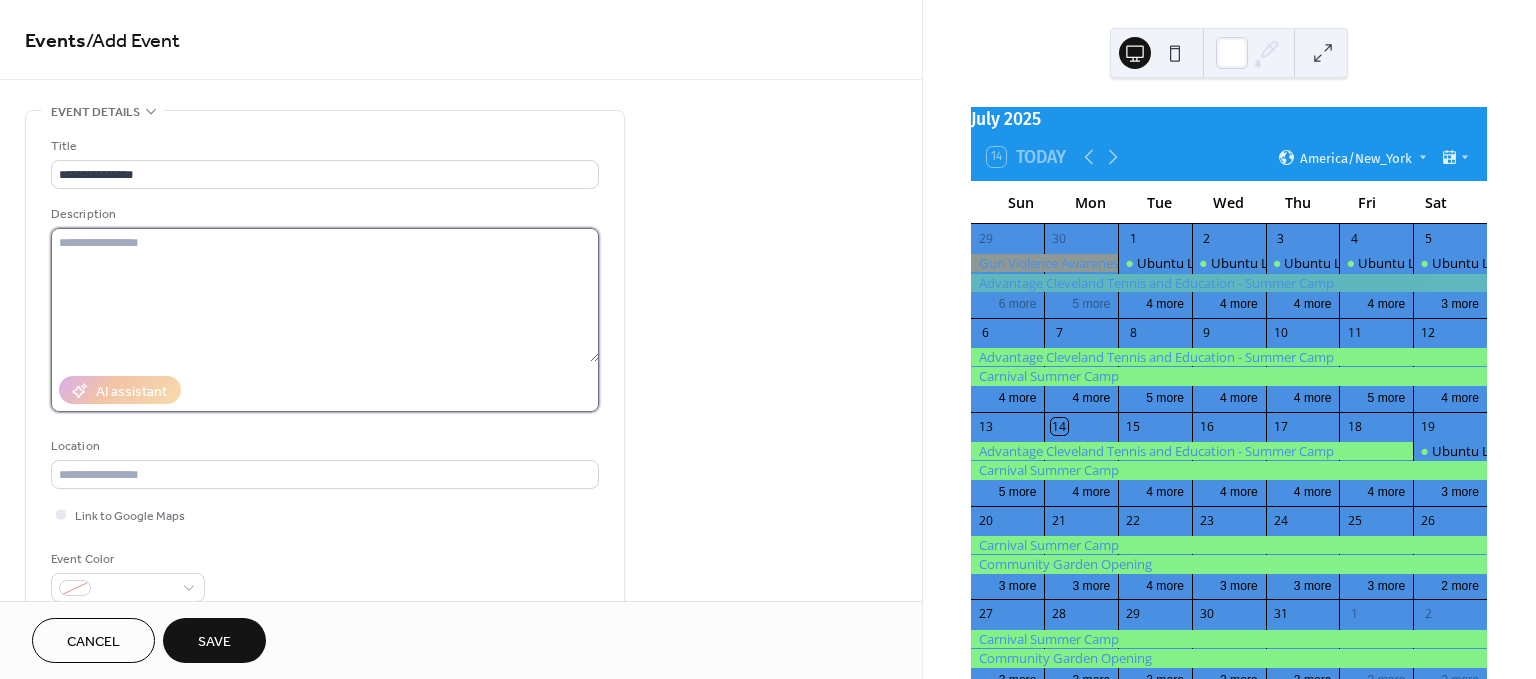 drag, startPoint x: 174, startPoint y: 263, endPoint x: 130, endPoint y: 263, distance: 44 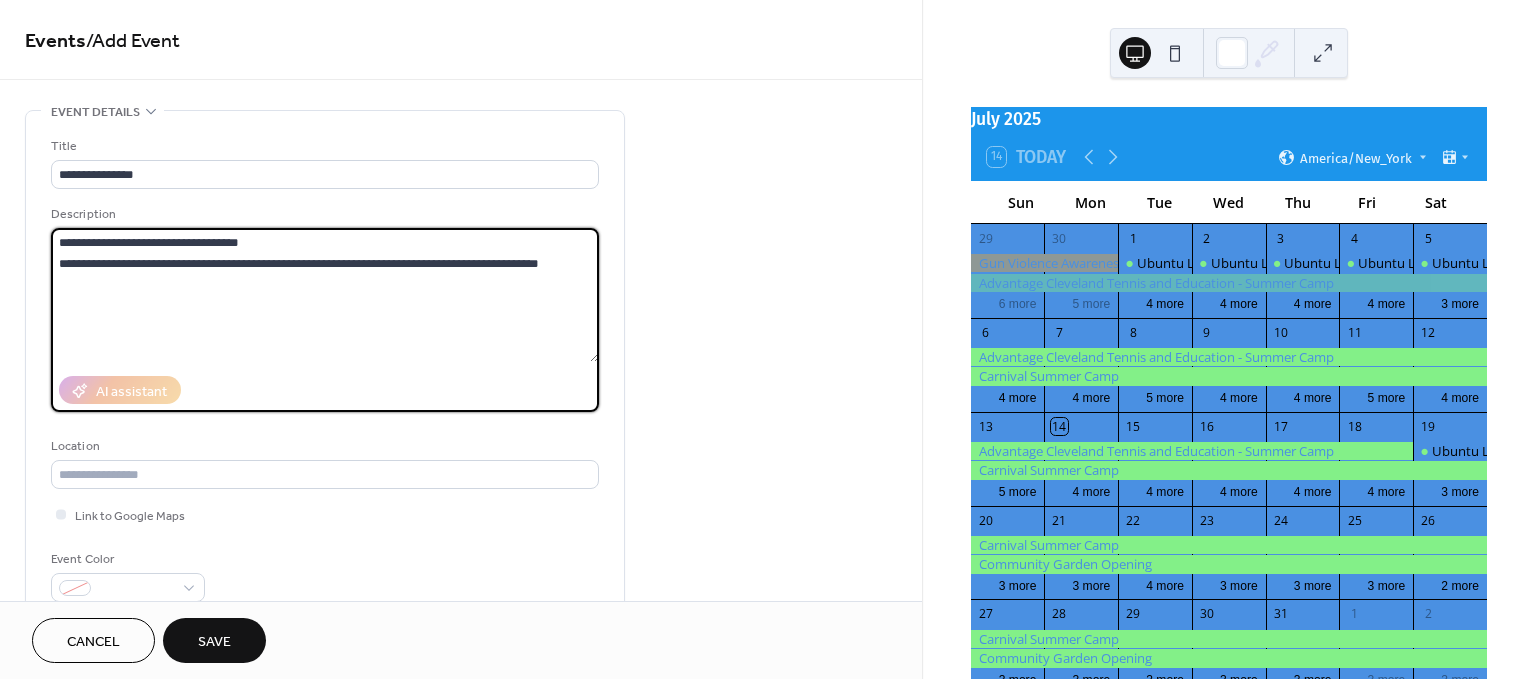 click on "**********" at bounding box center [325, 295] 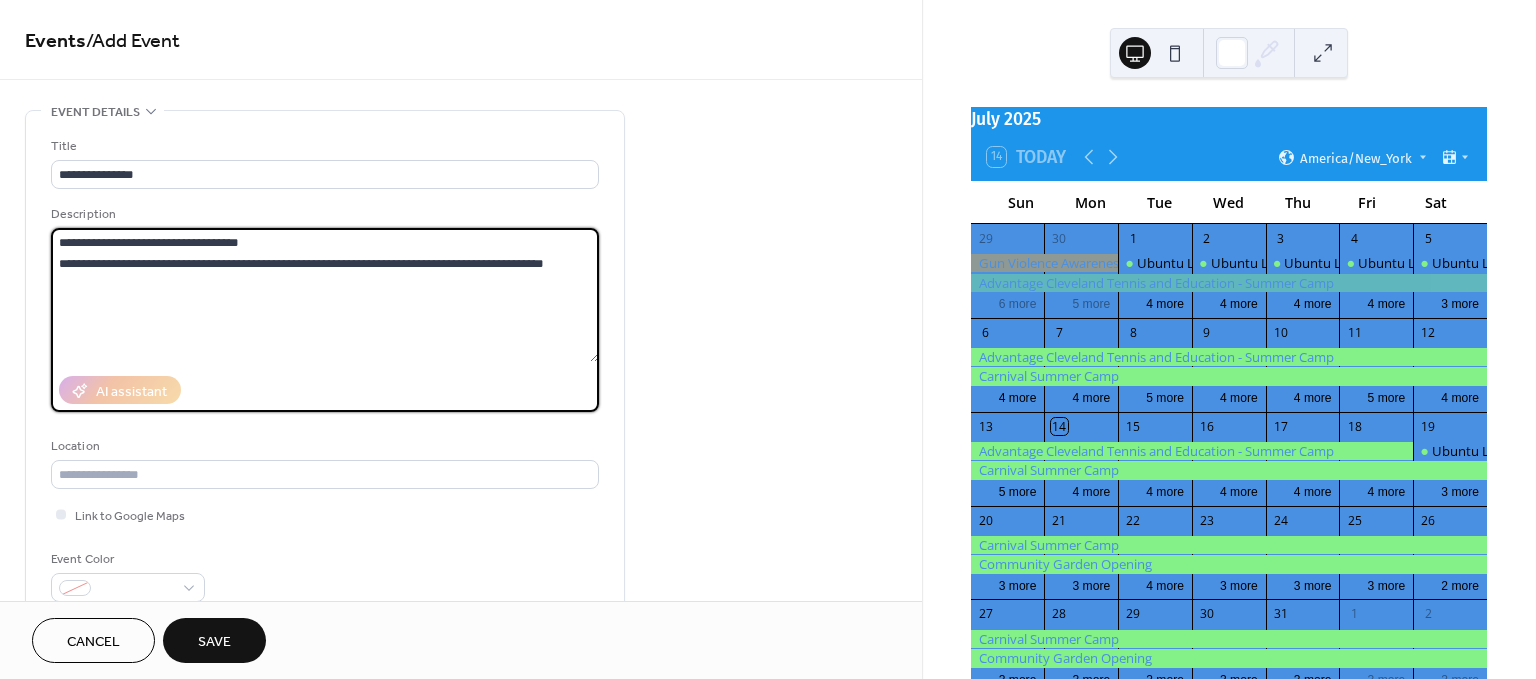 click on "**********" at bounding box center (325, 295) 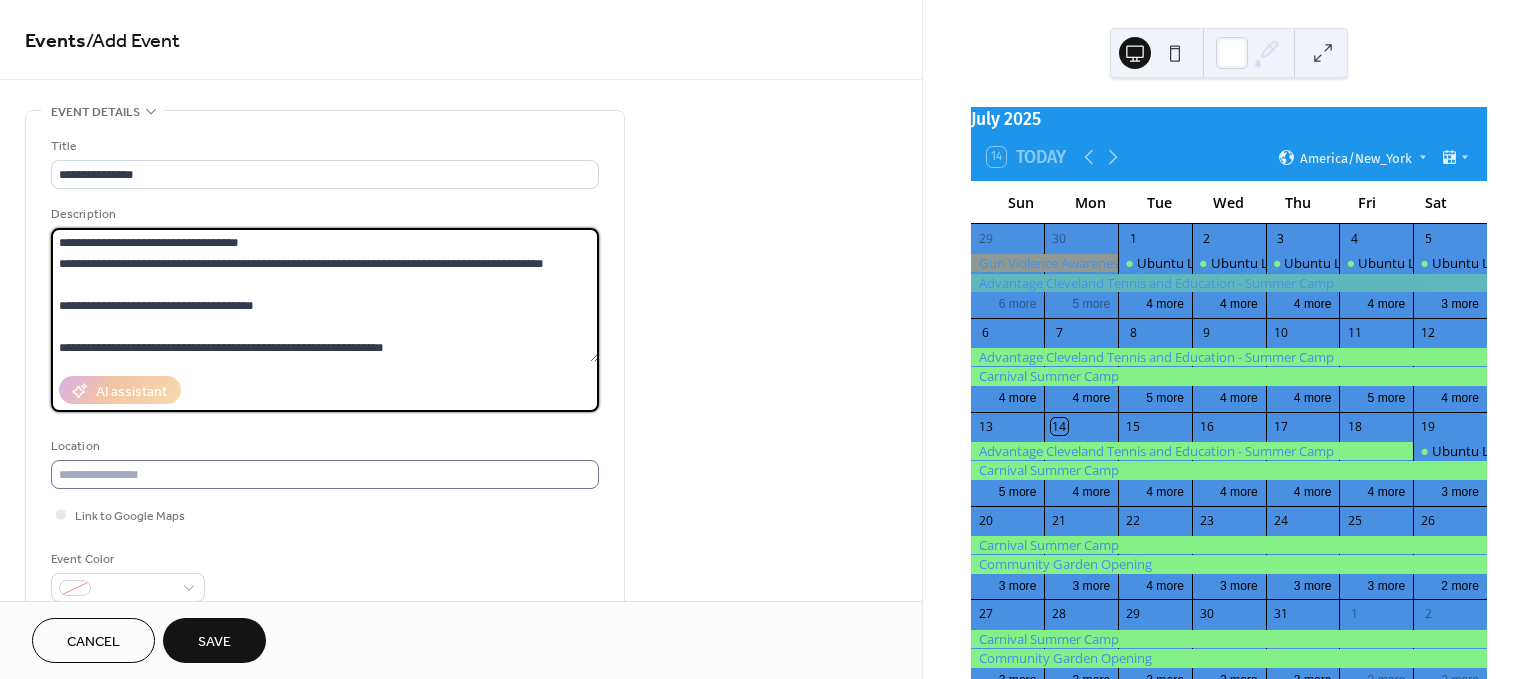type on "**********" 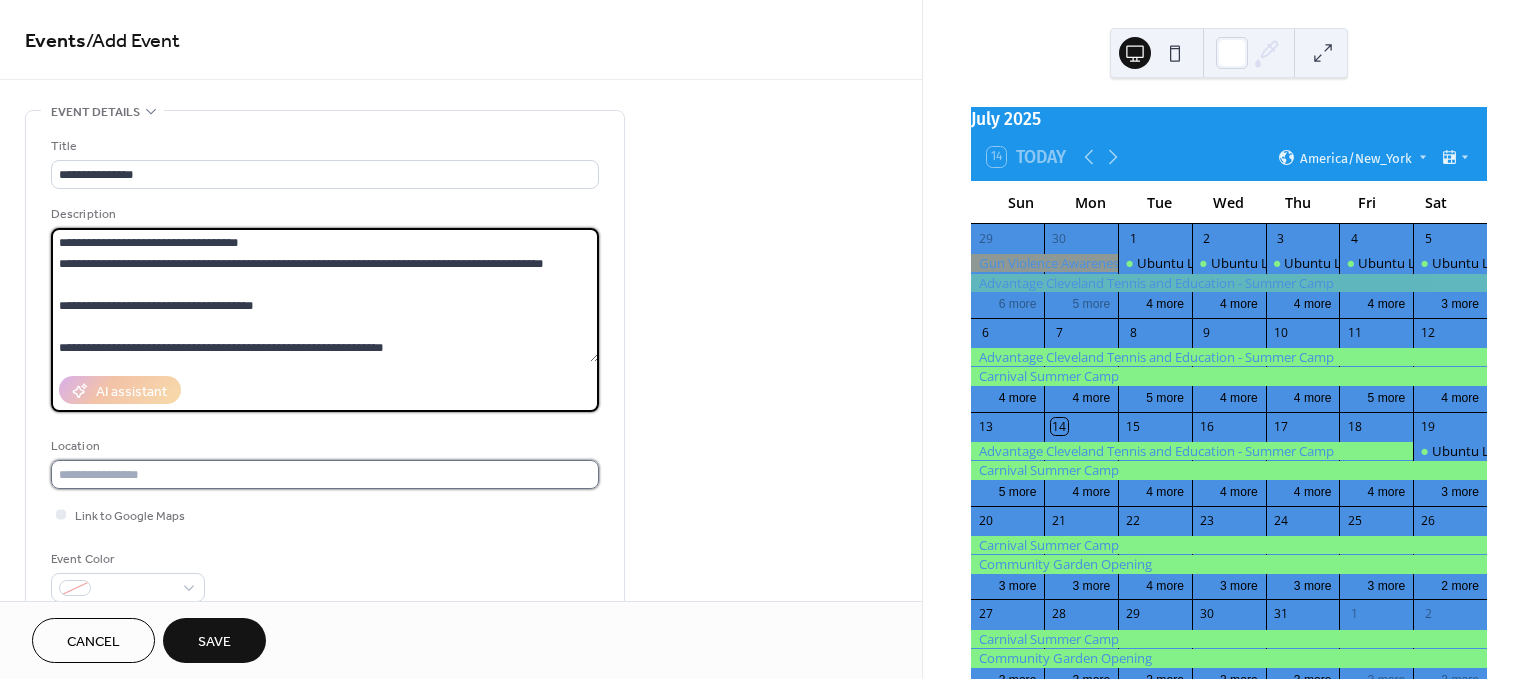 click at bounding box center [325, 474] 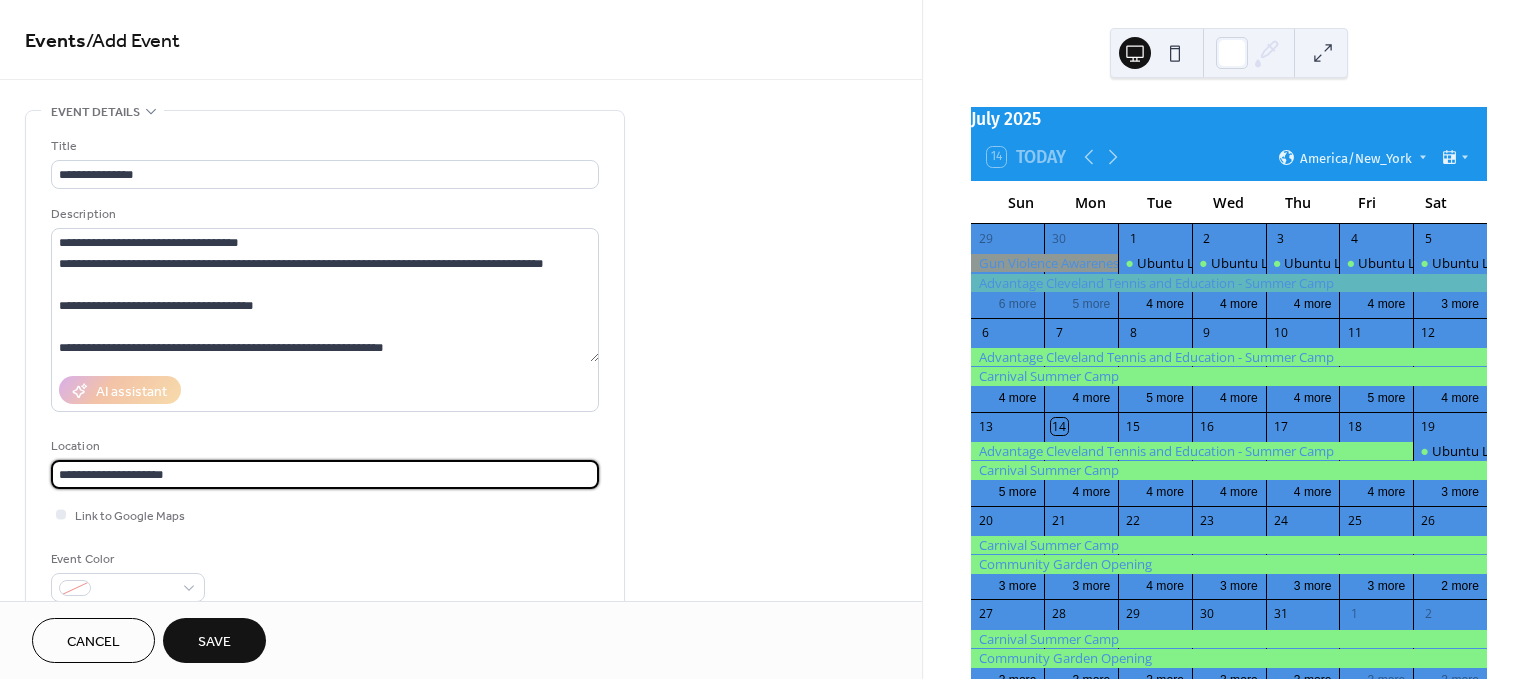 type on "**********" 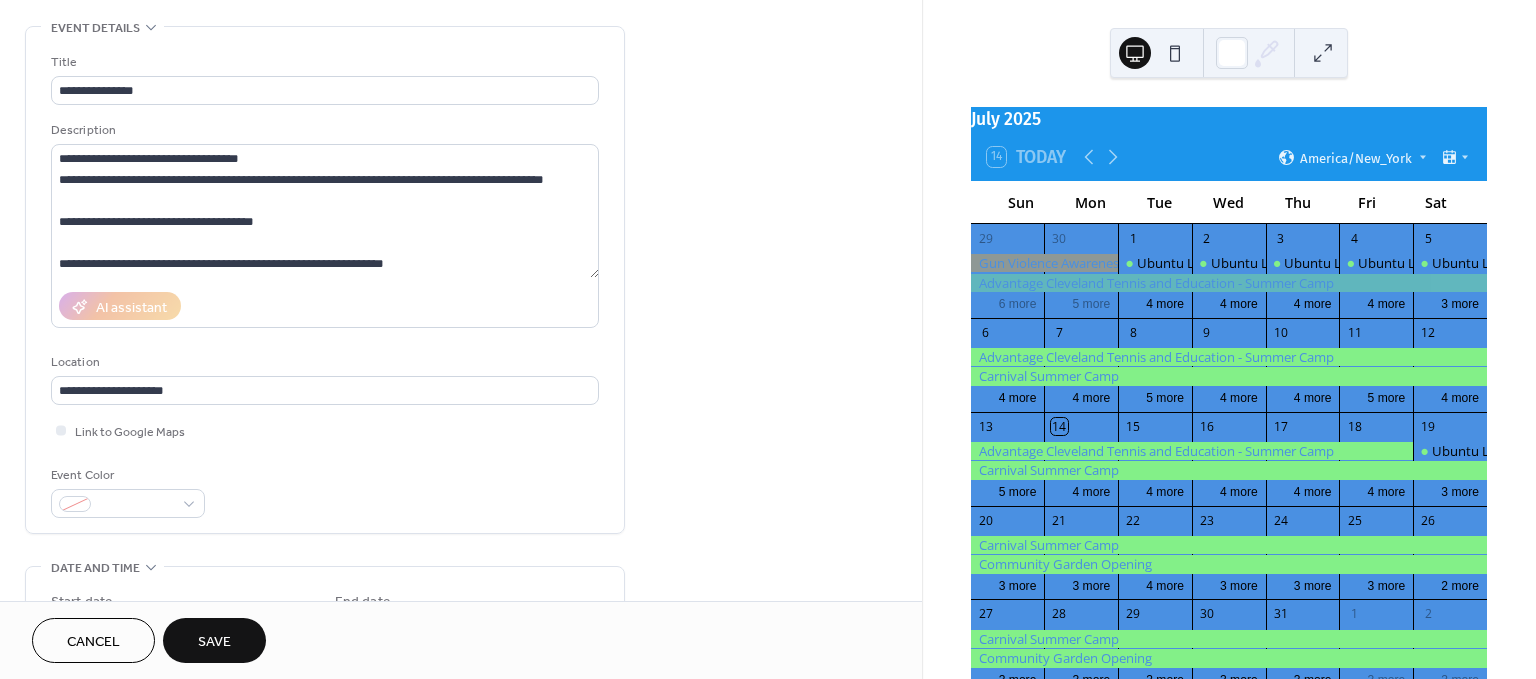 scroll, scrollTop: 122, scrollLeft: 0, axis: vertical 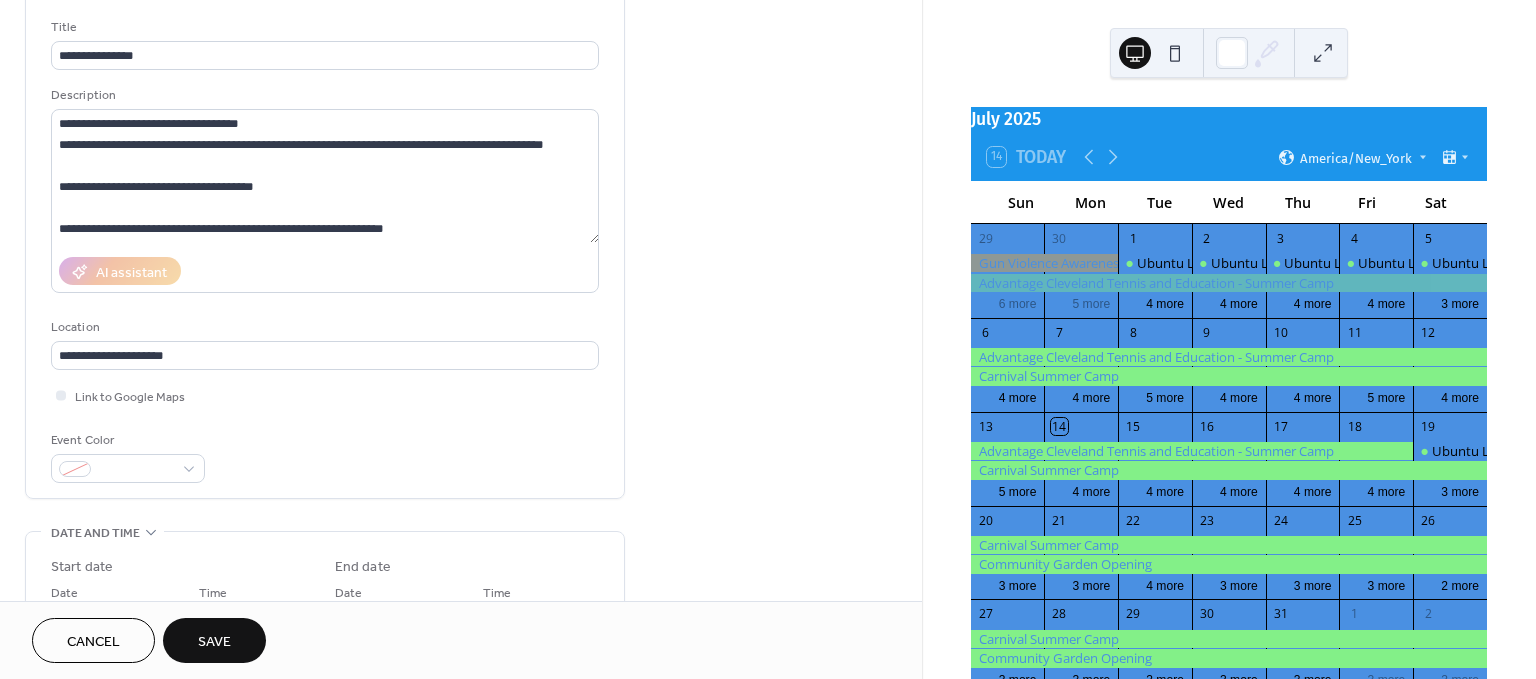 drag, startPoint x: 330, startPoint y: 511, endPoint x: 441, endPoint y: 648, distance: 176.32356 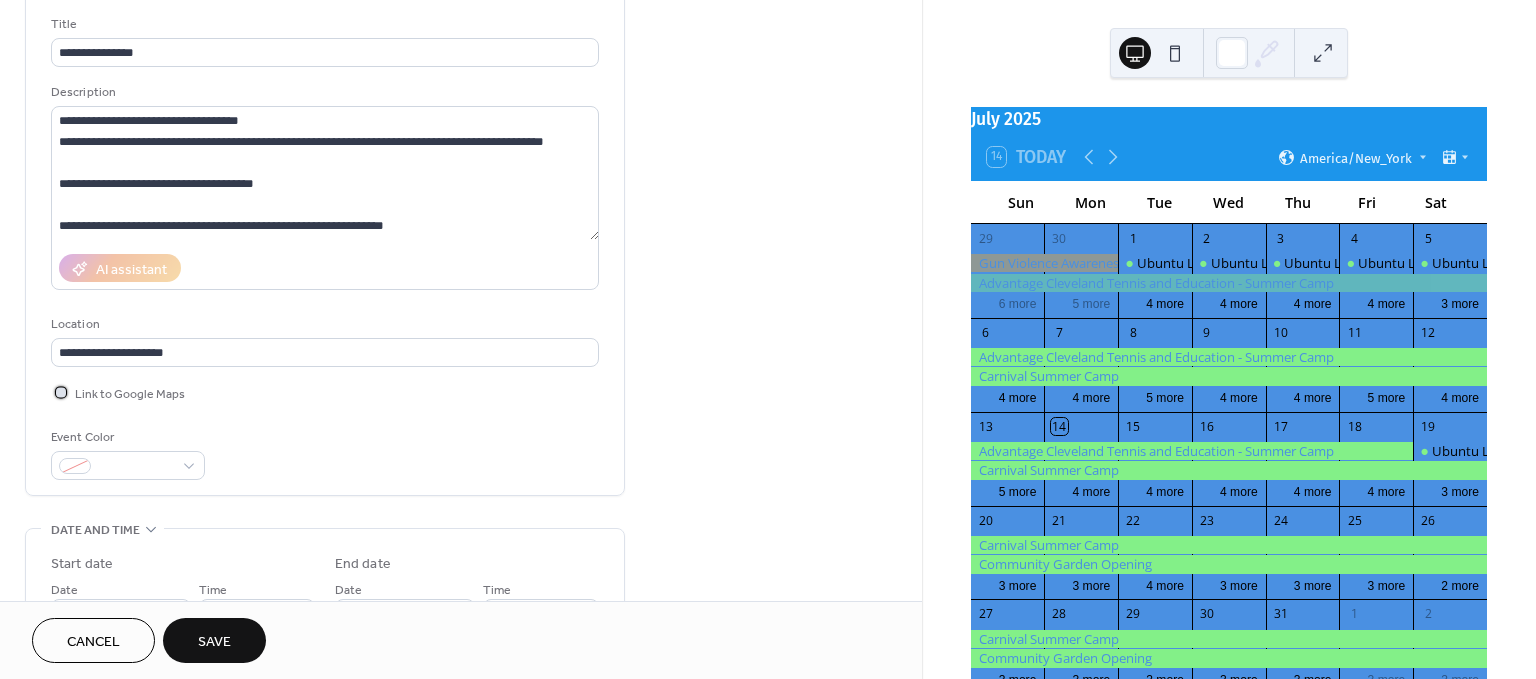 click at bounding box center (61, 392) 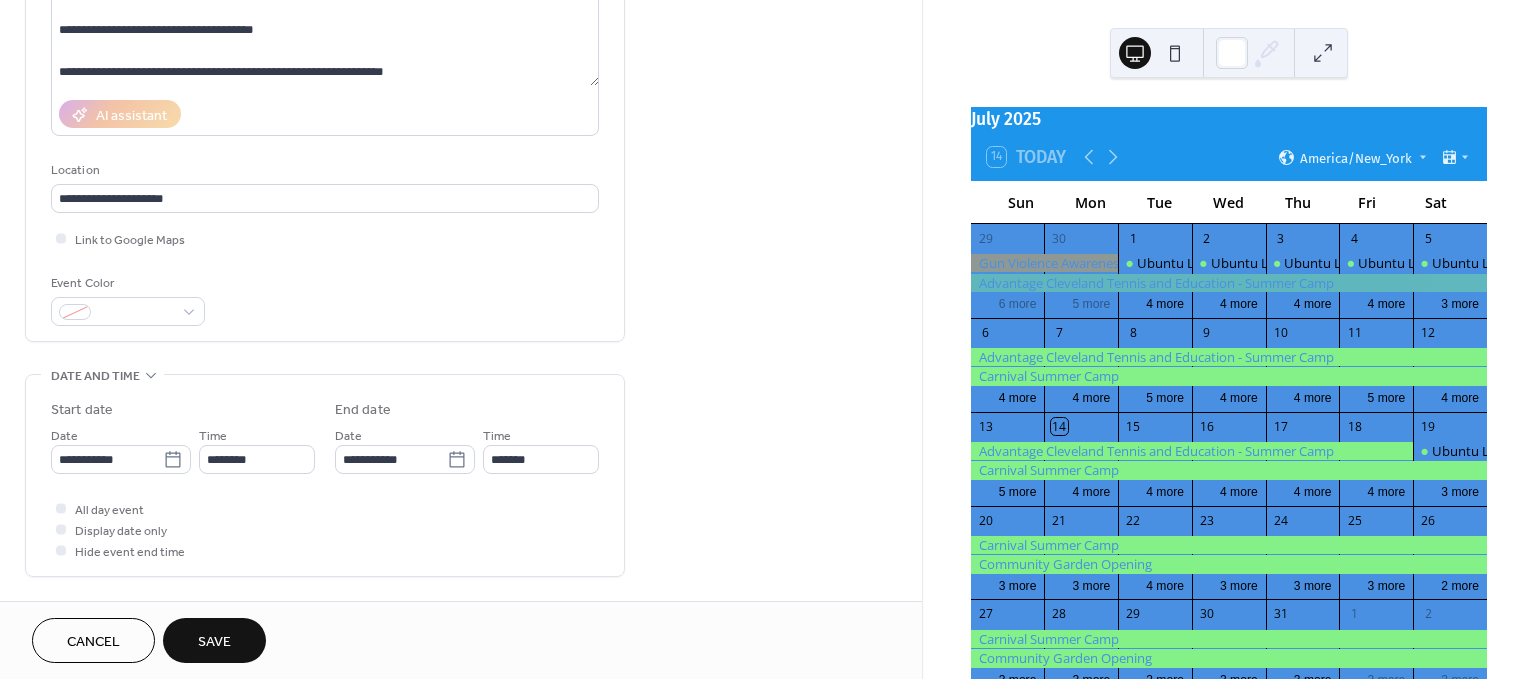scroll, scrollTop: 315, scrollLeft: 0, axis: vertical 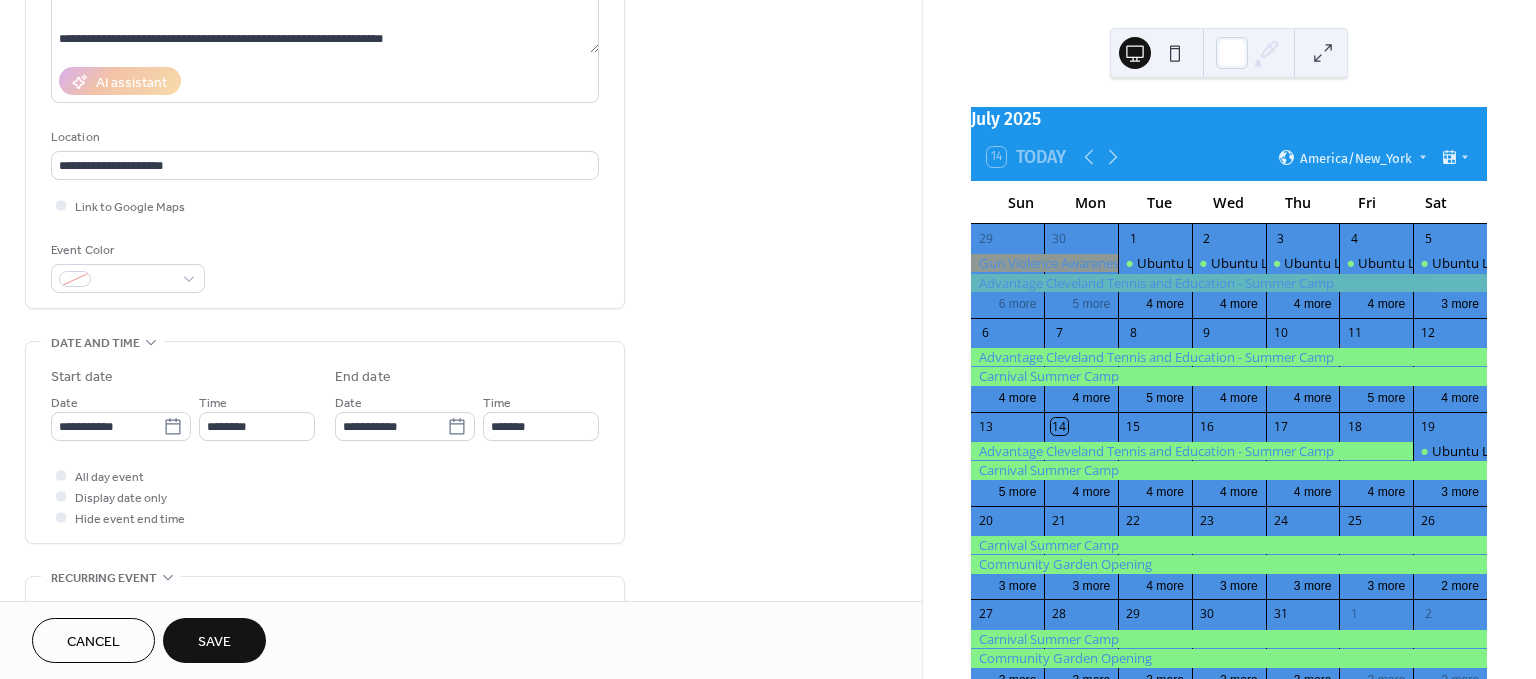 drag, startPoint x: 390, startPoint y: 425, endPoint x: 499, endPoint y: 574, distance: 184.61311 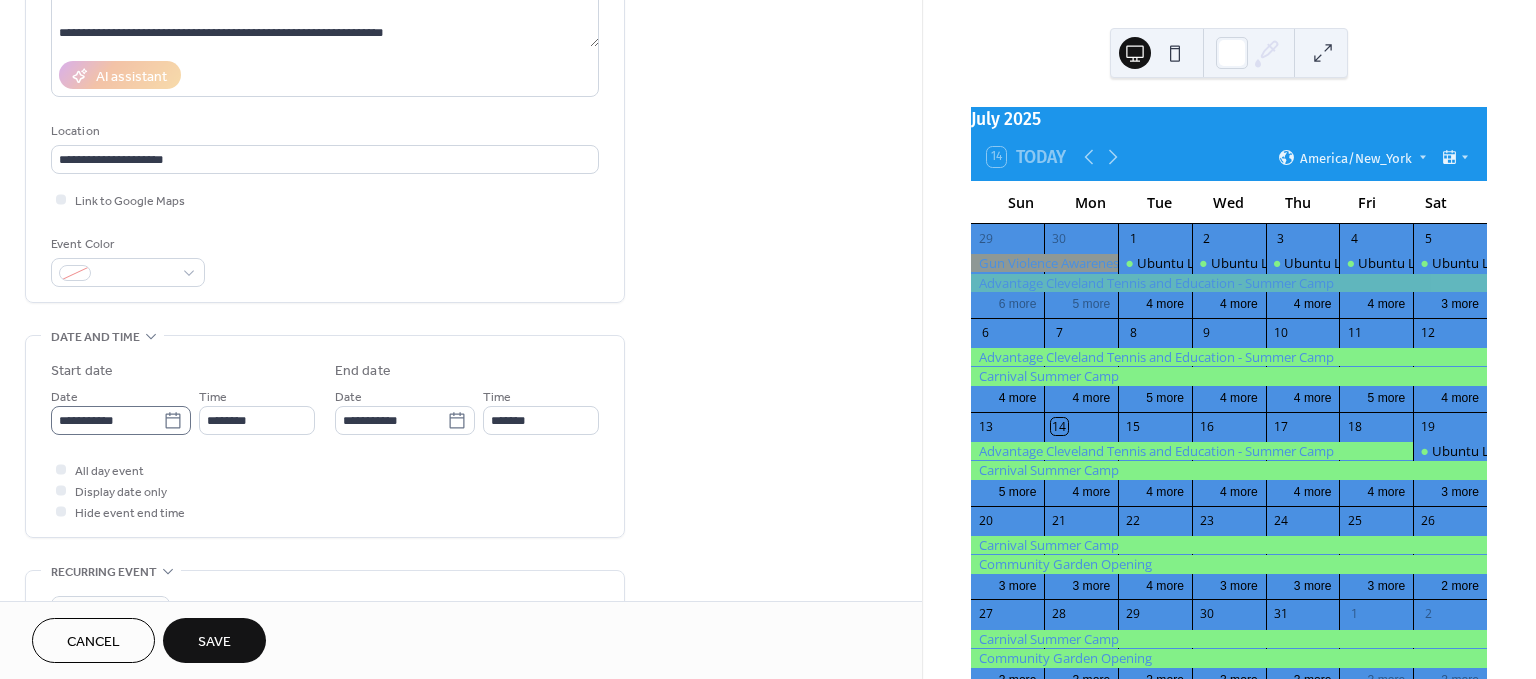 click 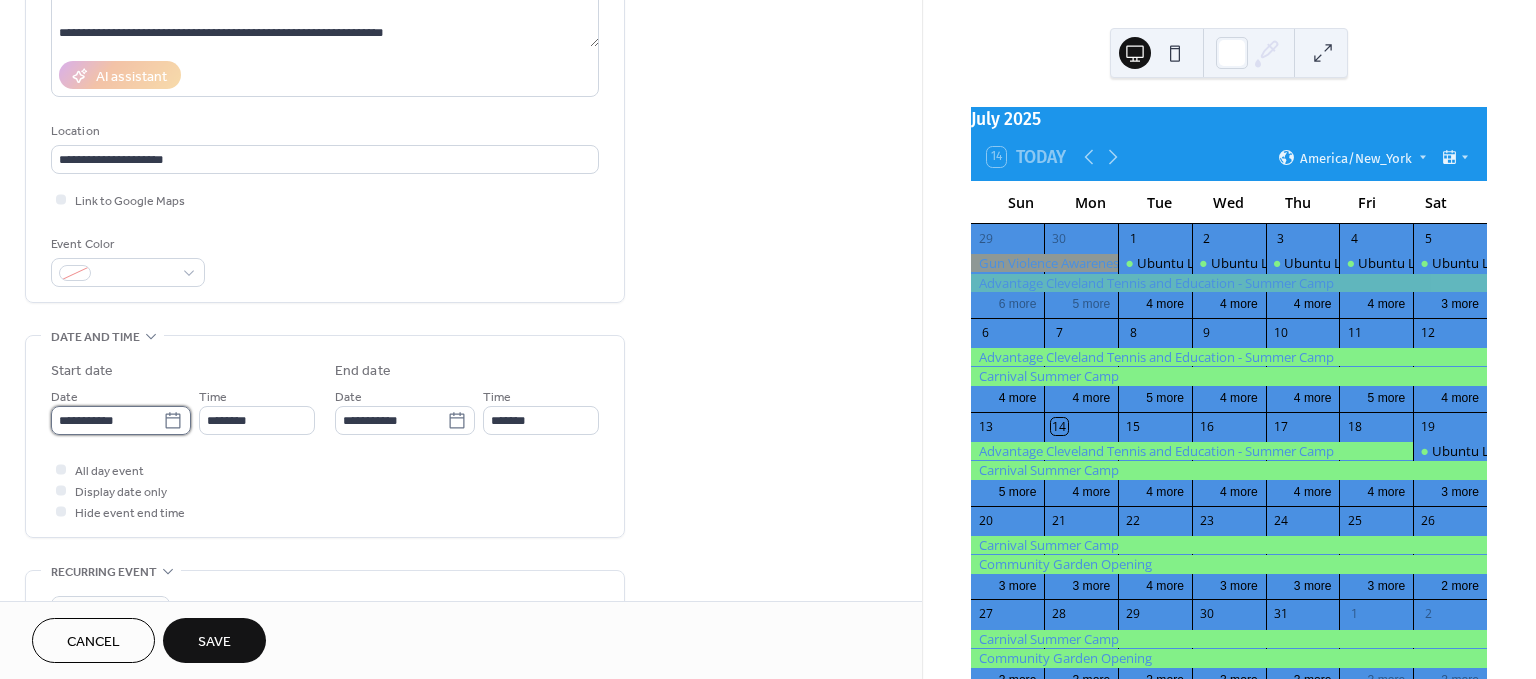click on "**********" at bounding box center [107, 420] 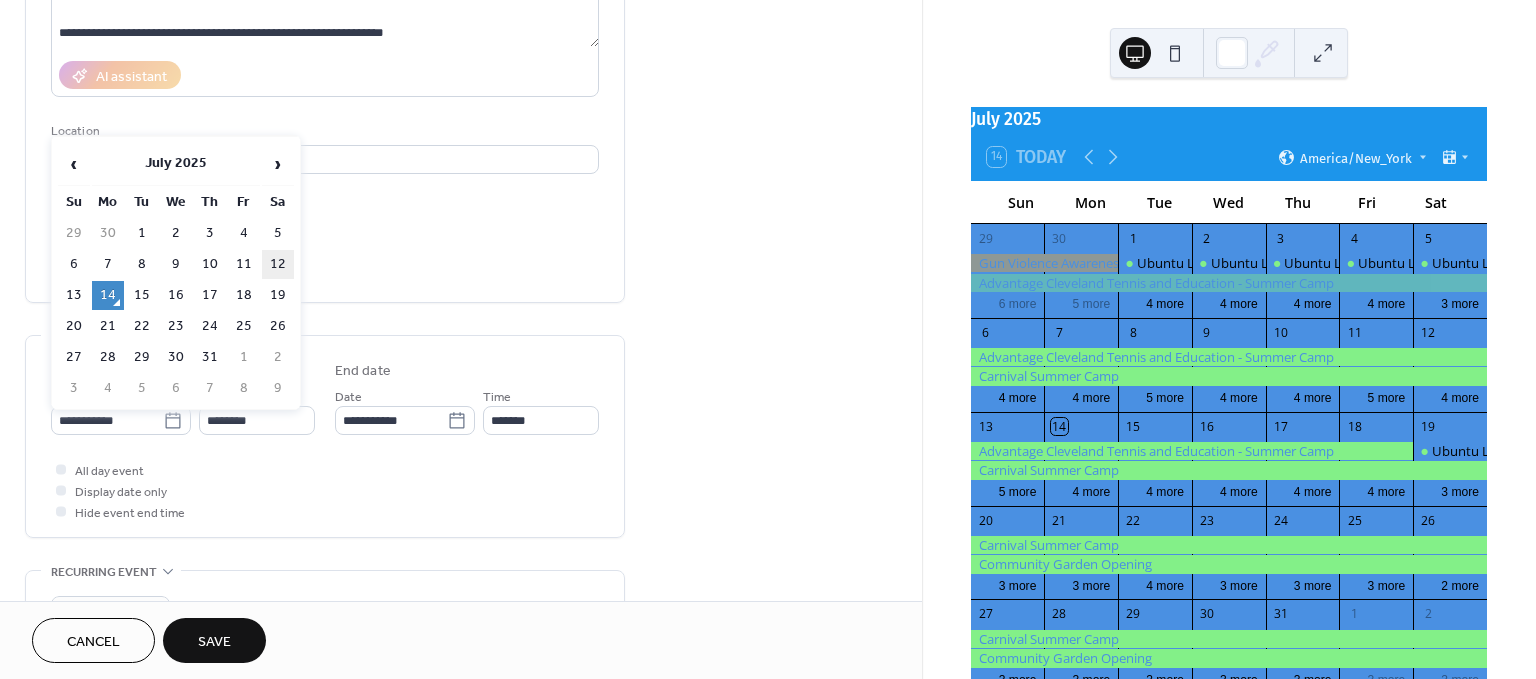 click on "12" at bounding box center [278, 264] 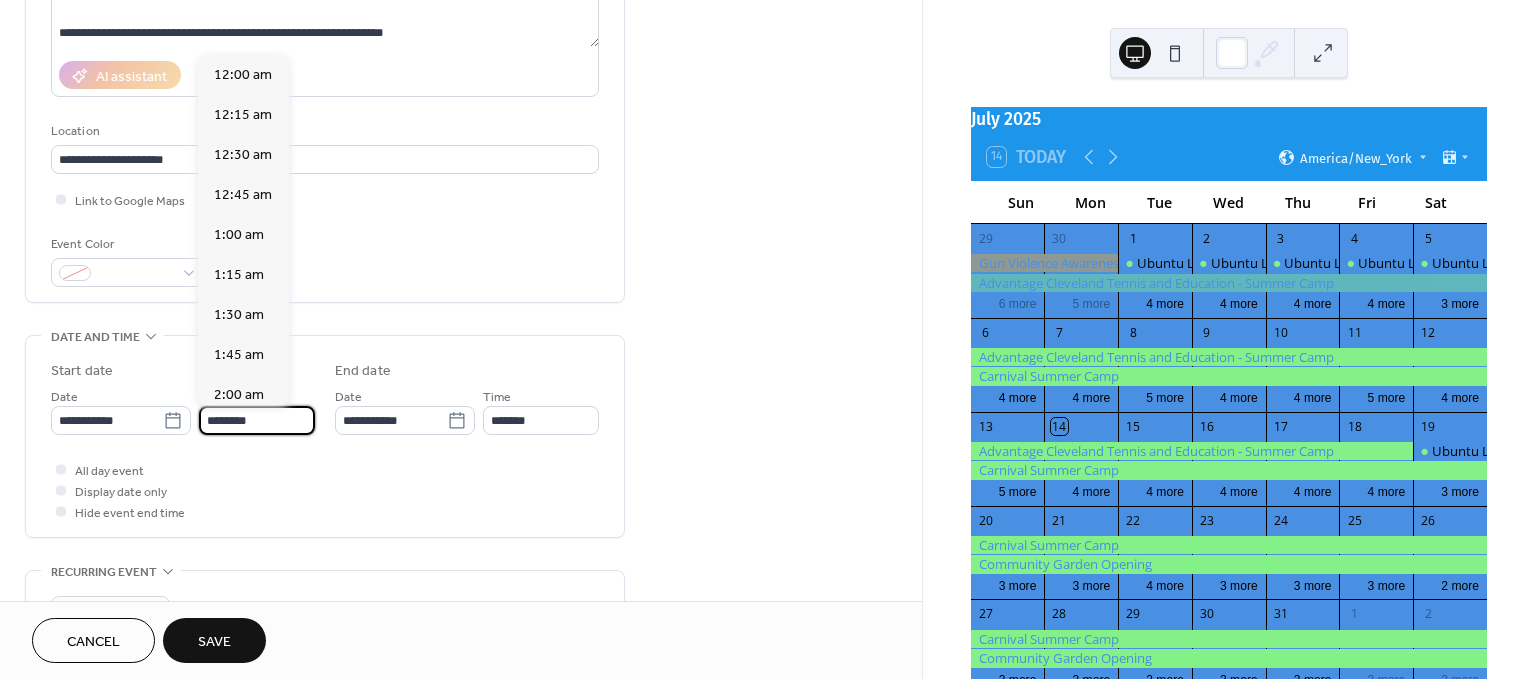 click on "********" at bounding box center (257, 420) 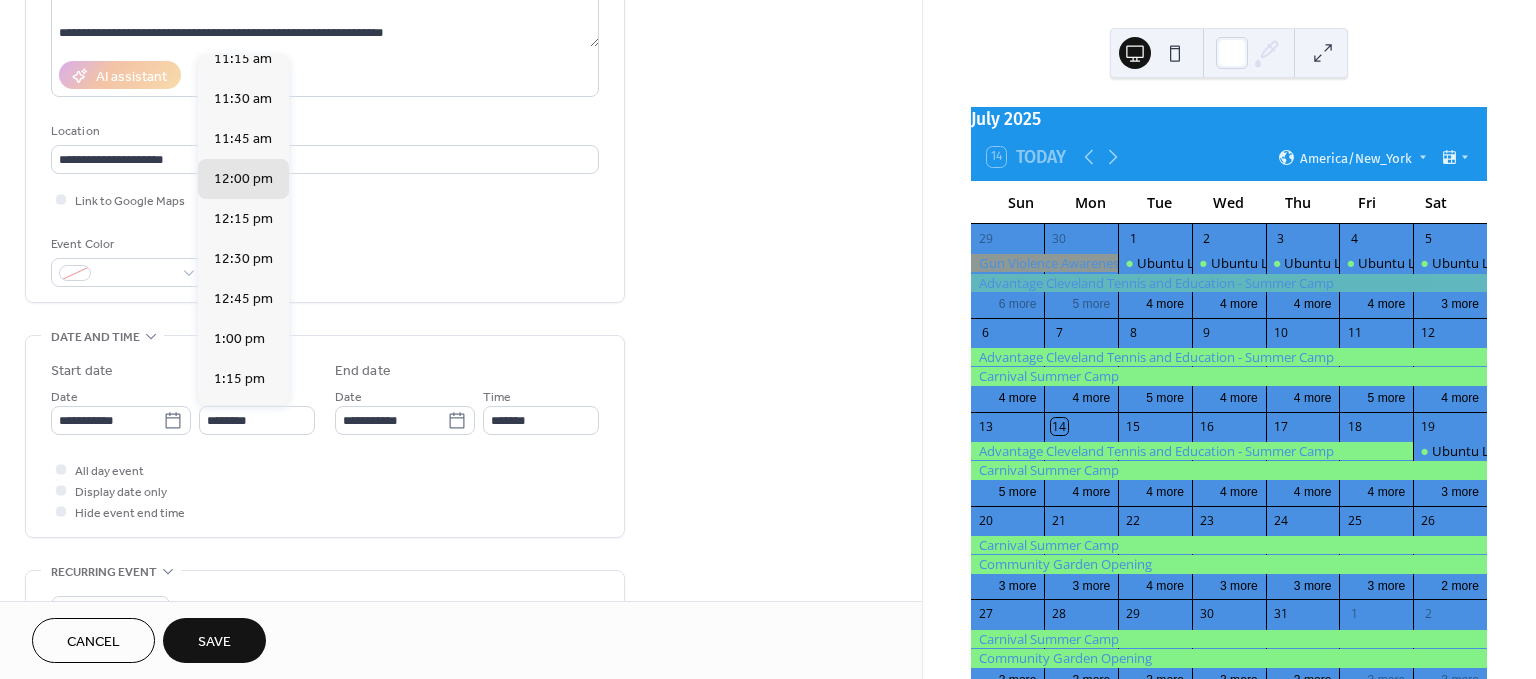 scroll, scrollTop: 1776, scrollLeft: 0, axis: vertical 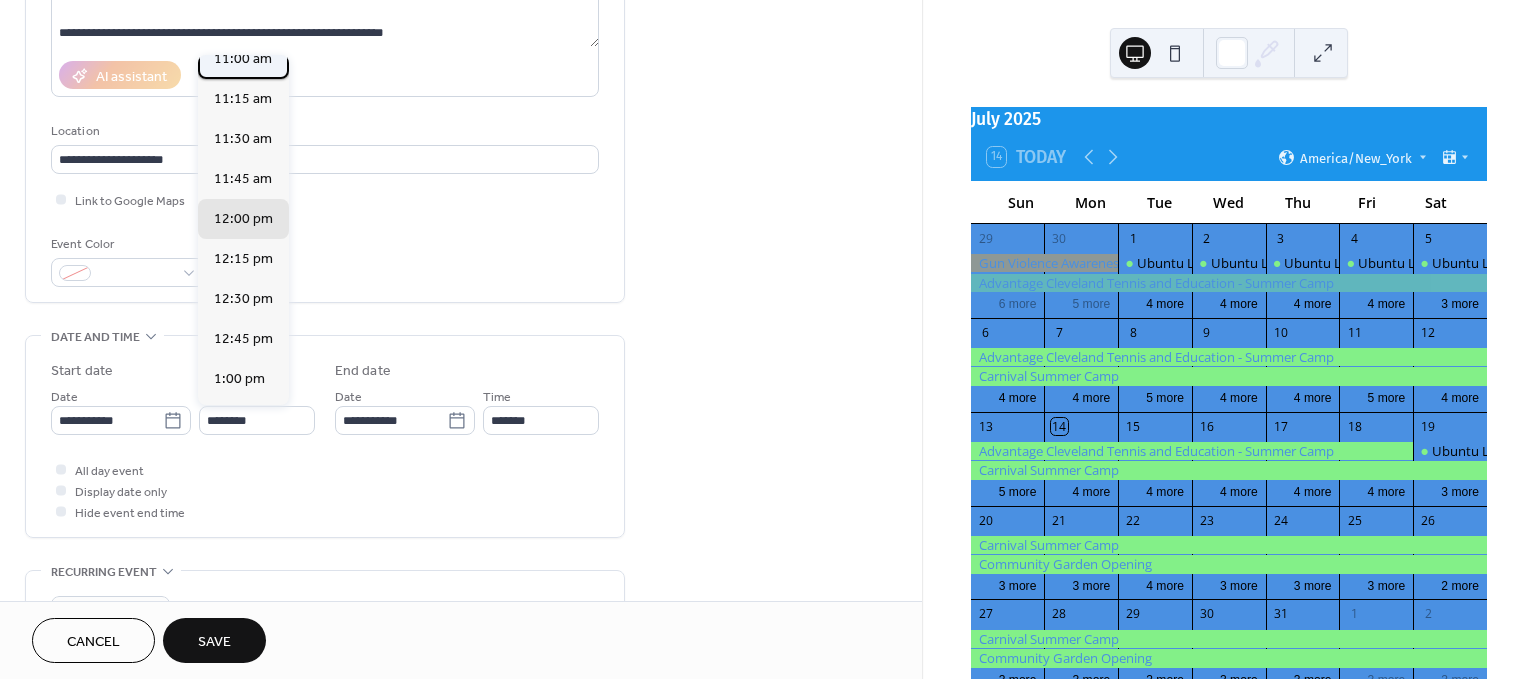 click on "11:00 am" at bounding box center (243, 59) 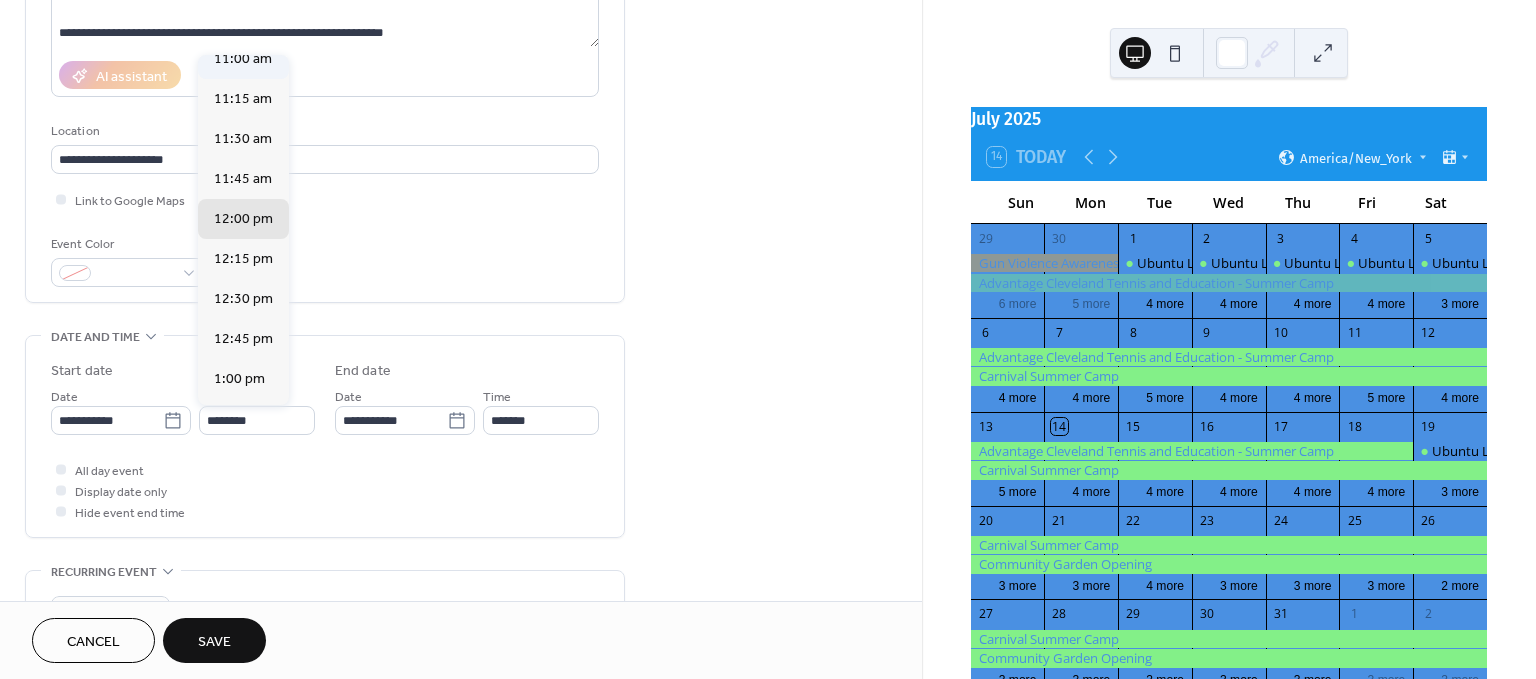 type on "********" 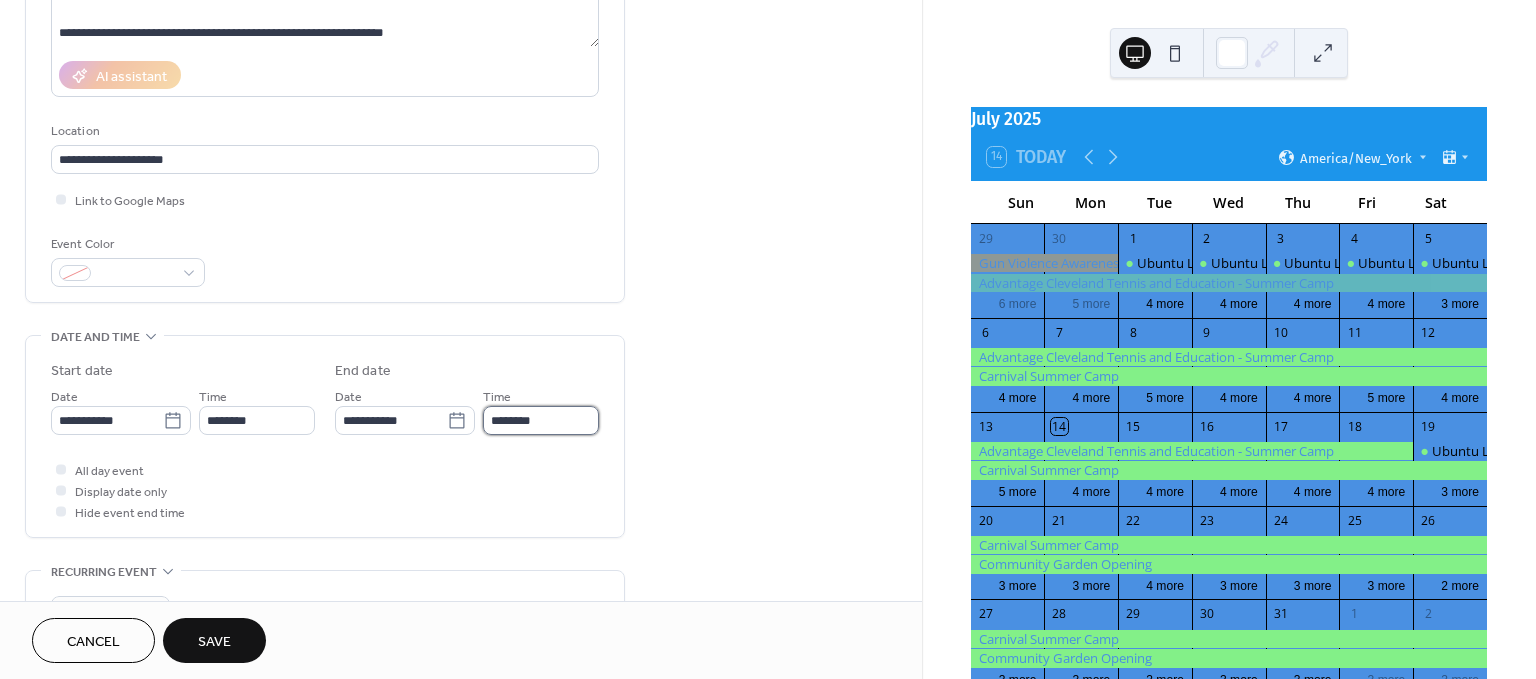 click on "********" at bounding box center [541, 420] 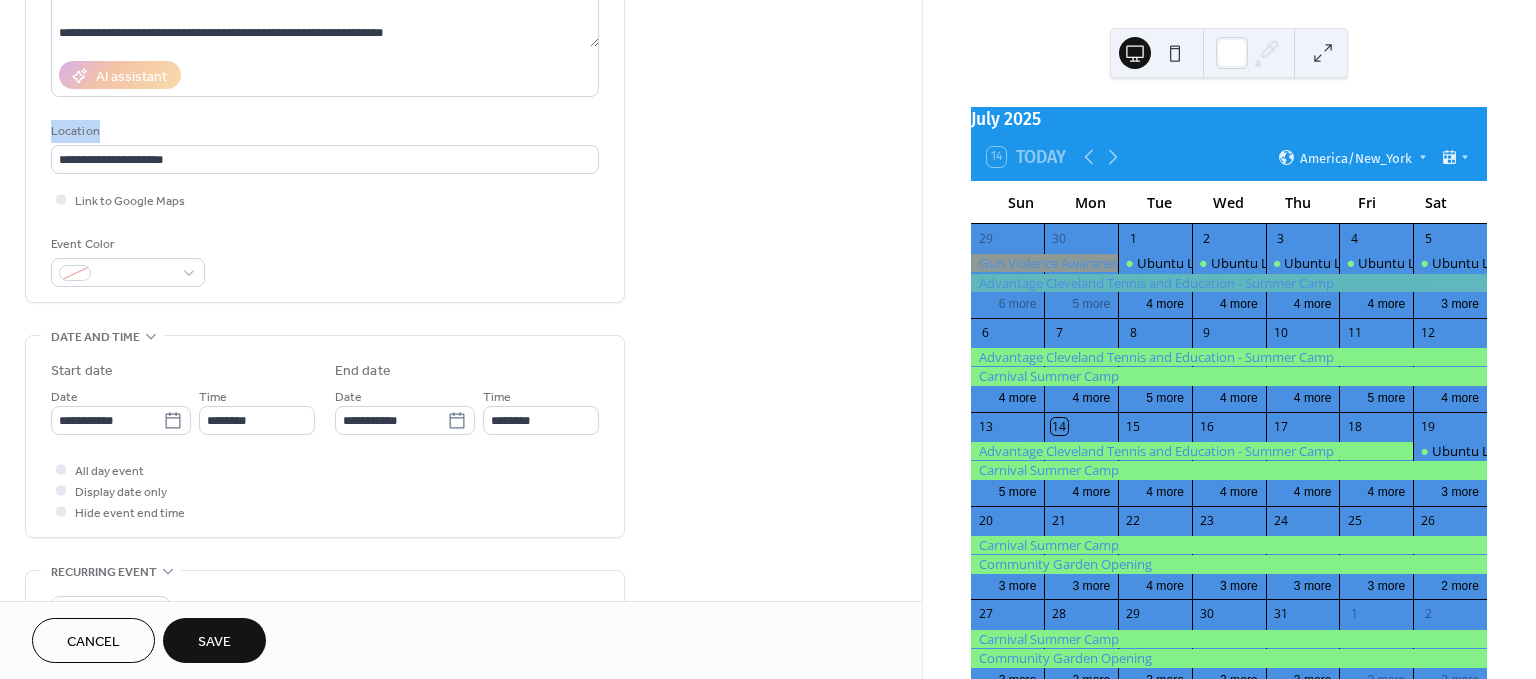 click on "**********" at bounding box center (325, 54) 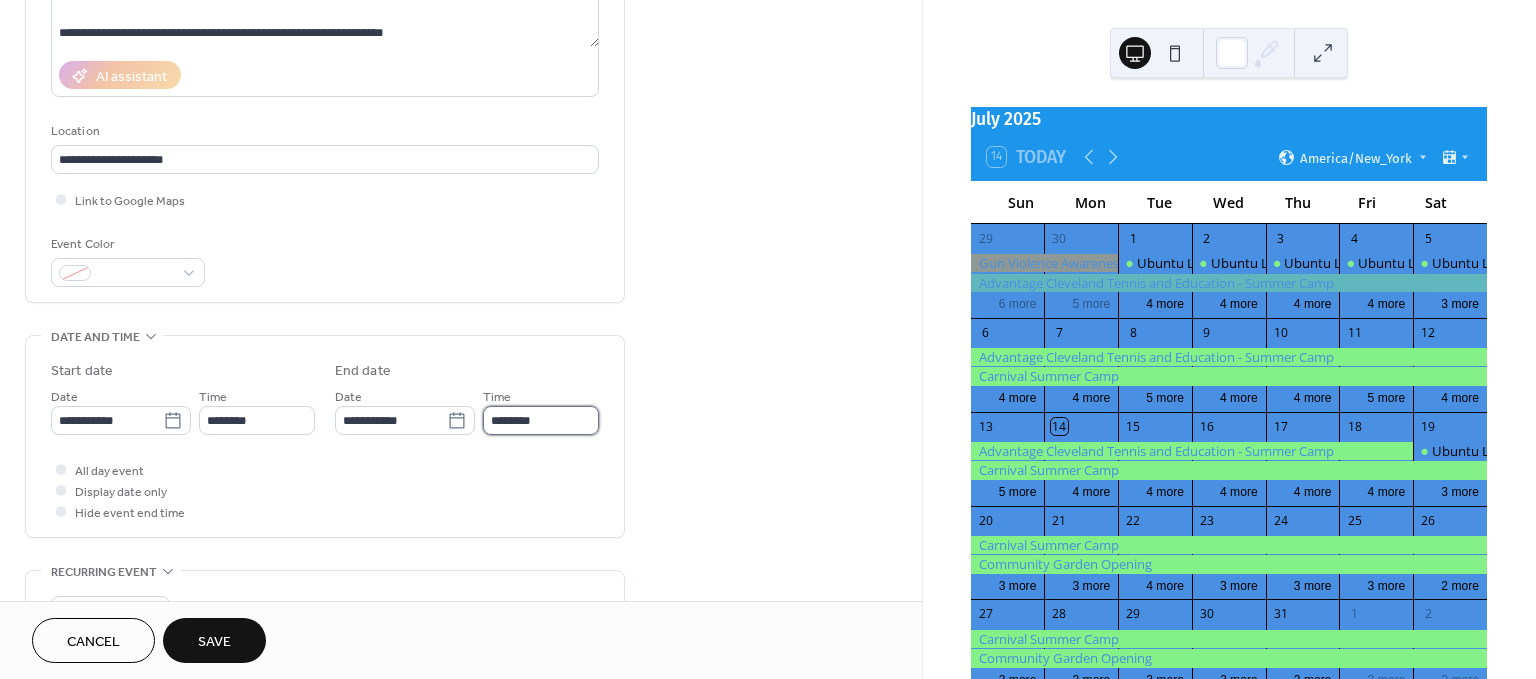 click on "********" at bounding box center (541, 420) 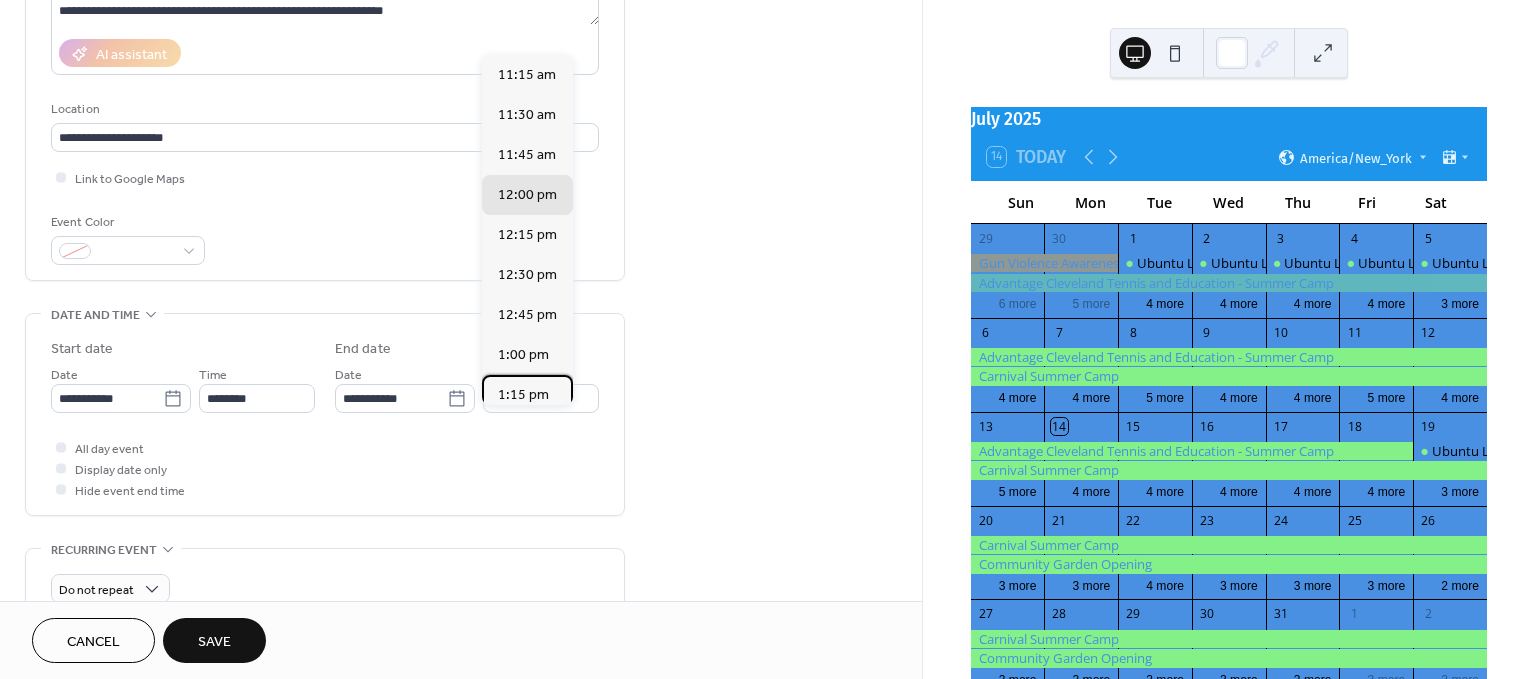 drag, startPoint x: 564, startPoint y: 384, endPoint x: 651, endPoint y: 460, distance: 115.52056 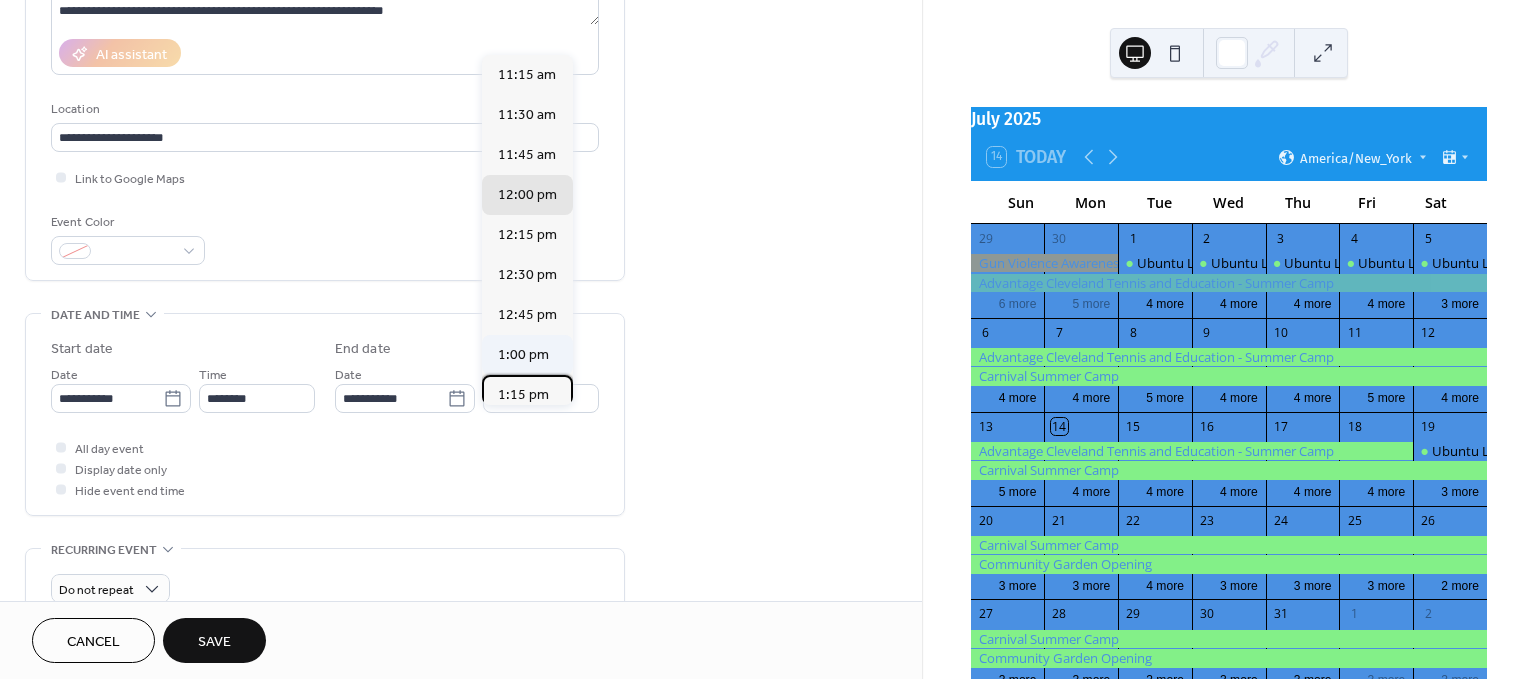 scroll, scrollTop: 339, scrollLeft: 0, axis: vertical 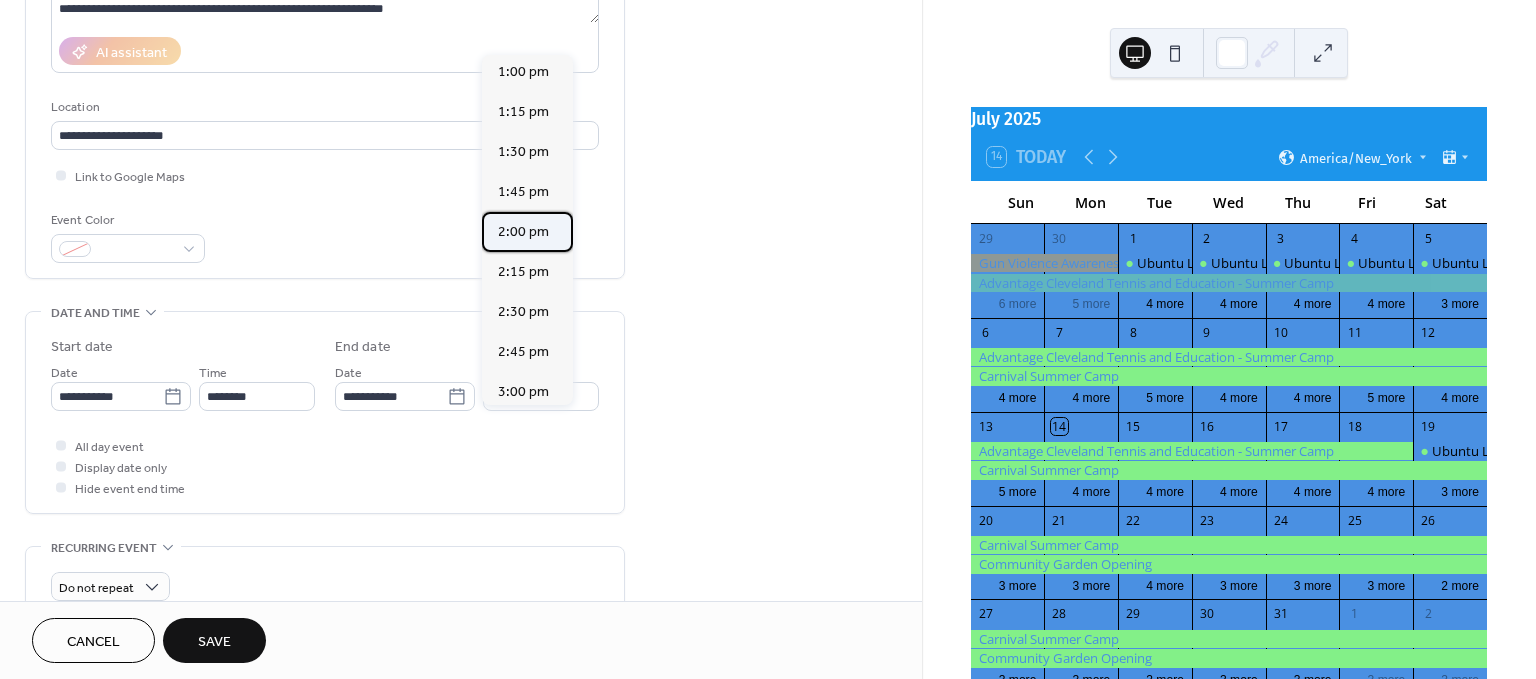 click on "2:00 pm" at bounding box center [523, 232] 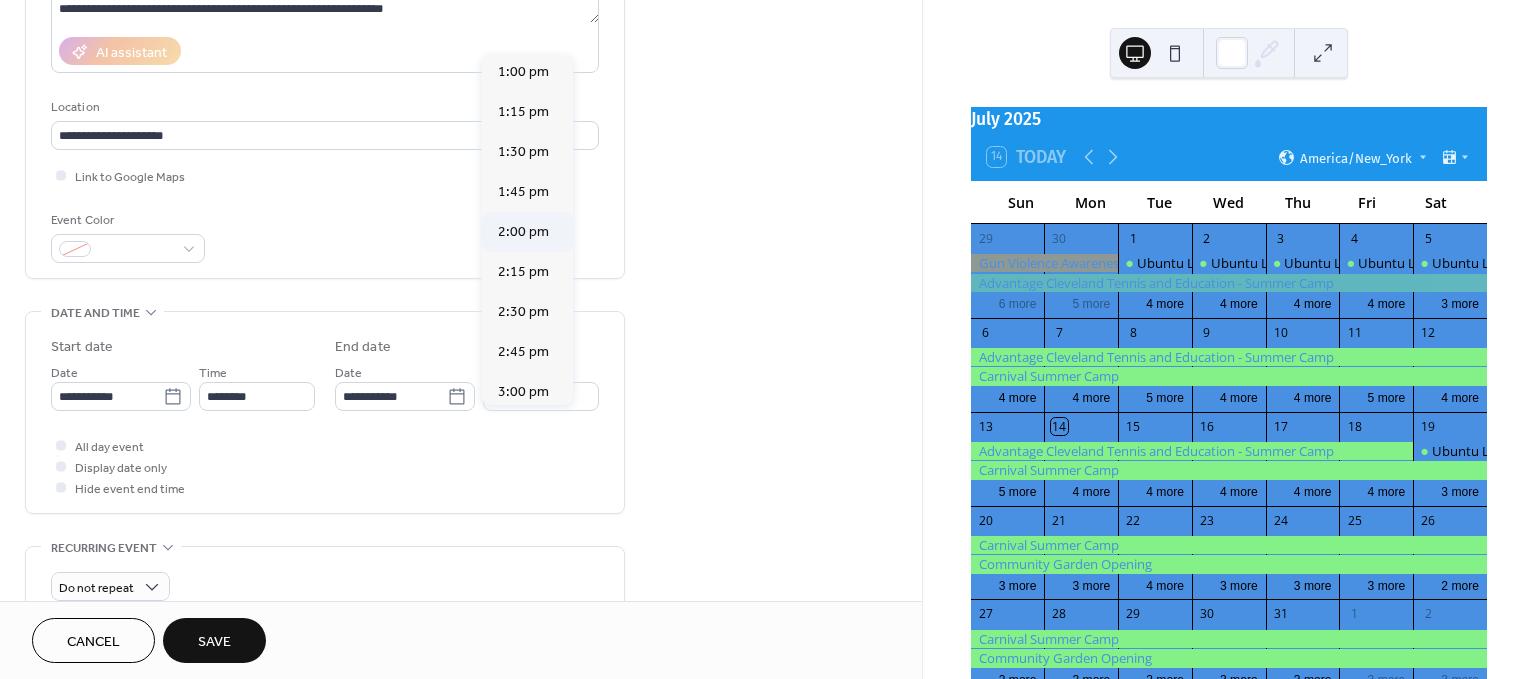 type on "*******" 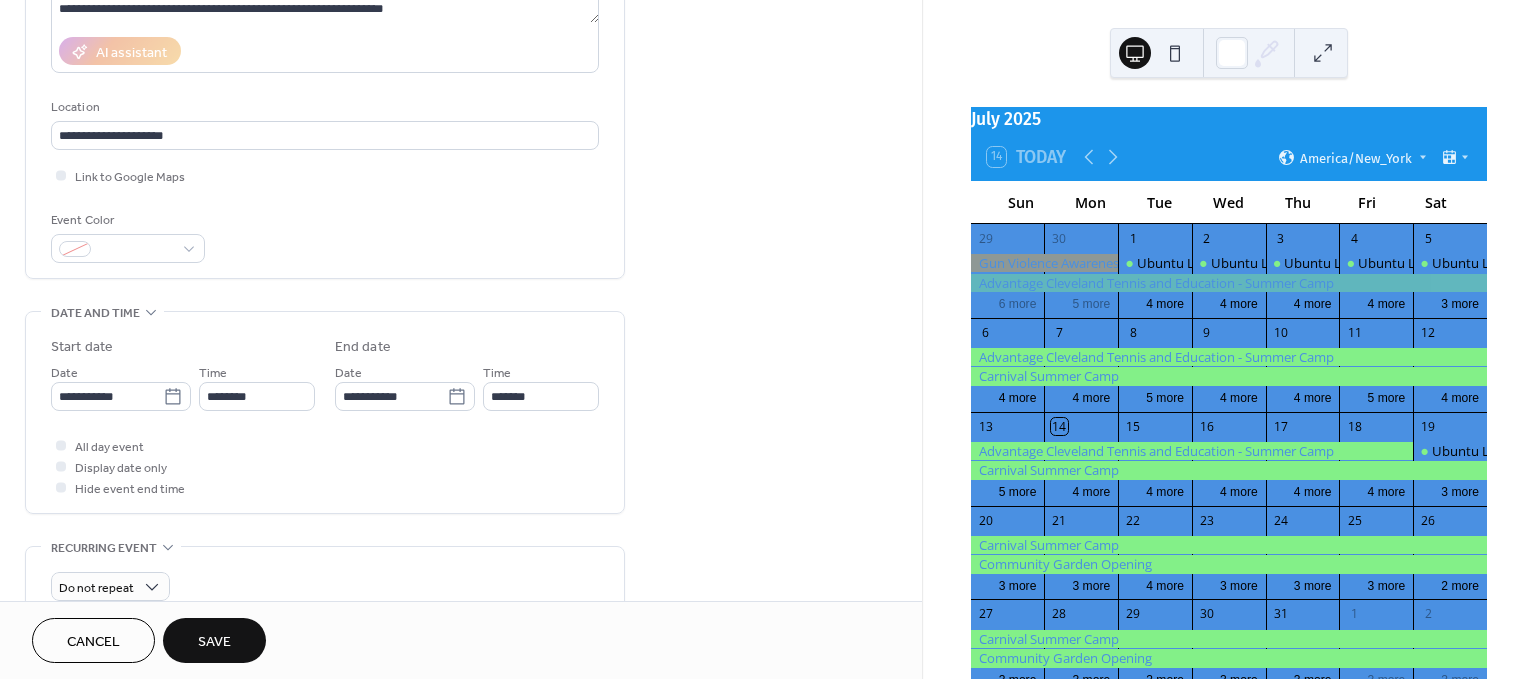 drag, startPoint x: 837, startPoint y: 429, endPoint x: 820, endPoint y: 407, distance: 27.802877 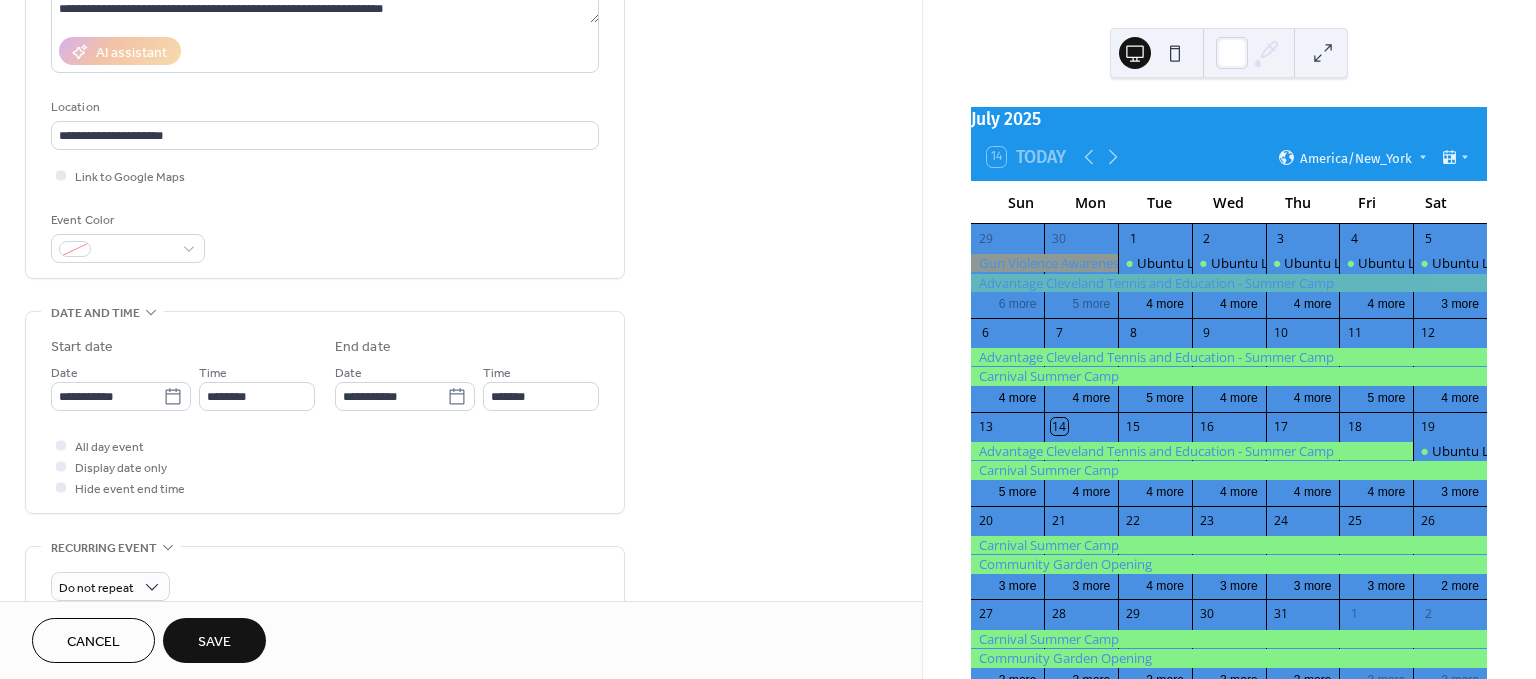 click on "**********" at bounding box center (461, 500) 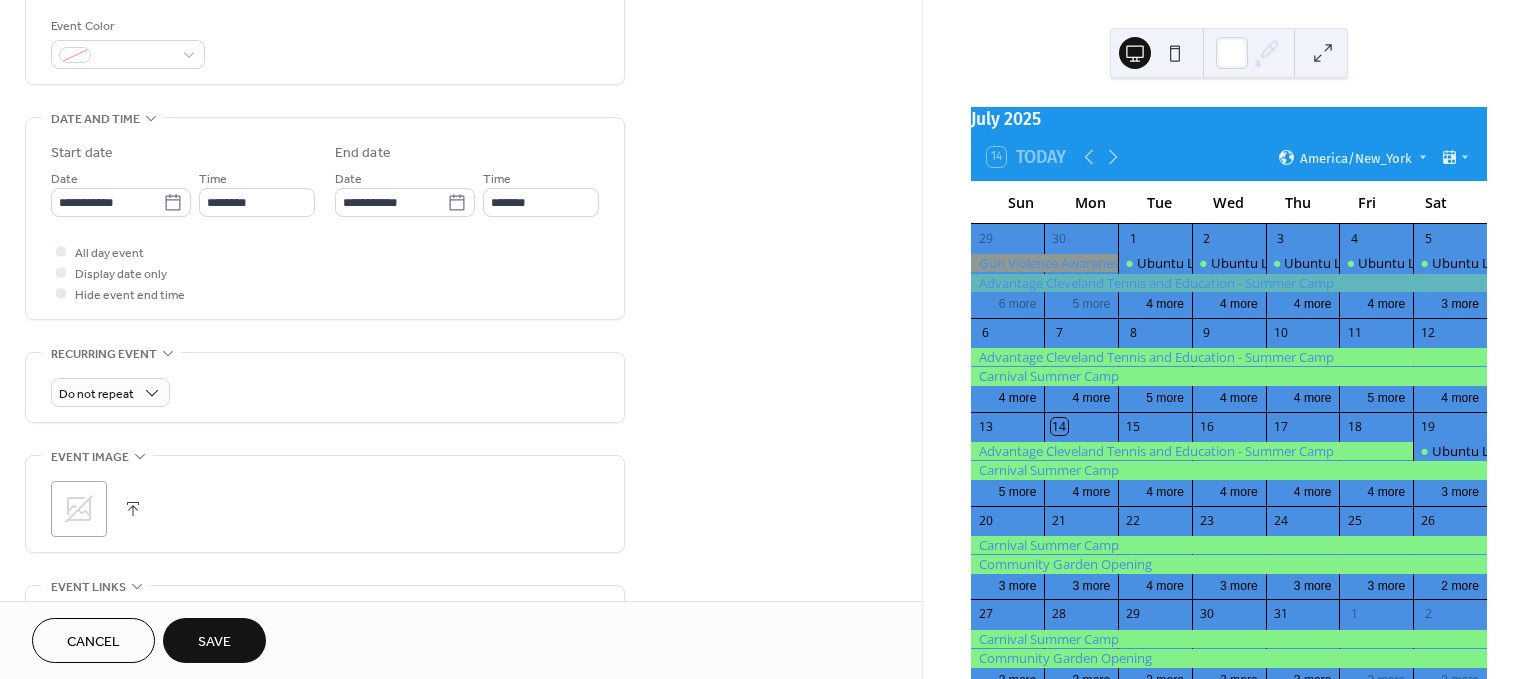scroll, scrollTop: 574, scrollLeft: 0, axis: vertical 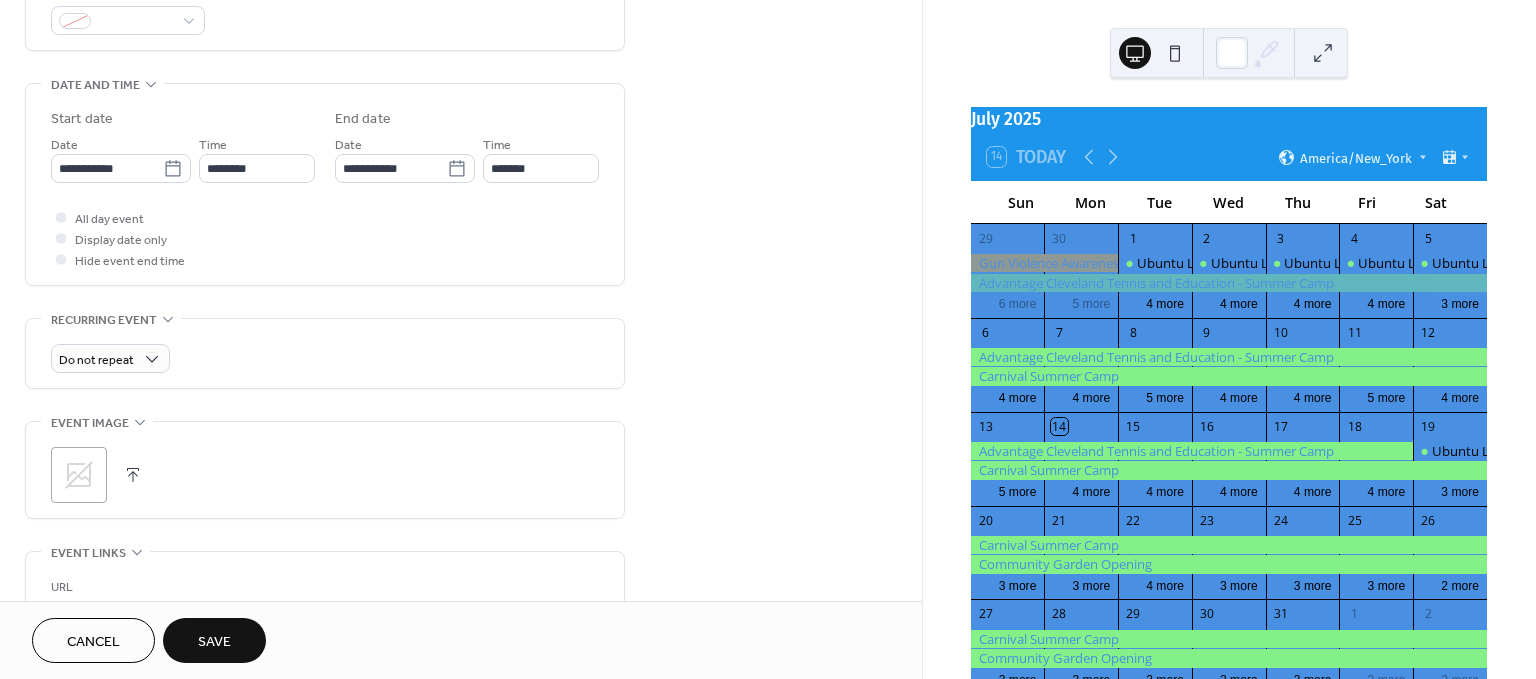 drag, startPoint x: 793, startPoint y: 343, endPoint x: 878, endPoint y: 494, distance: 173.28012 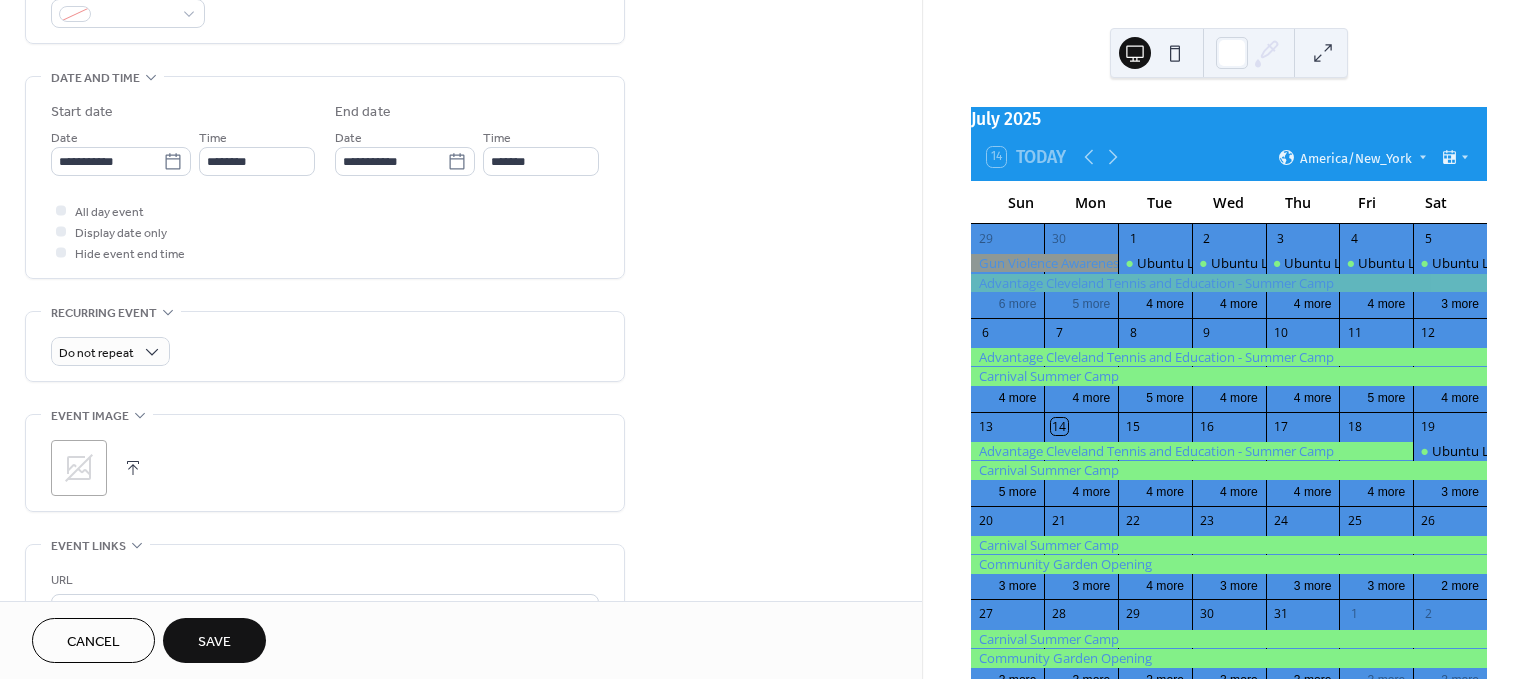 click at bounding box center (133, 468) 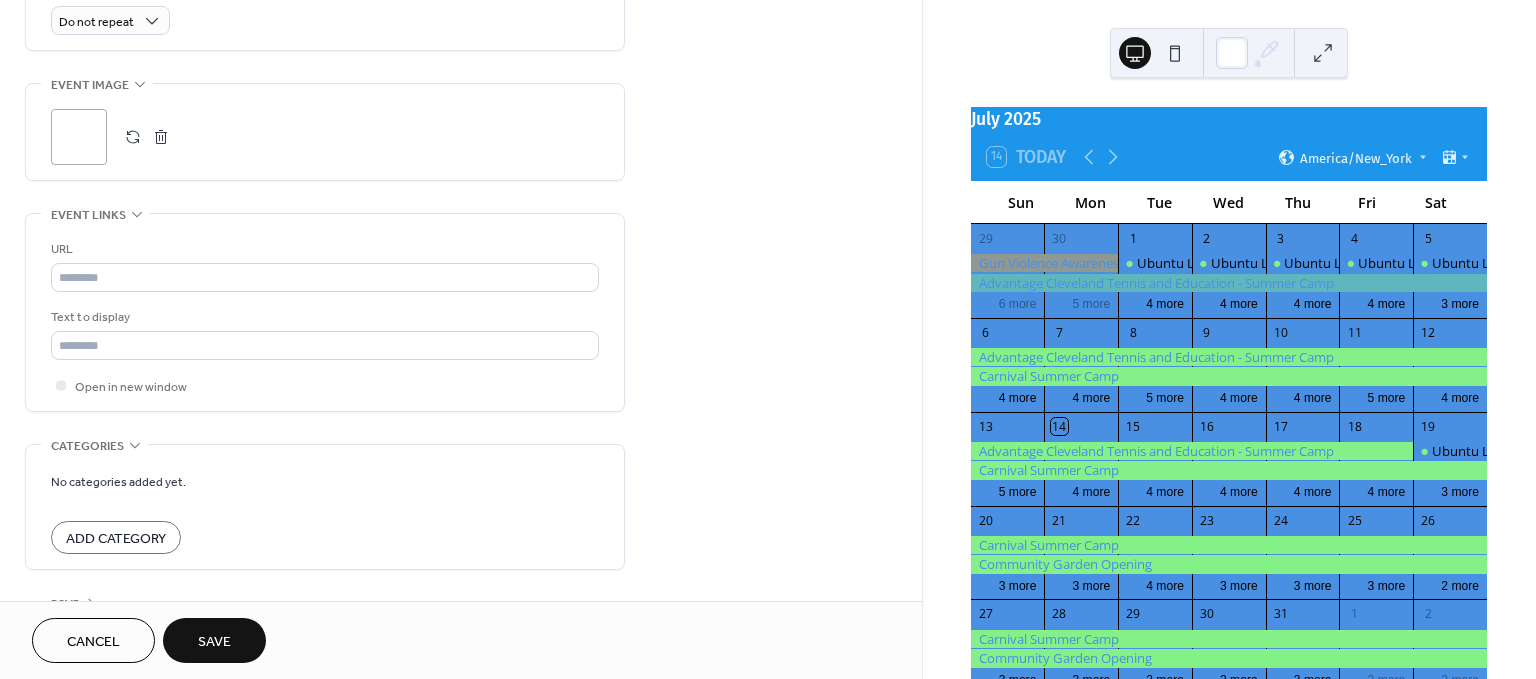 drag, startPoint x: 871, startPoint y: 282, endPoint x: 885, endPoint y: 372, distance: 91.08238 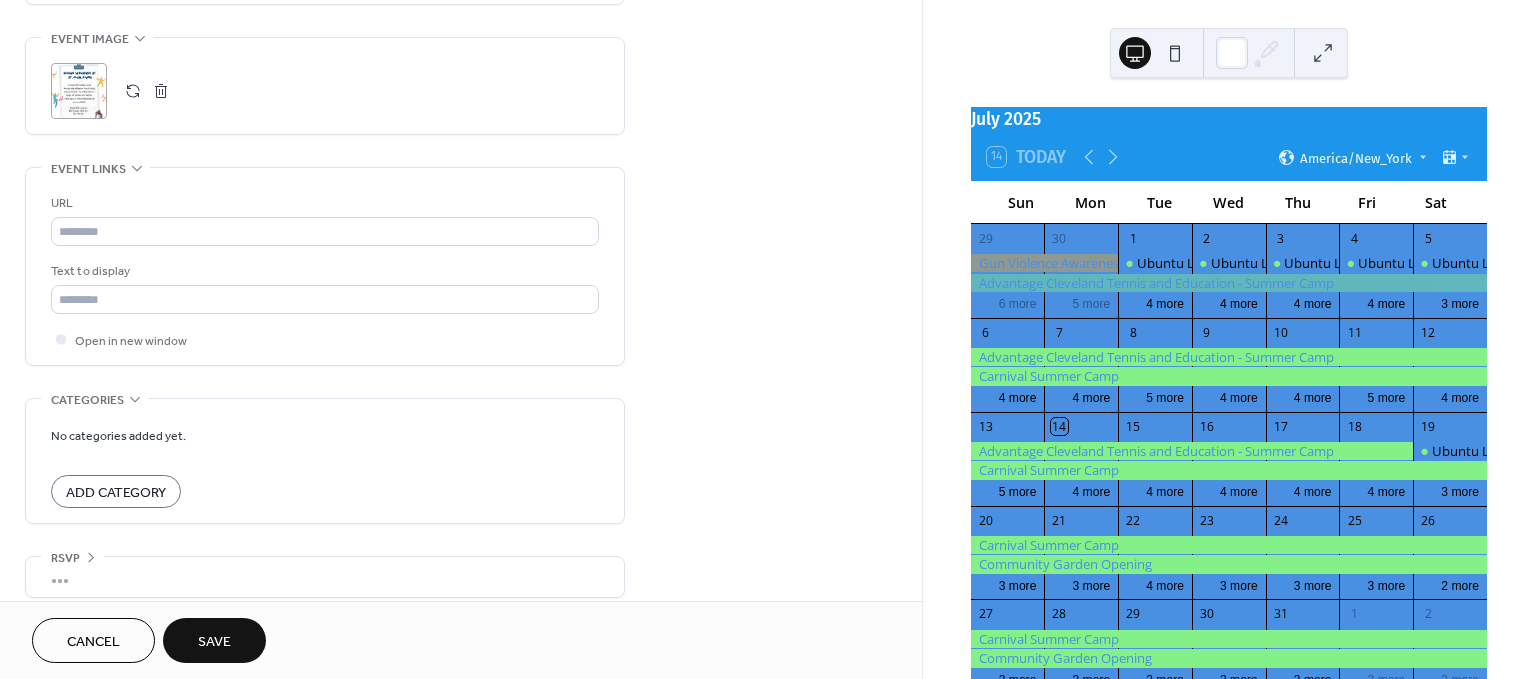 scroll, scrollTop: 966, scrollLeft: 0, axis: vertical 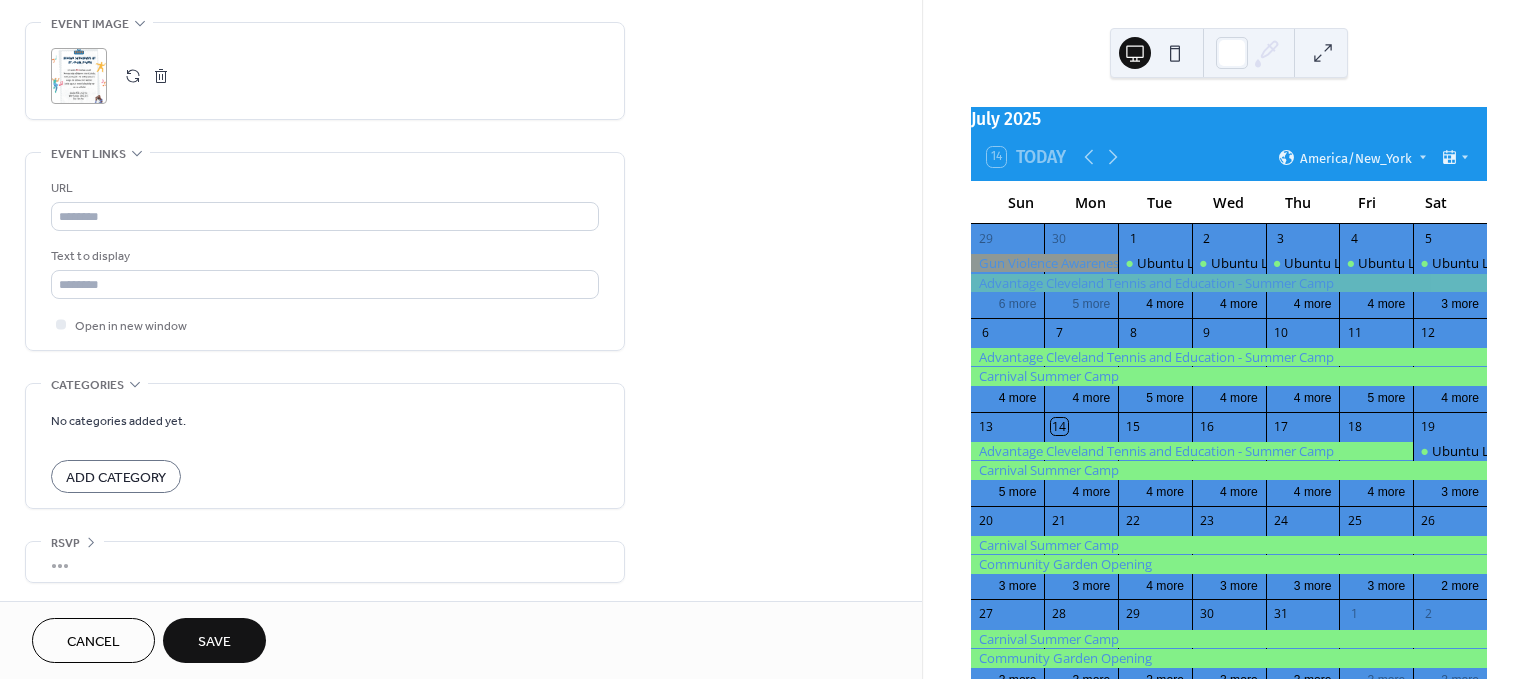 drag, startPoint x: 363, startPoint y: 537, endPoint x: 461, endPoint y: 688, distance: 180.01389 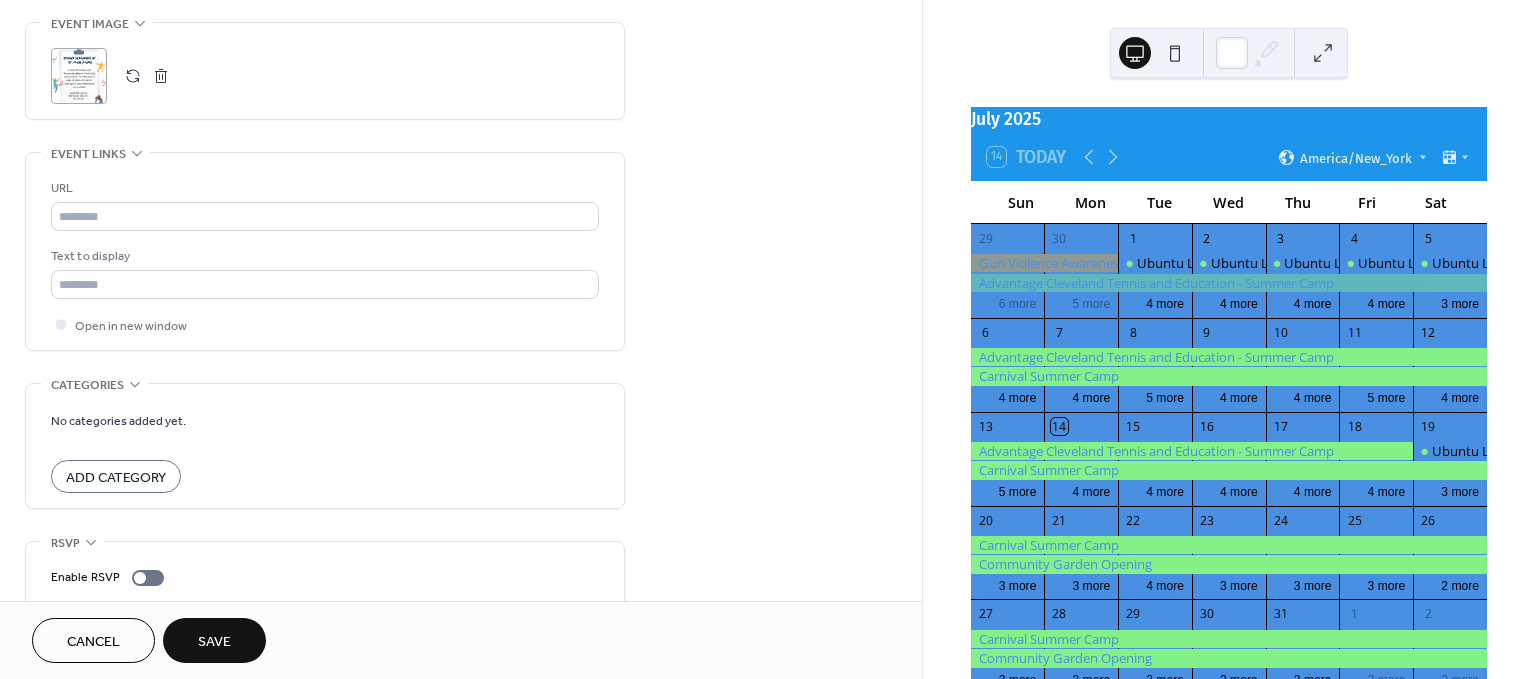 scroll, scrollTop: 1032, scrollLeft: 0, axis: vertical 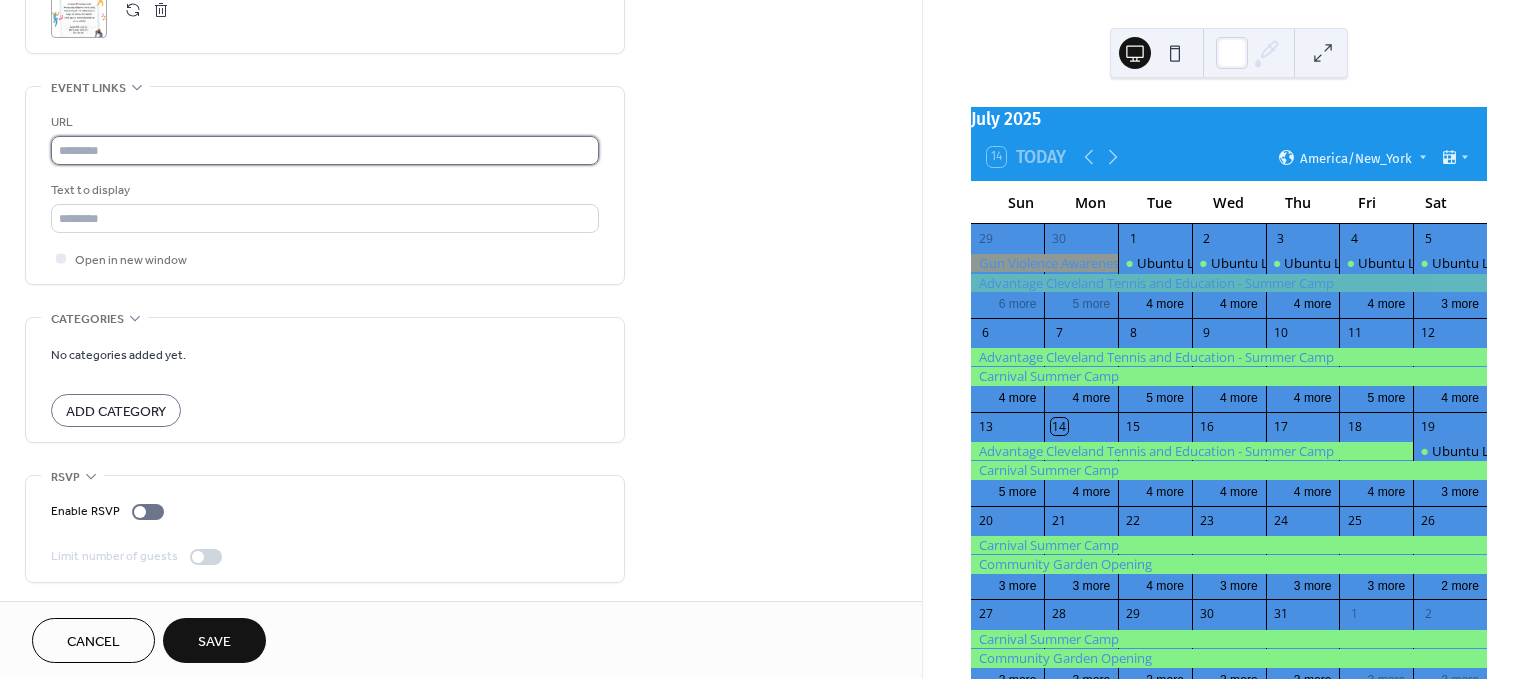 click at bounding box center [325, 150] 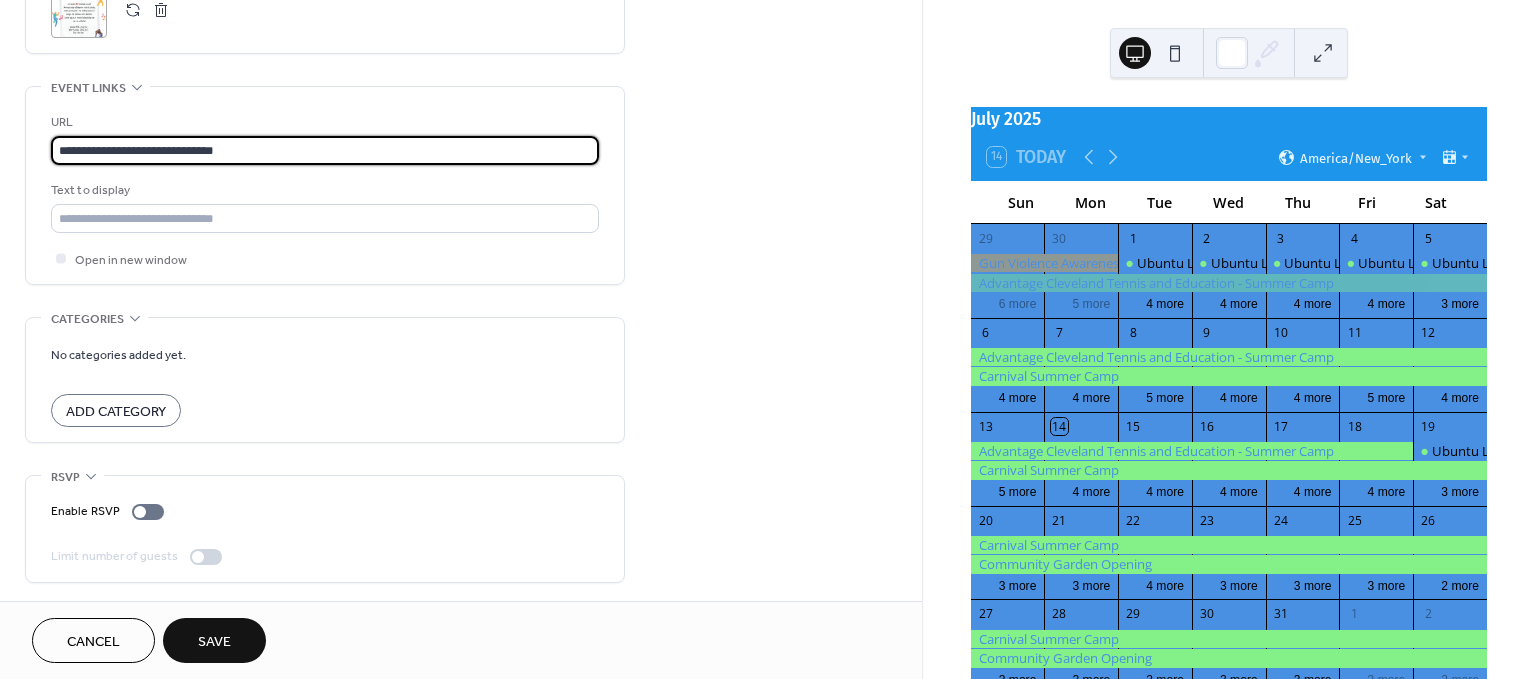 type on "**********" 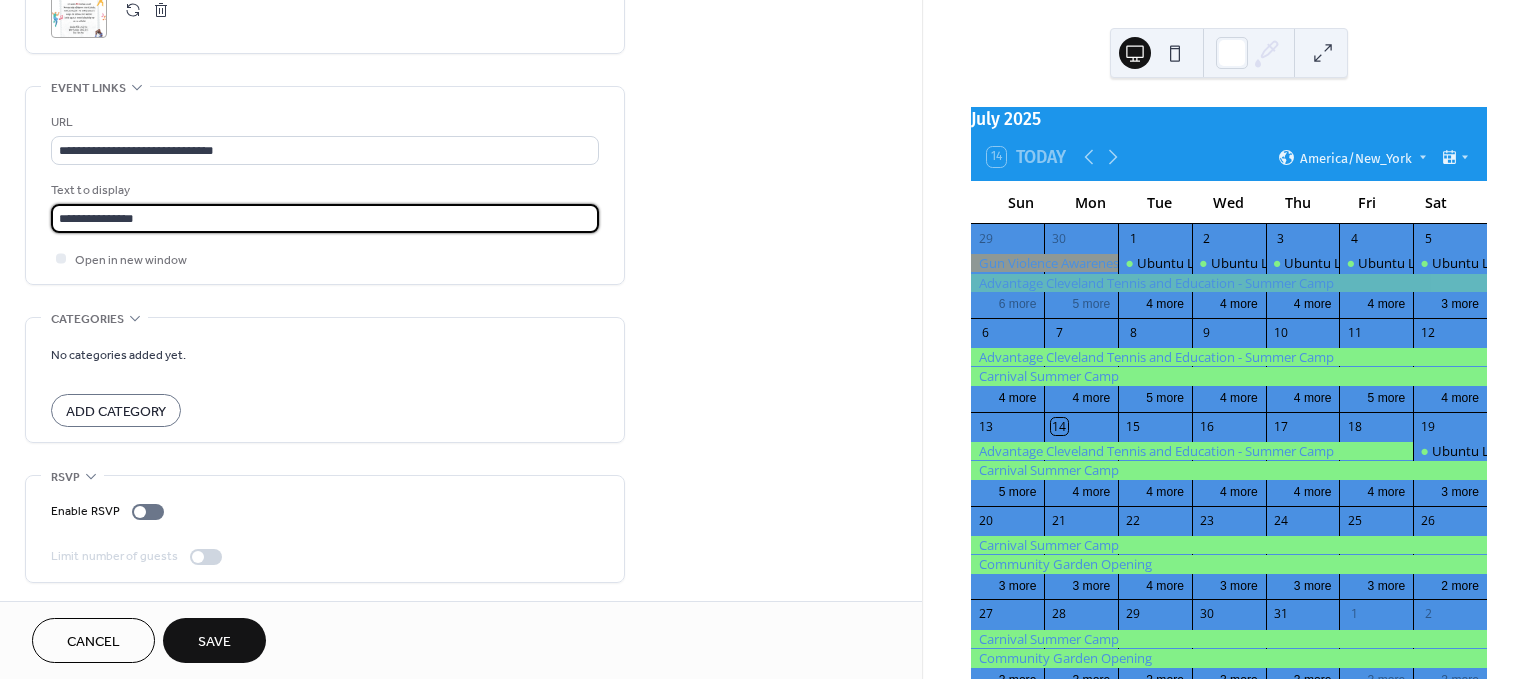 type on "**********" 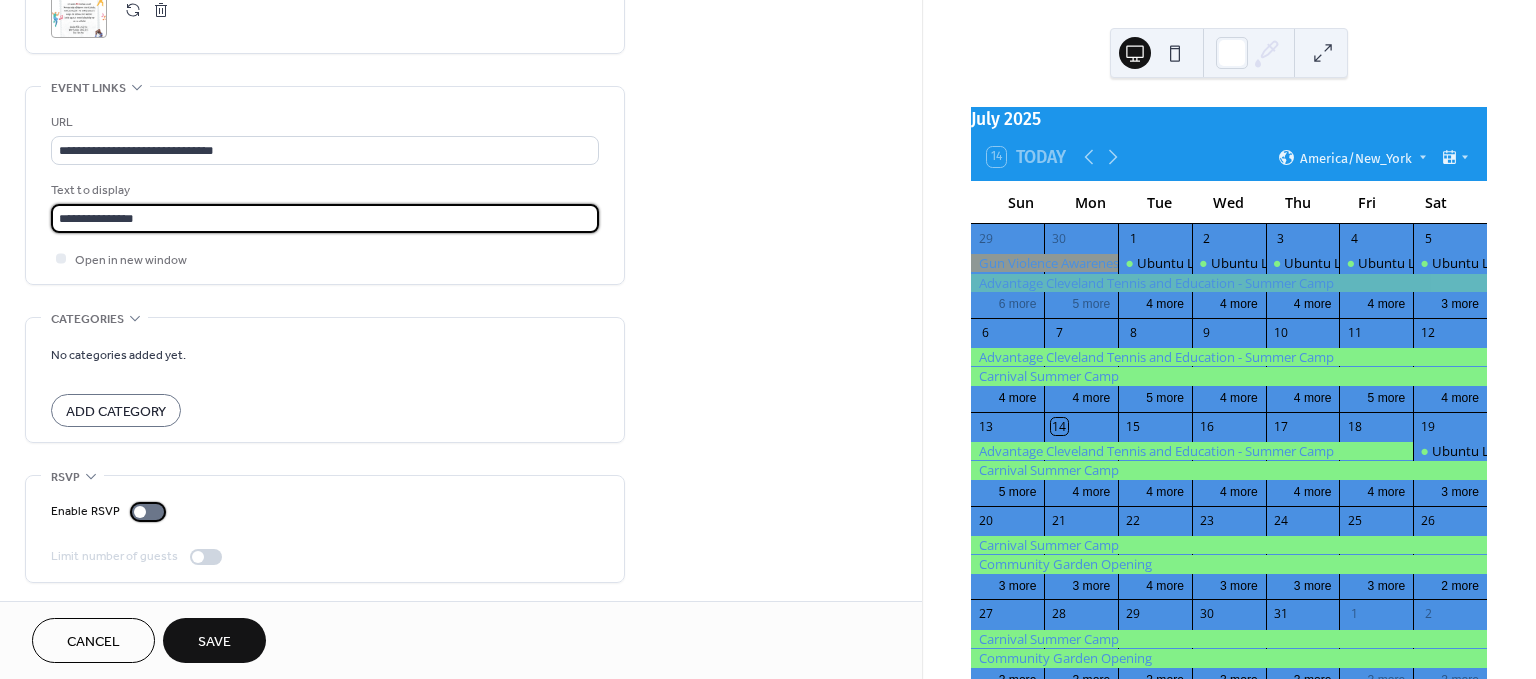 click on "Enable RSVP" at bounding box center [111, 511] 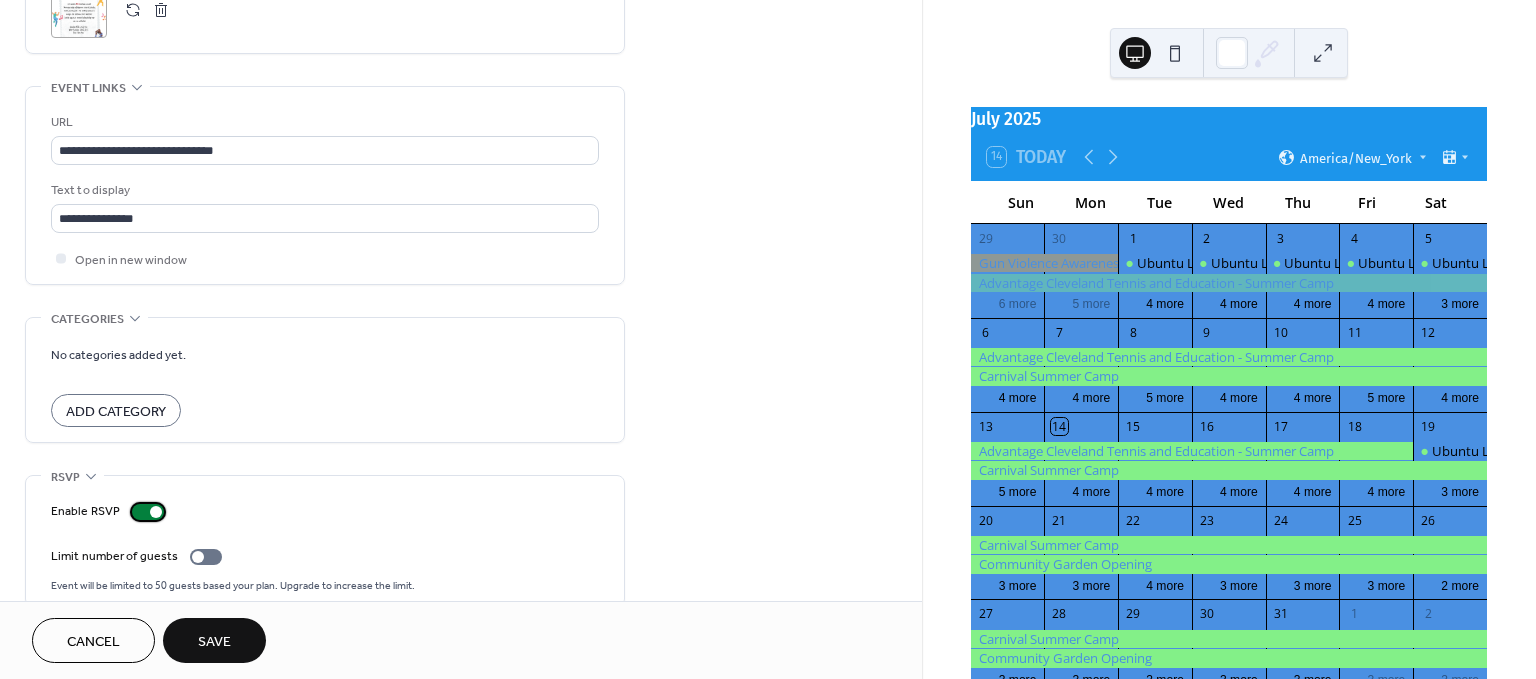 click at bounding box center (156, 512) 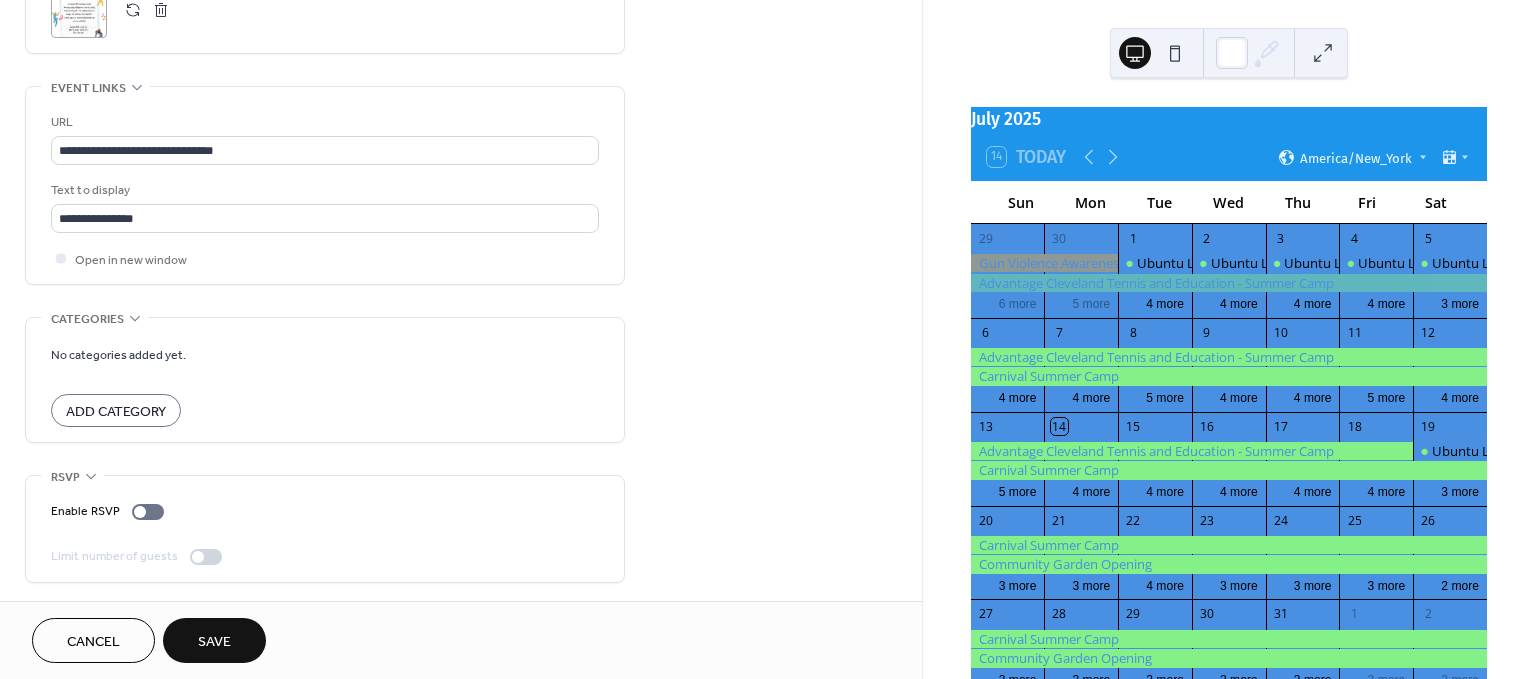 click on "Save" at bounding box center [214, 640] 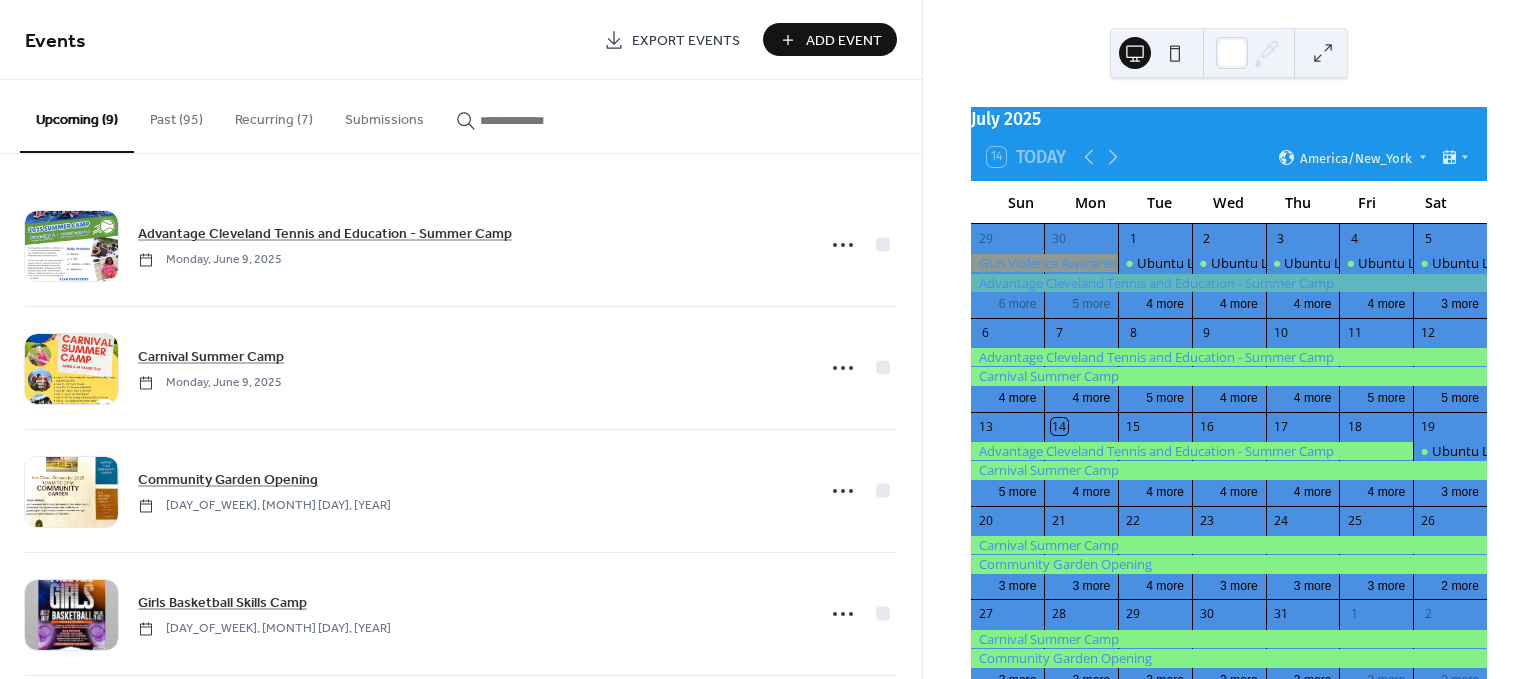 click on "Add Event" at bounding box center [844, 41] 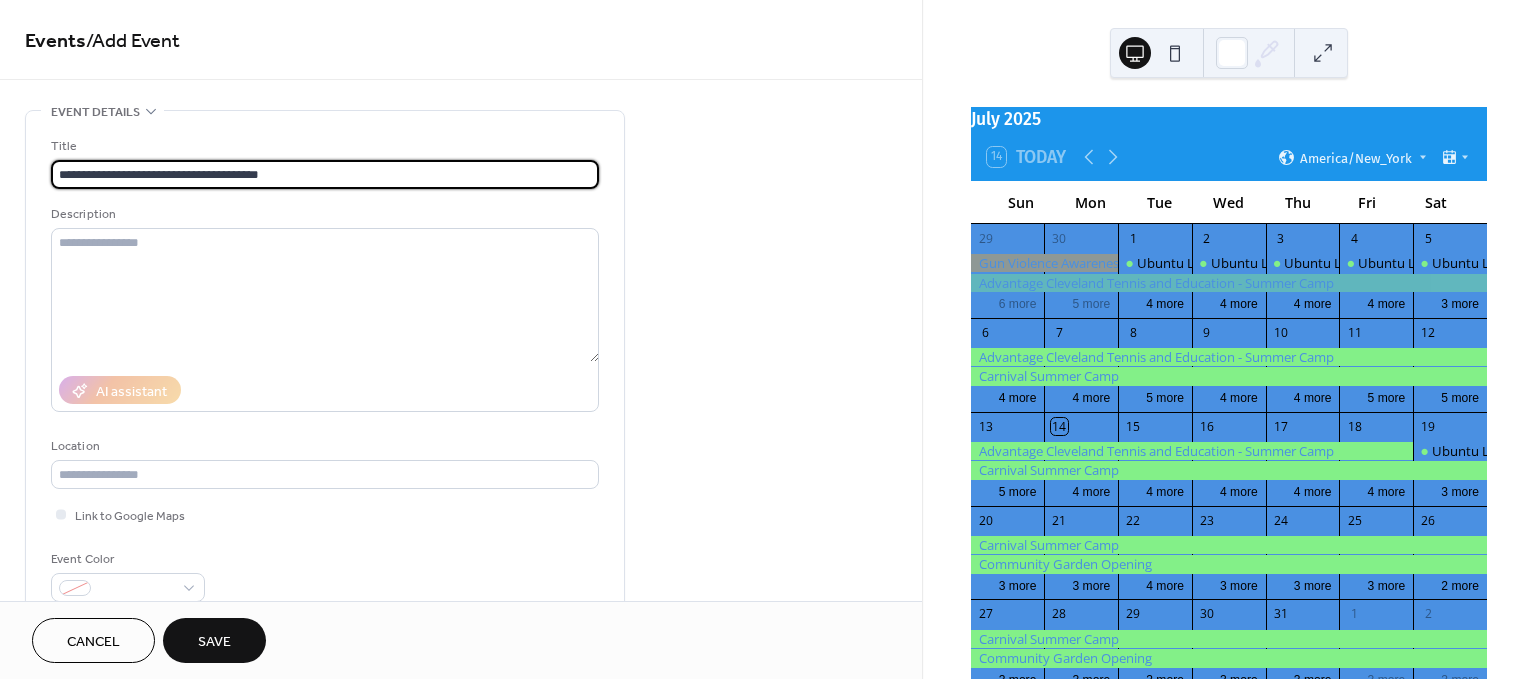 type on "**********" 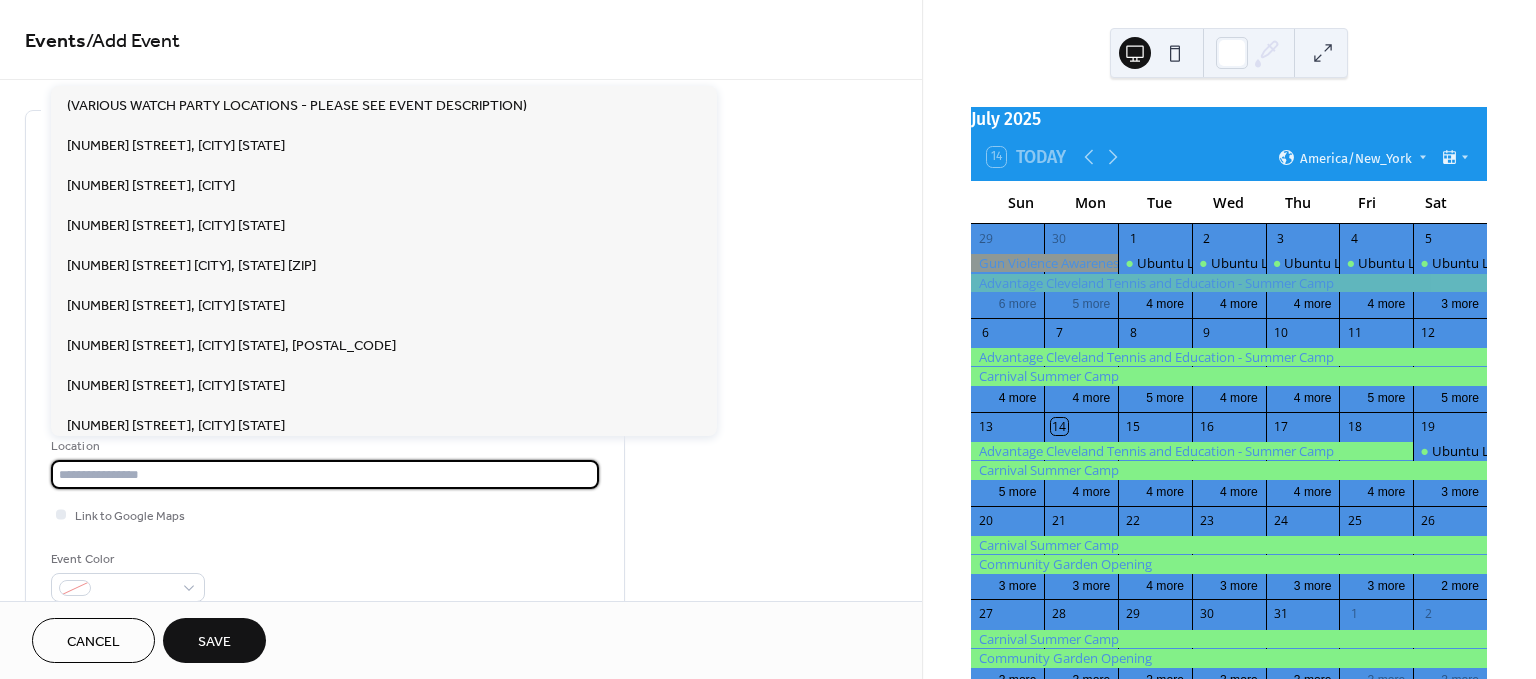 click at bounding box center [325, 474] 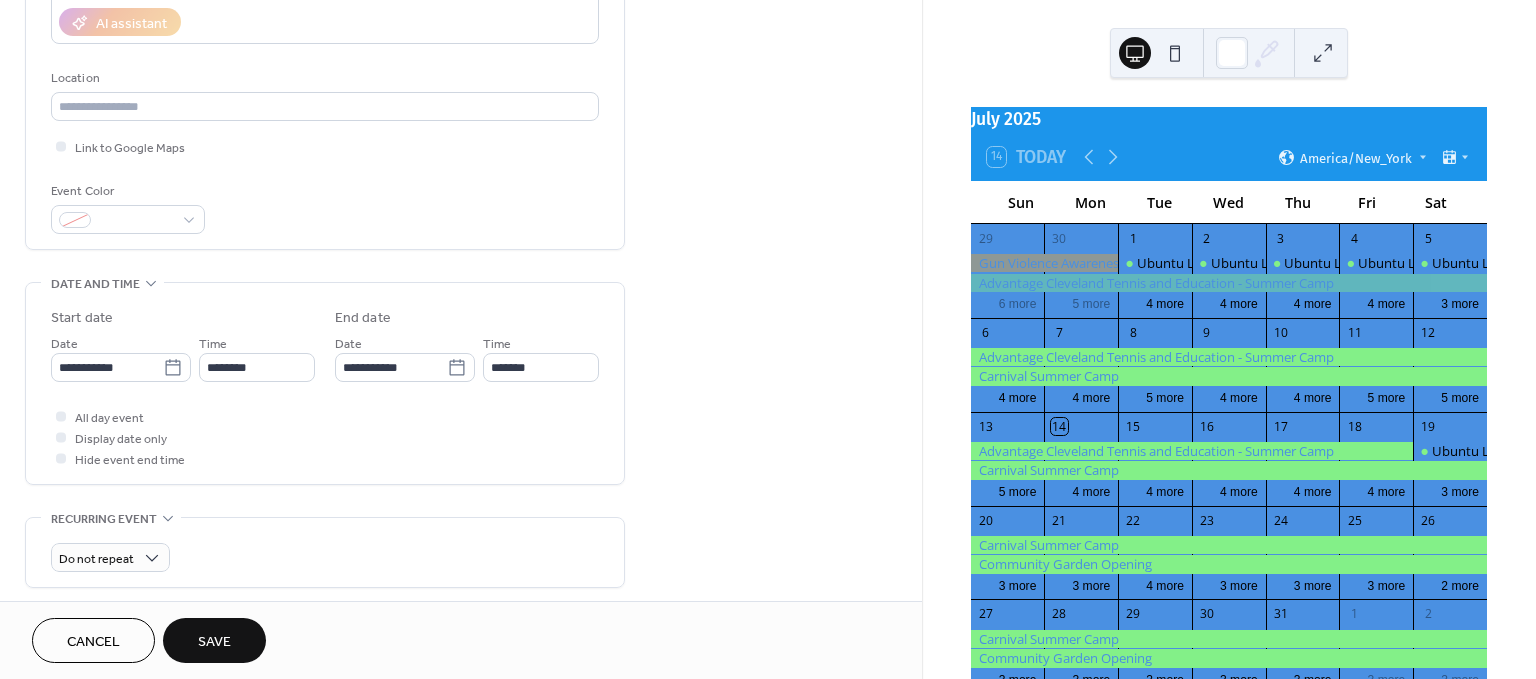 drag, startPoint x: 643, startPoint y: 486, endPoint x: 564, endPoint y: 494, distance: 79.40403 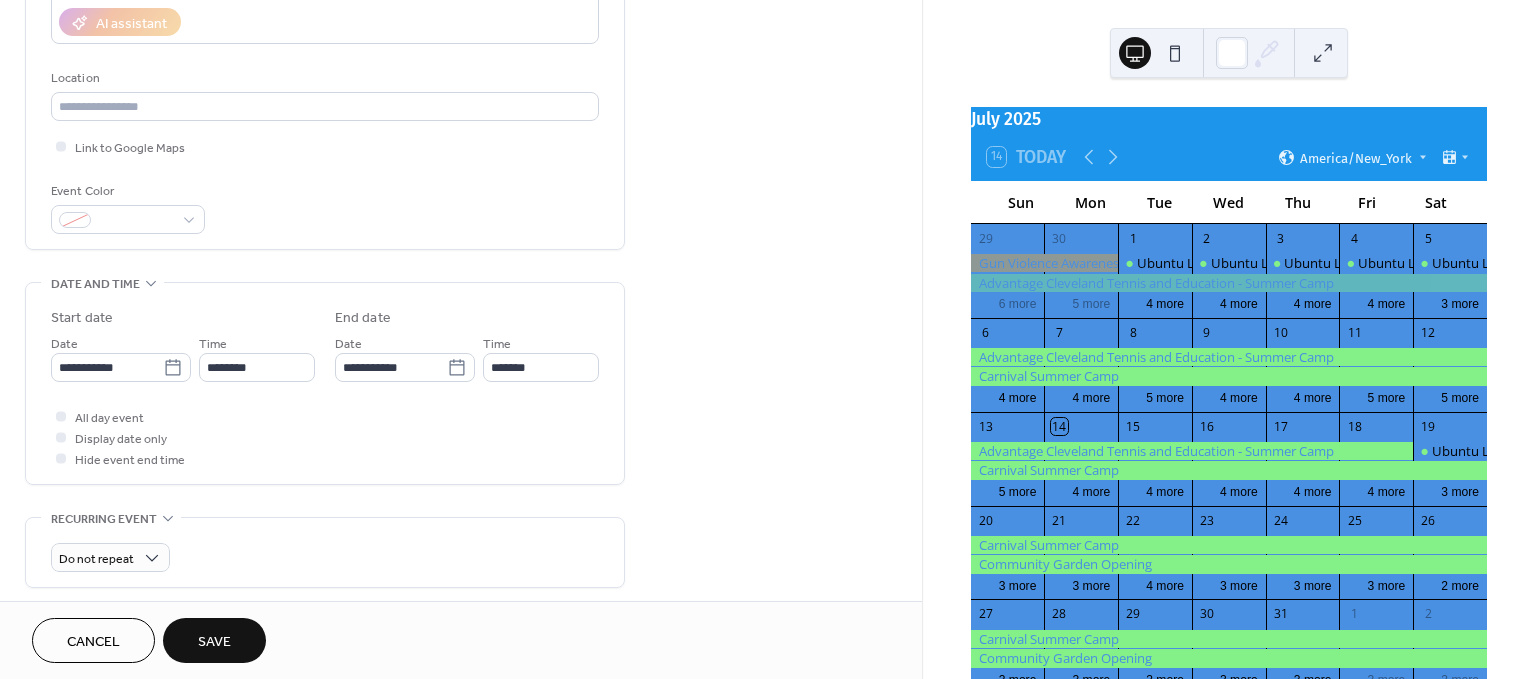 scroll, scrollTop: 396, scrollLeft: 0, axis: vertical 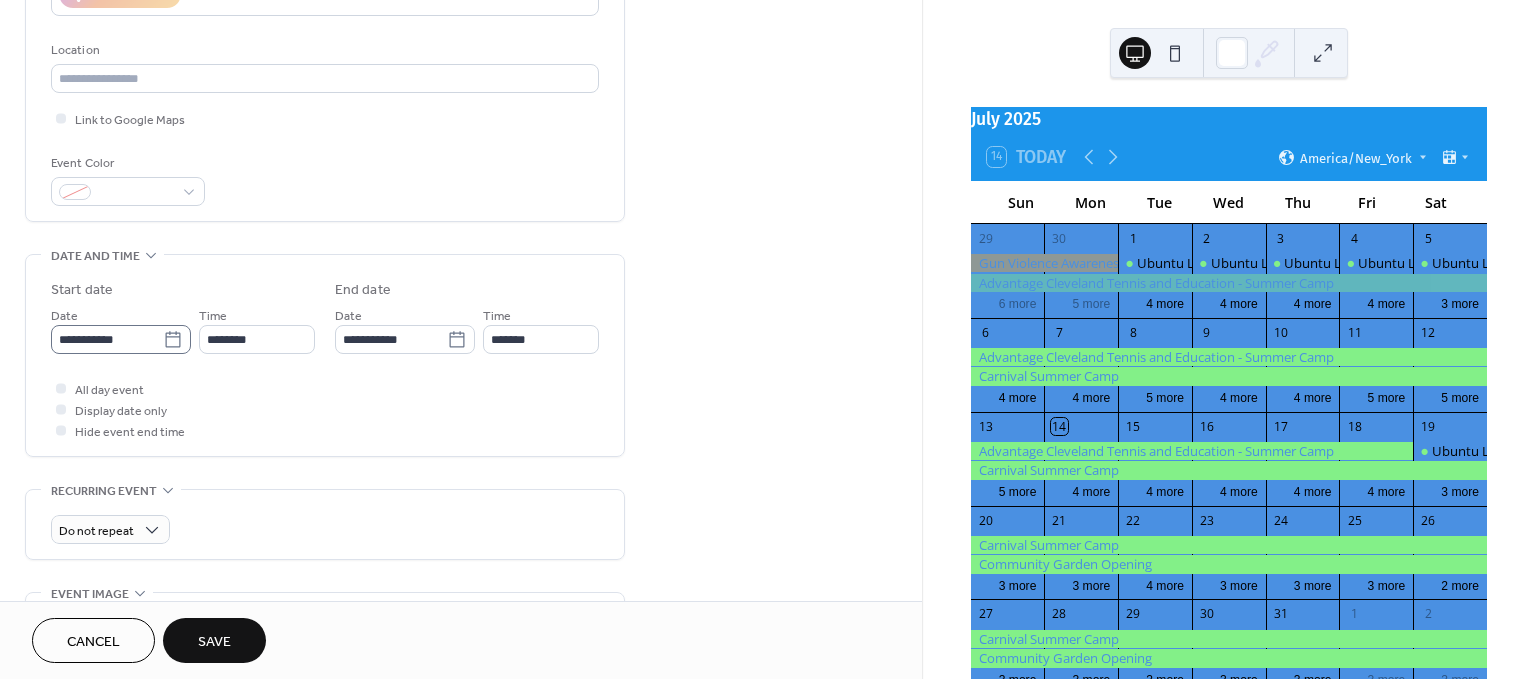 click 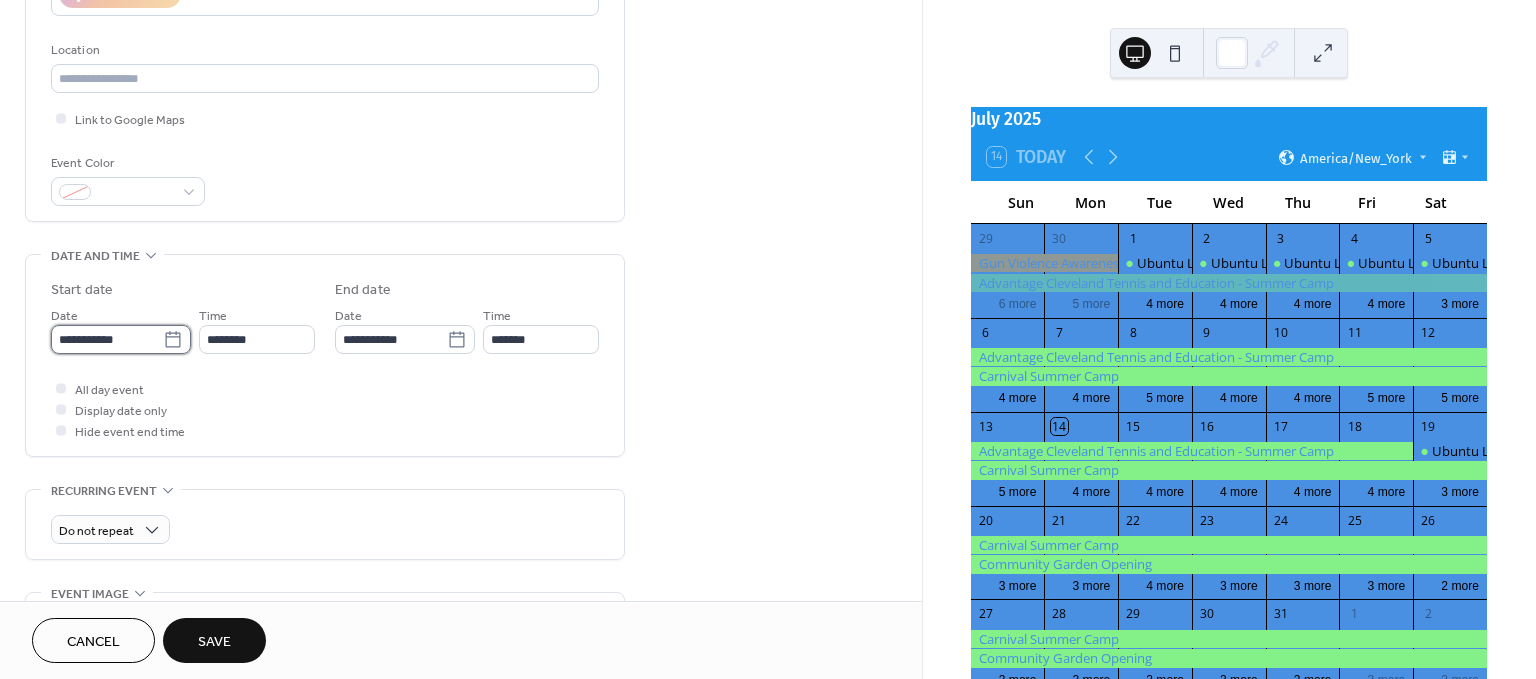 click on "**********" at bounding box center [107, 339] 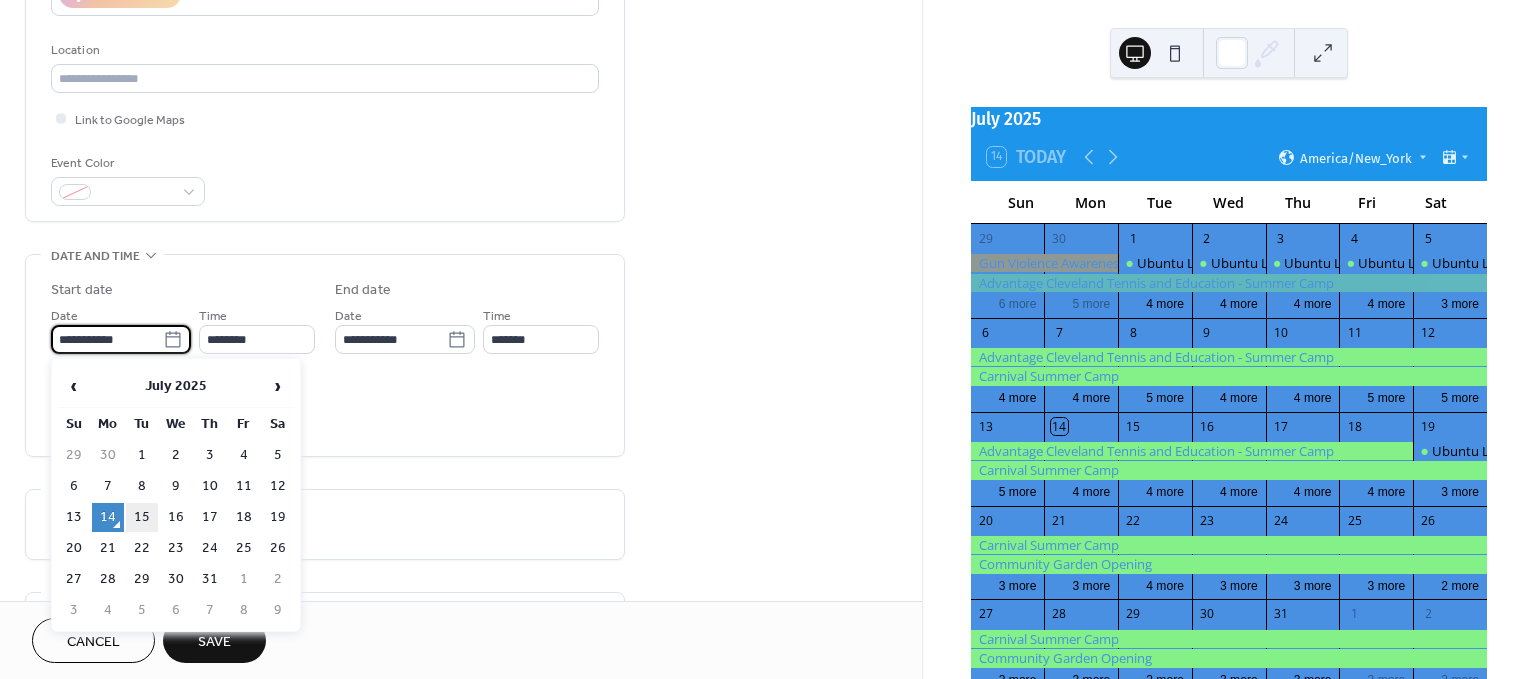 click on "15" at bounding box center [142, 517] 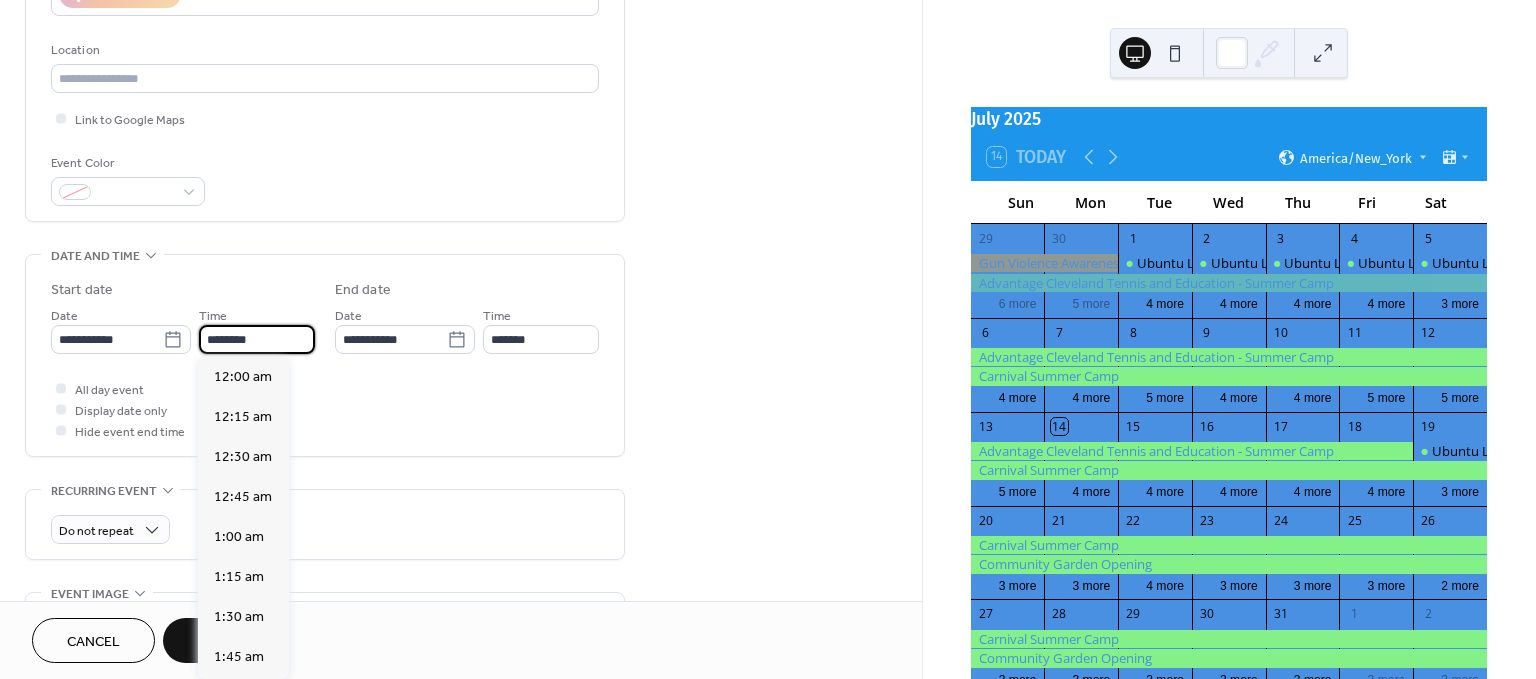 click on "********" at bounding box center [257, 339] 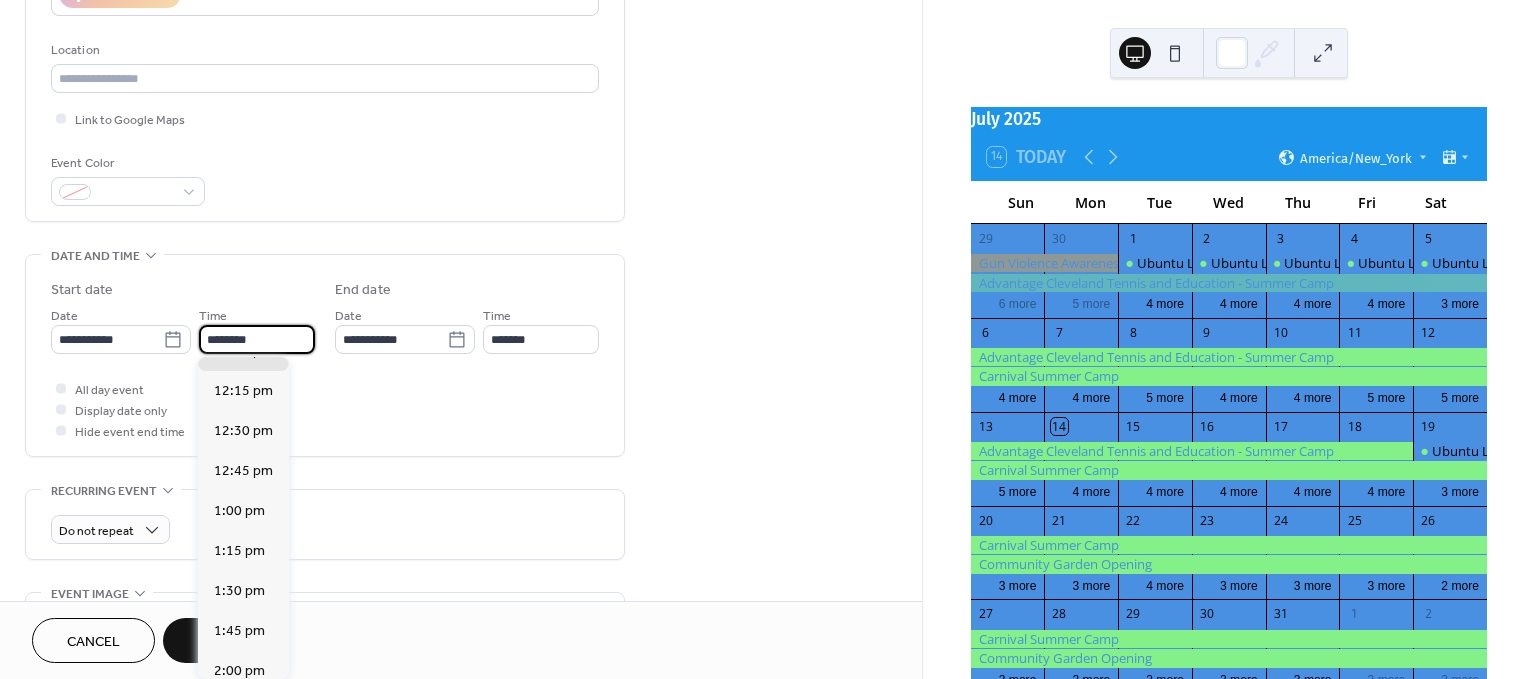 click on "All day event Display date only Hide event end time" at bounding box center (325, 409) 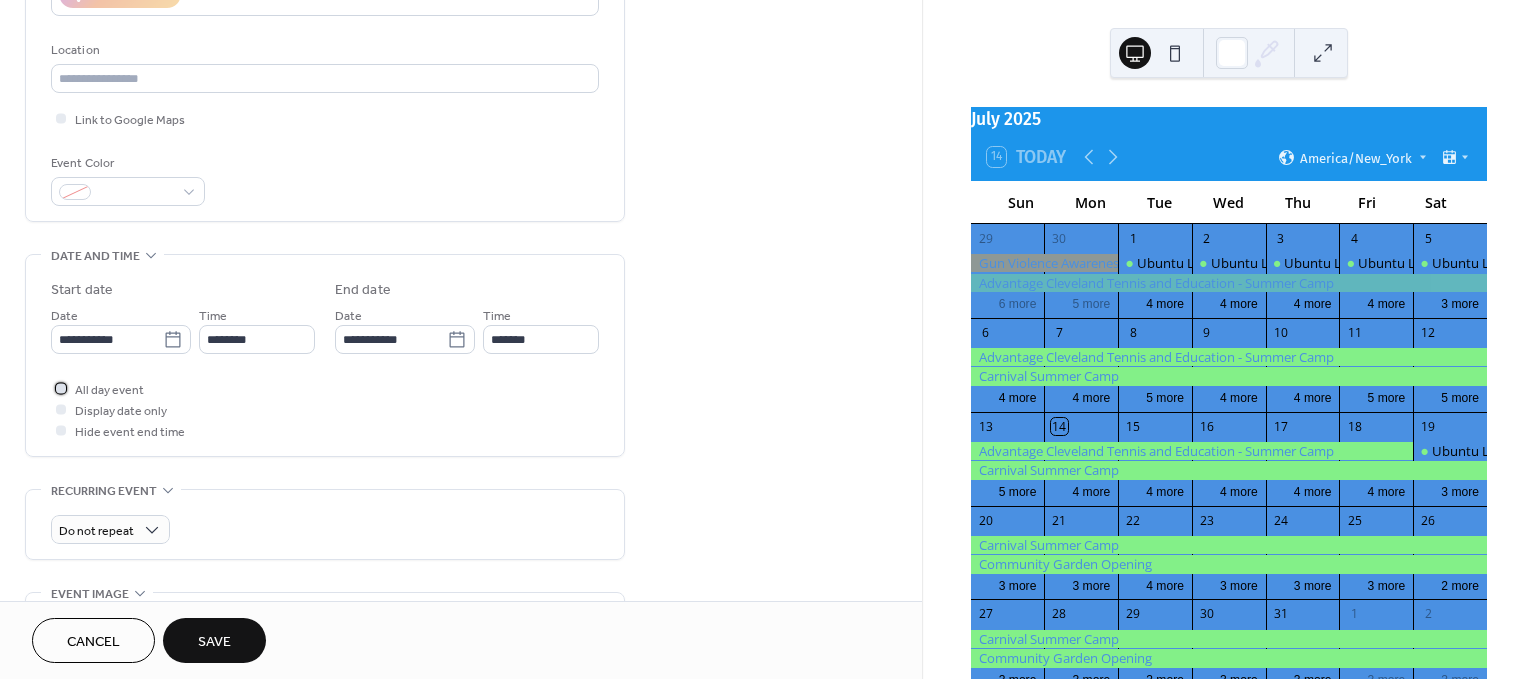 click at bounding box center (61, 388) 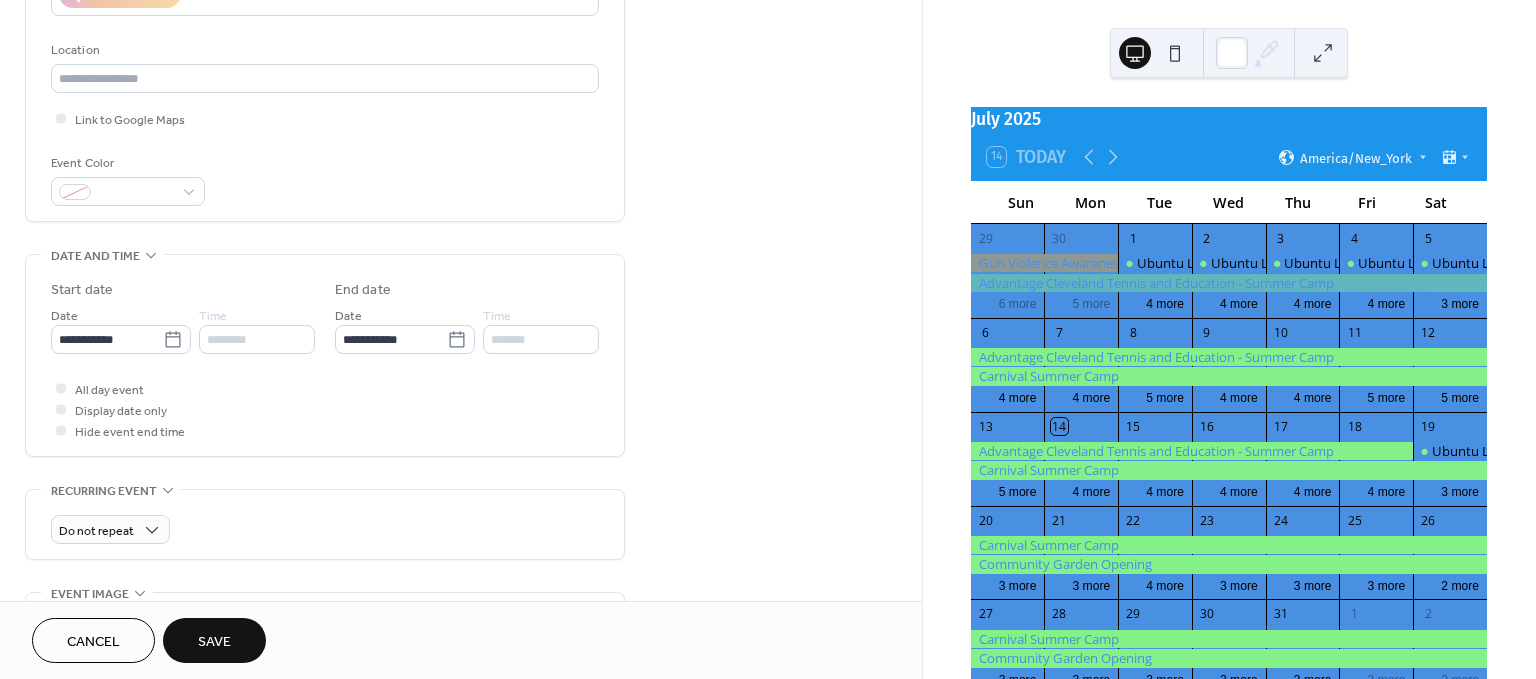 click at bounding box center [61, 409] 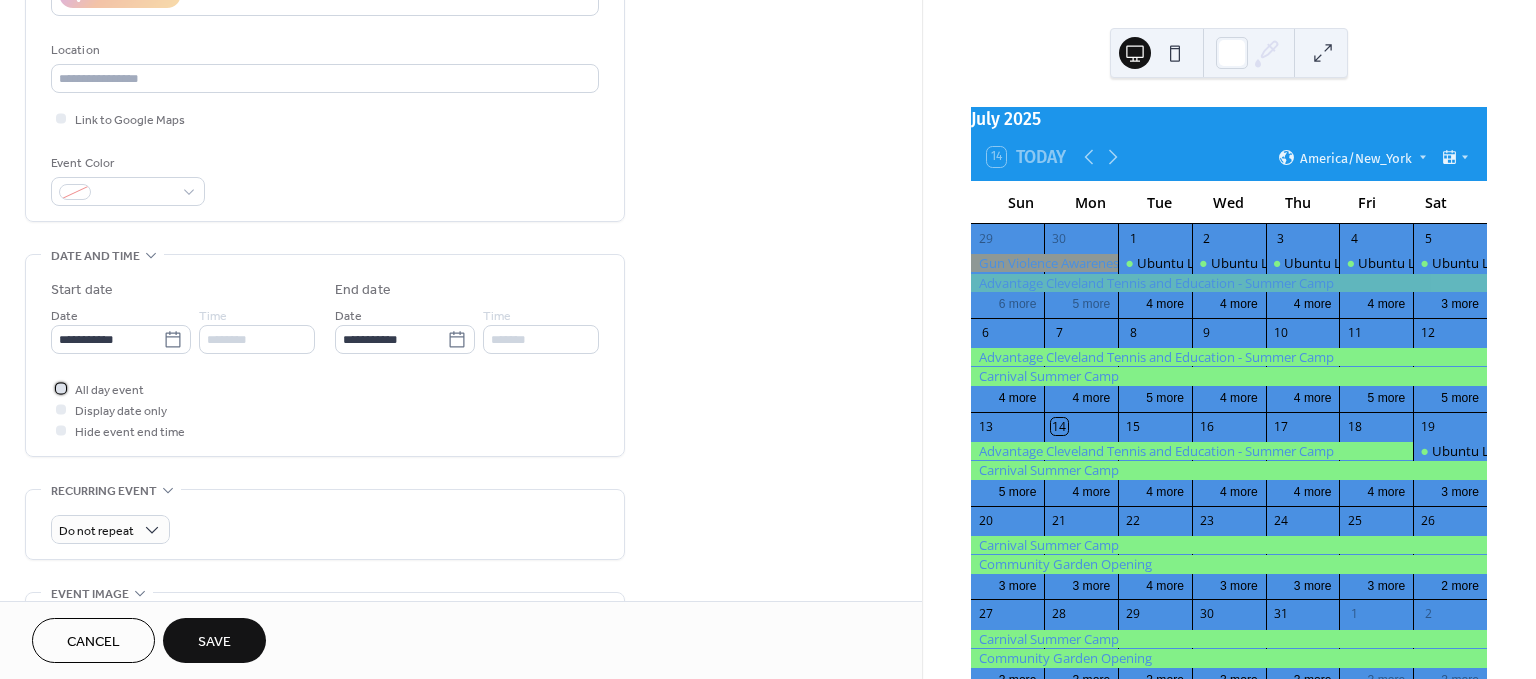click at bounding box center (61, 388) 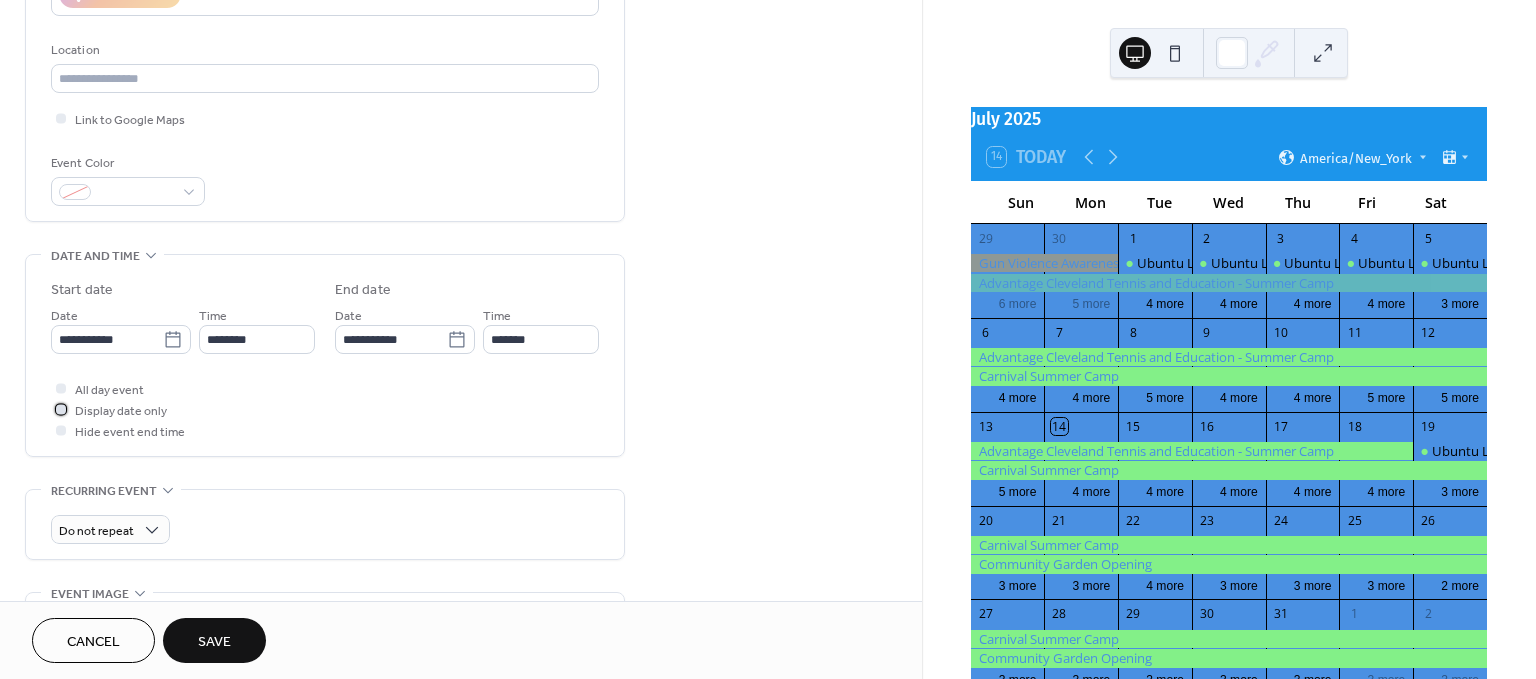click at bounding box center [61, 409] 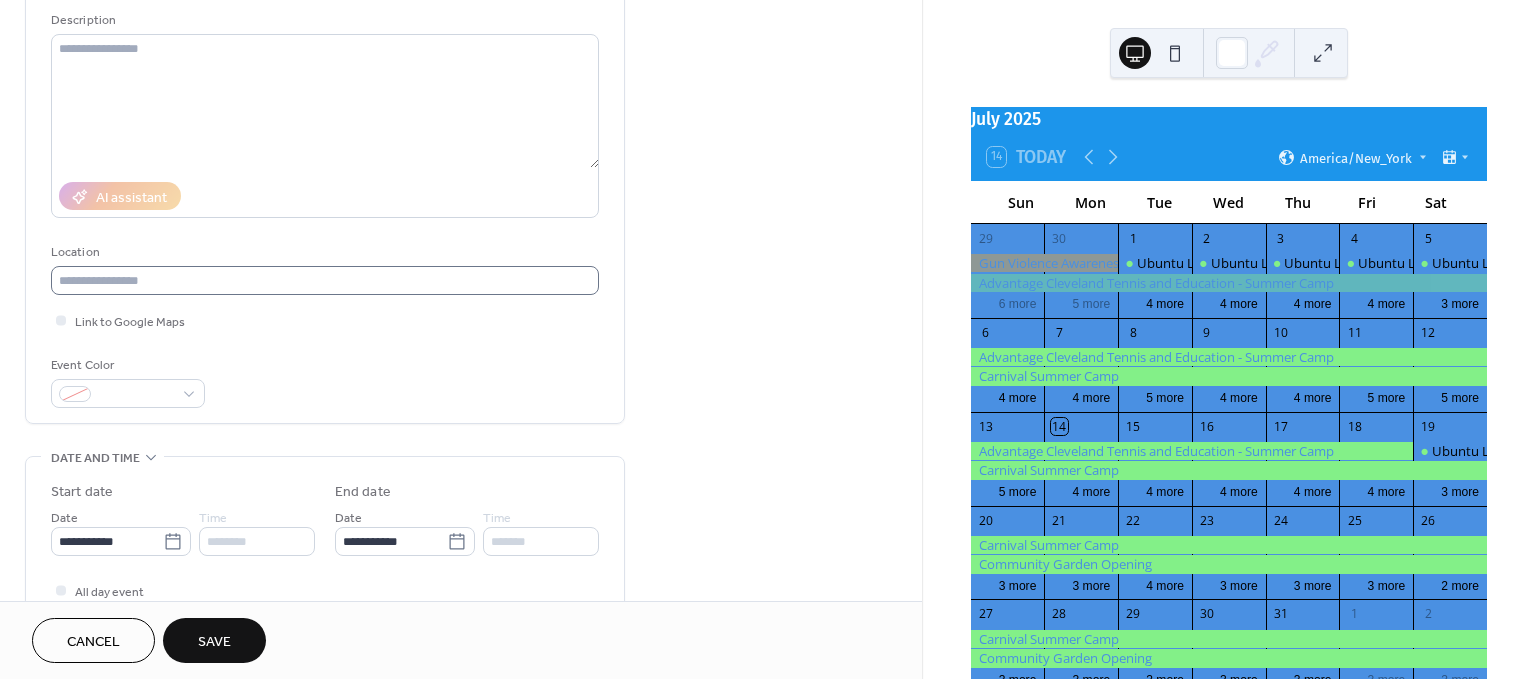 scroll, scrollTop: 0, scrollLeft: 0, axis: both 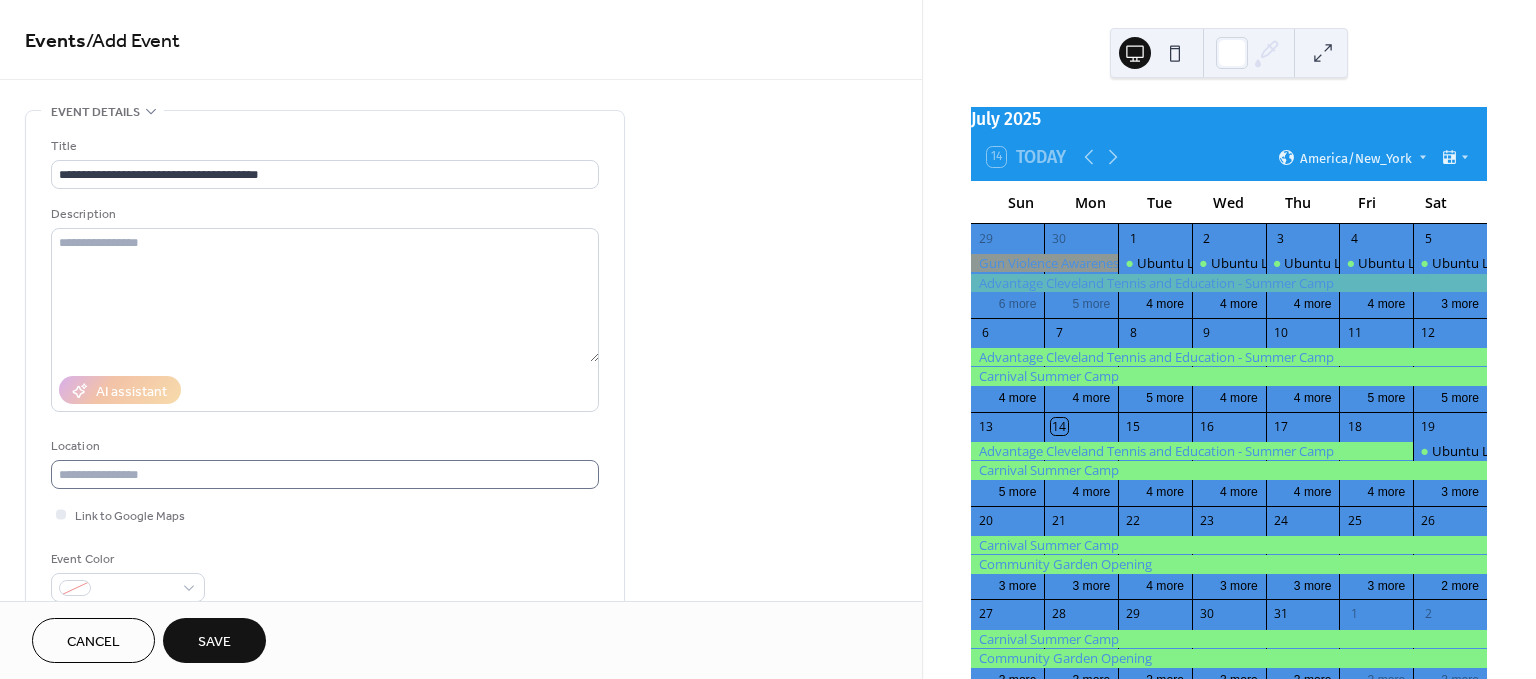 drag, startPoint x: 337, startPoint y: 390, endPoint x: 421, endPoint y: 331, distance: 102.64989 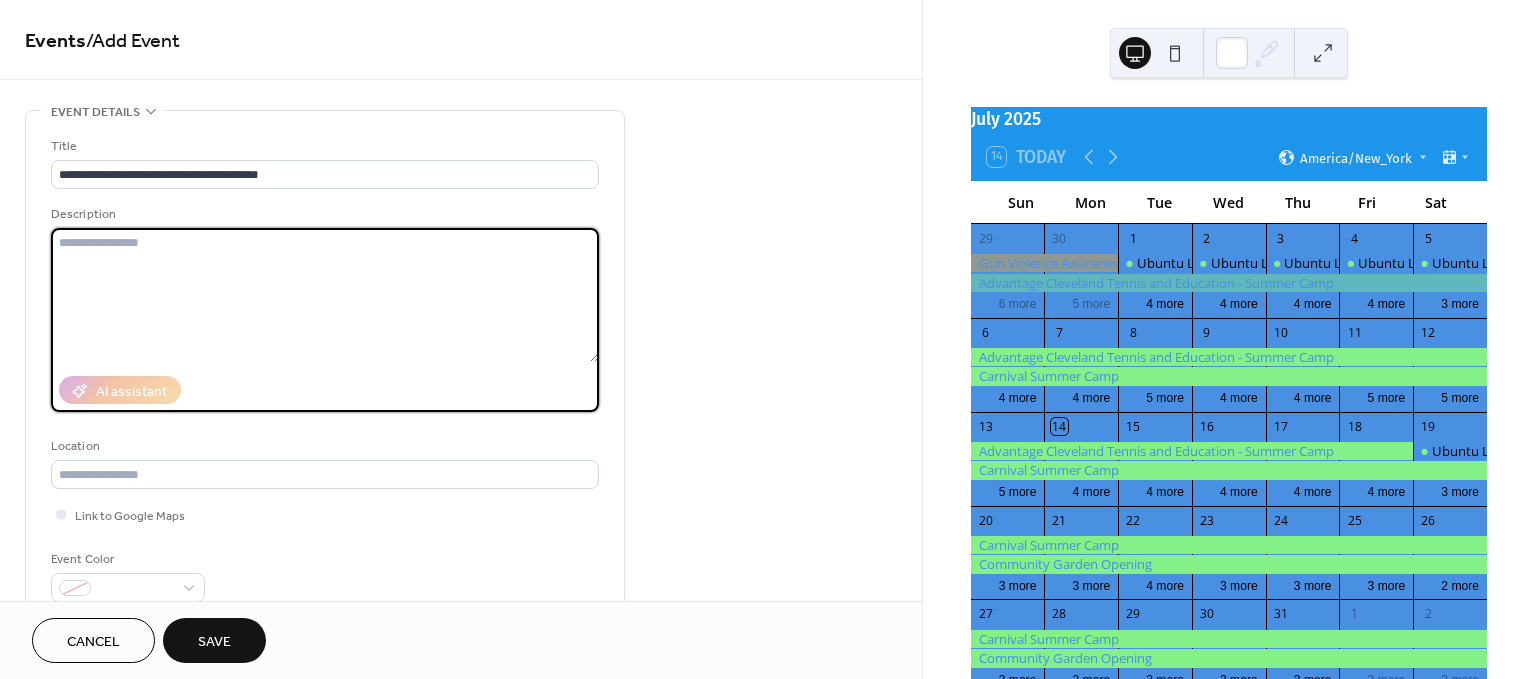 click at bounding box center (325, 295) 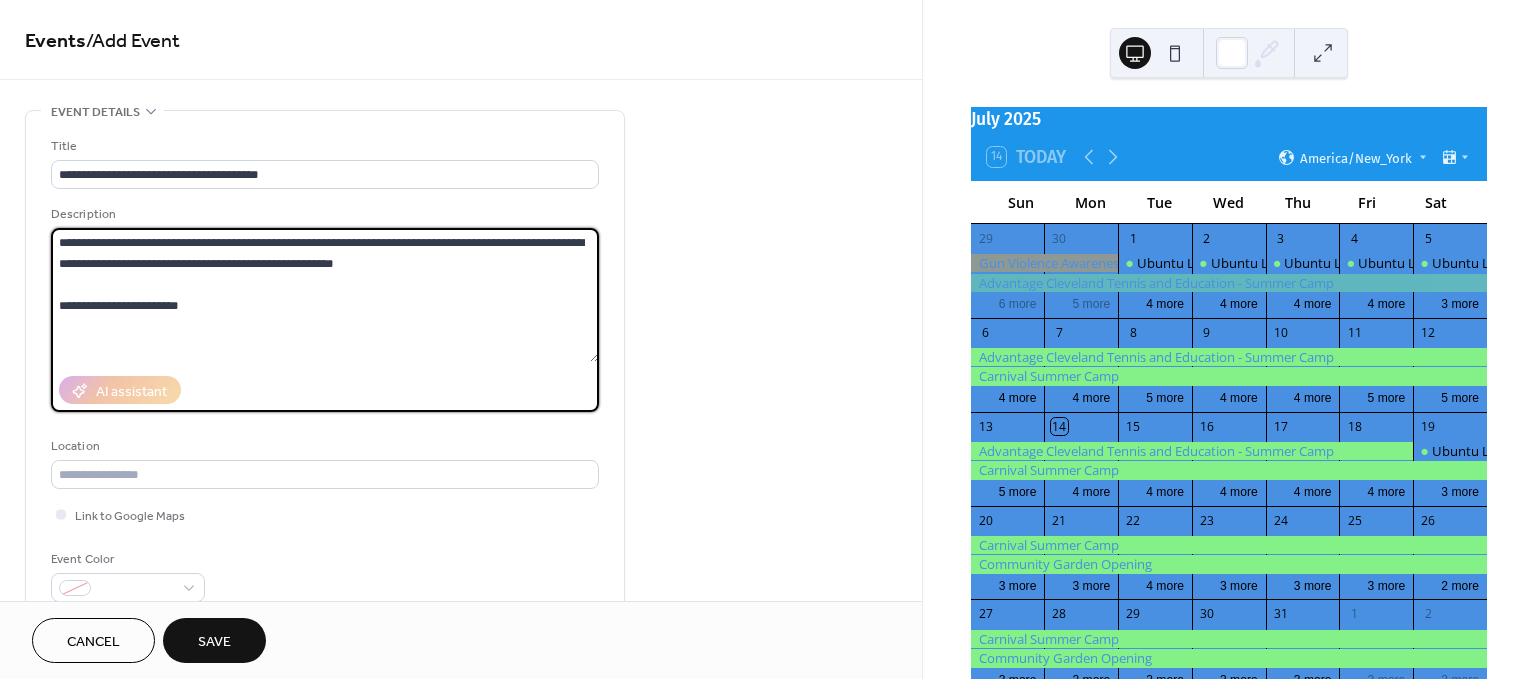 type on "**********" 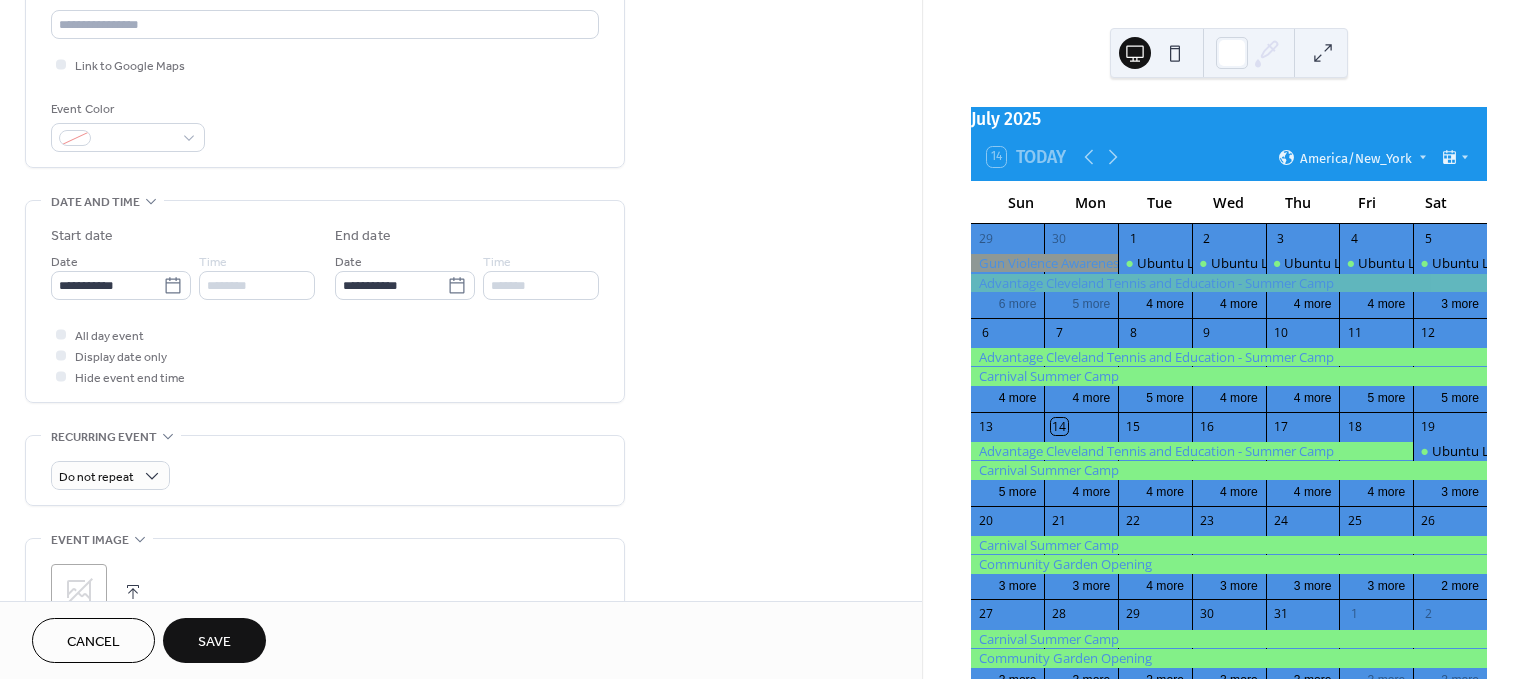 scroll, scrollTop: 534, scrollLeft: 0, axis: vertical 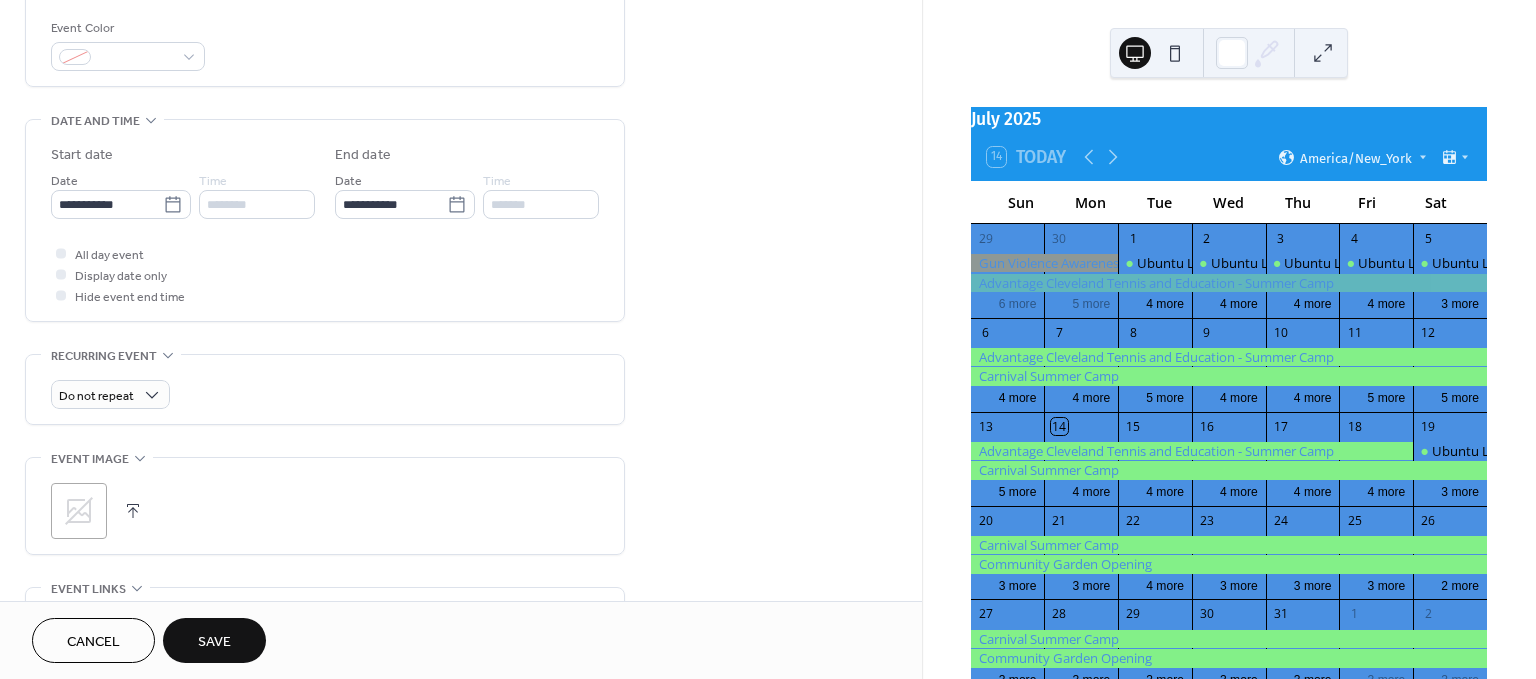 drag, startPoint x: 800, startPoint y: 396, endPoint x: 809, endPoint y: 440, distance: 44.911022 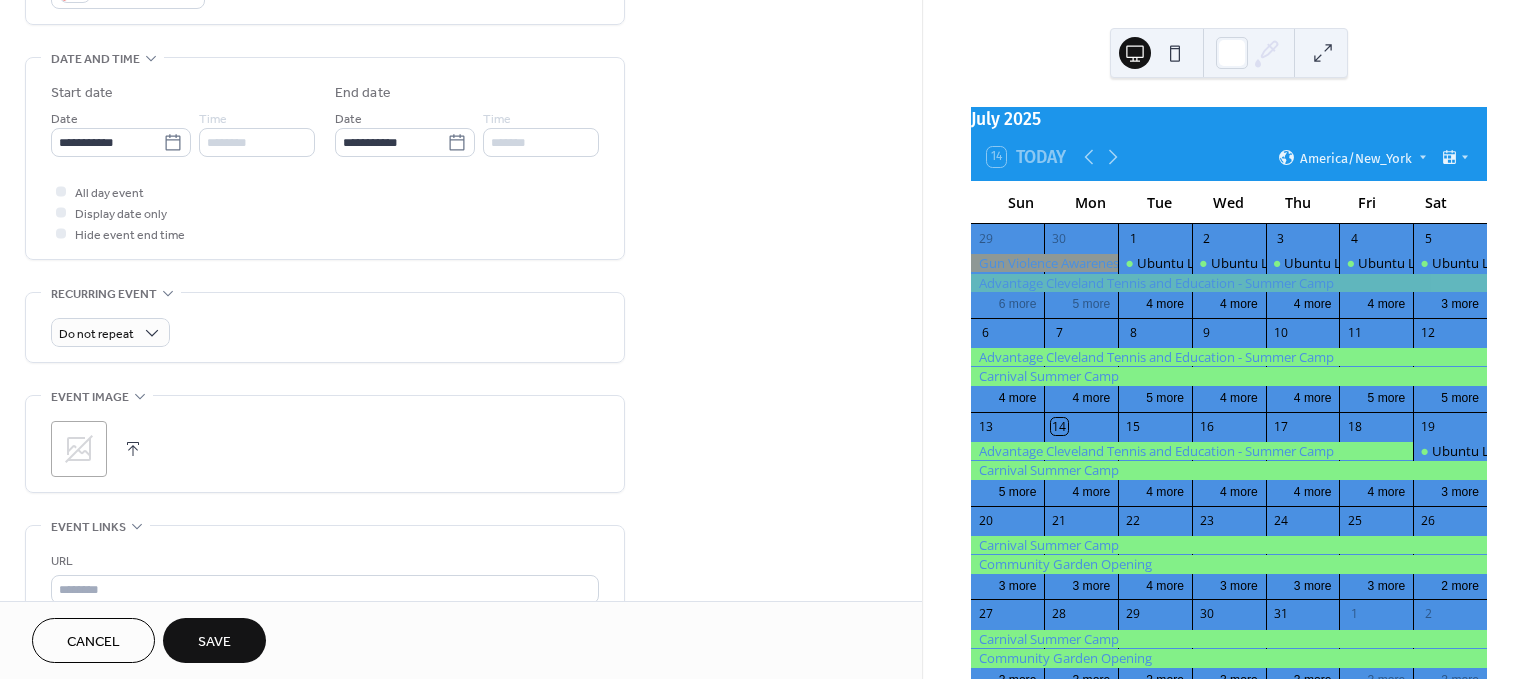 scroll, scrollTop: 635, scrollLeft: 0, axis: vertical 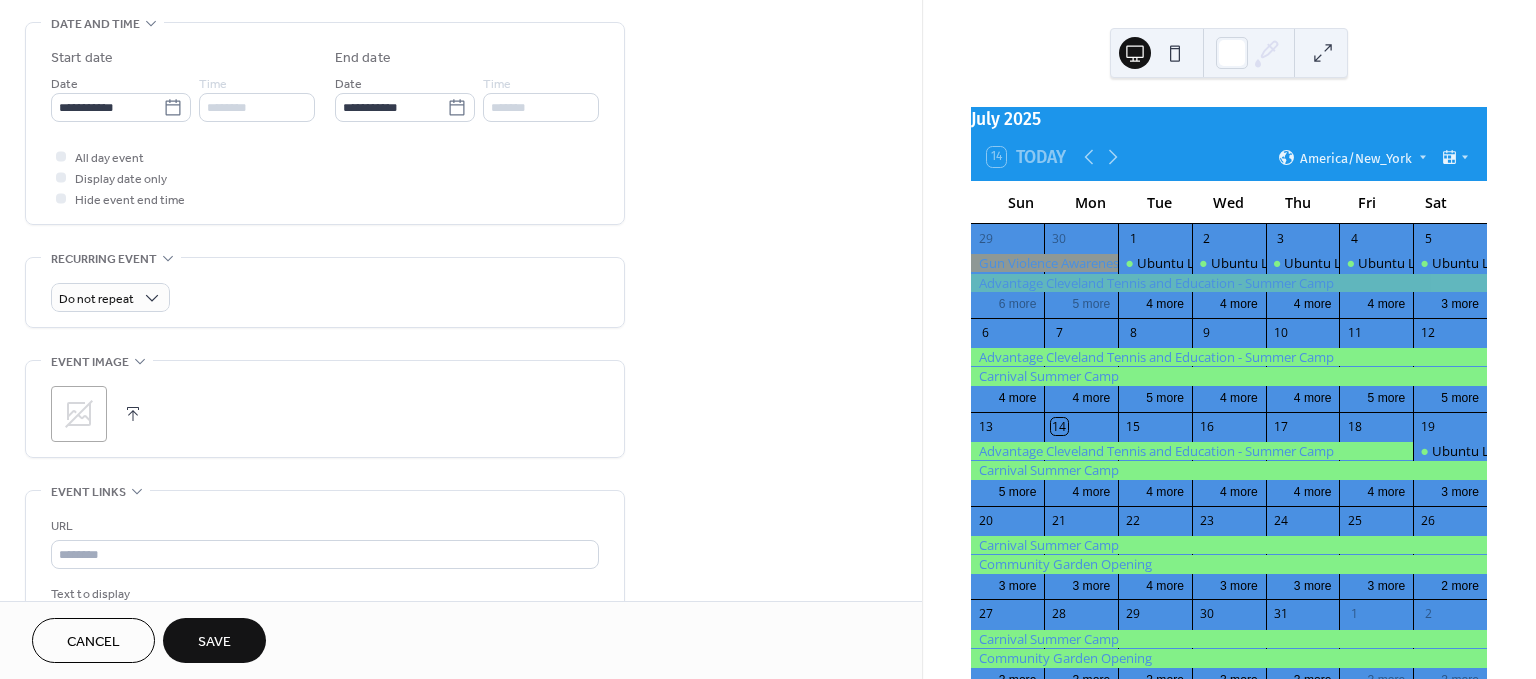 drag, startPoint x: 257, startPoint y: 397, endPoint x: 366, endPoint y: 543, distance: 182.20044 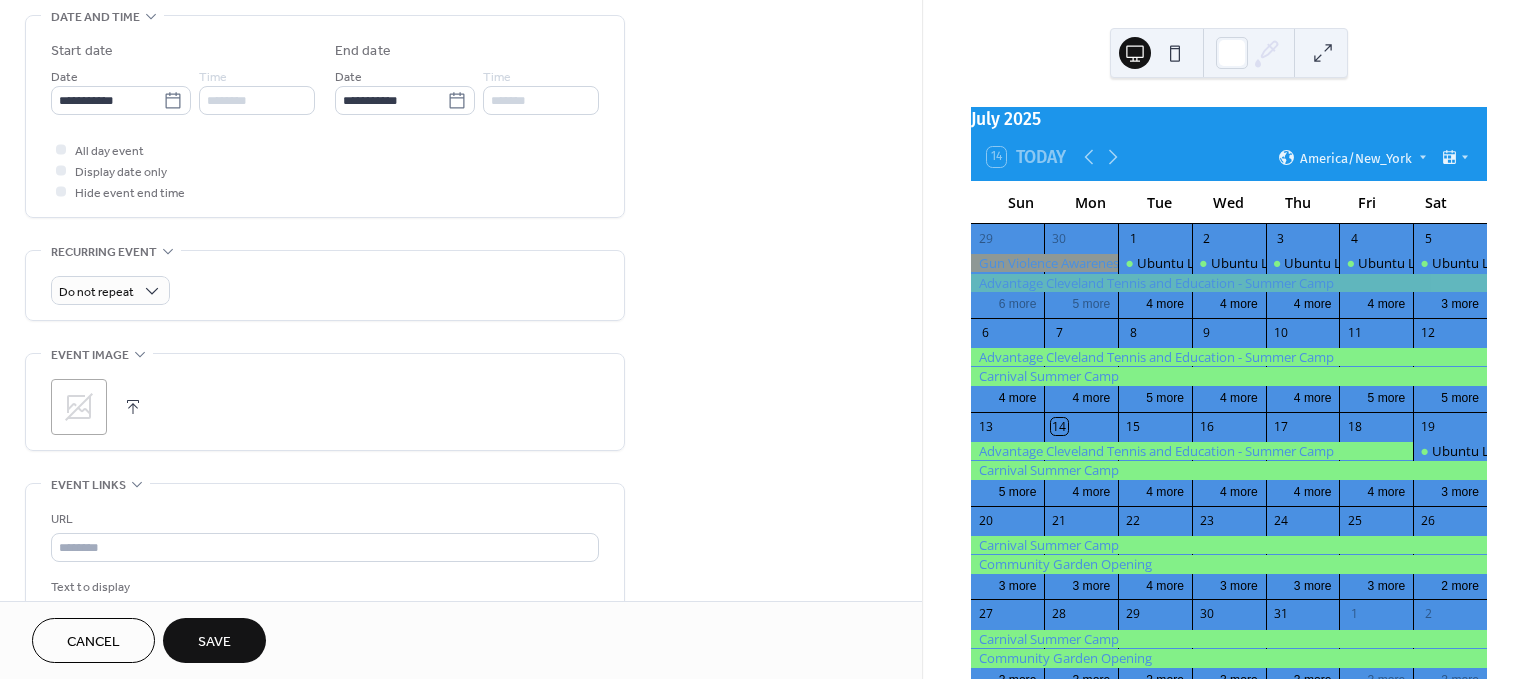 click at bounding box center [133, 407] 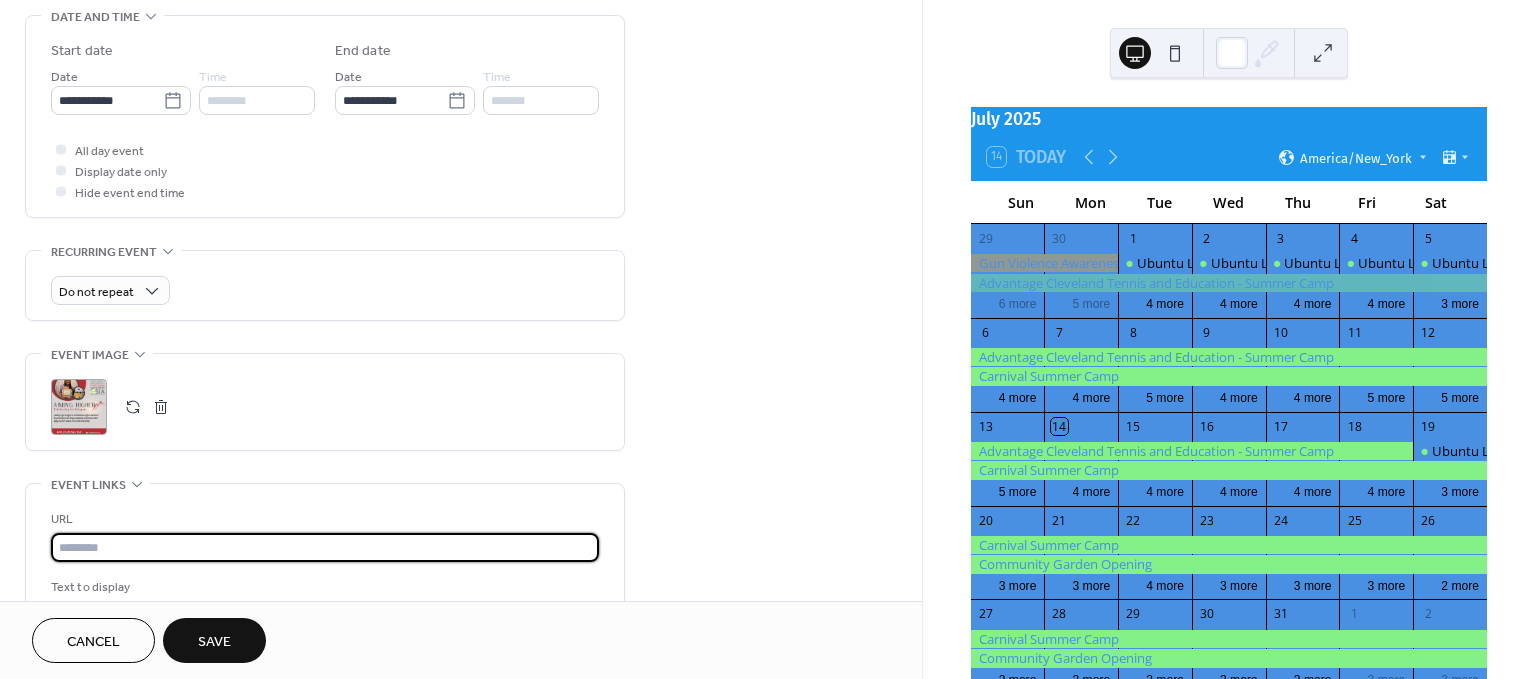 click at bounding box center [325, 547] 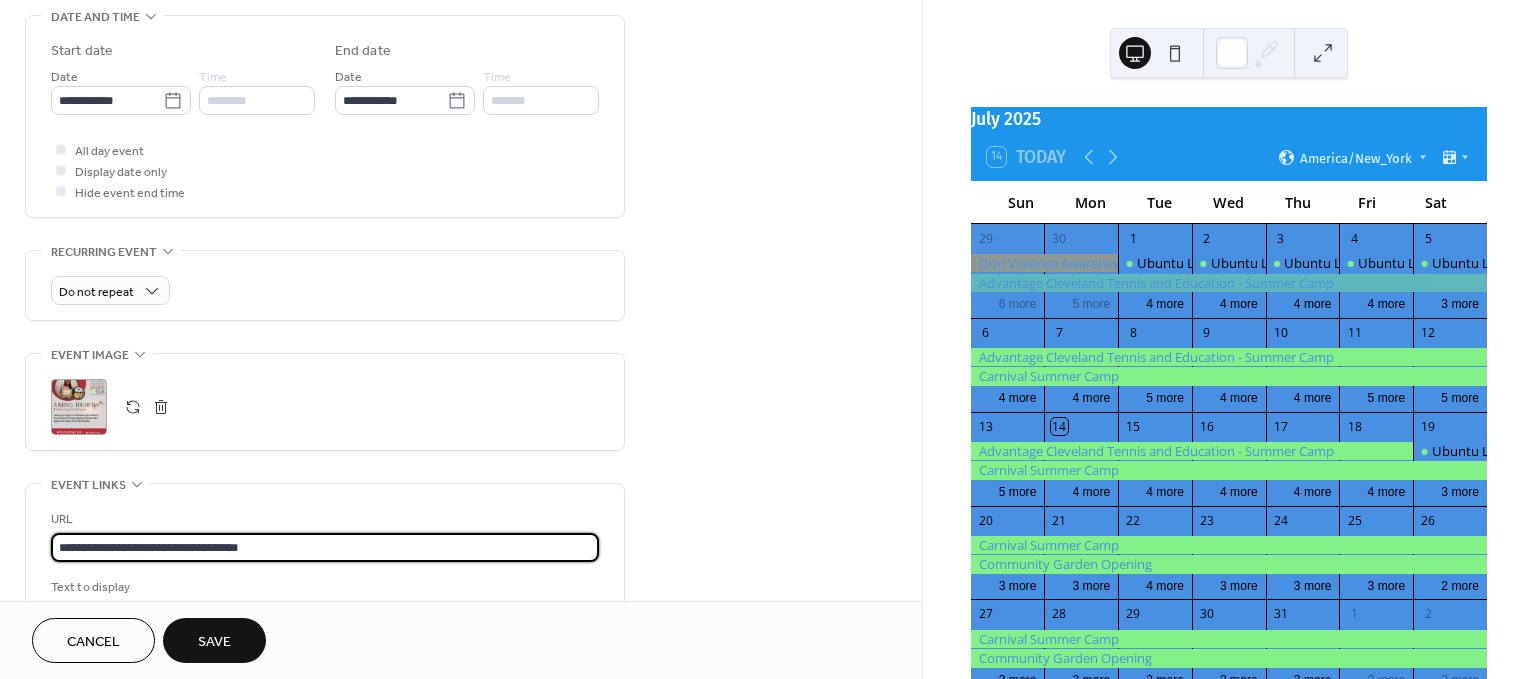 type on "**********" 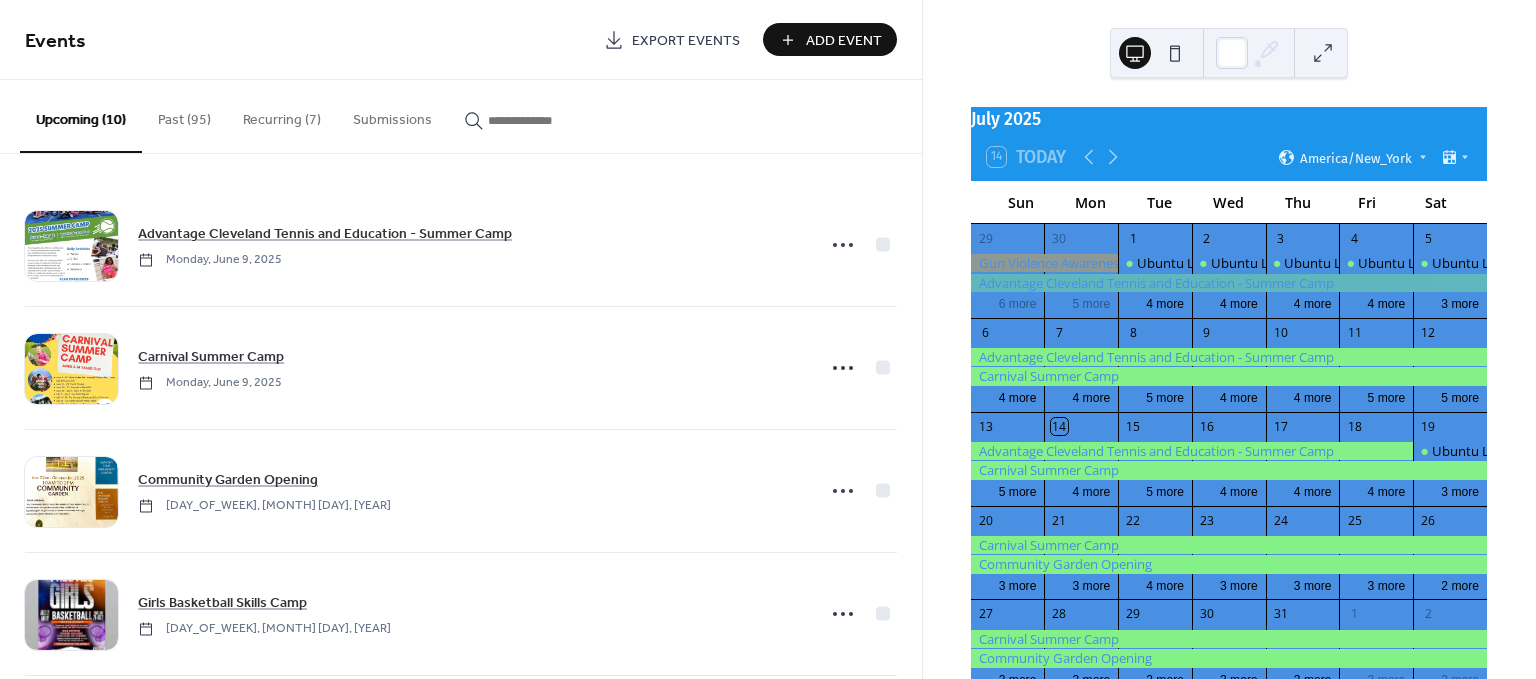 click on "Add Event" at bounding box center [844, 41] 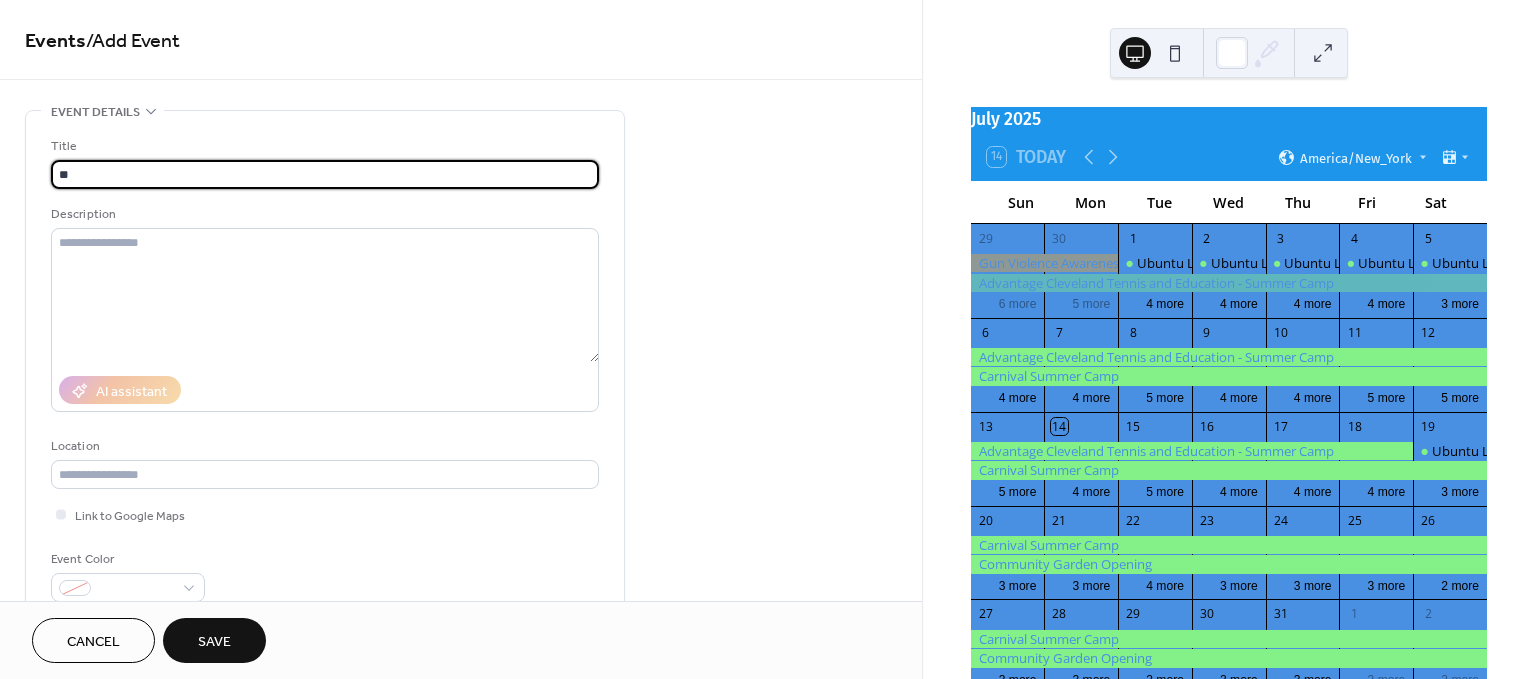 type on "*" 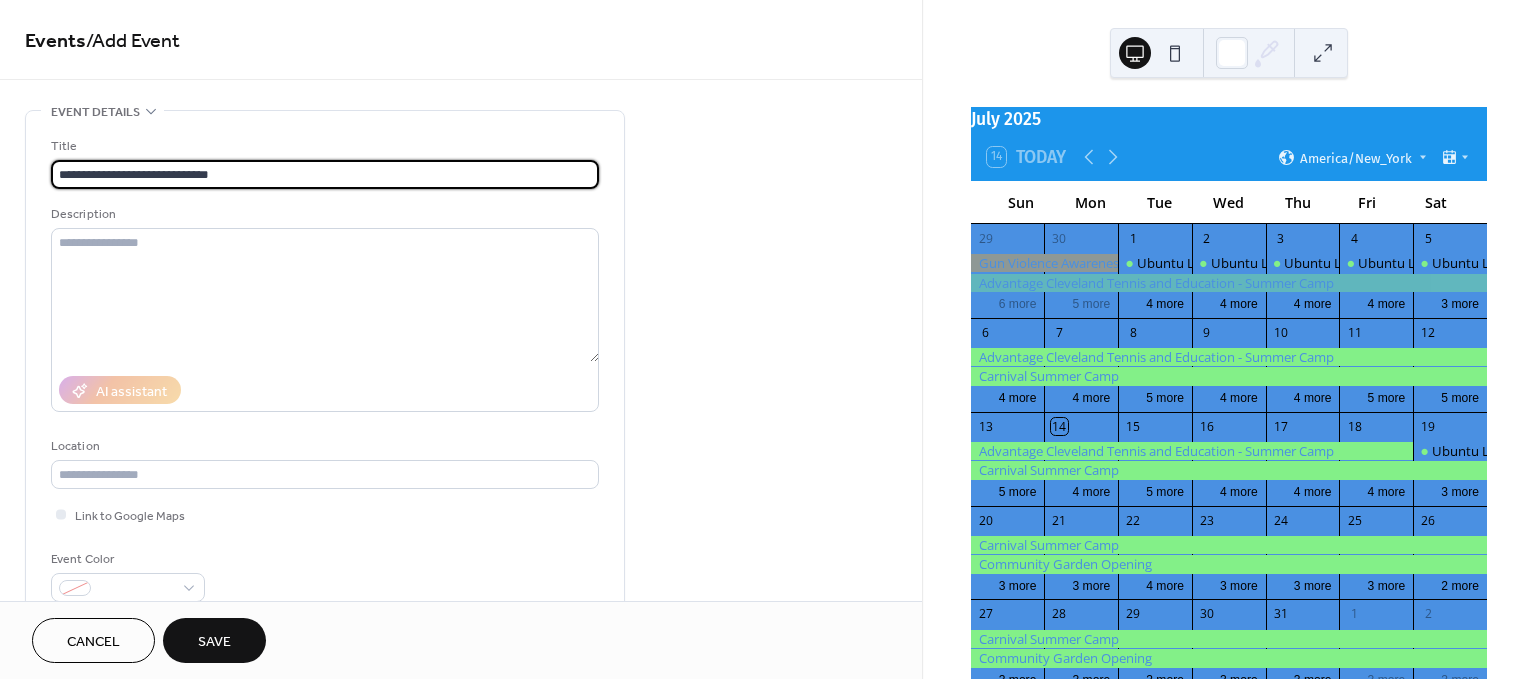 type on "**********" 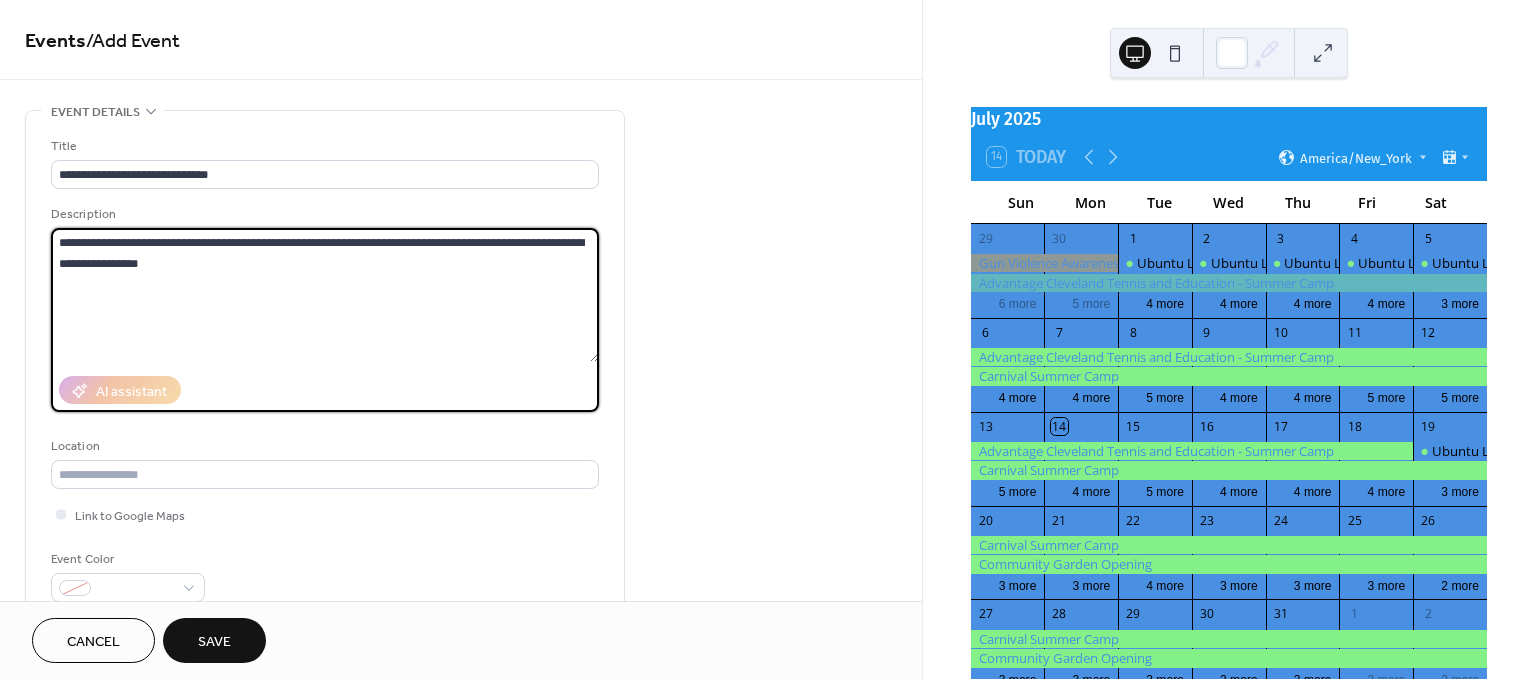 type on "**********" 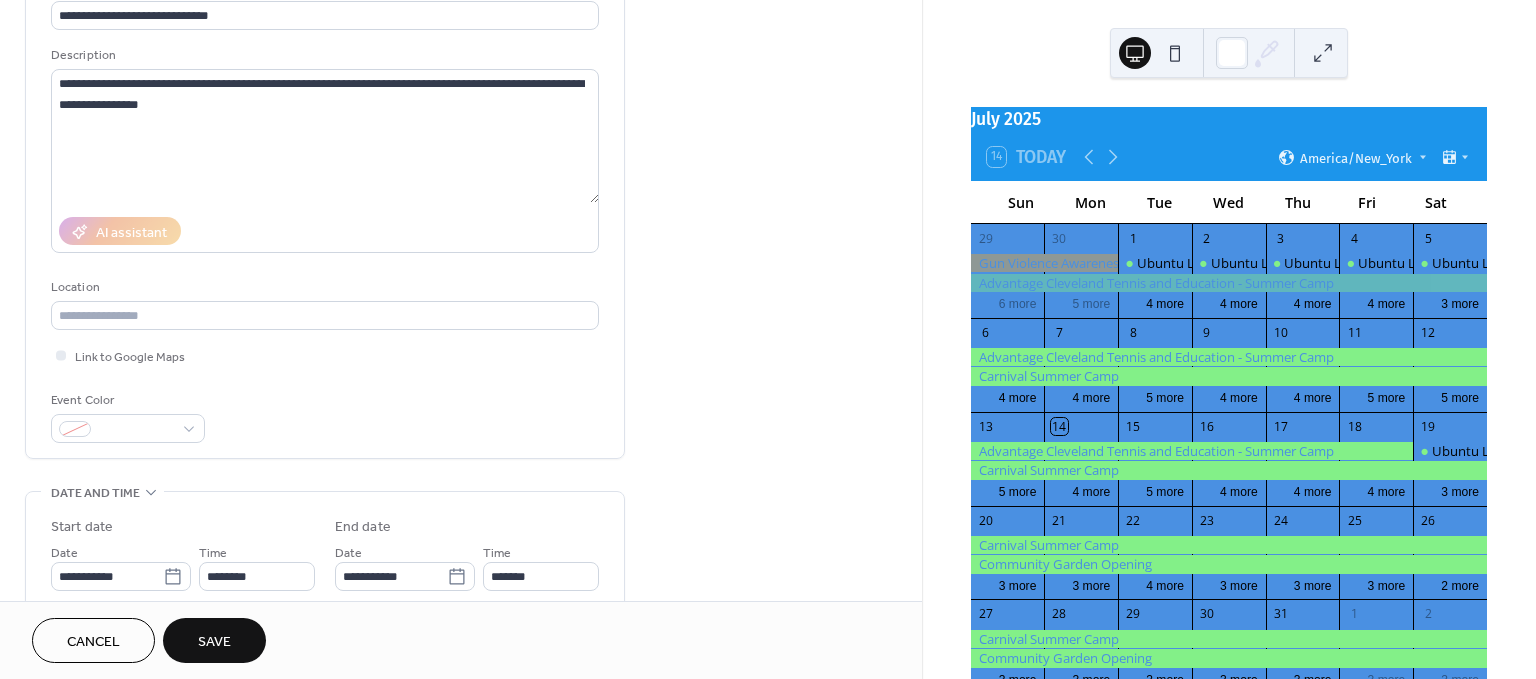 drag, startPoint x: 831, startPoint y: 424, endPoint x: 834, endPoint y: 509, distance: 85.052925 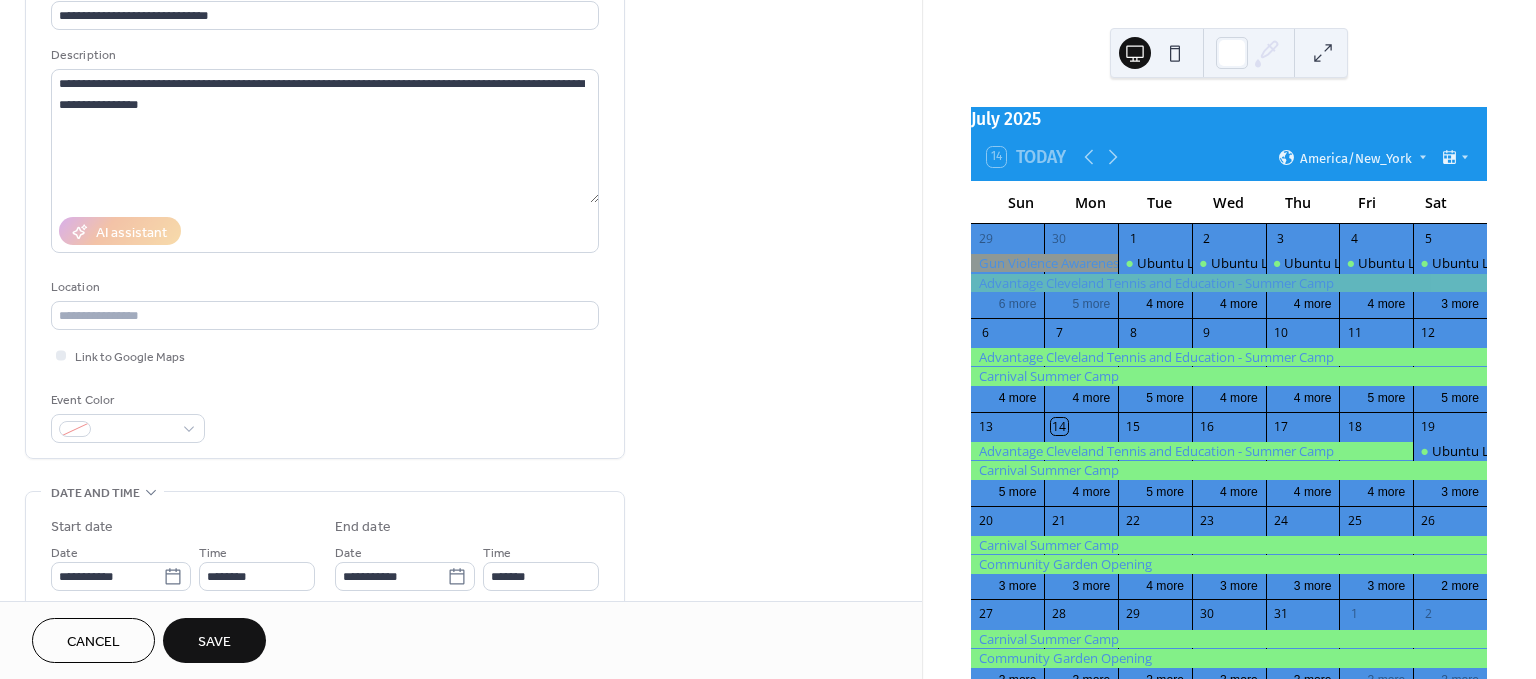 scroll, scrollTop: 207, scrollLeft: 0, axis: vertical 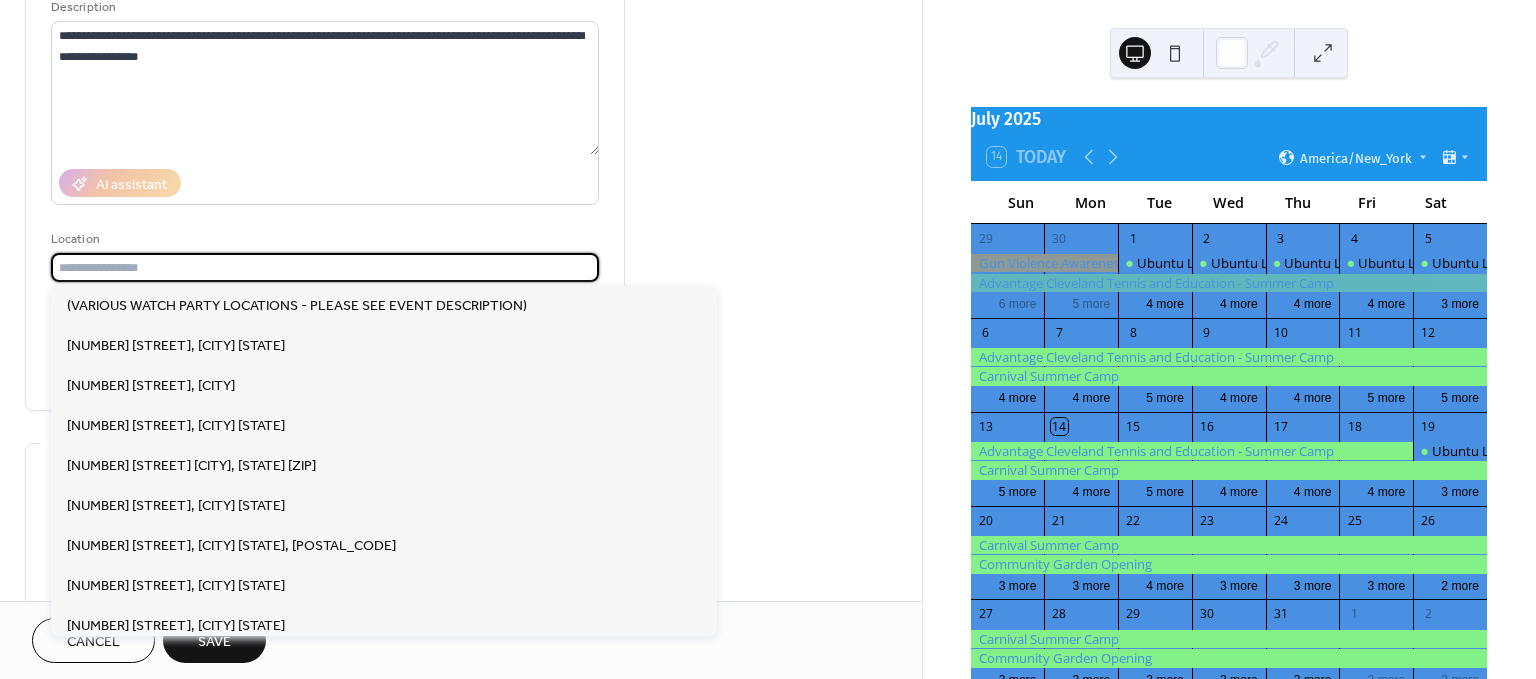 click at bounding box center [325, 267] 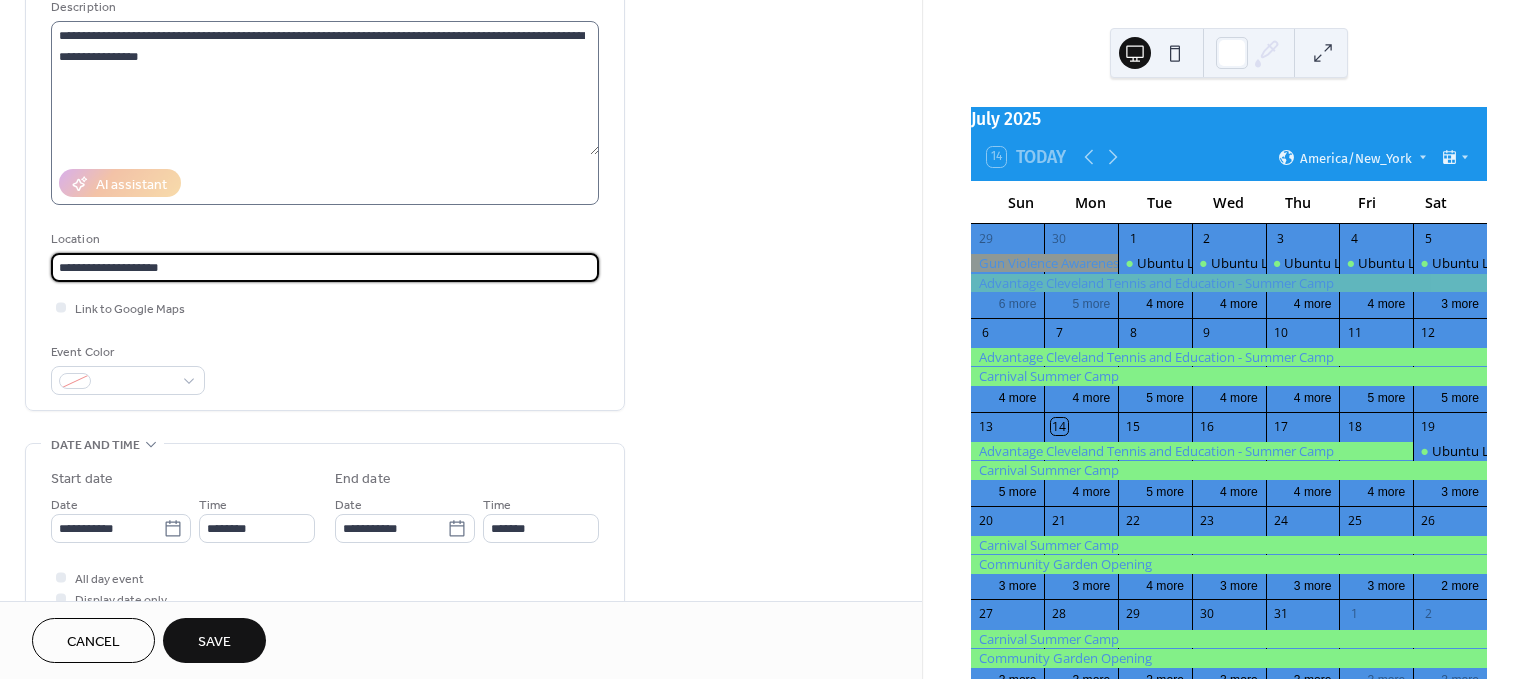 type on "**********" 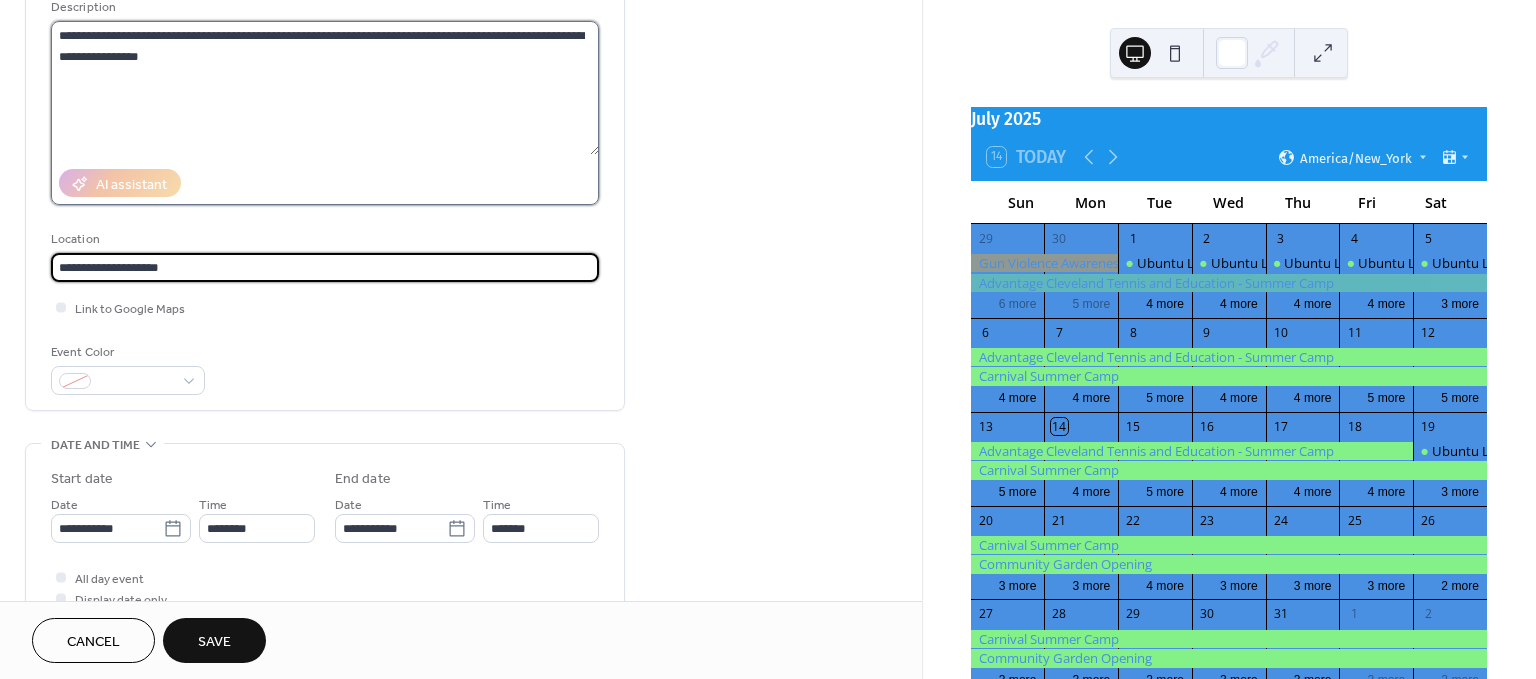 click on "**********" at bounding box center [325, 88] 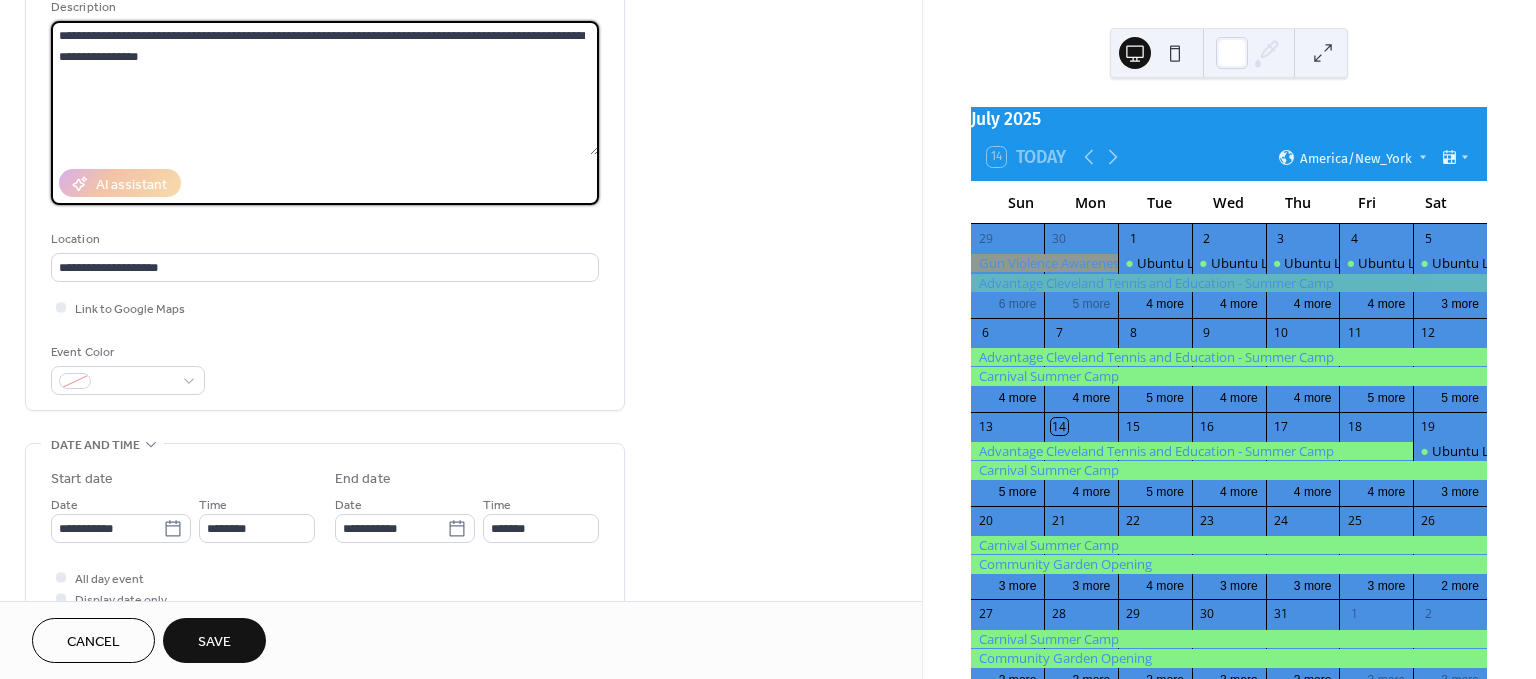 click on "**********" at bounding box center (325, 88) 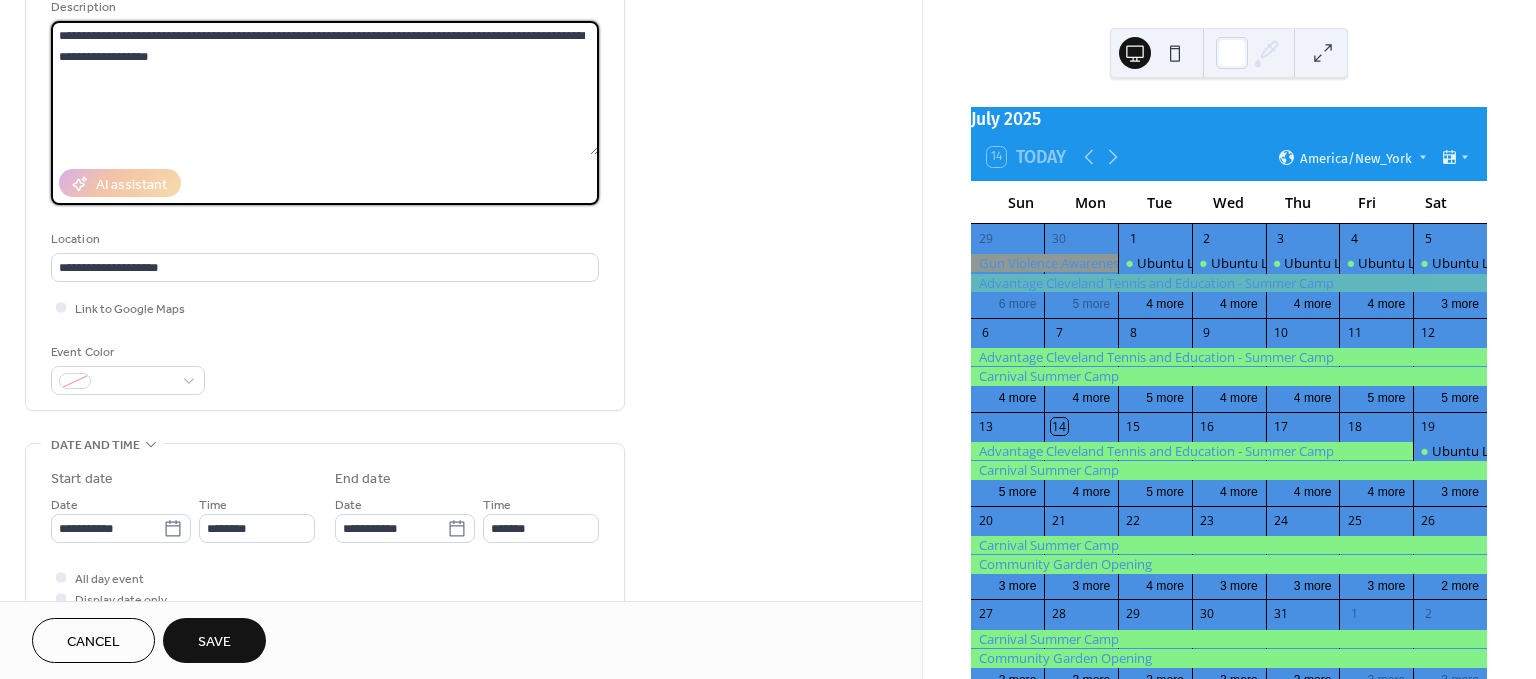 type on "**********" 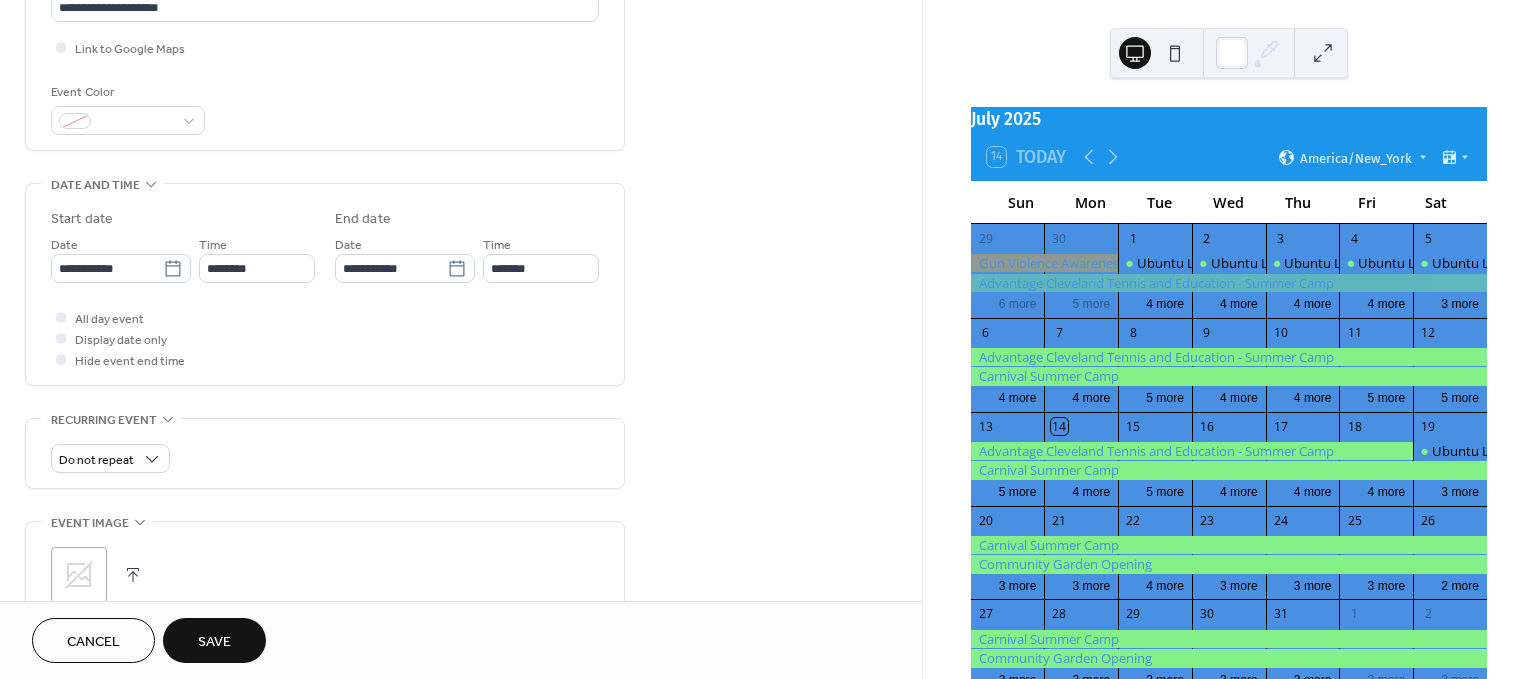 drag, startPoint x: 798, startPoint y: 273, endPoint x: 899, endPoint y: 436, distance: 191.75505 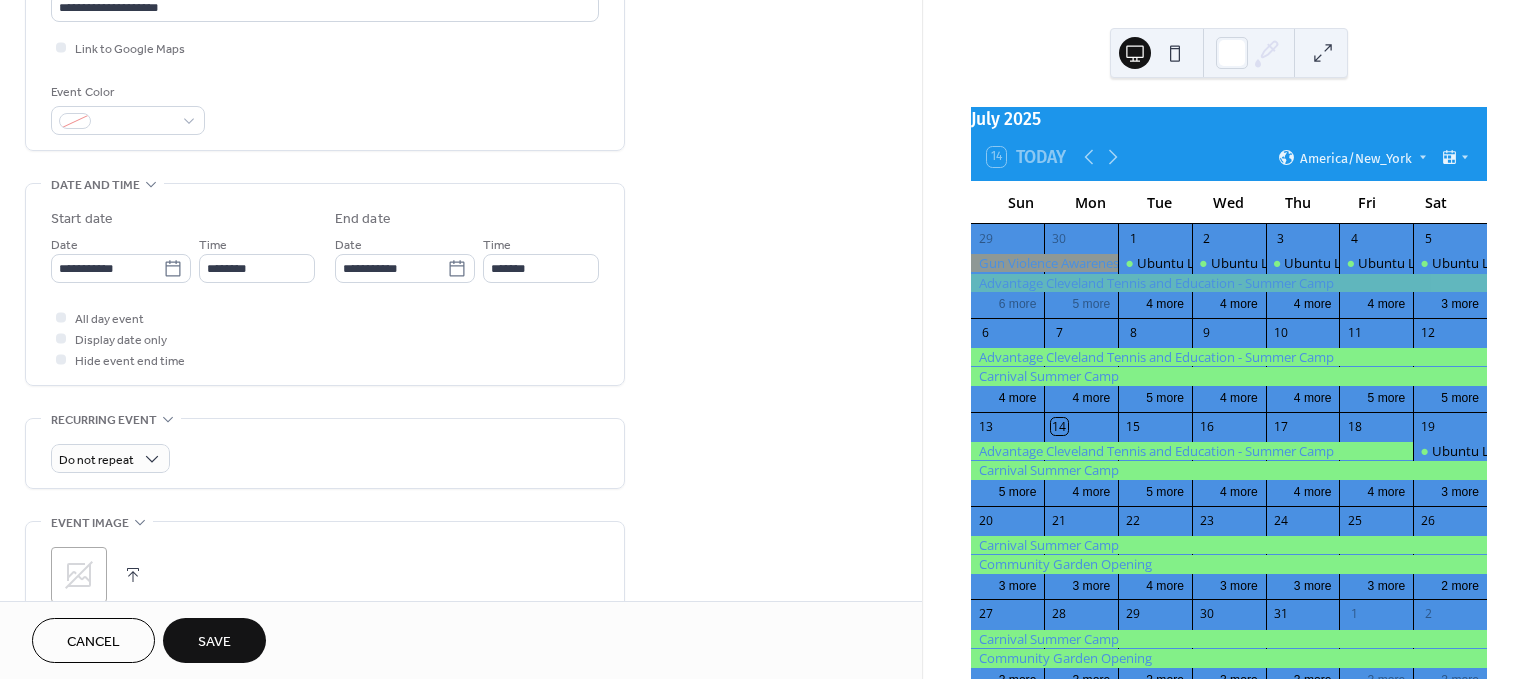 scroll, scrollTop: 480, scrollLeft: 0, axis: vertical 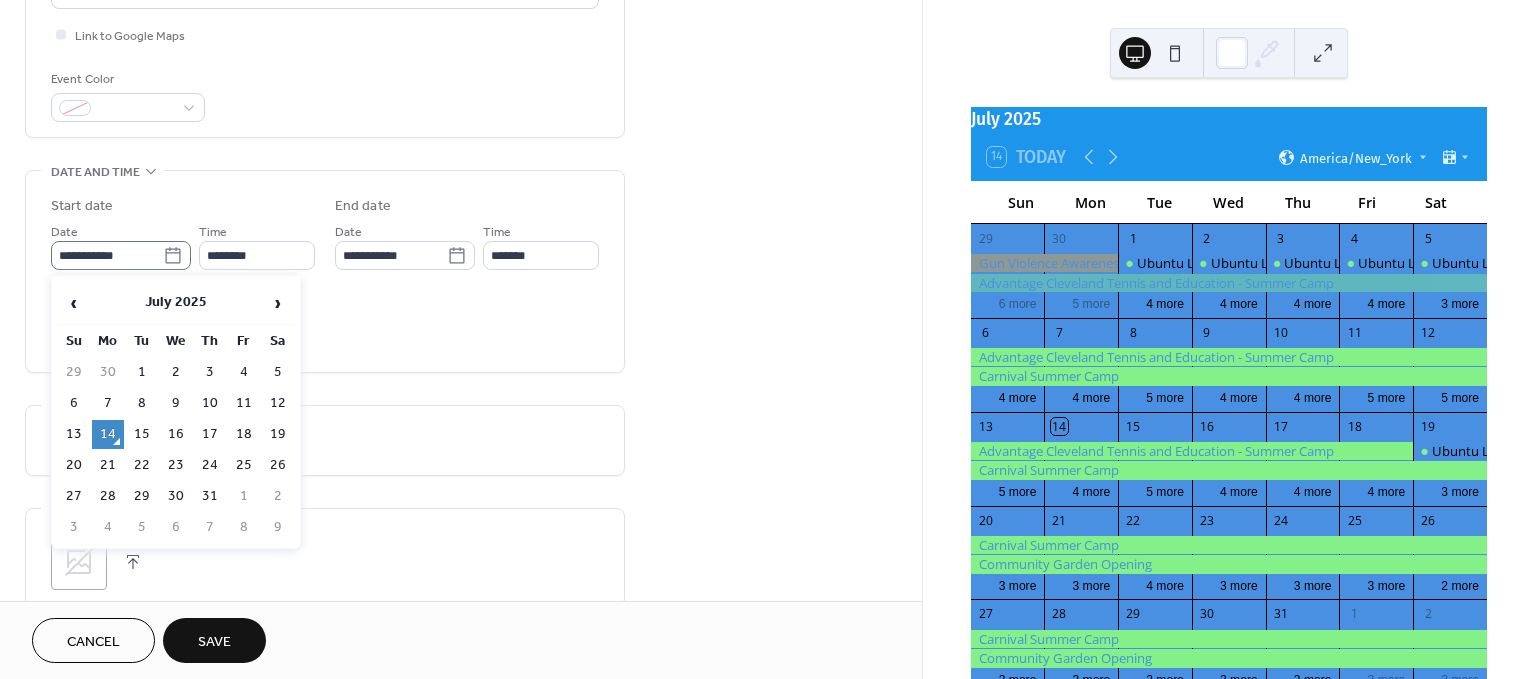 click 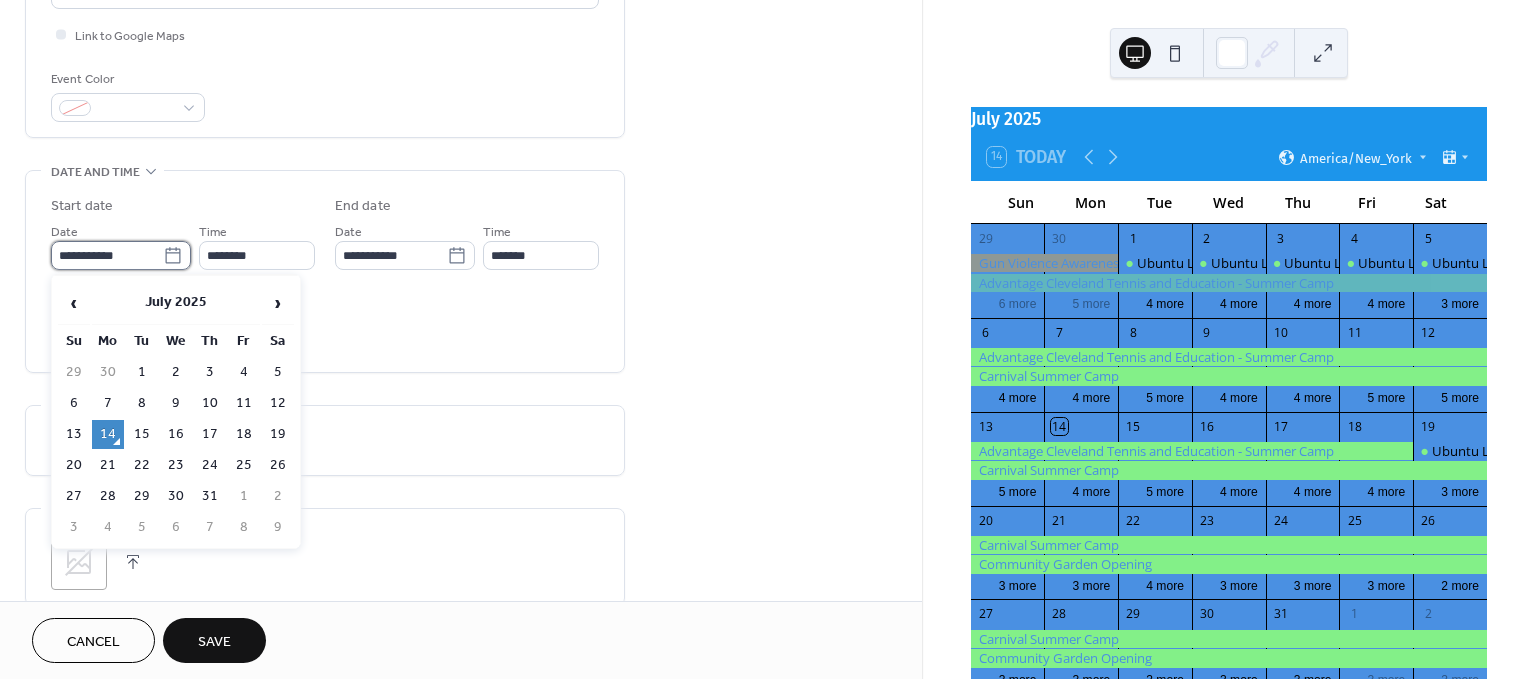 click on "**********" at bounding box center [107, 255] 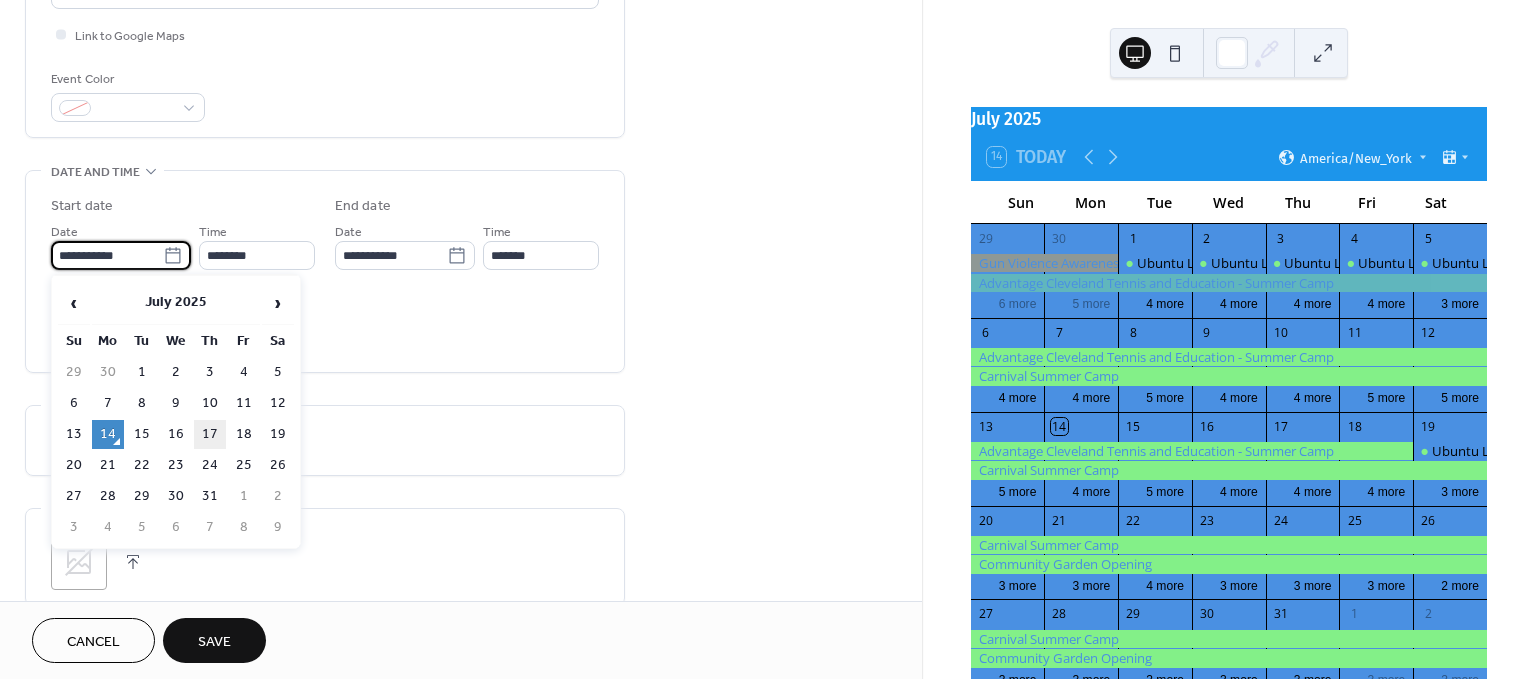 click on "17" at bounding box center (210, 434) 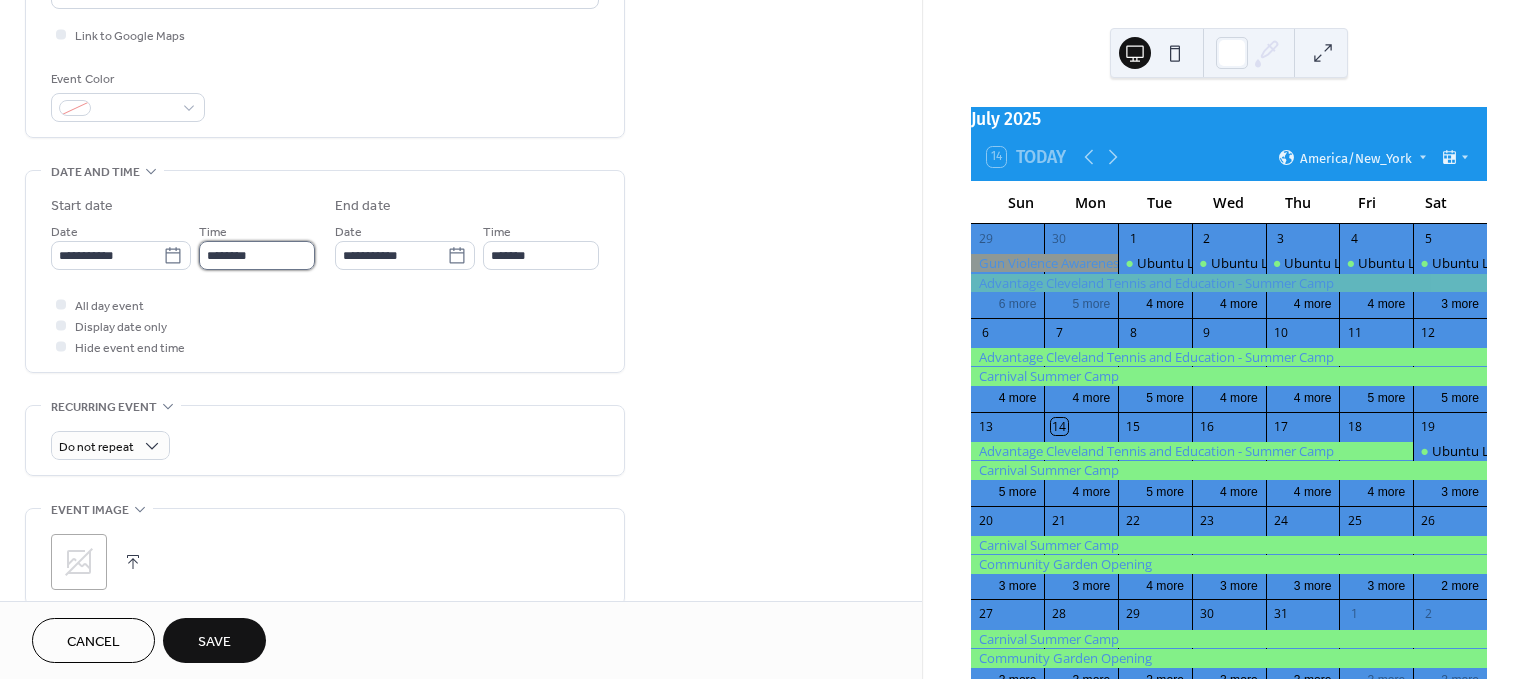 click on "********" at bounding box center (257, 255) 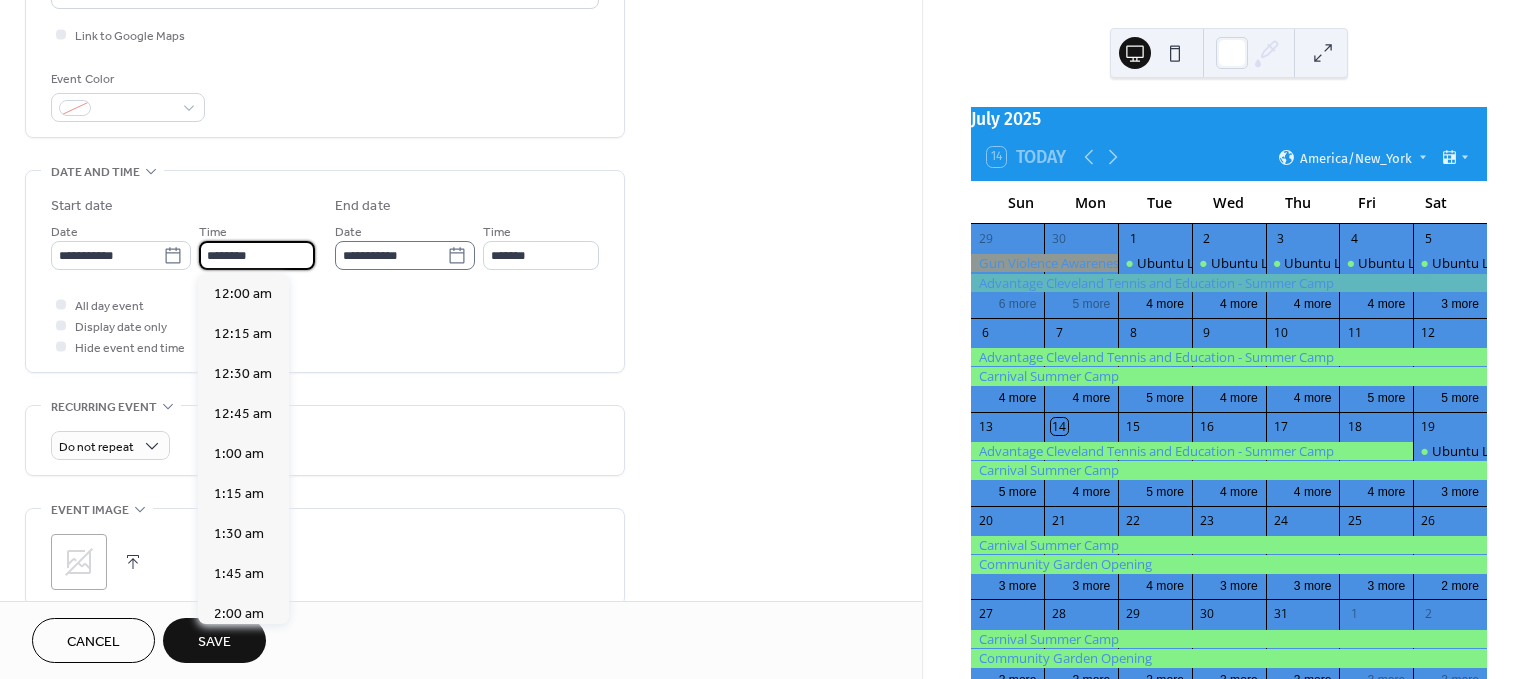 scroll, scrollTop: 1946, scrollLeft: 0, axis: vertical 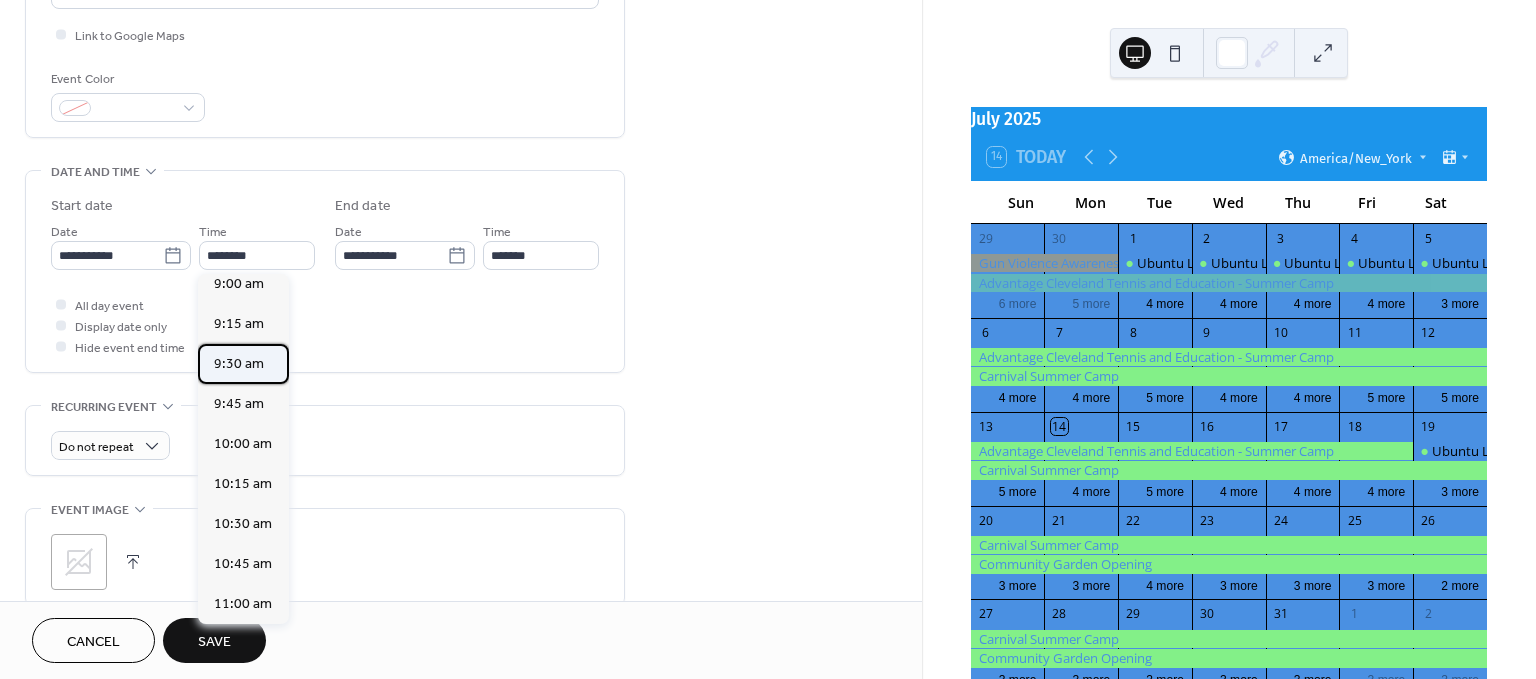 click on "9:30 am" at bounding box center [239, 363] 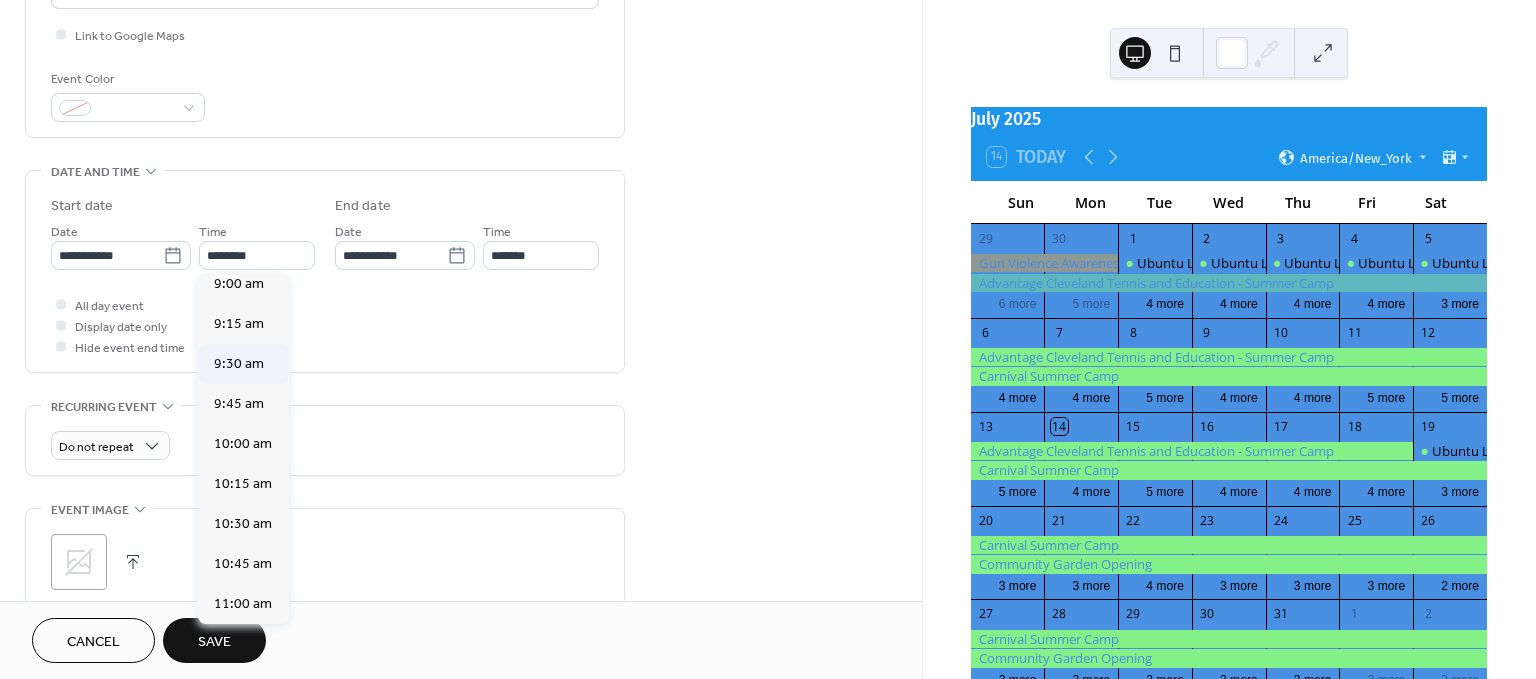 type on "*******" 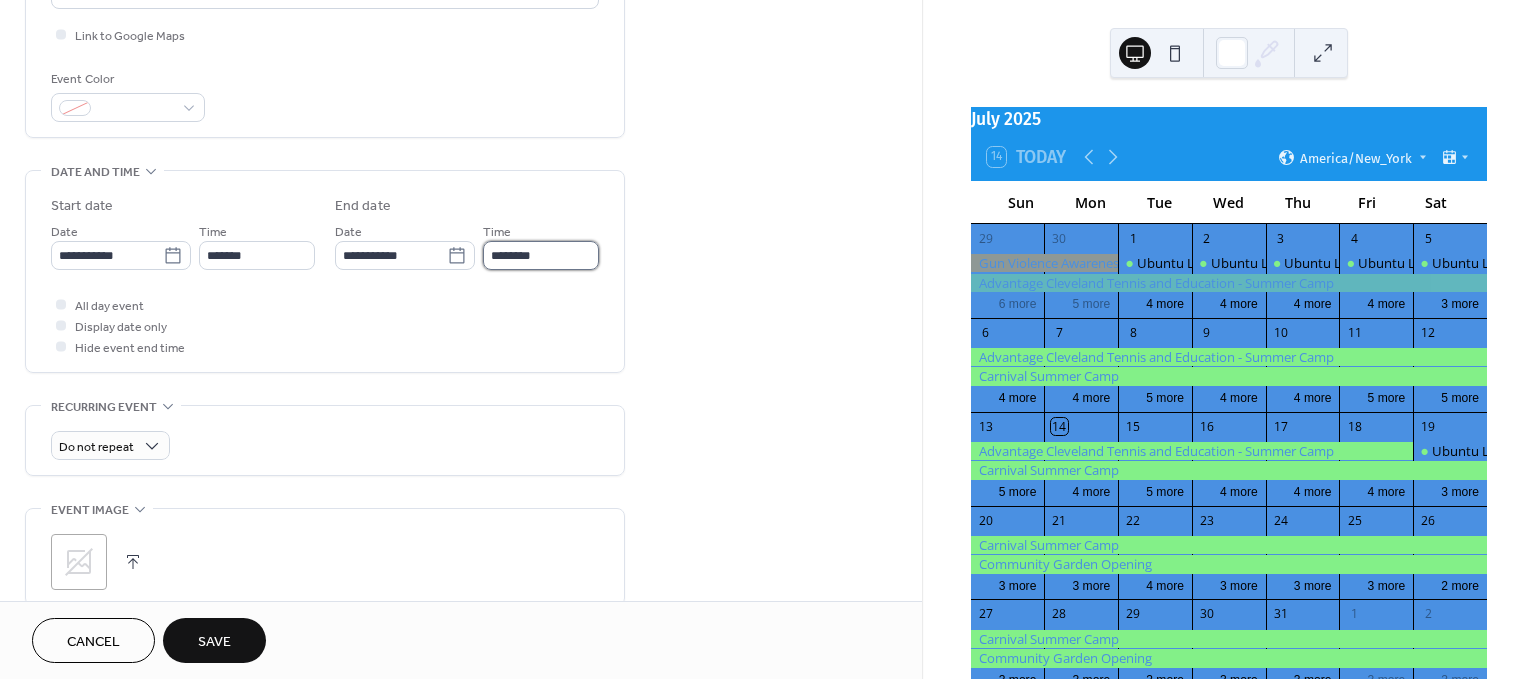 click on "********" at bounding box center [541, 255] 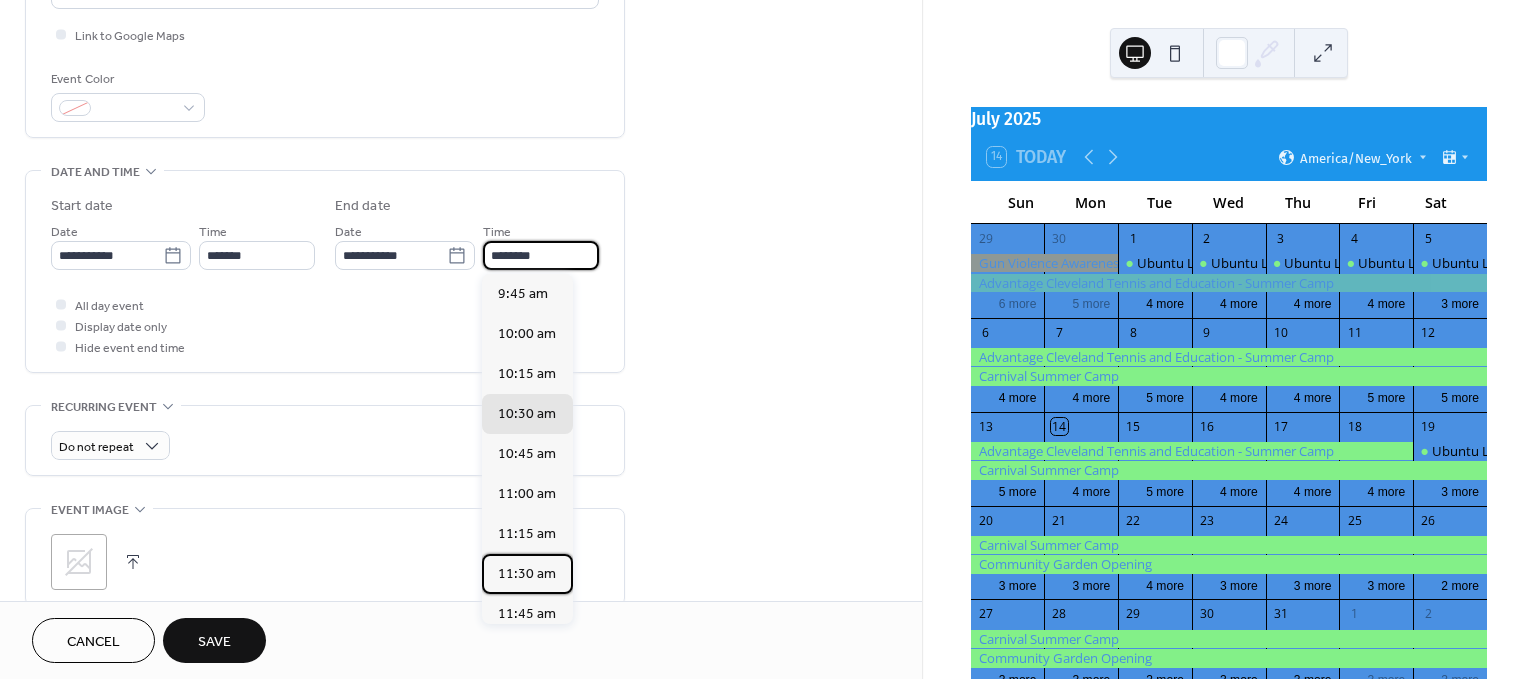 click on "11:30 am" at bounding box center [527, 574] 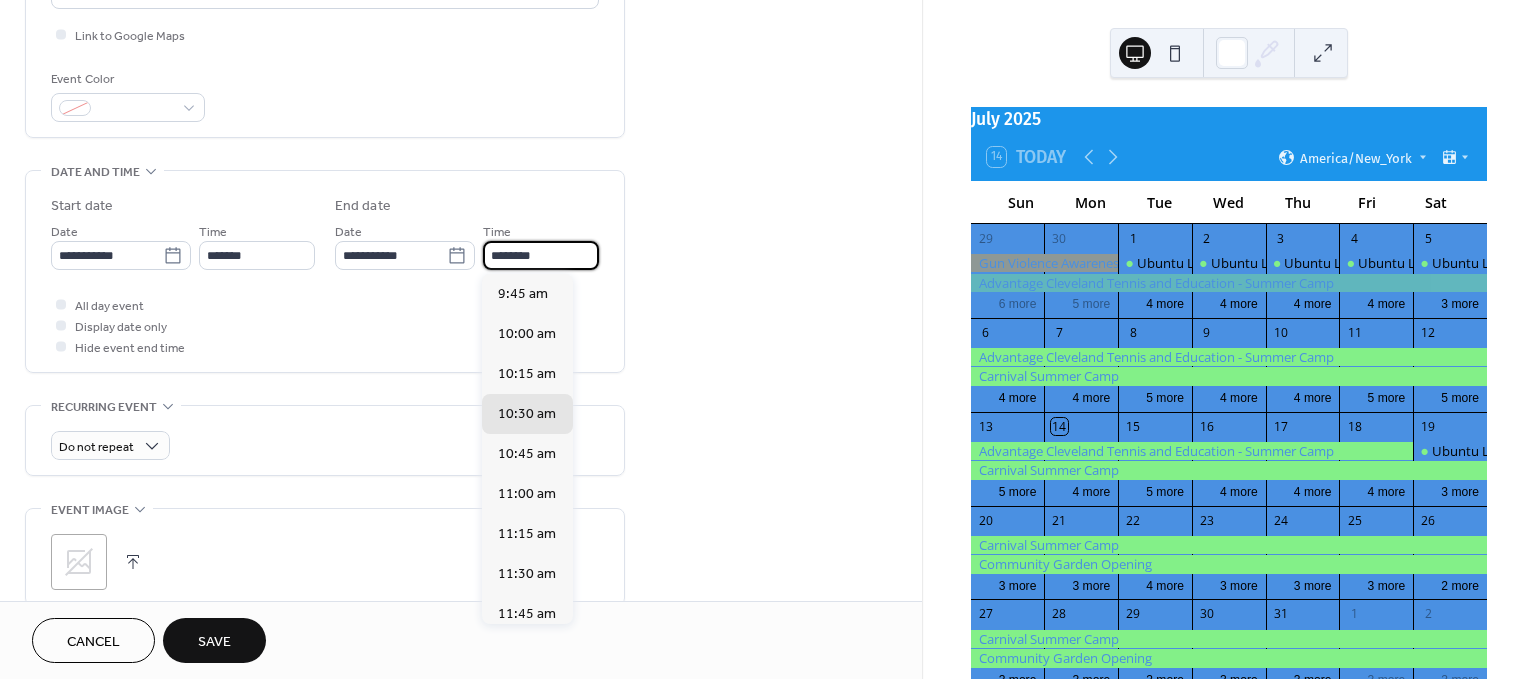 type on "********" 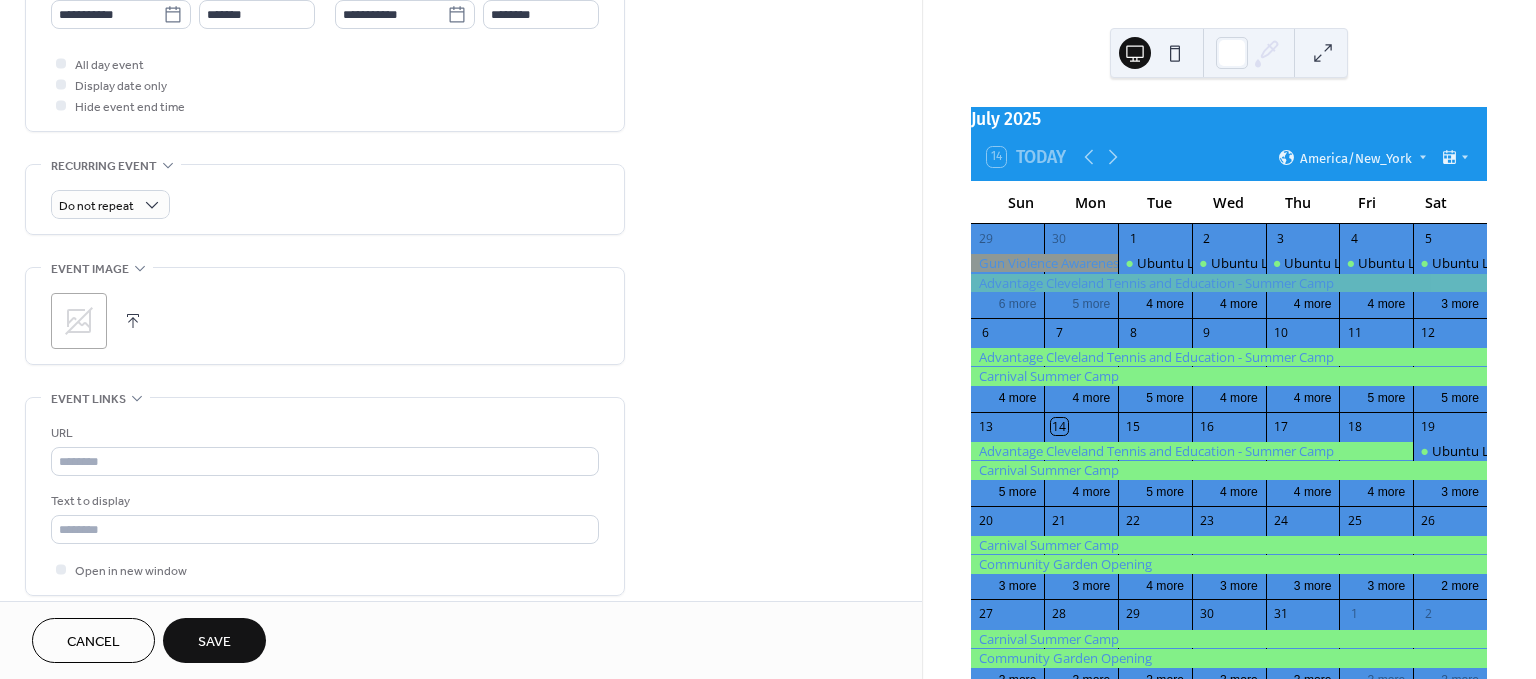 scroll, scrollTop: 768, scrollLeft: 0, axis: vertical 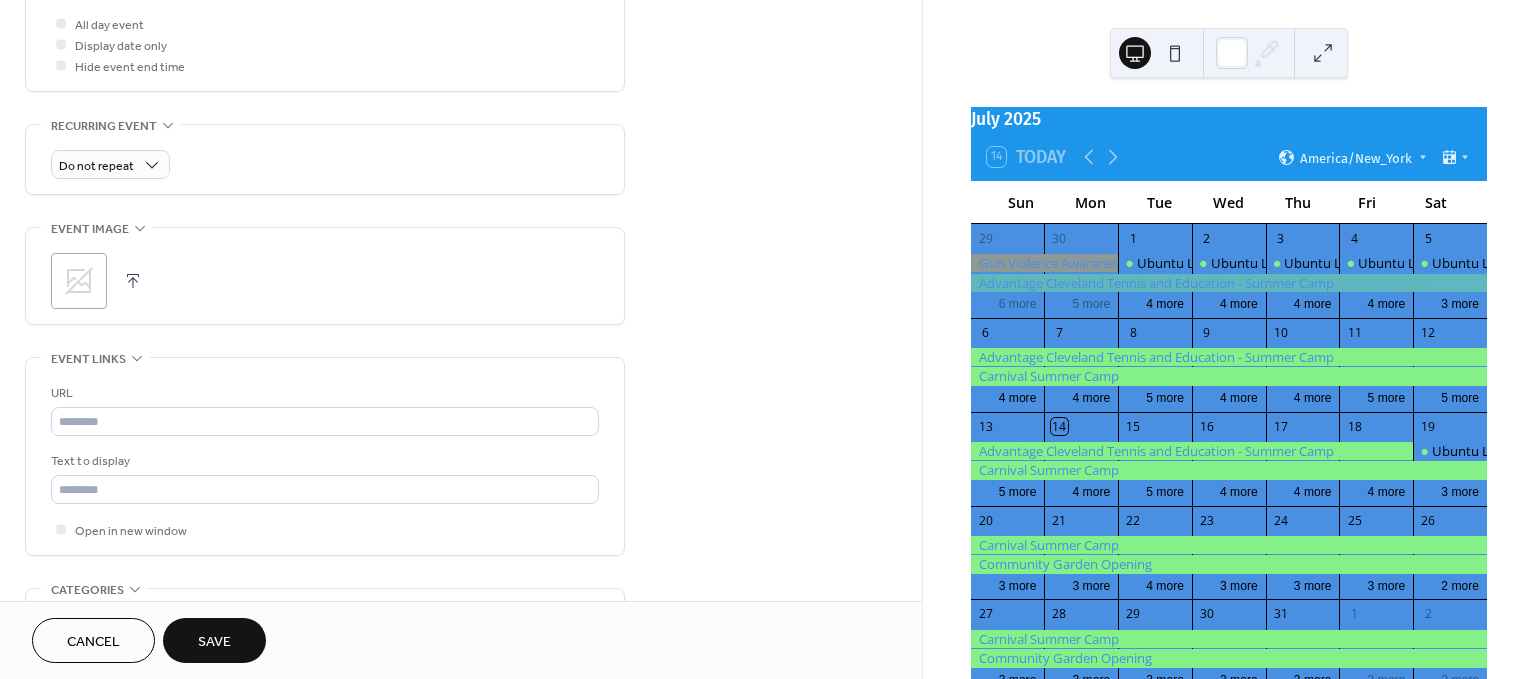 drag, startPoint x: 686, startPoint y: 327, endPoint x: 788, endPoint y: 483, distance: 186.38669 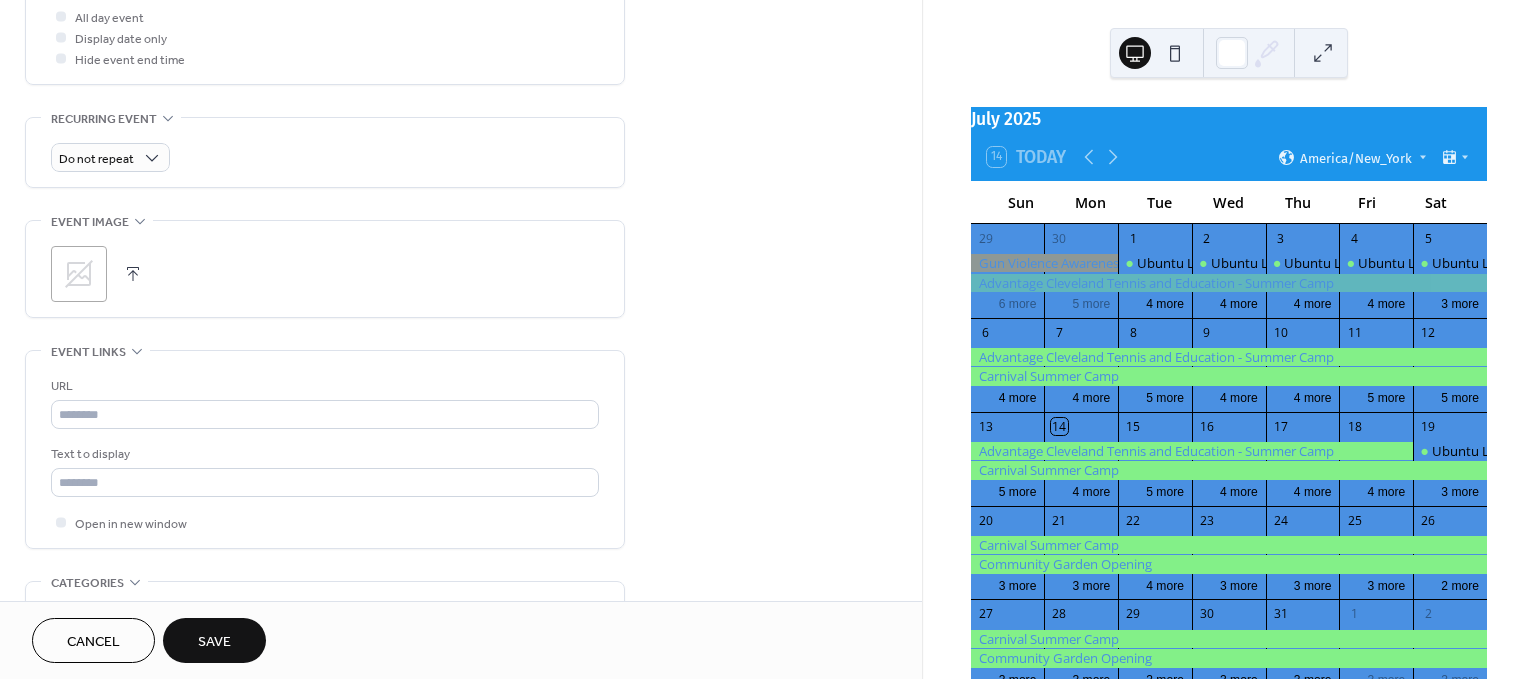 click at bounding box center (133, 274) 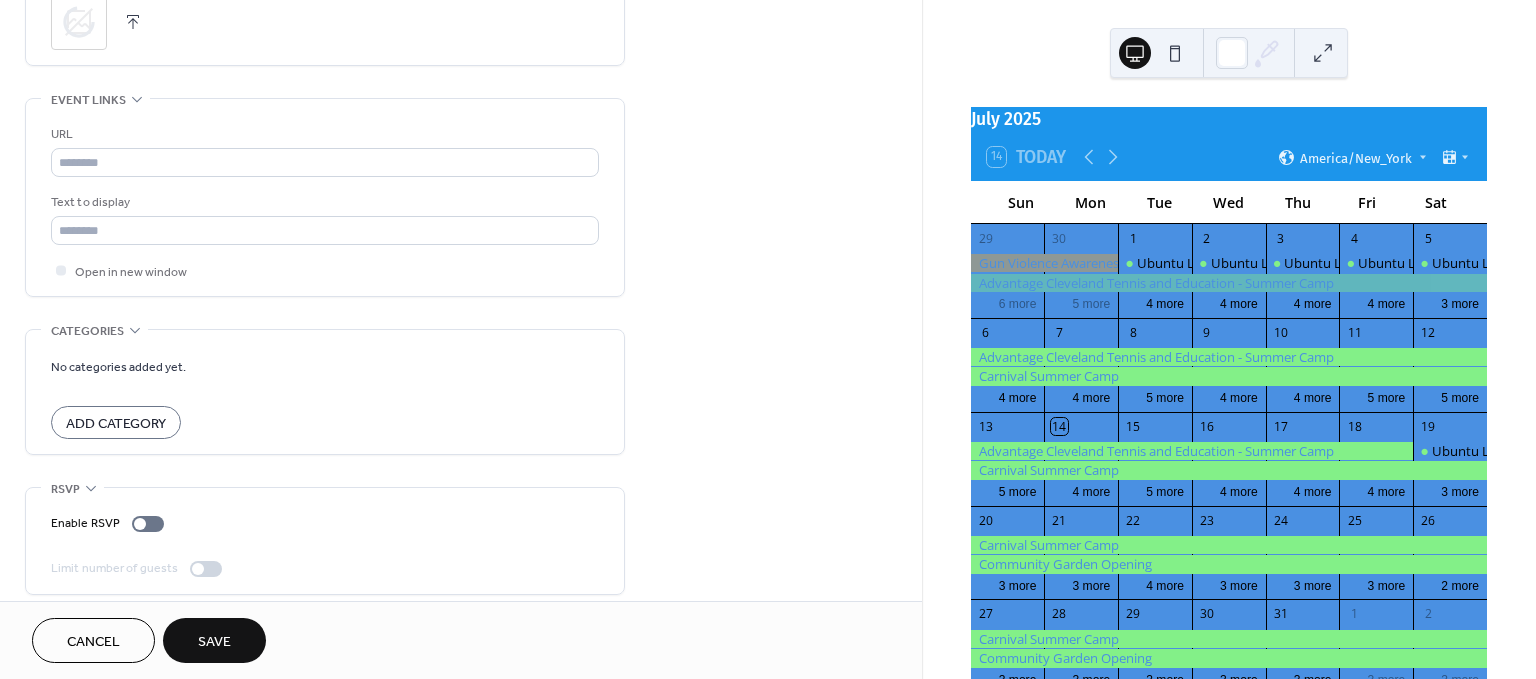 scroll, scrollTop: 1032, scrollLeft: 0, axis: vertical 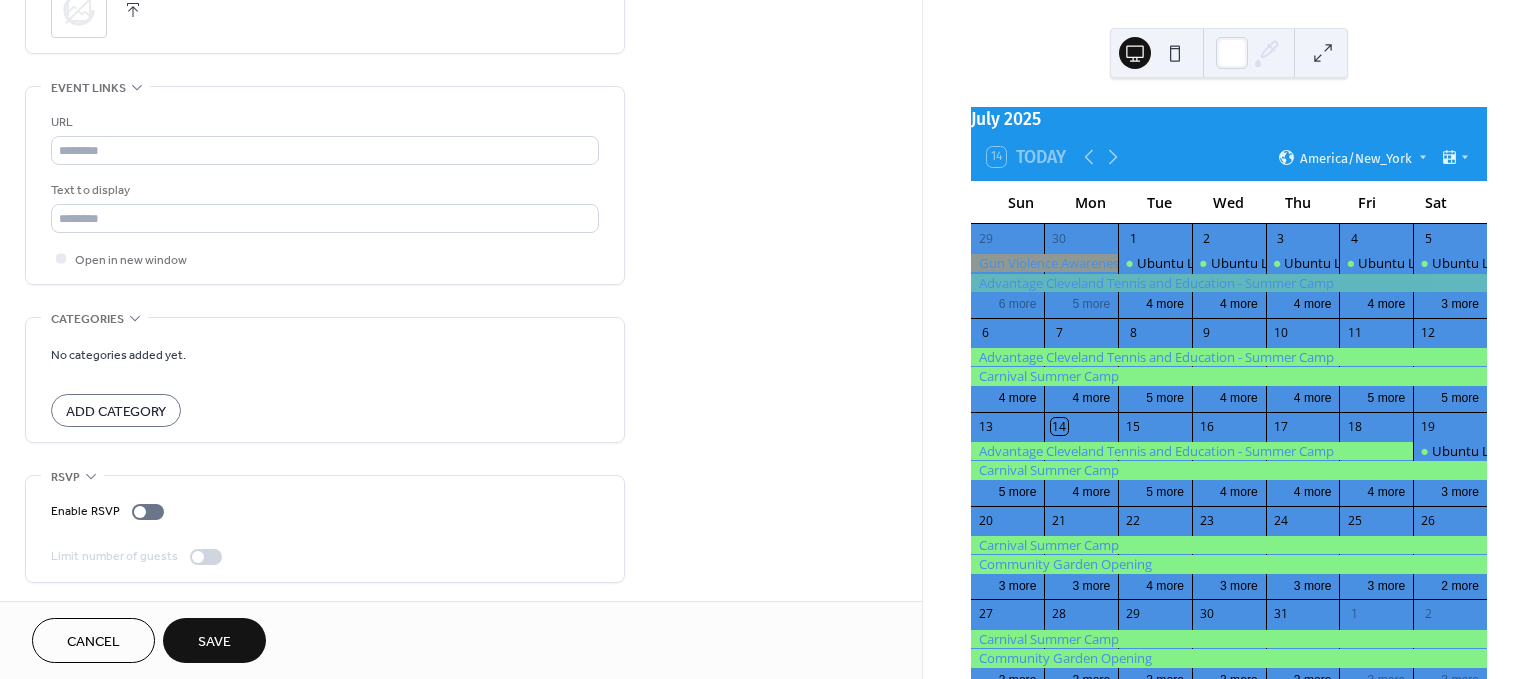 drag, startPoint x: 840, startPoint y: 340, endPoint x: 858, endPoint y: 465, distance: 126.28935 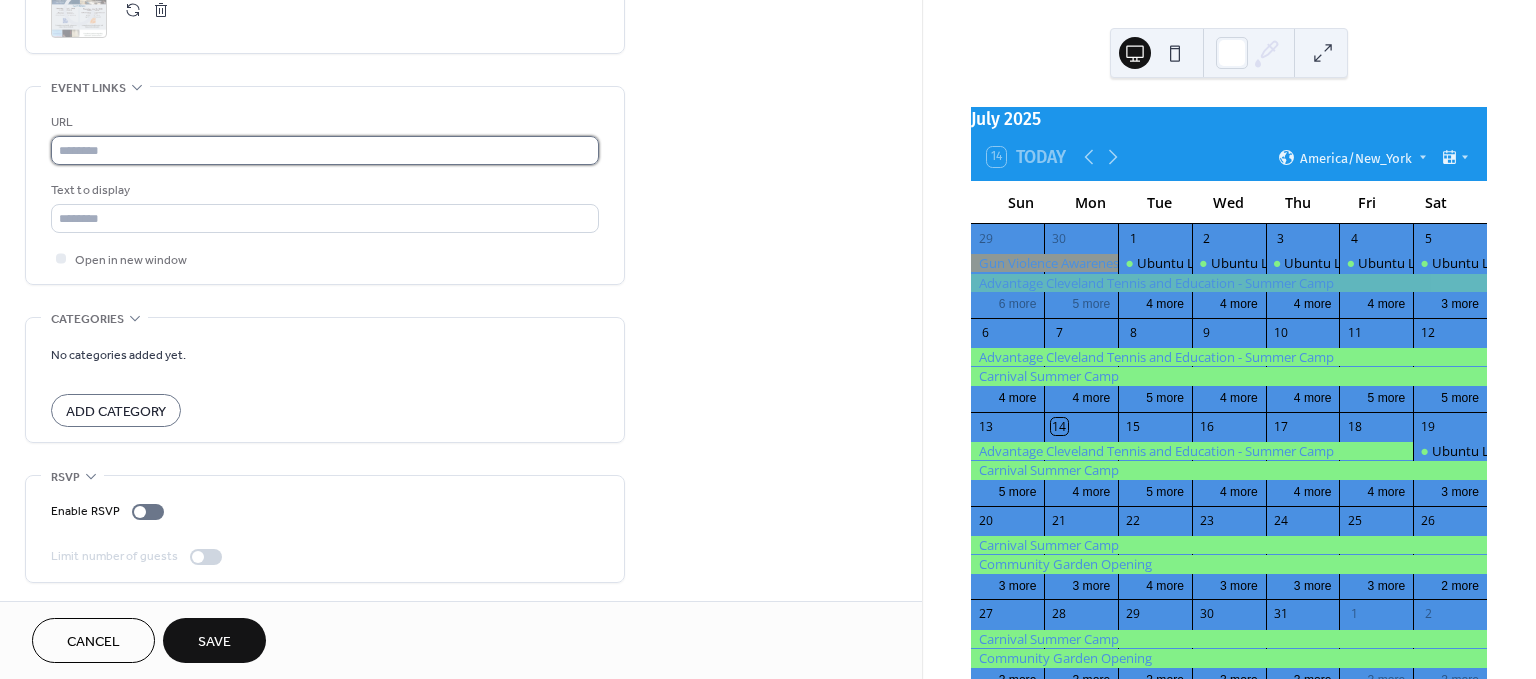 click at bounding box center (325, 150) 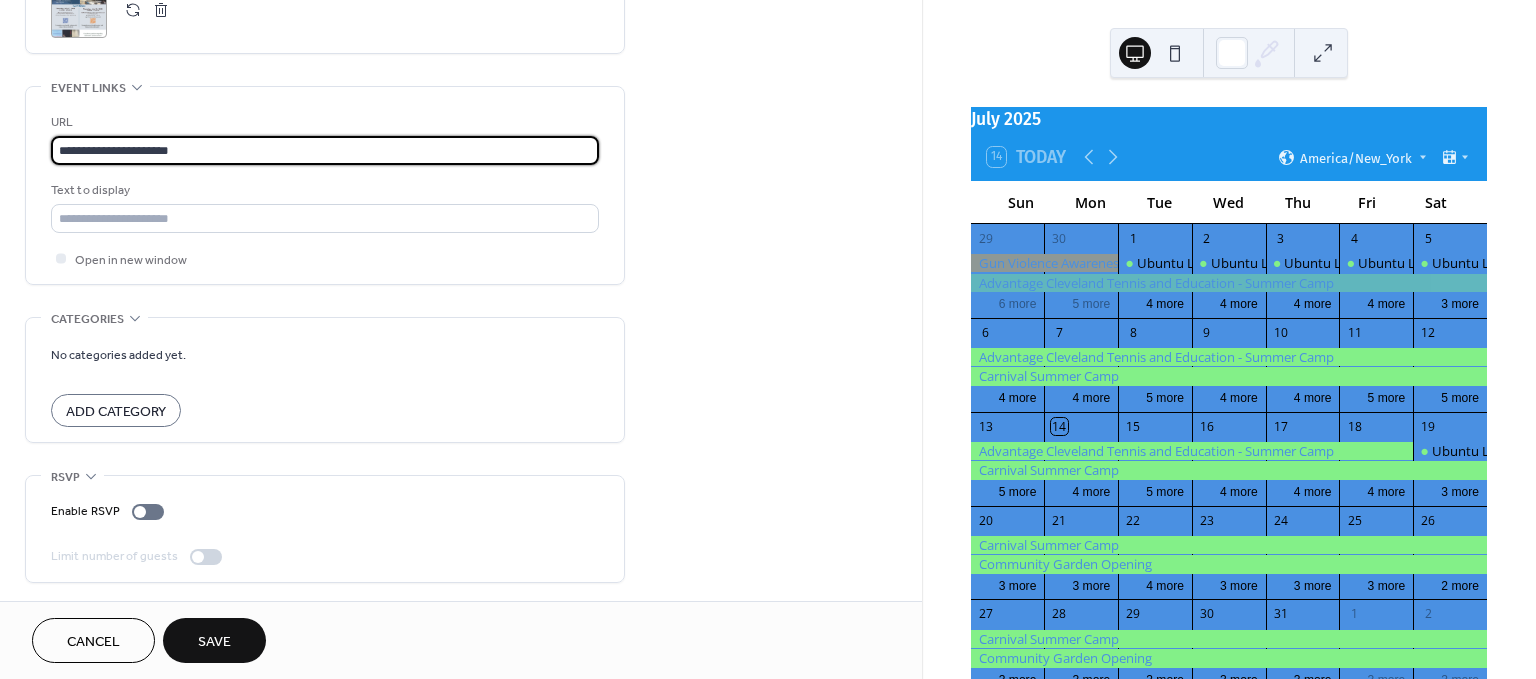 type on "**********" 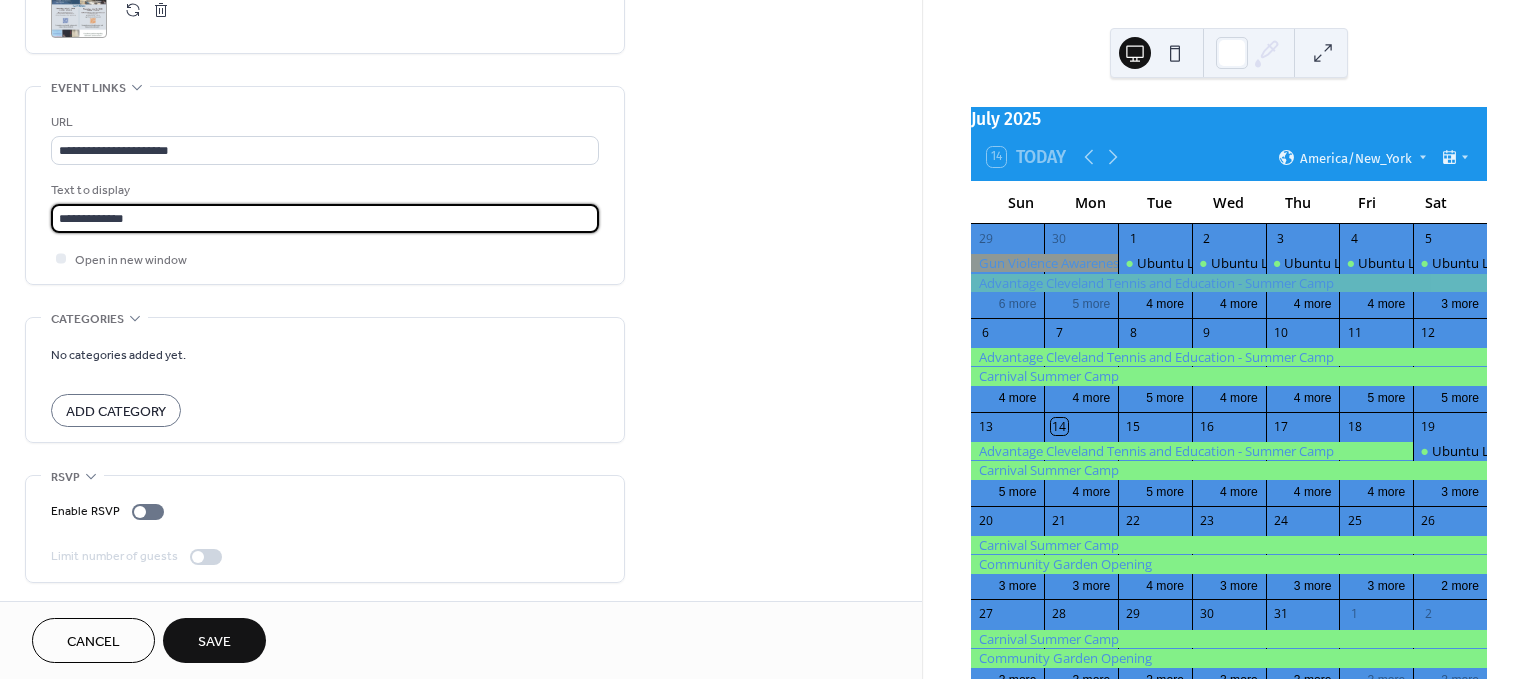 type on "**********" 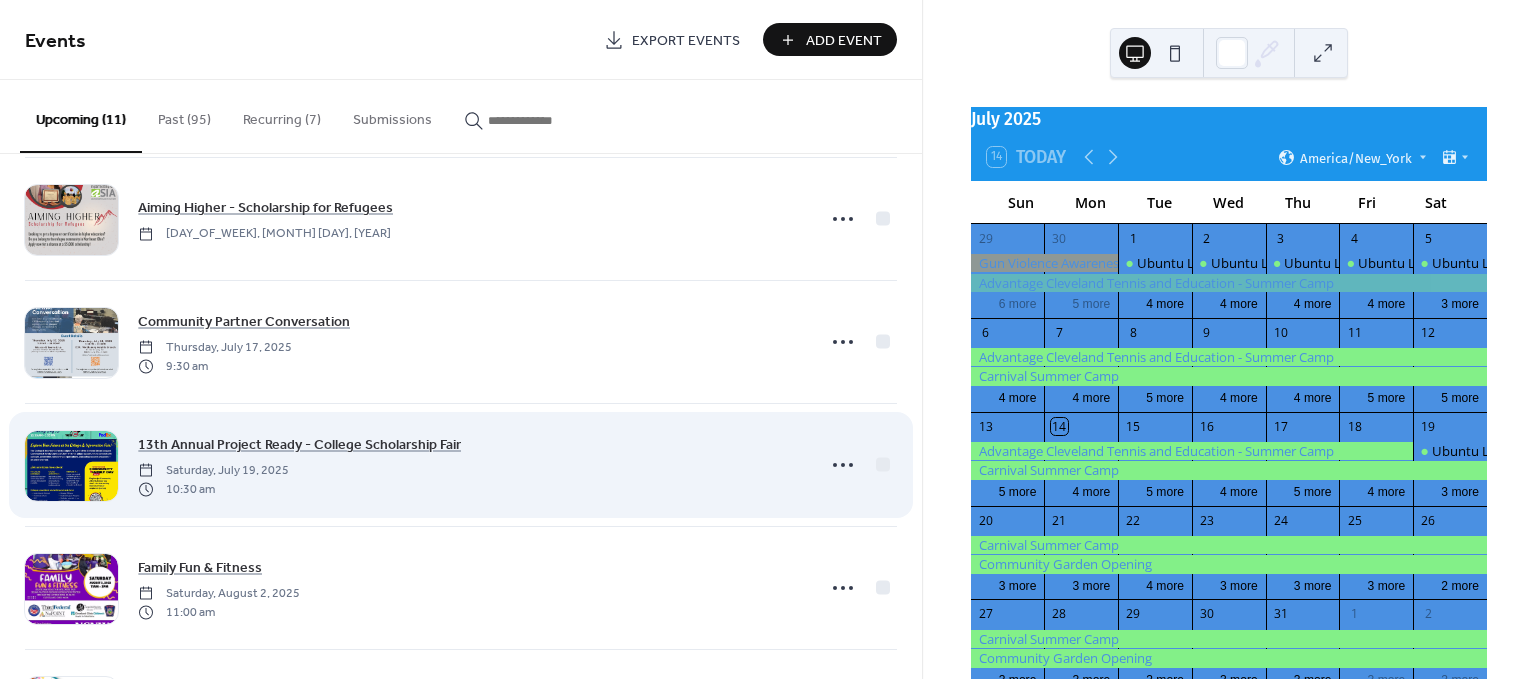 scroll, scrollTop: 520, scrollLeft: 0, axis: vertical 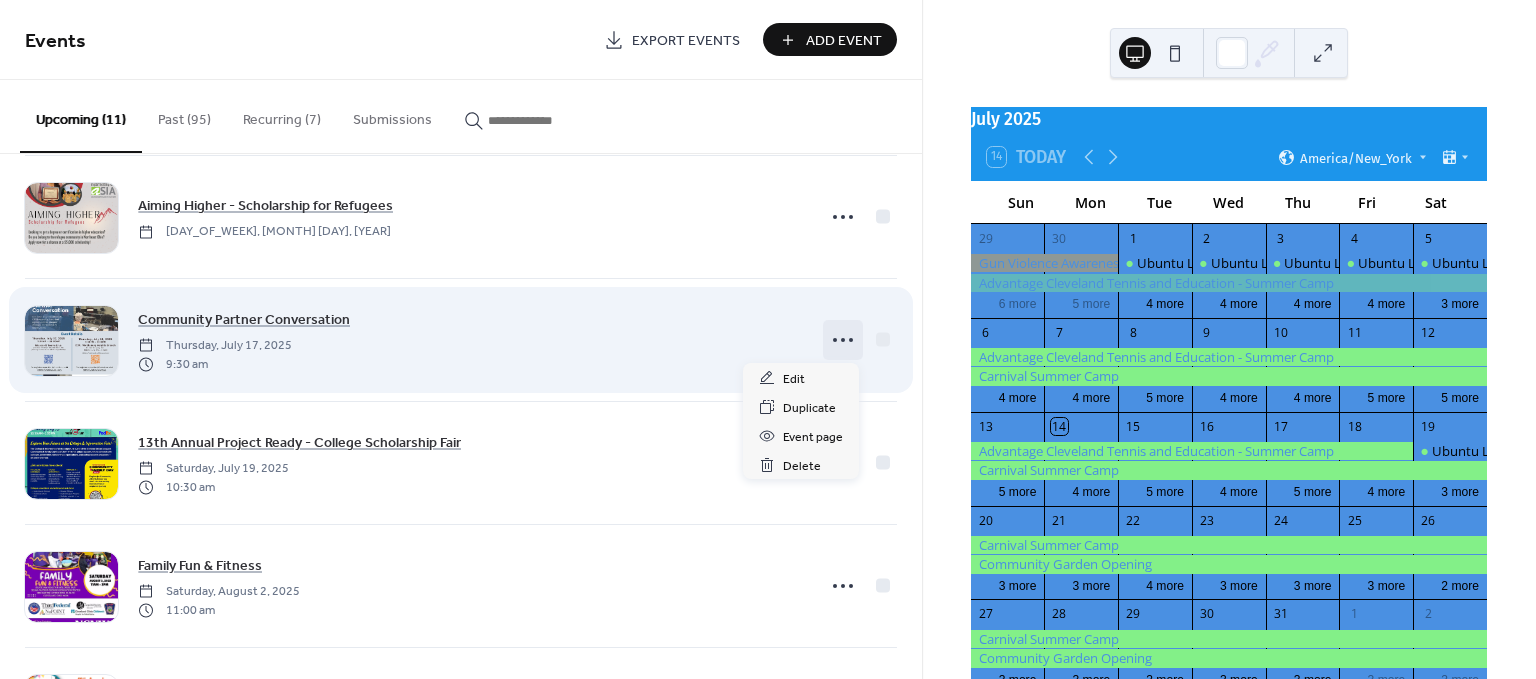click 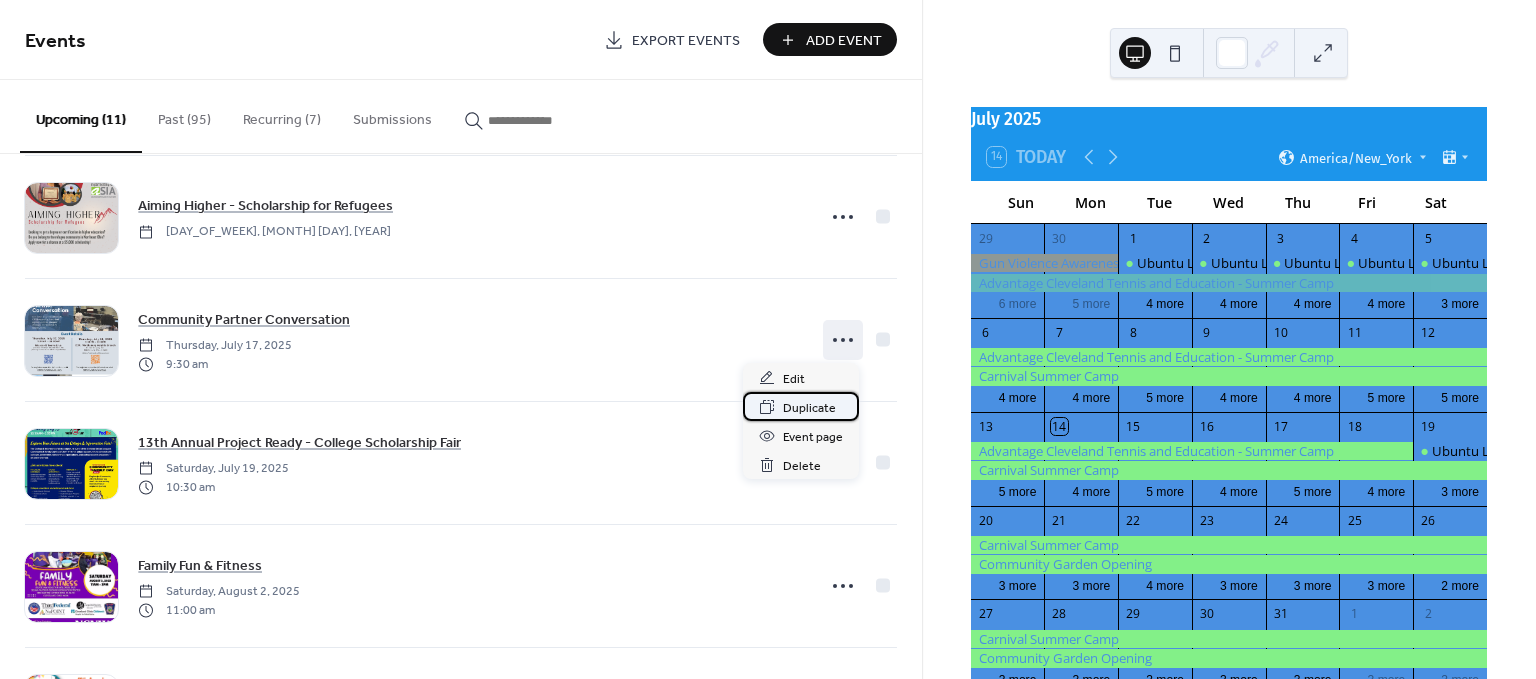 click on "Duplicate" at bounding box center [809, 408] 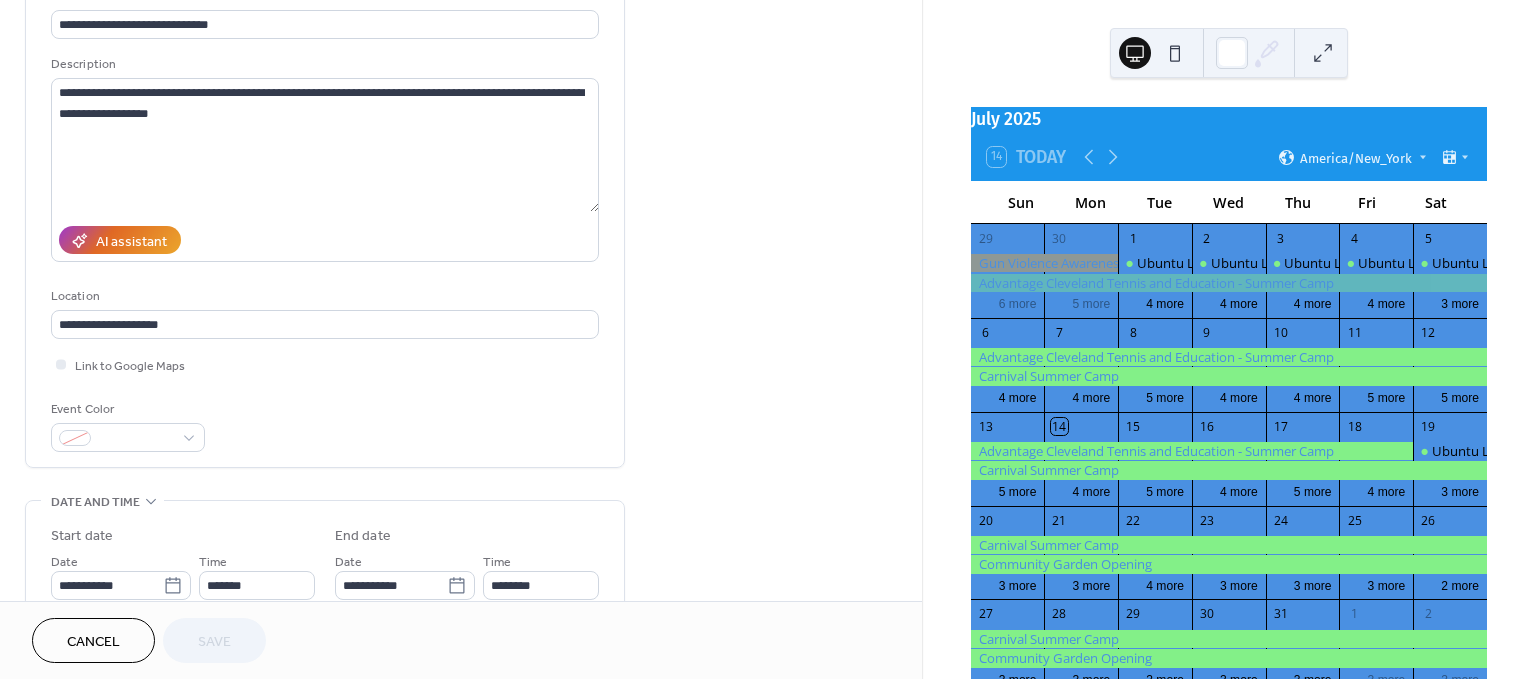 scroll, scrollTop: 213, scrollLeft: 0, axis: vertical 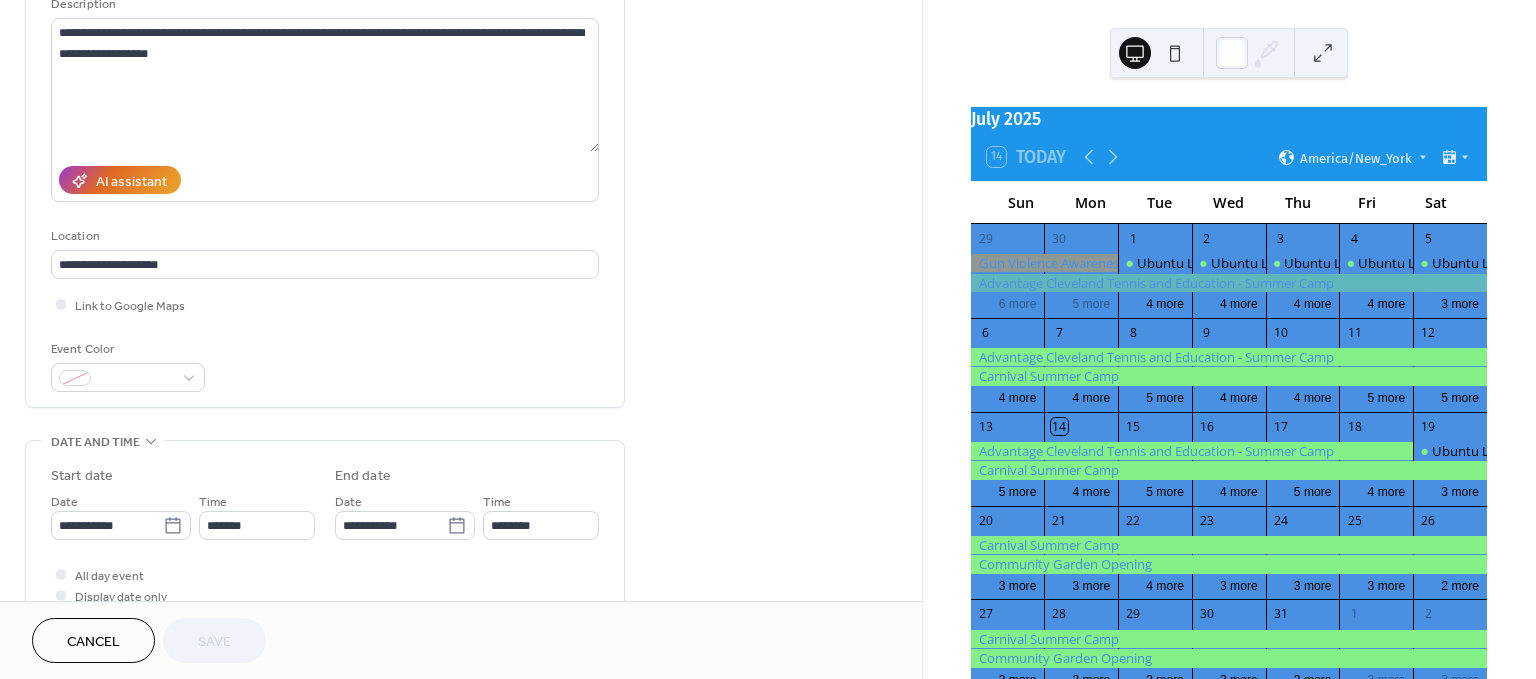 drag, startPoint x: 728, startPoint y: 369, endPoint x: 824, endPoint y: 521, distance: 179.77763 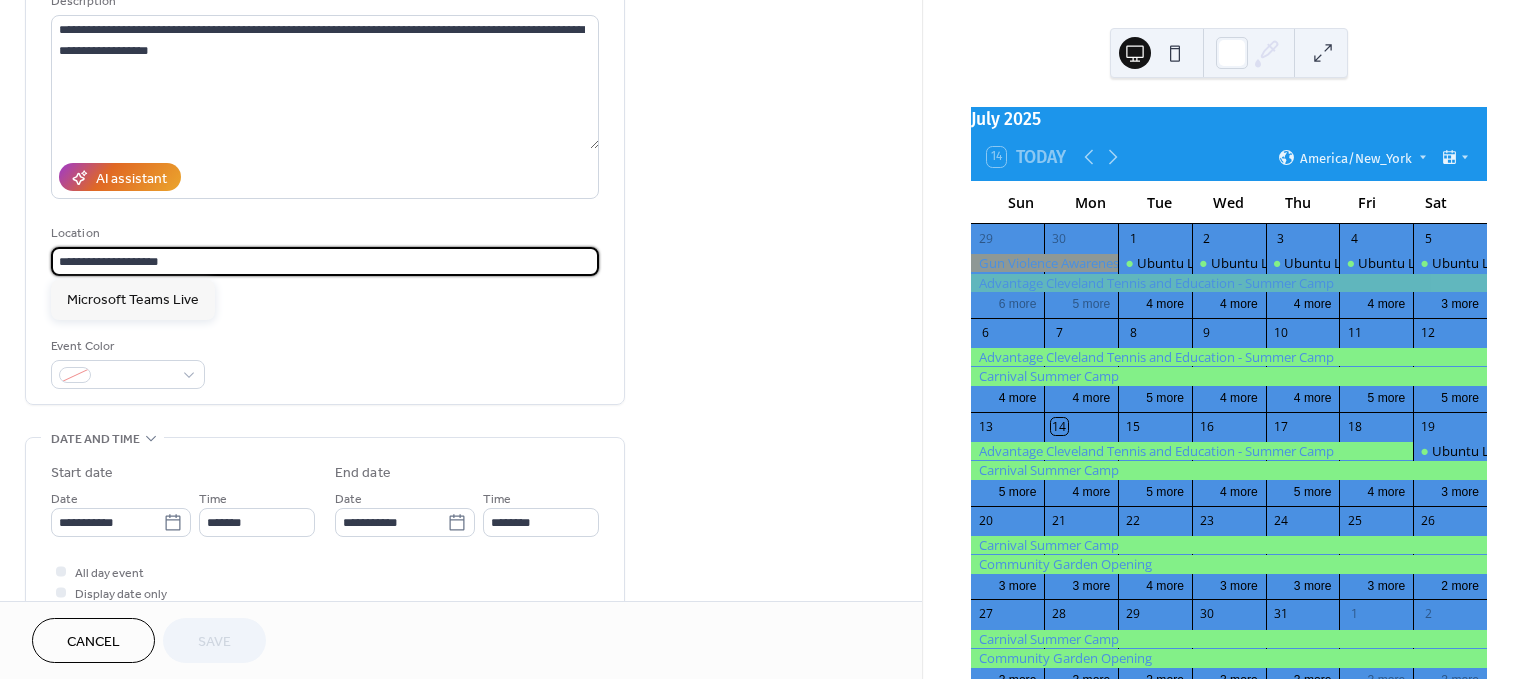 drag, startPoint x: 200, startPoint y: 267, endPoint x: -18, endPoint y: 261, distance: 218.08255 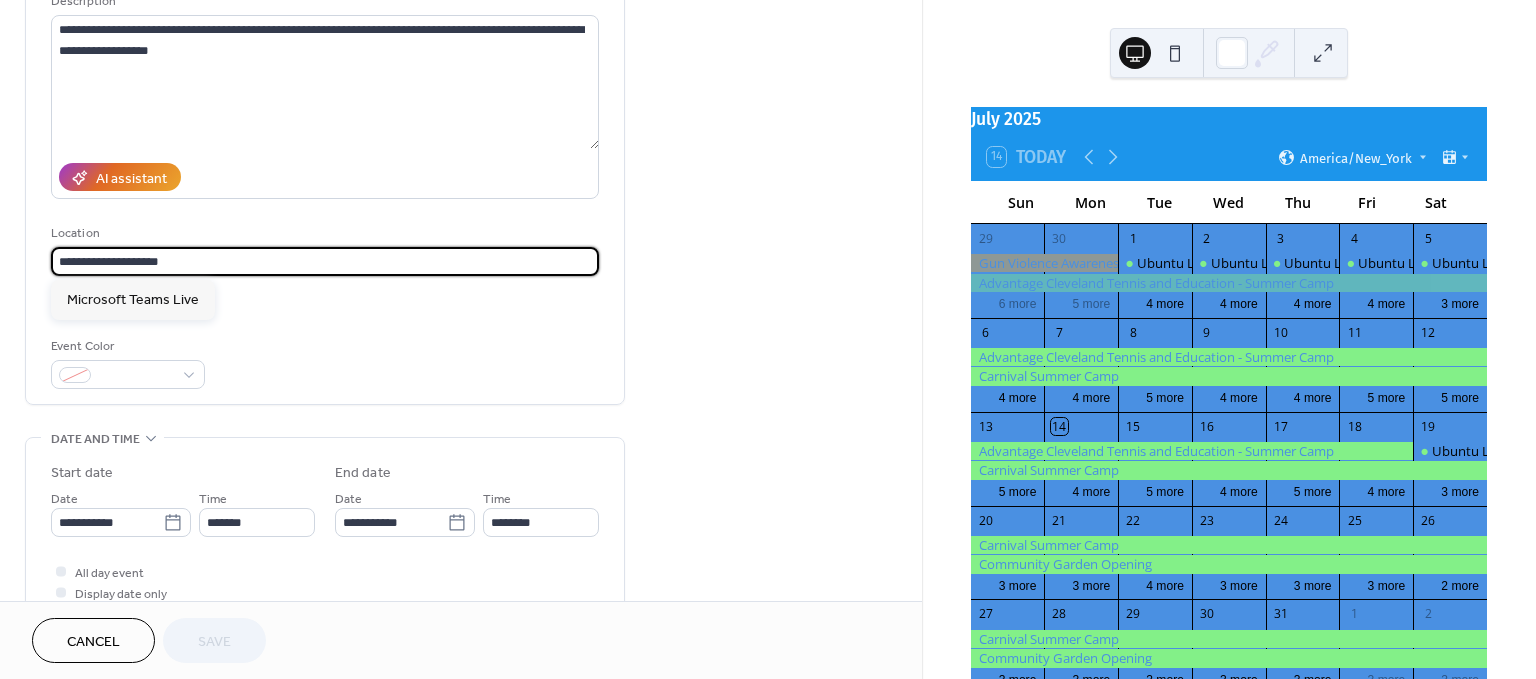 click on "**********" at bounding box center [768, 339] 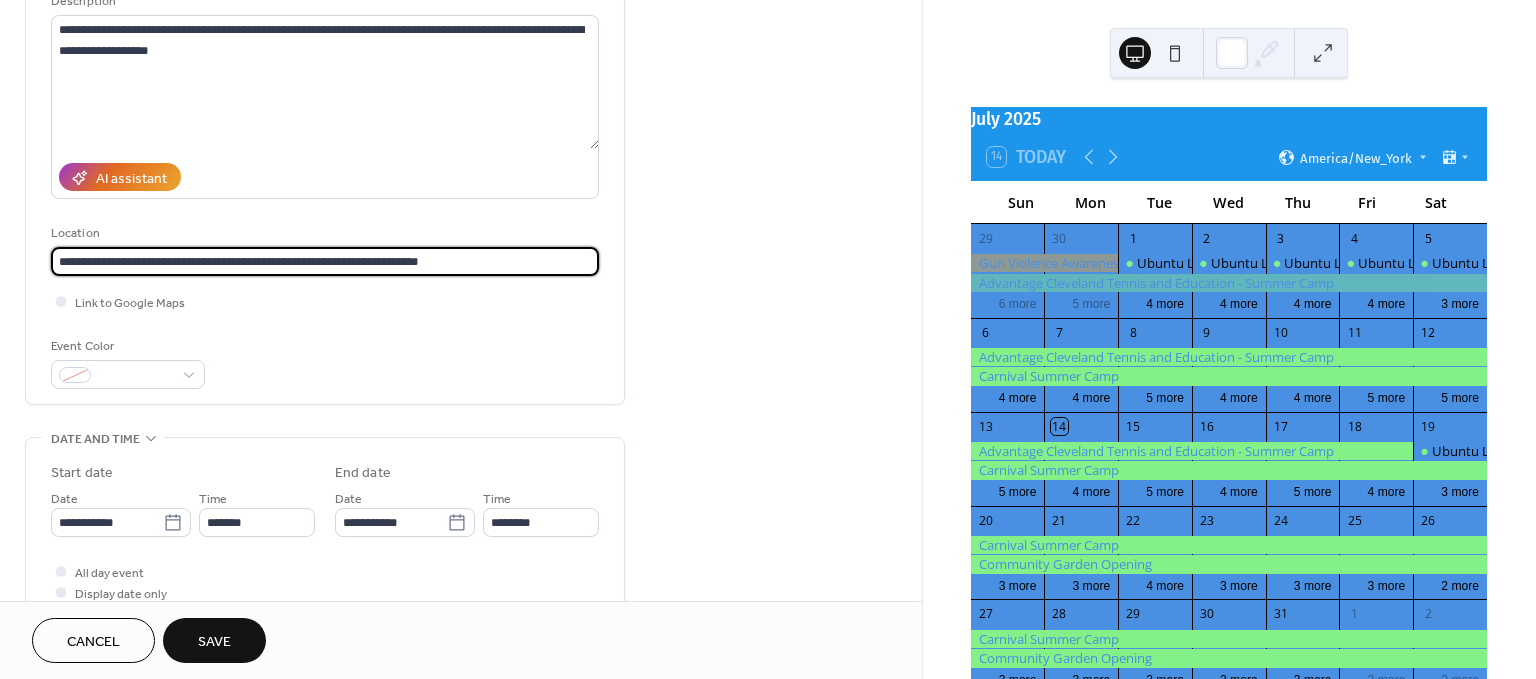 click on "**********" at bounding box center [325, 261] 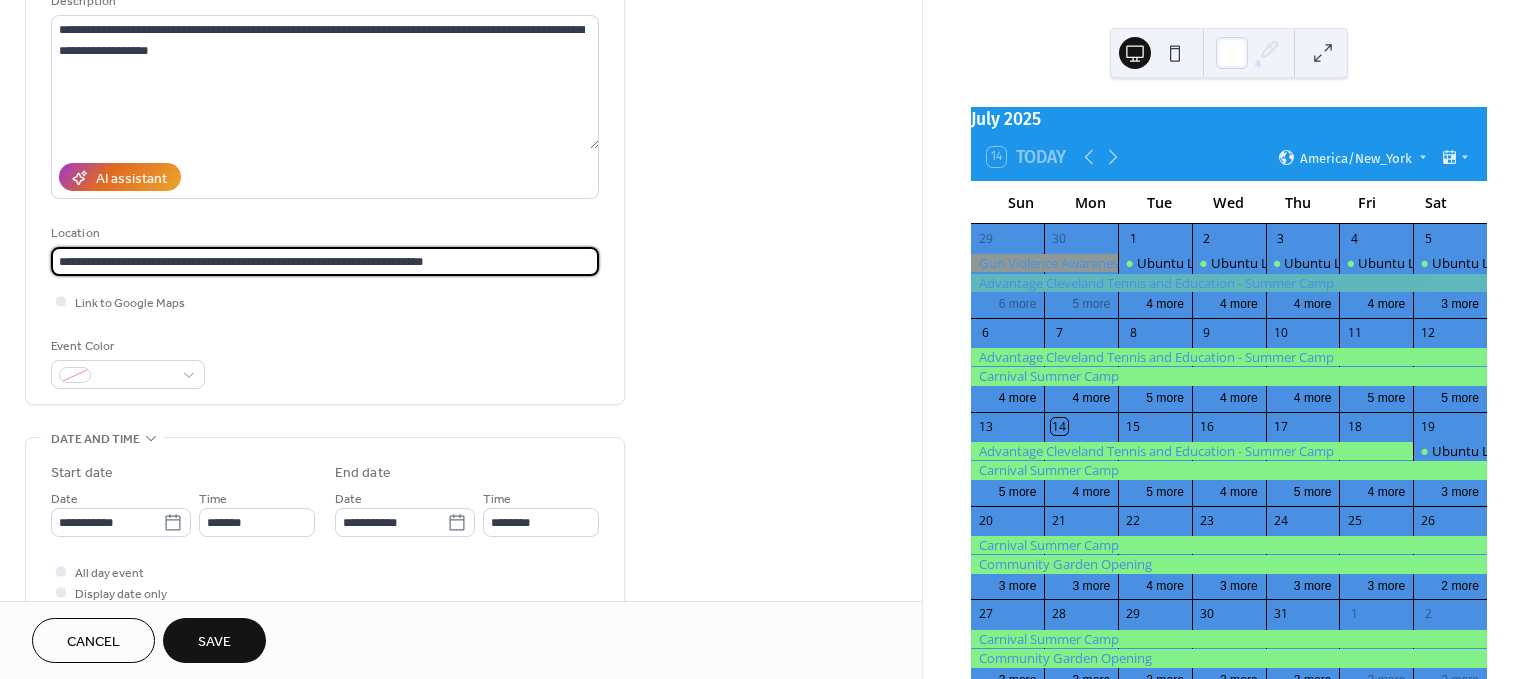 type on "**********" 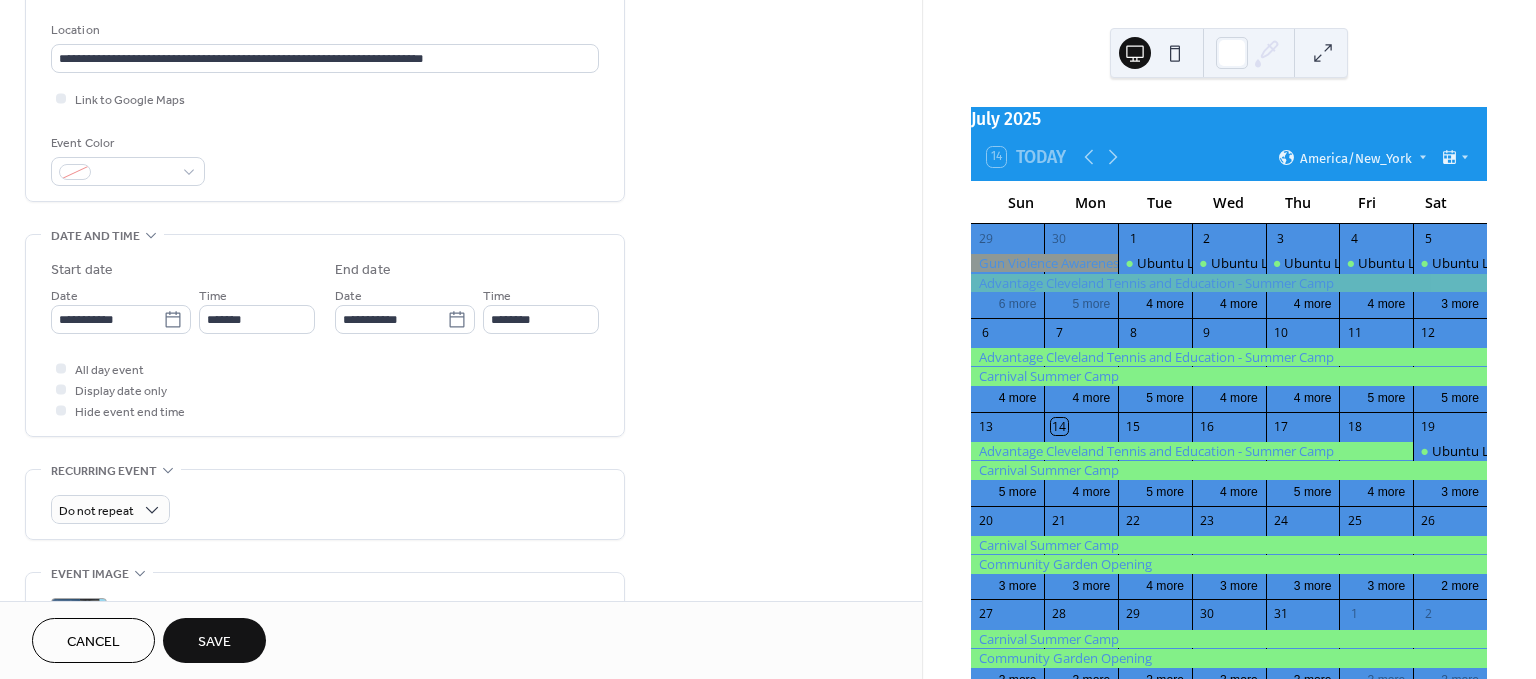 drag, startPoint x: 657, startPoint y: 296, endPoint x: 760, endPoint y: 437, distance: 174.61386 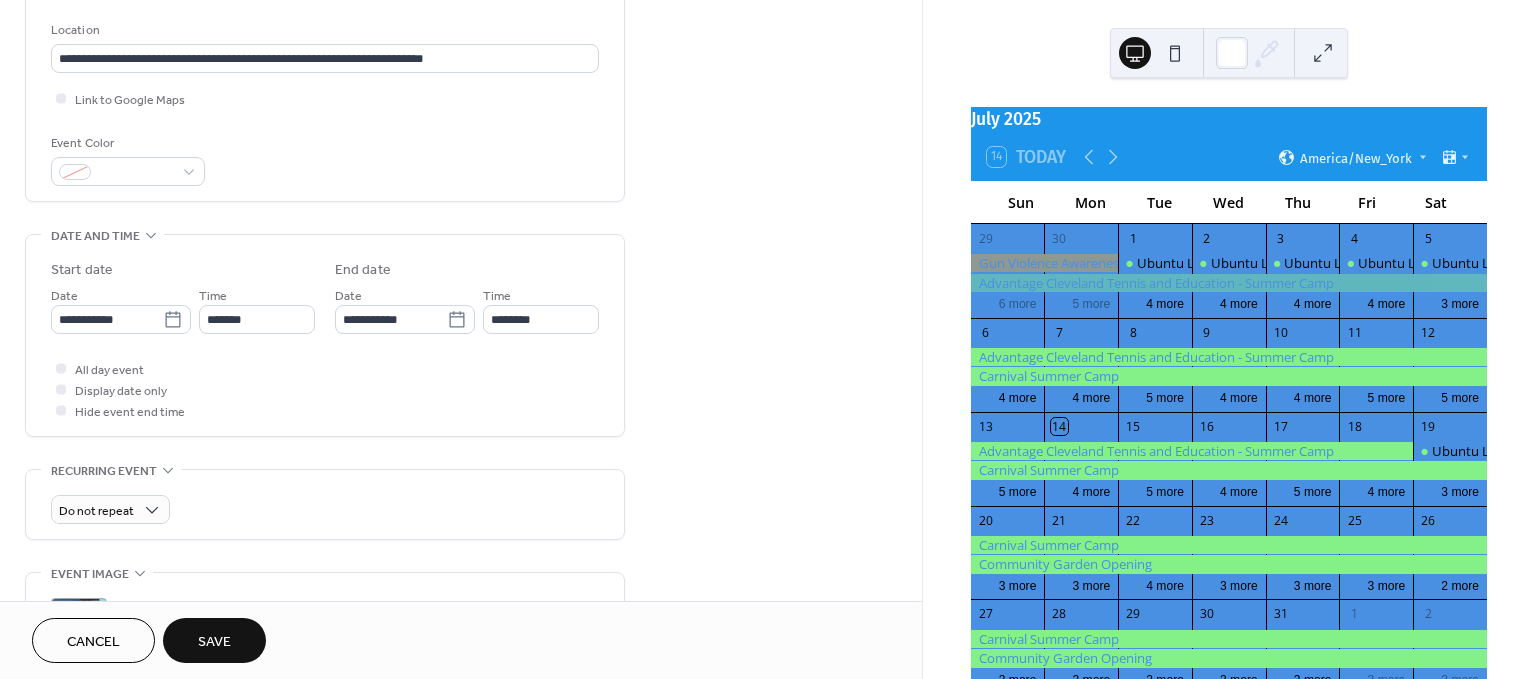 scroll, scrollTop: 418, scrollLeft: 0, axis: vertical 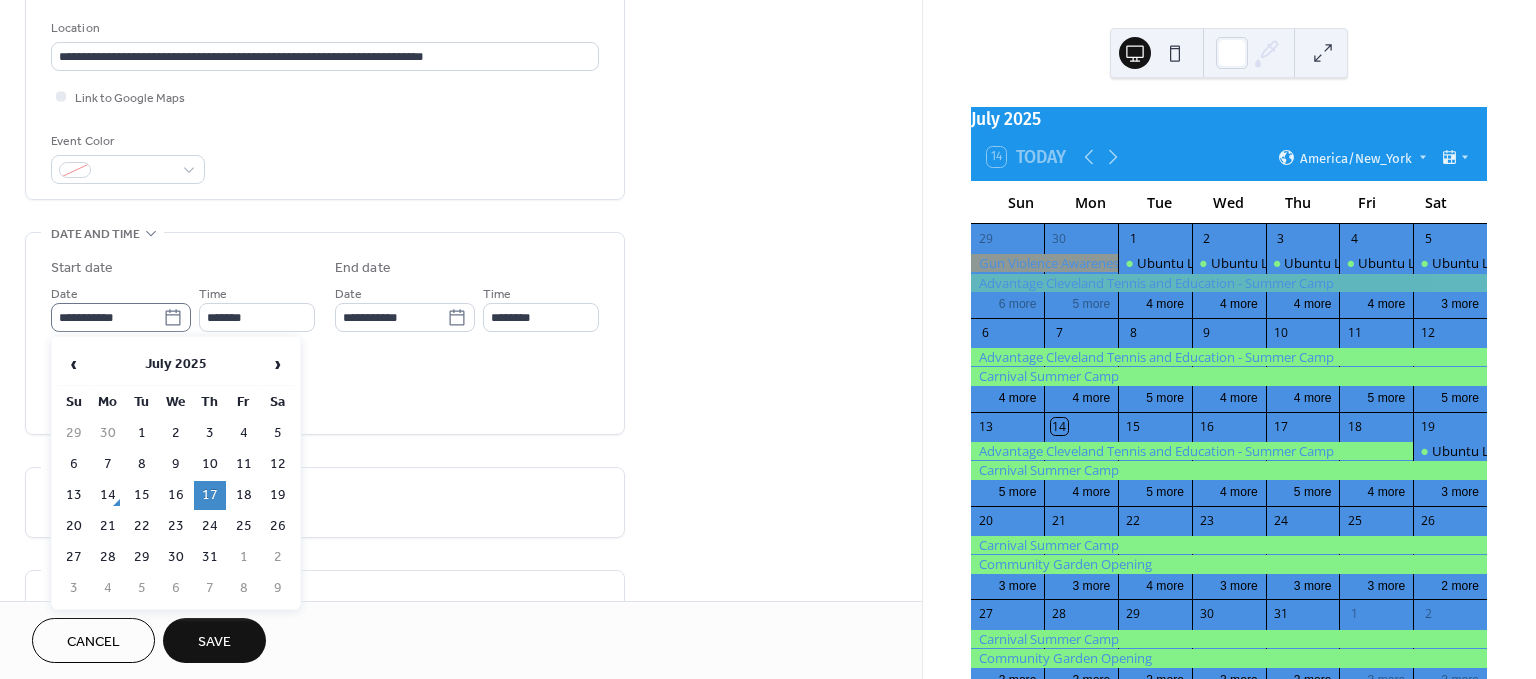 click 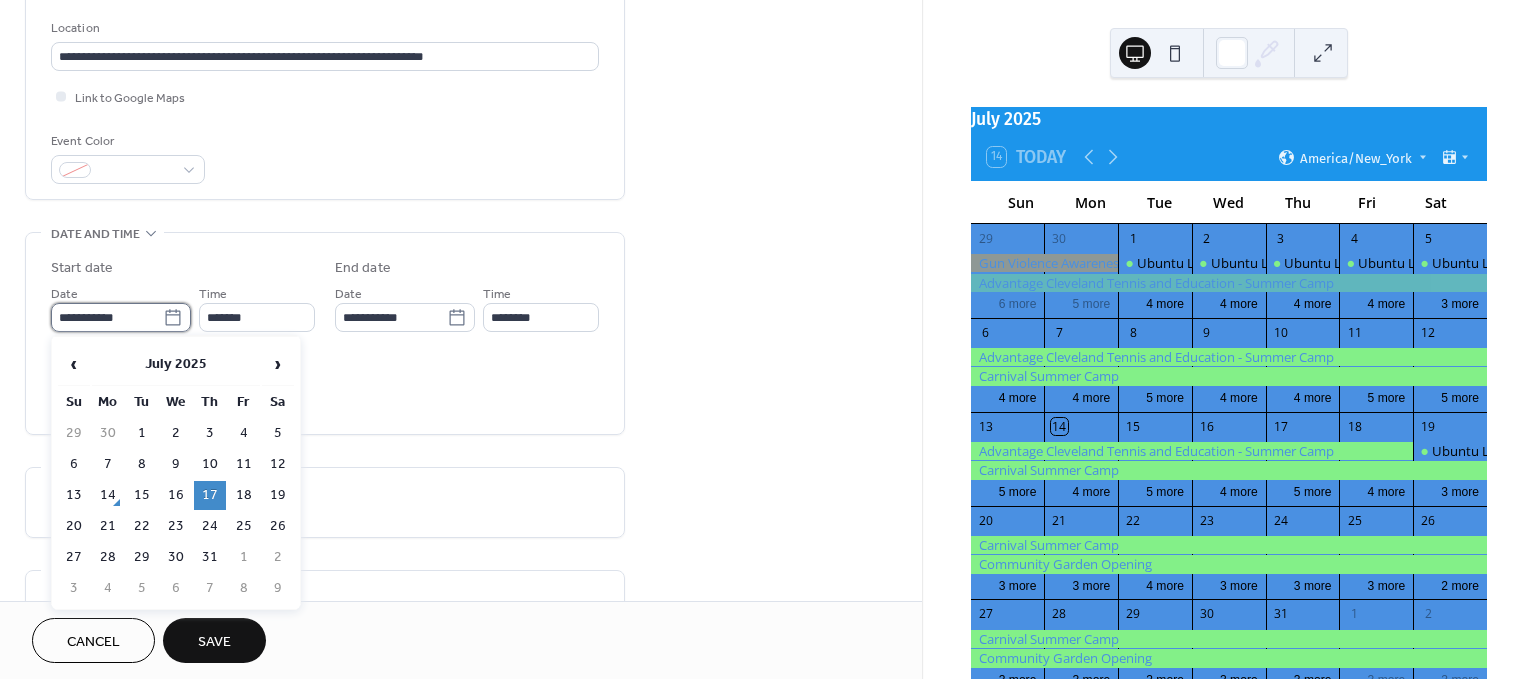 click on "**********" at bounding box center [107, 317] 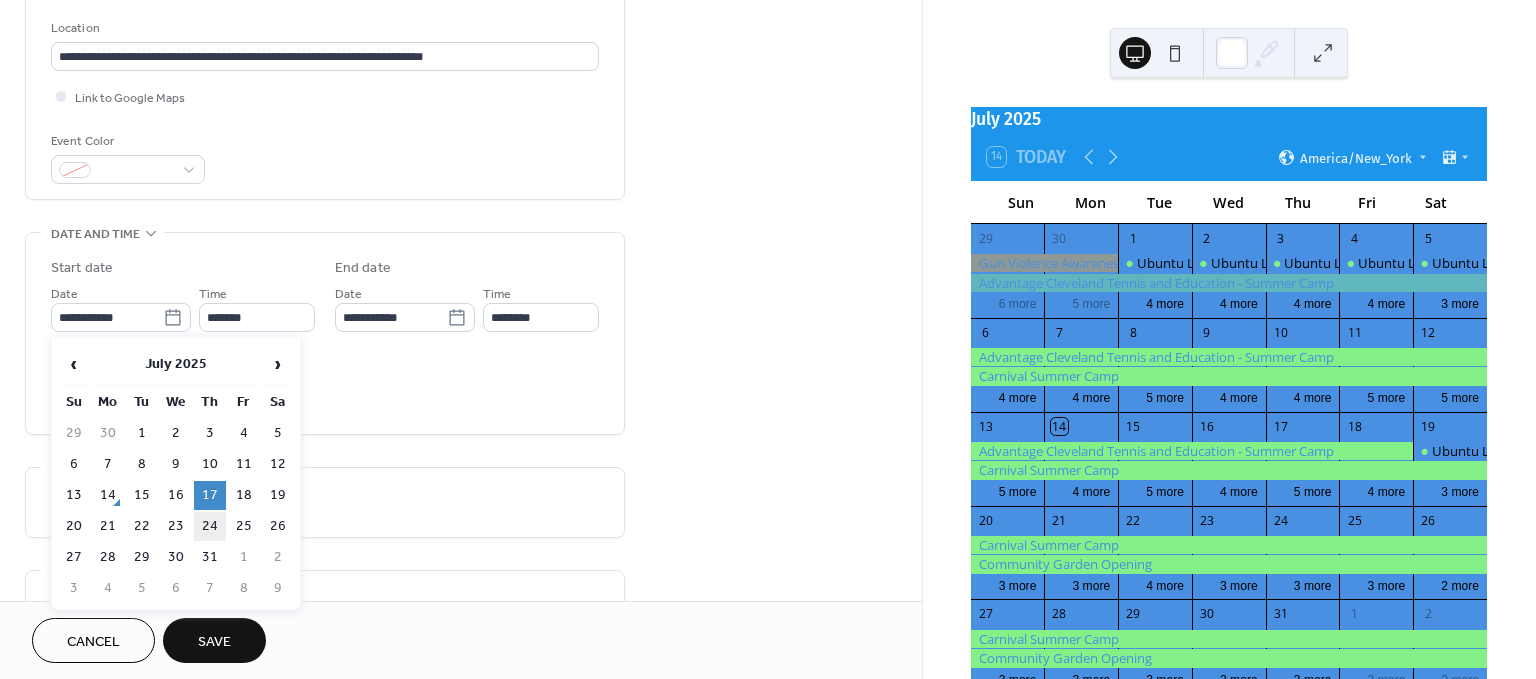 click on "24" at bounding box center (210, 526) 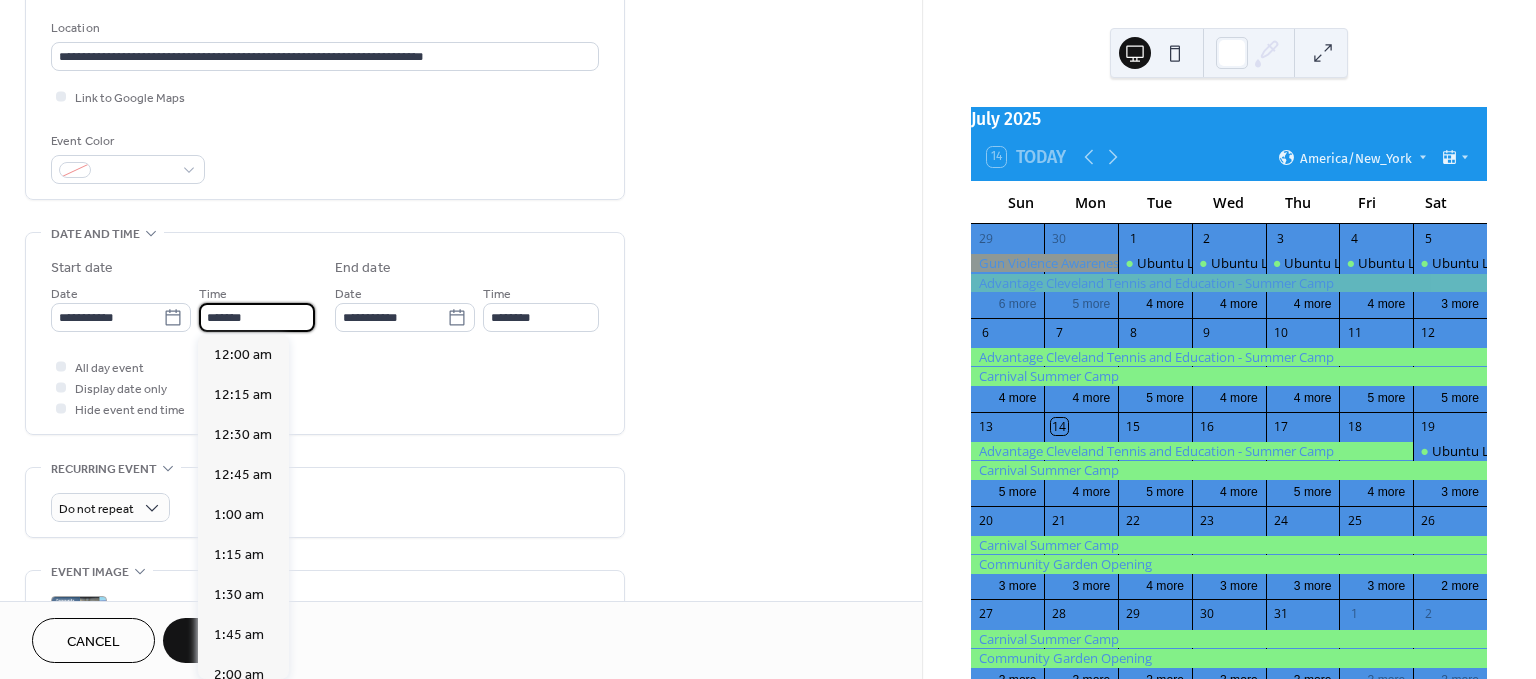 click on "*******" at bounding box center [257, 317] 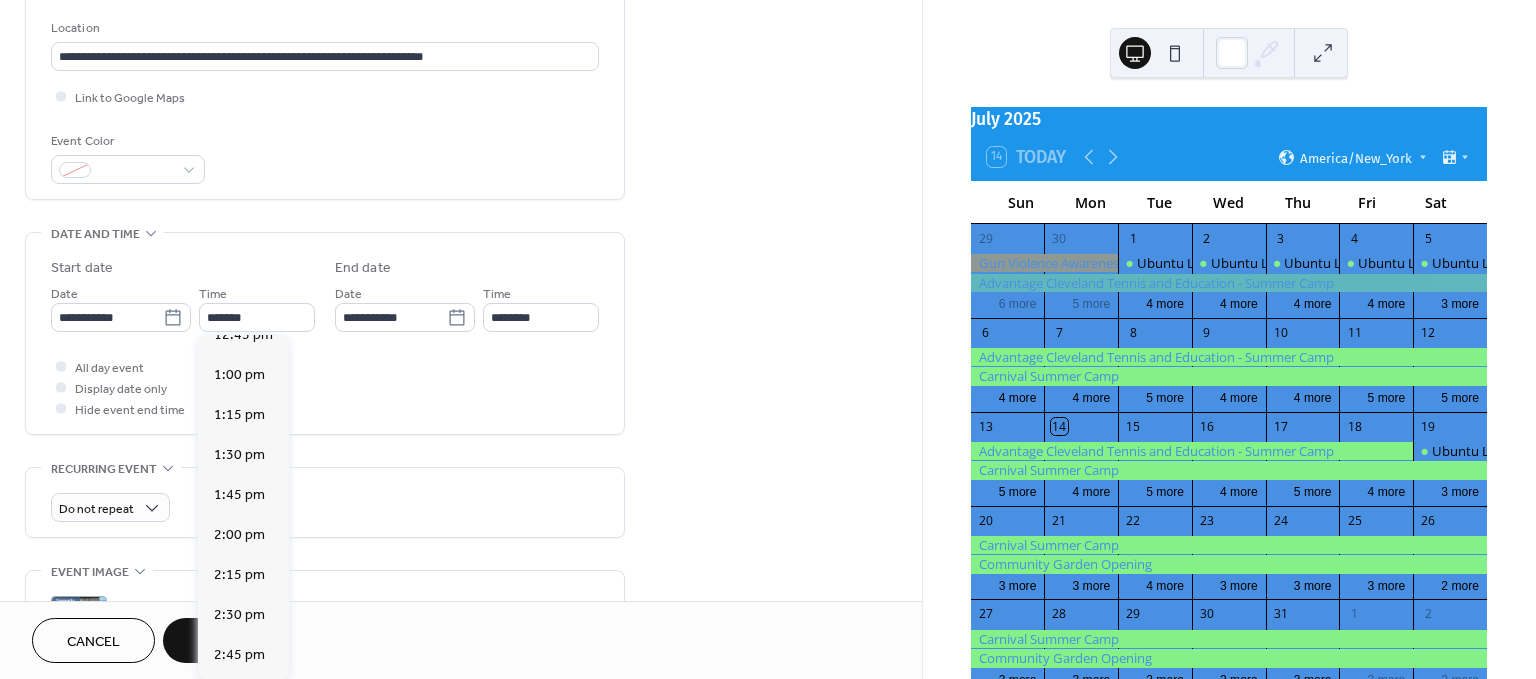 scroll, scrollTop: 2081, scrollLeft: 0, axis: vertical 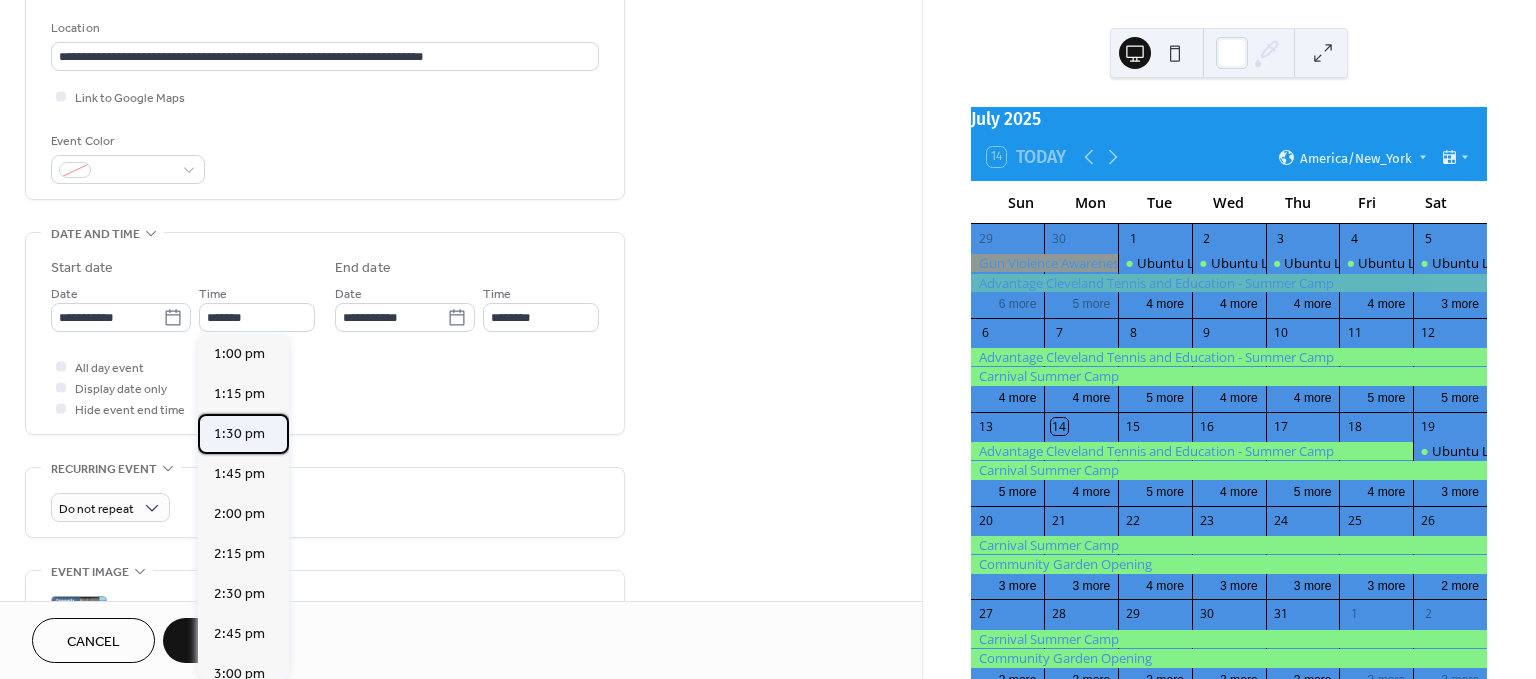 click on "1:30 pm" at bounding box center [239, 434] 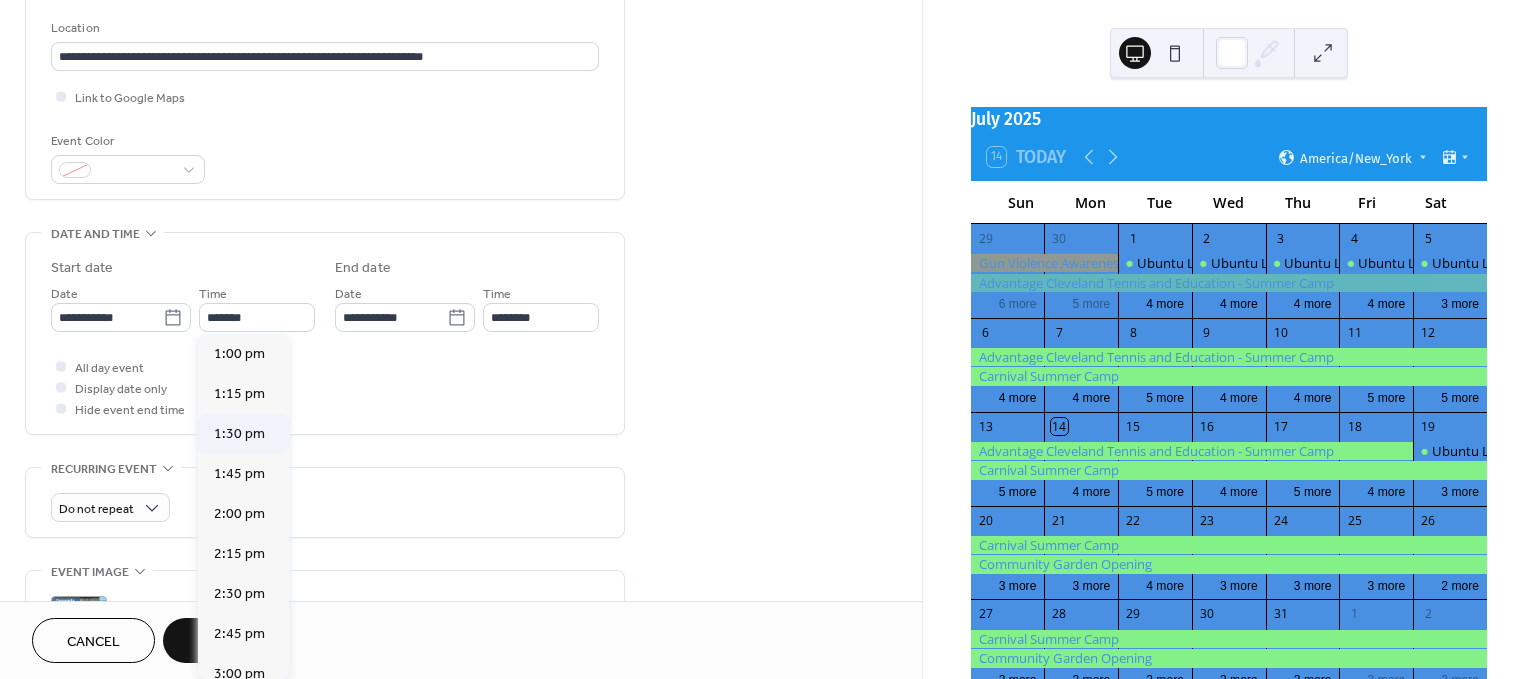 type on "*******" 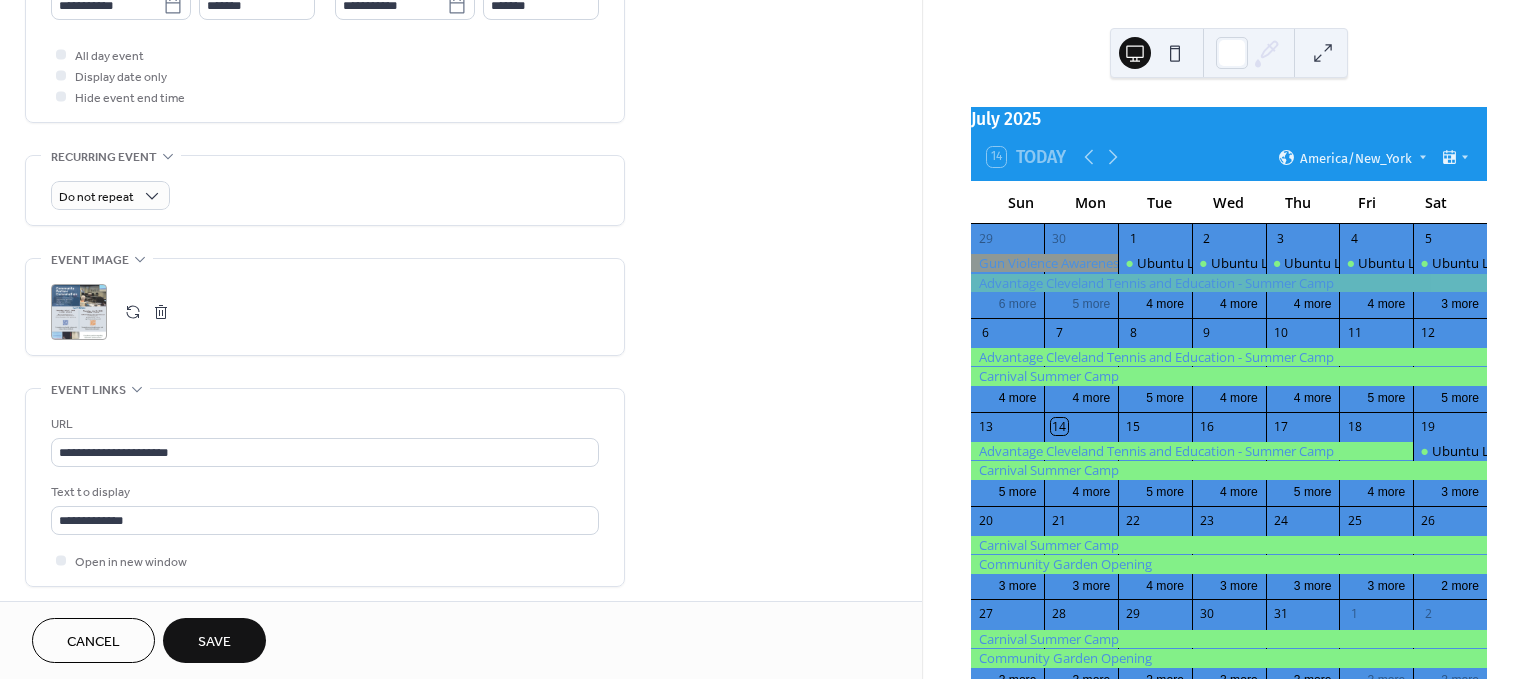 scroll, scrollTop: 782, scrollLeft: 0, axis: vertical 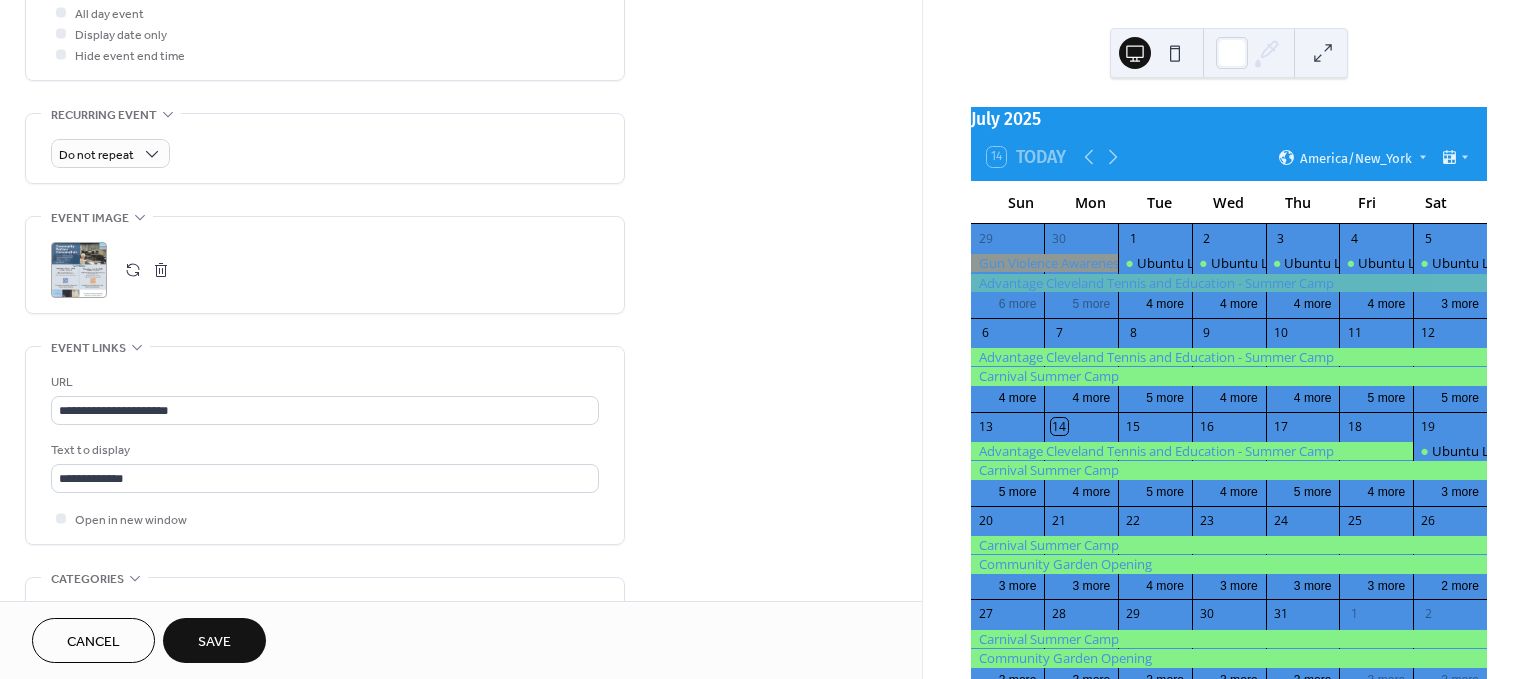 drag, startPoint x: 725, startPoint y: 309, endPoint x: 830, endPoint y: 475, distance: 196.42047 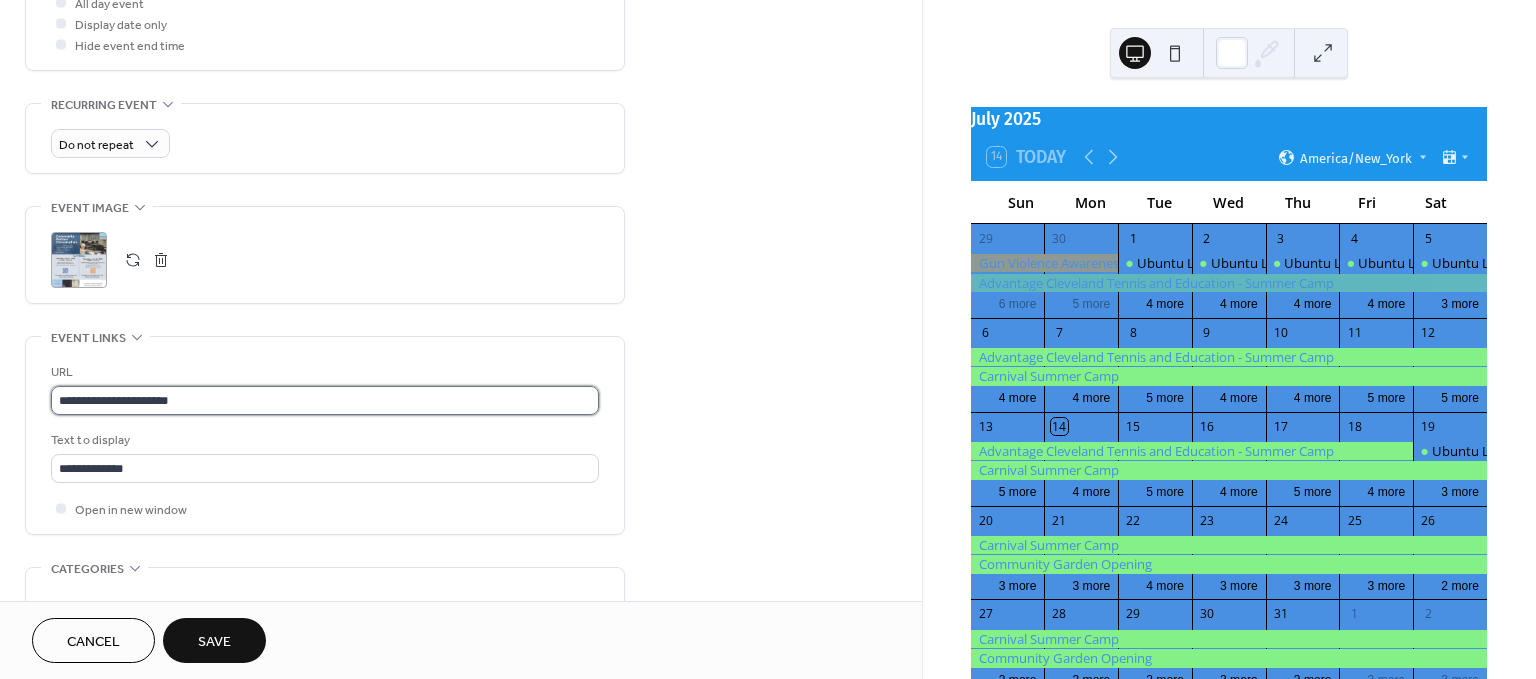 click on "**********" at bounding box center (325, 400) 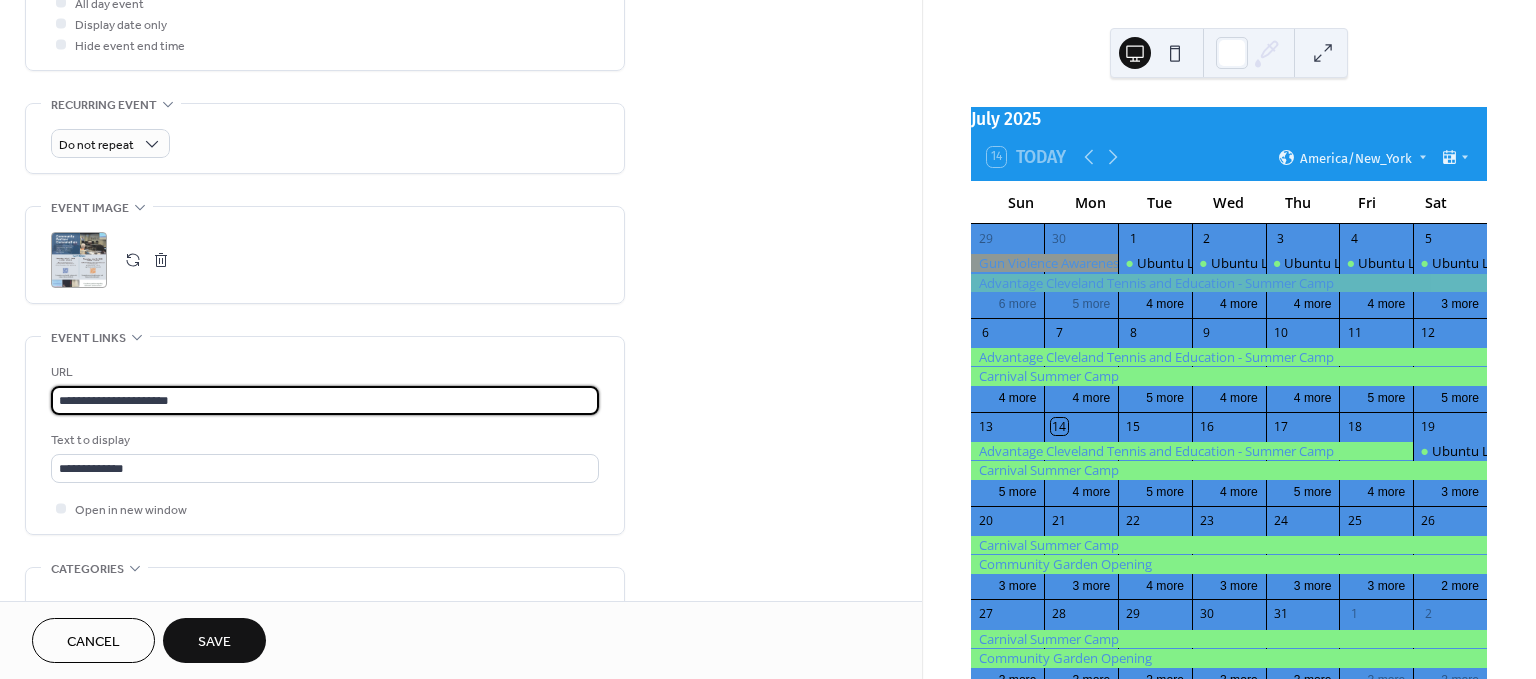 type on "**********" 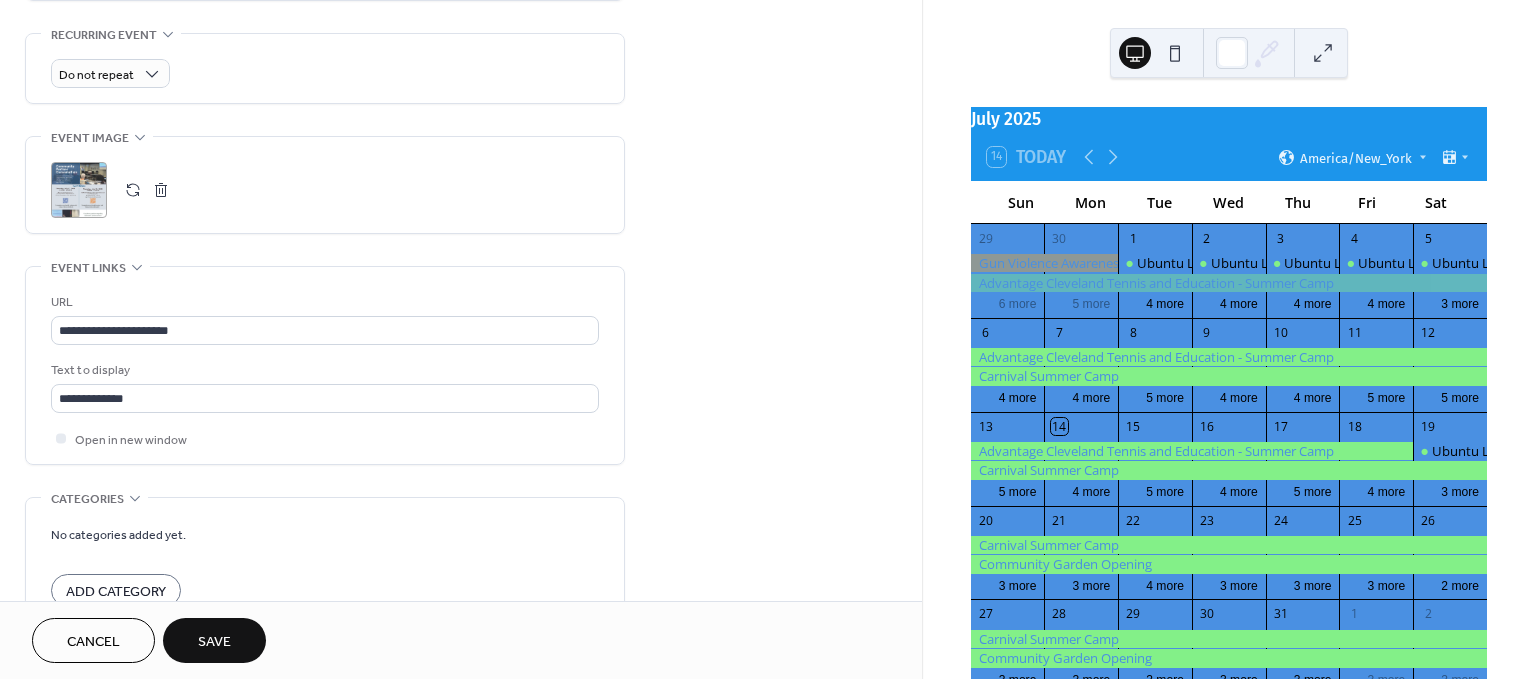 drag, startPoint x: 840, startPoint y: 463, endPoint x: 849, endPoint y: 534, distance: 71.568146 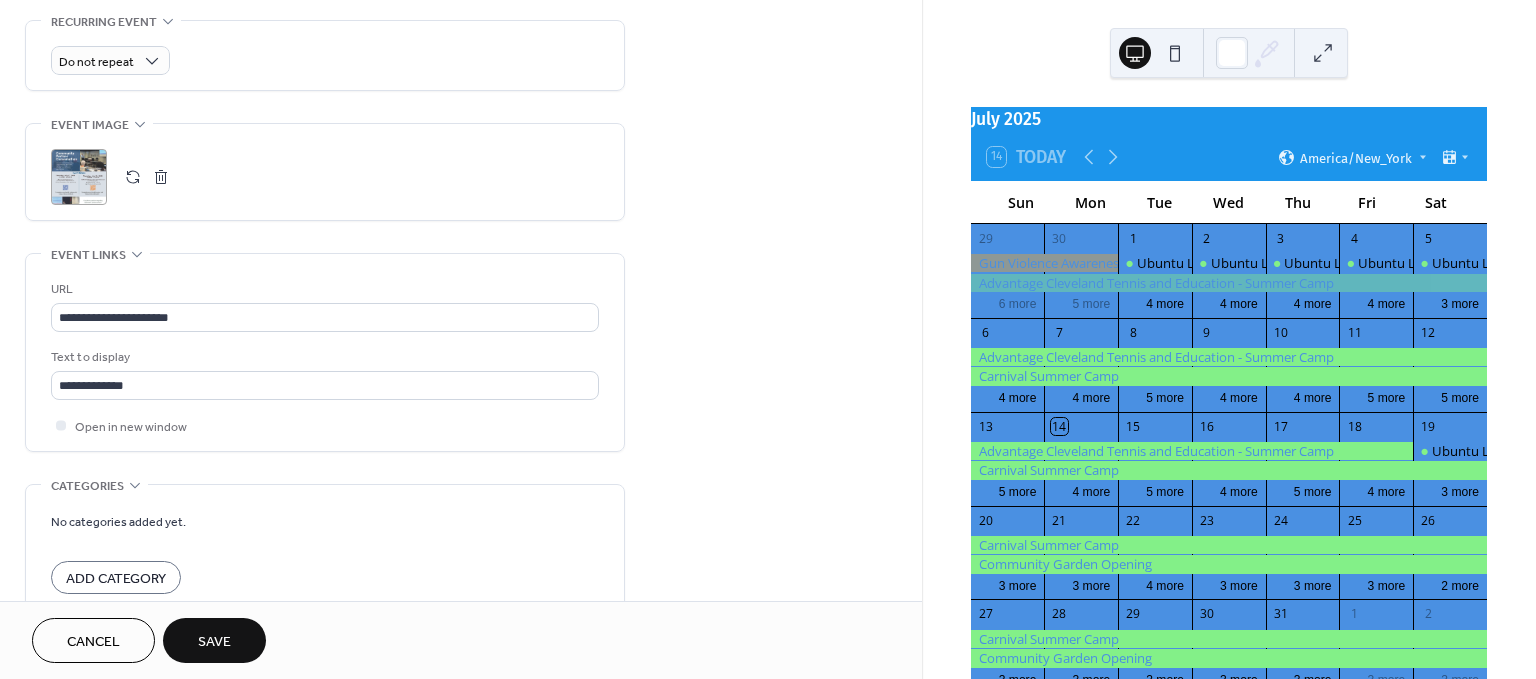 click on "Save" at bounding box center [214, 642] 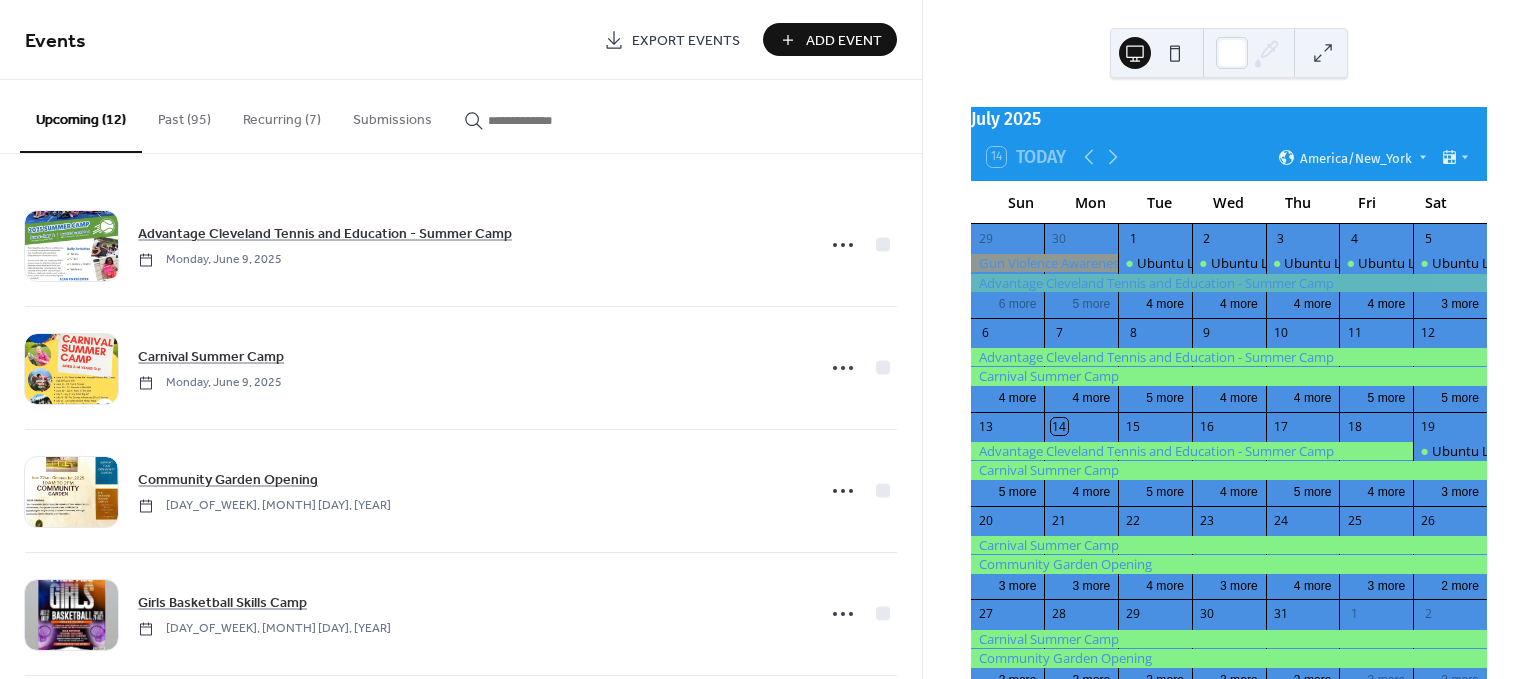 click on "Add Event" at bounding box center (830, 39) 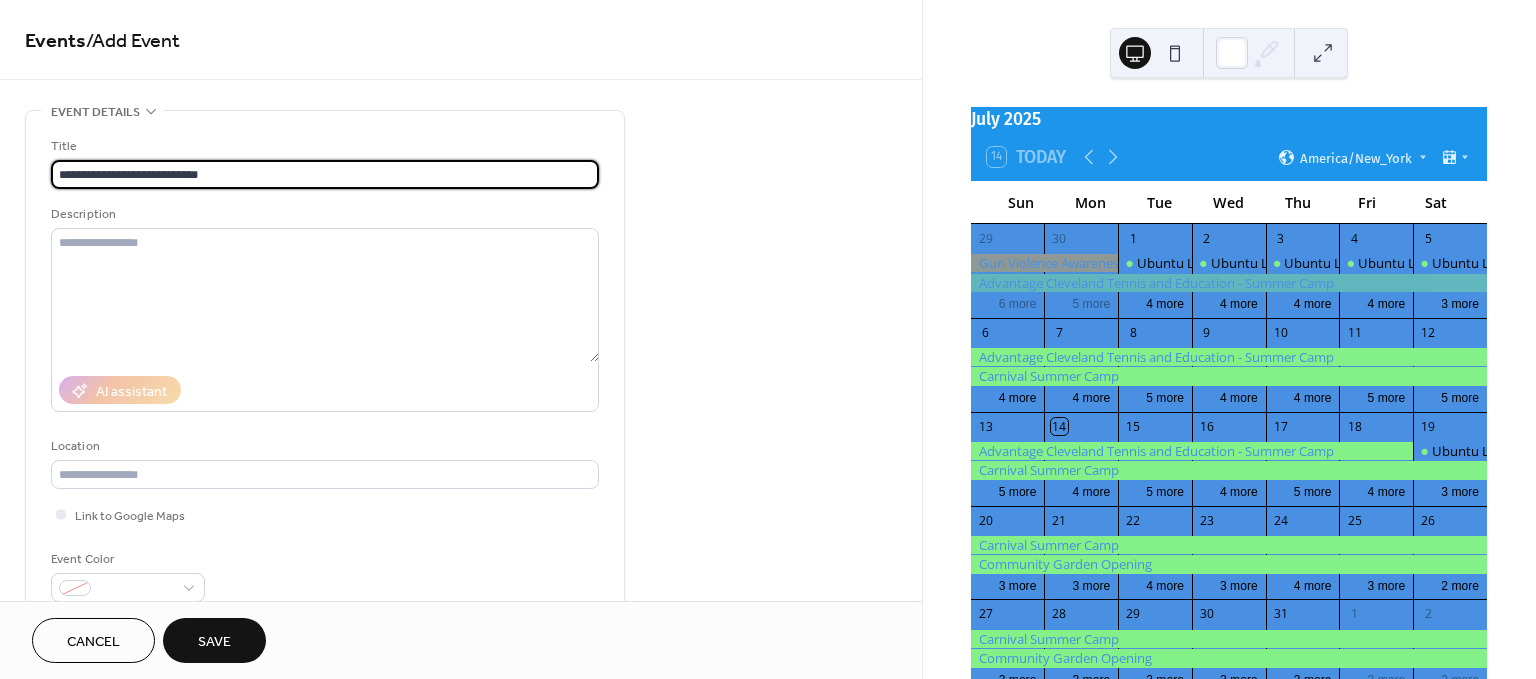 type on "**********" 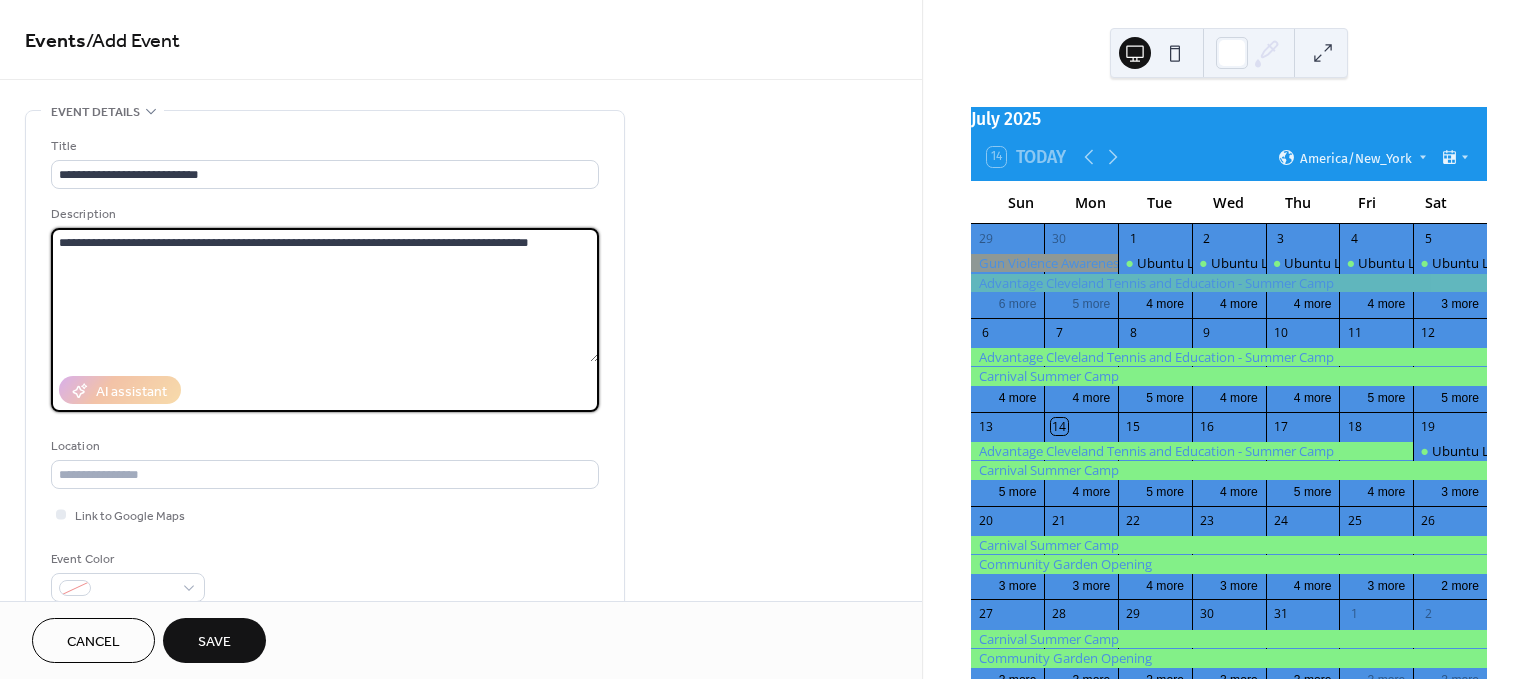 type on "**********" 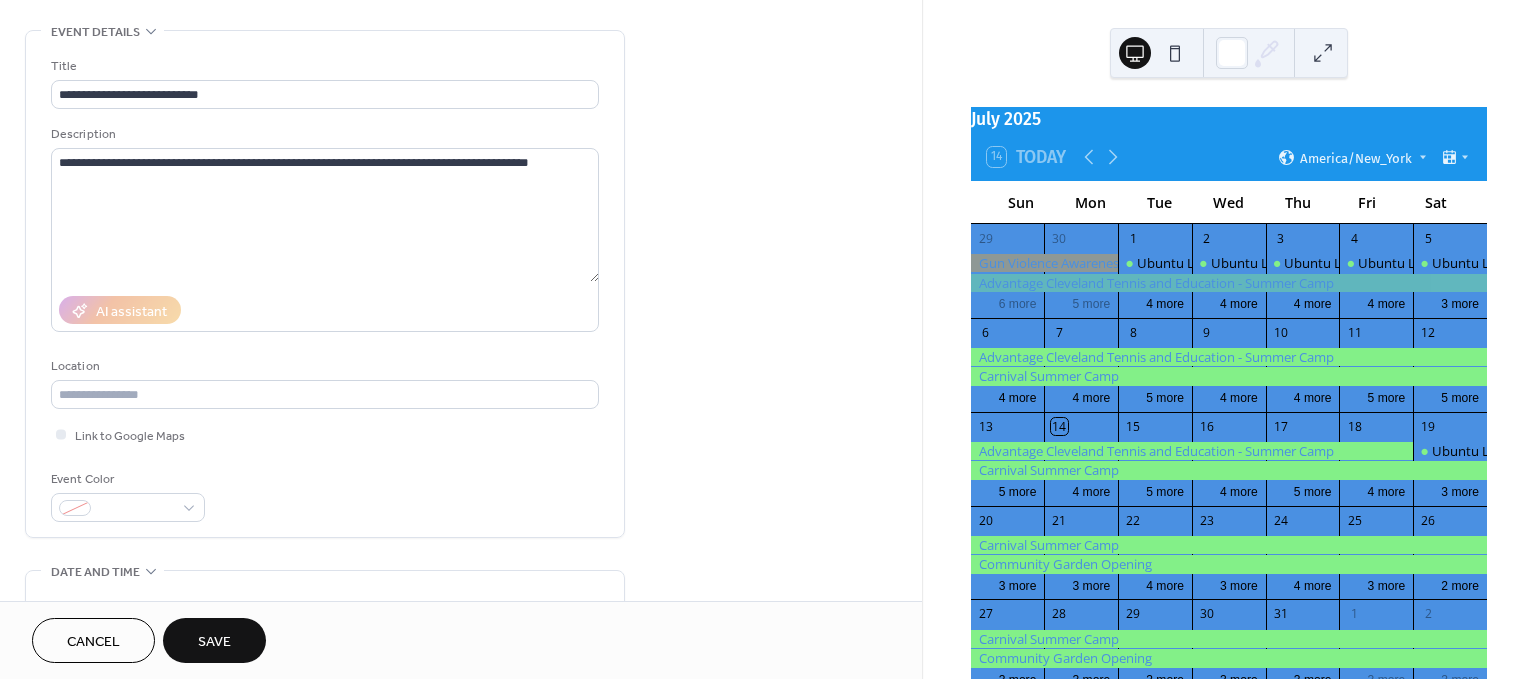 scroll, scrollTop: 164, scrollLeft: 0, axis: vertical 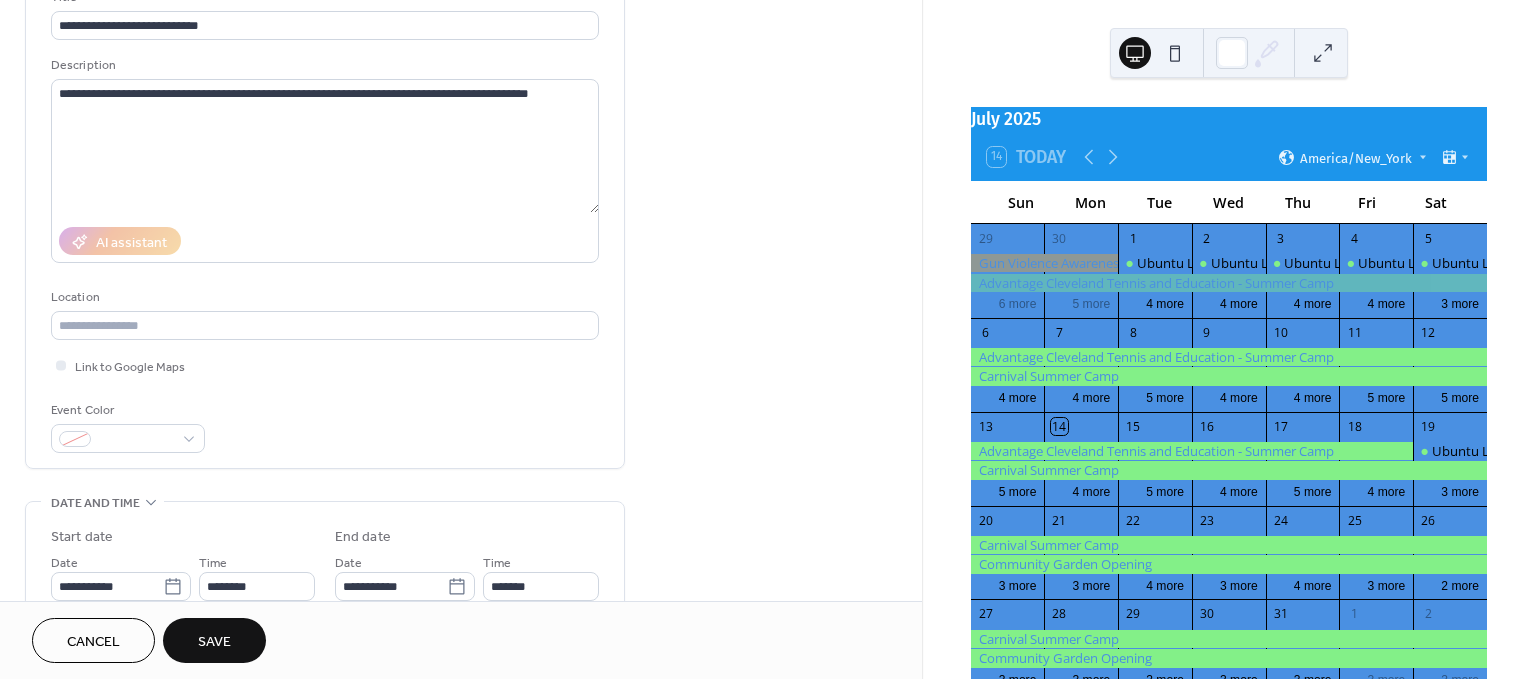 drag, startPoint x: 838, startPoint y: 365, endPoint x: 840, endPoint y: 446, distance: 81.02469 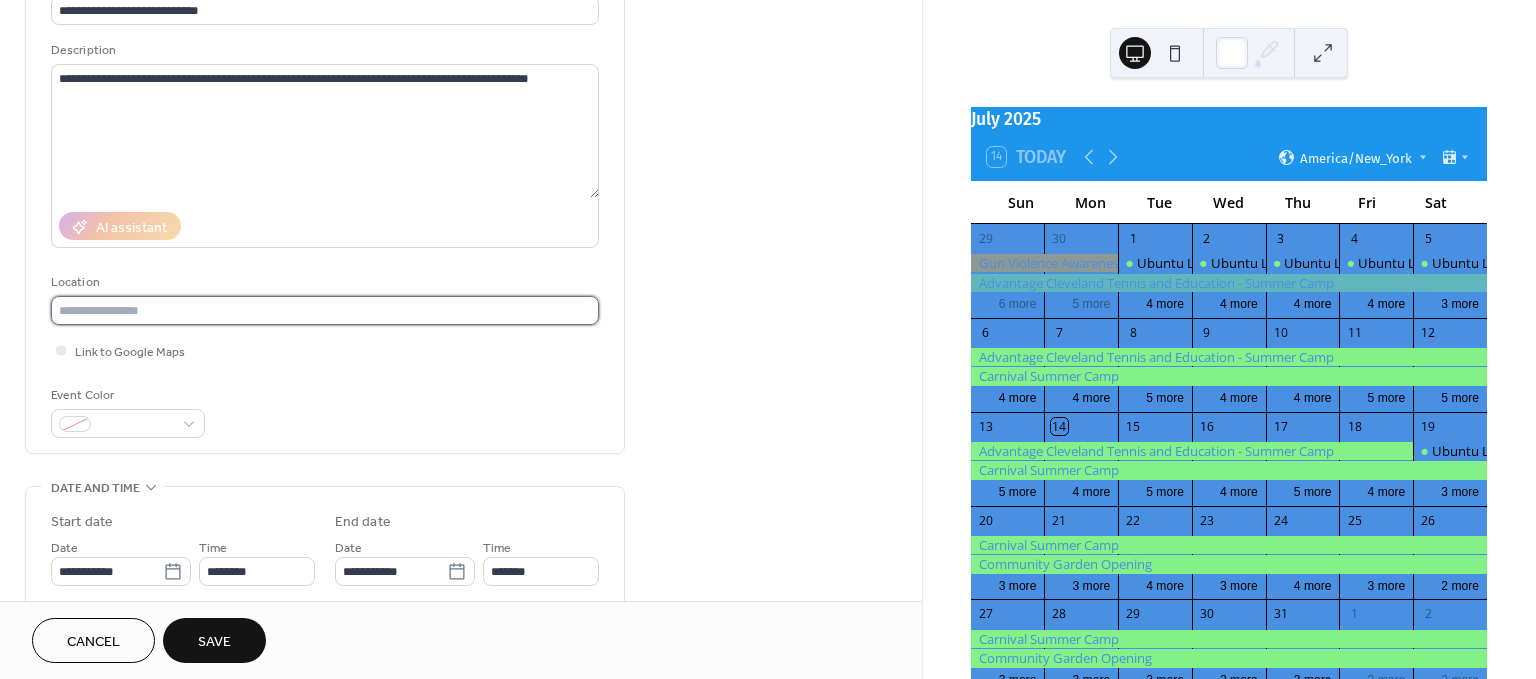click at bounding box center (325, 310) 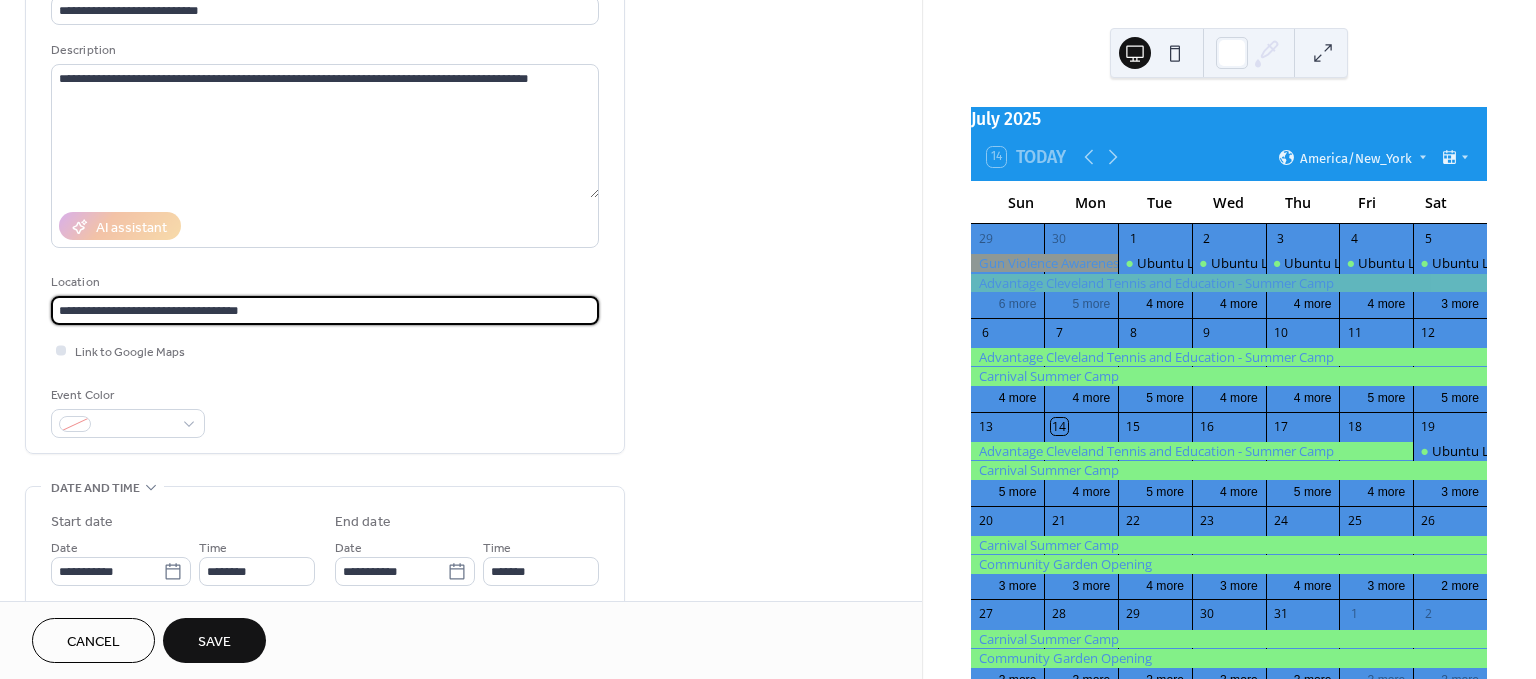 type on "**********" 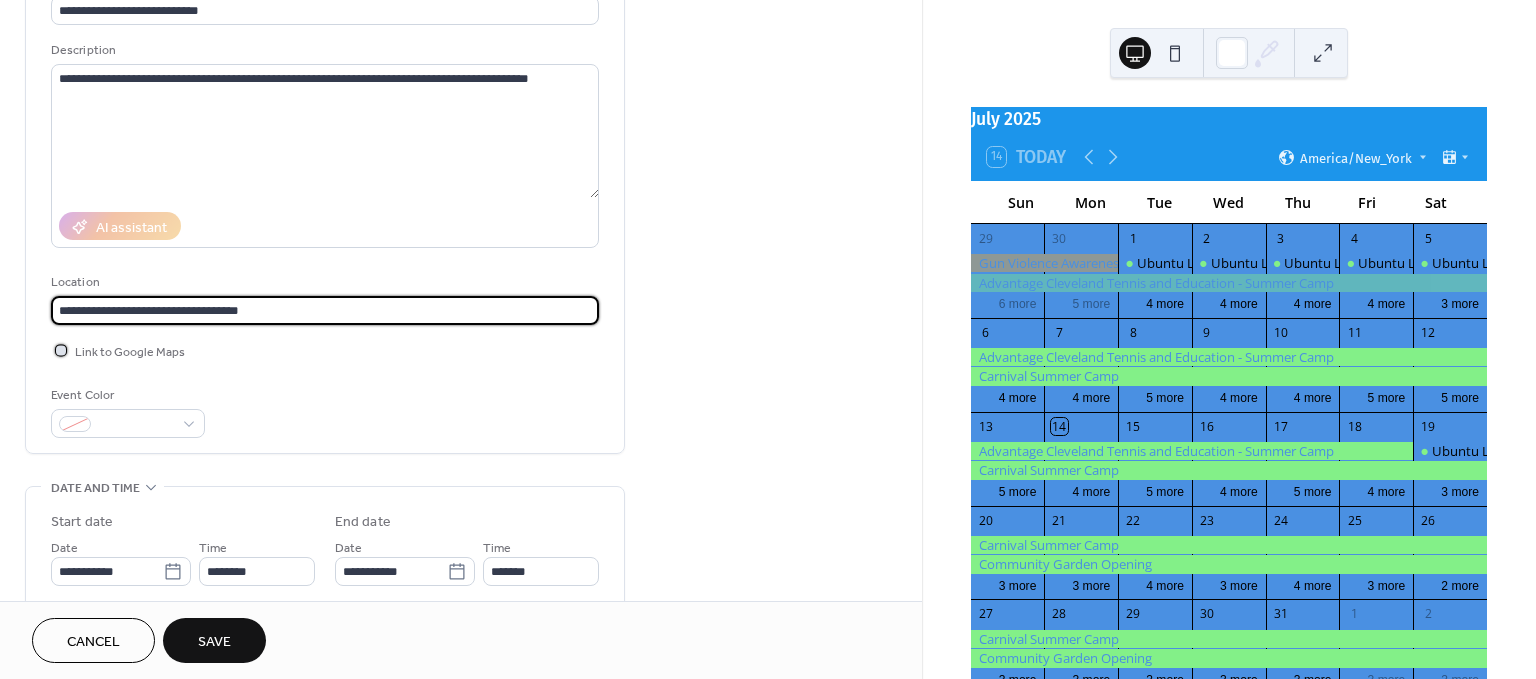click at bounding box center [61, 350] 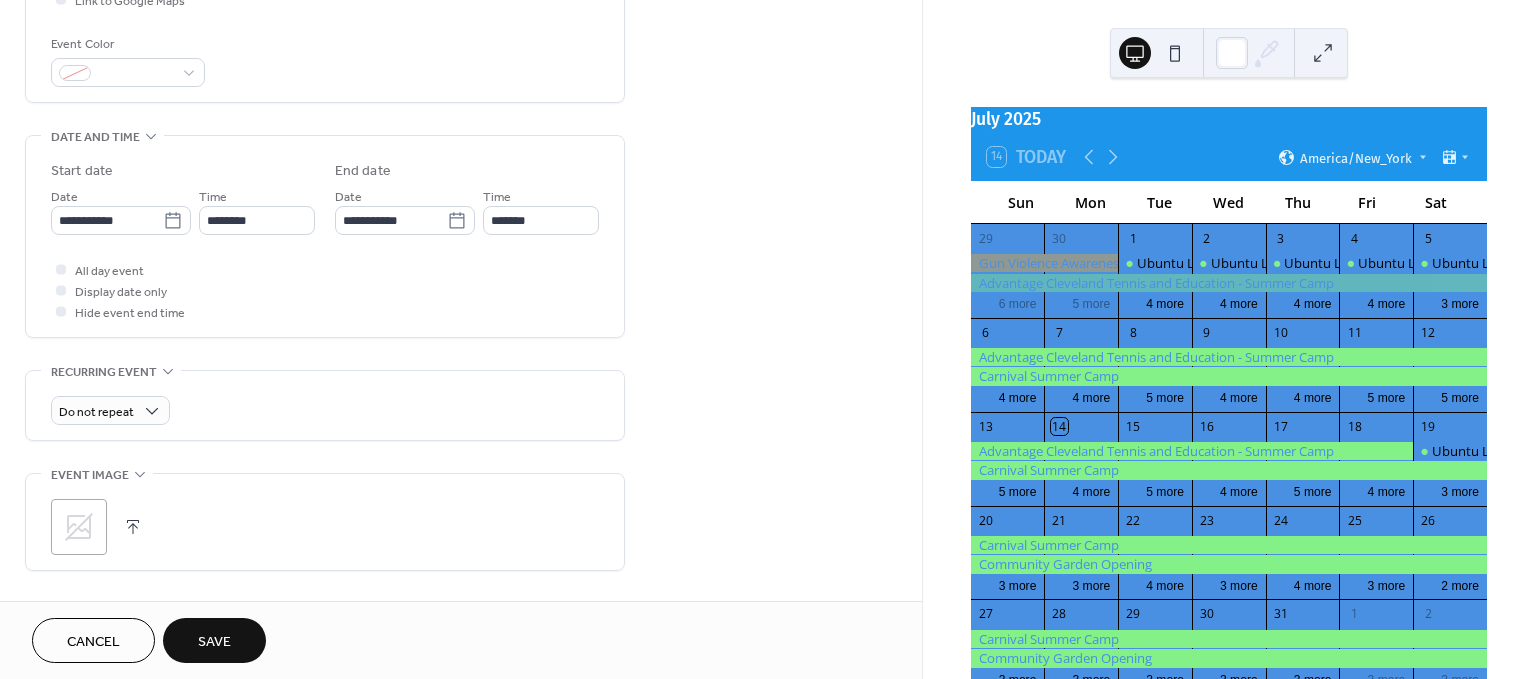 drag, startPoint x: 880, startPoint y: 483, endPoint x: 874, endPoint y: 556, distance: 73.24616 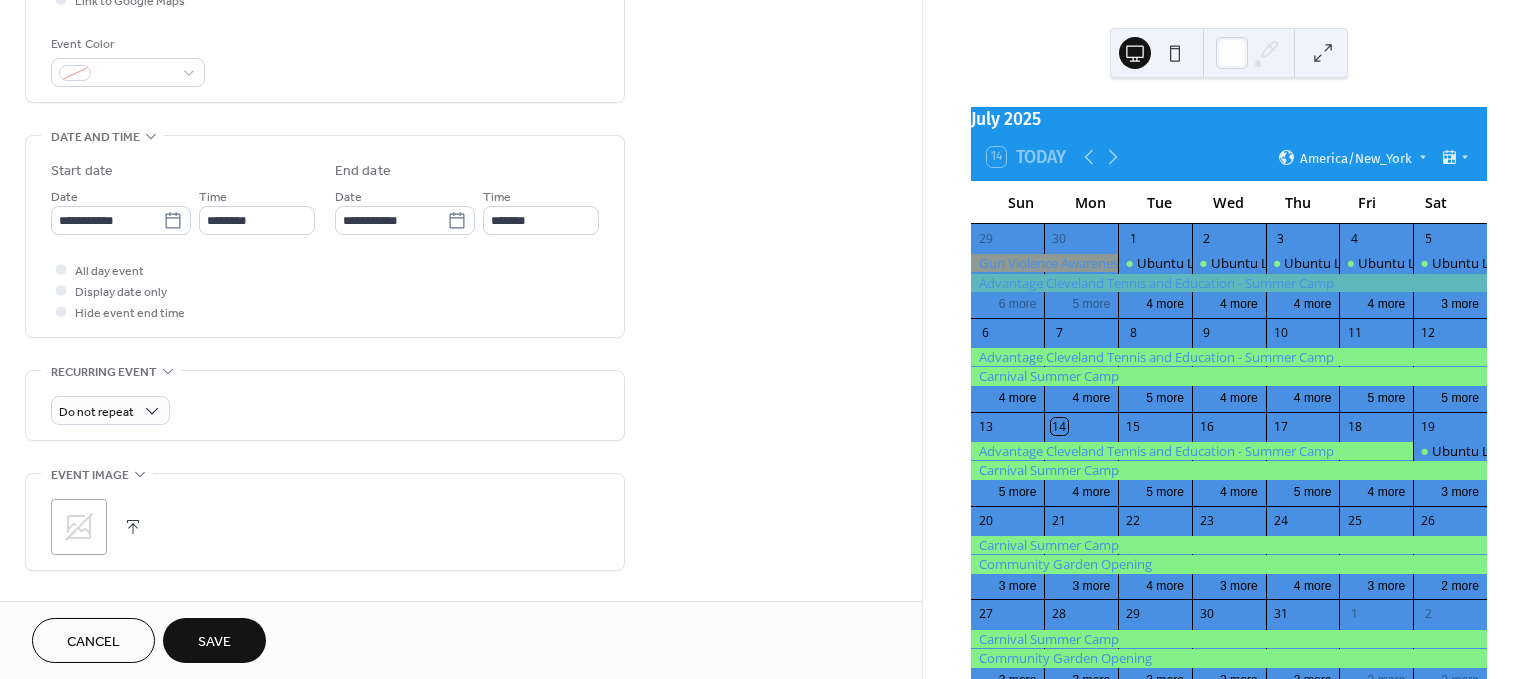 scroll, scrollTop: 523, scrollLeft: 0, axis: vertical 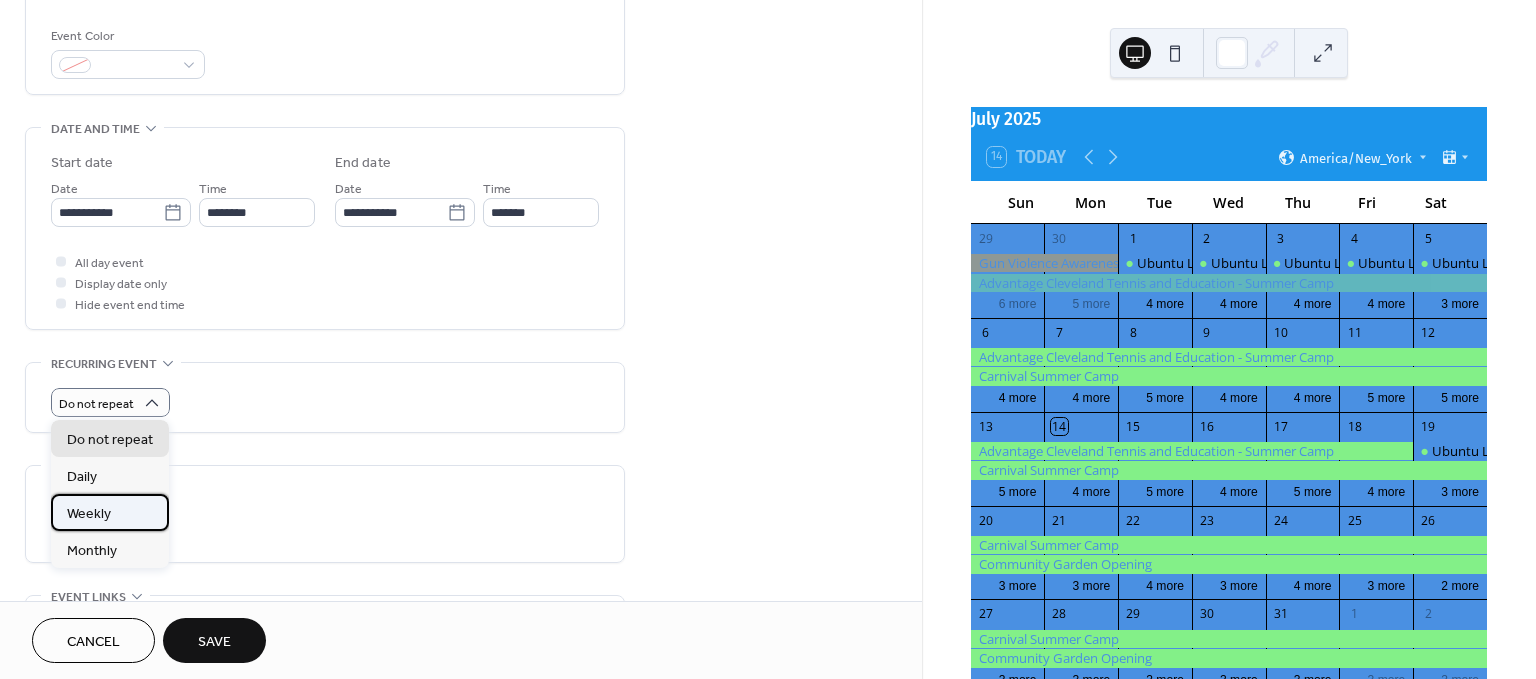click on "Weekly" at bounding box center [110, 512] 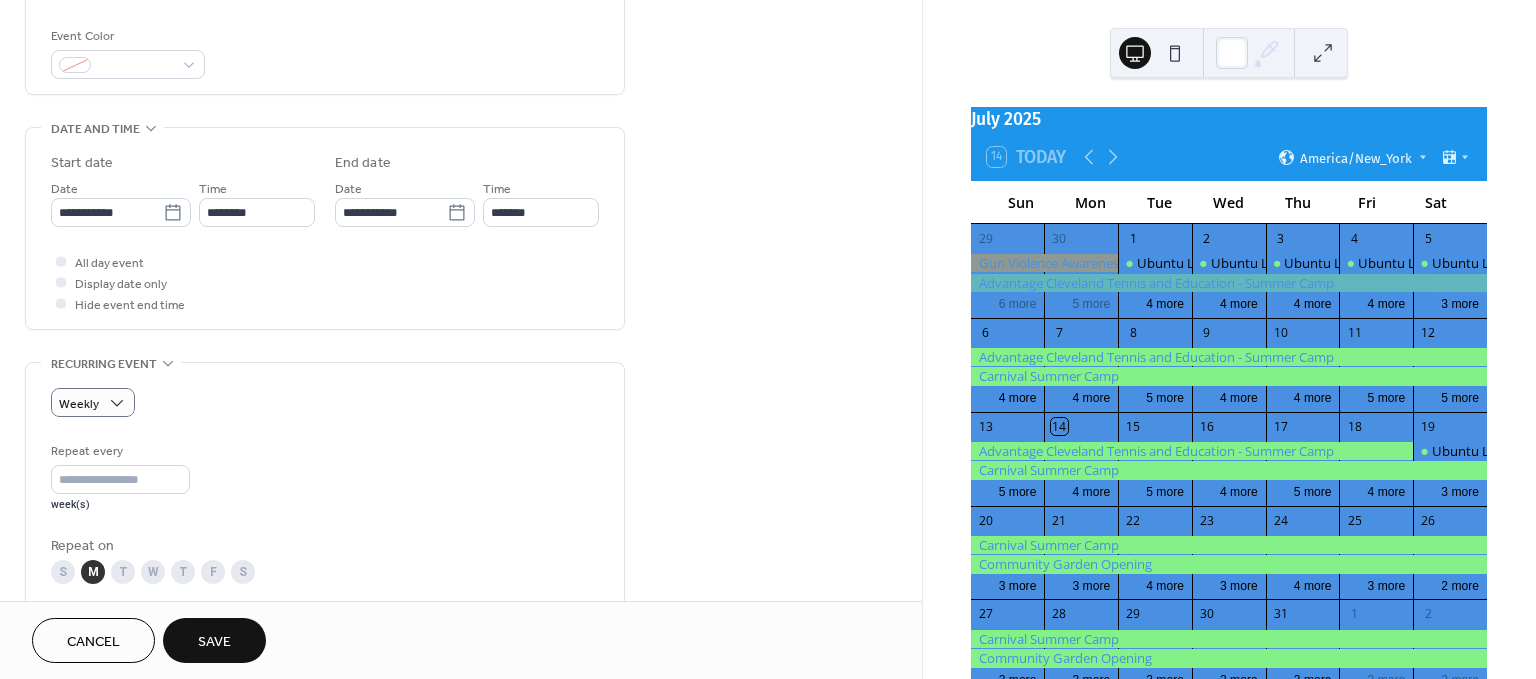 click on "T" at bounding box center [183, 572] 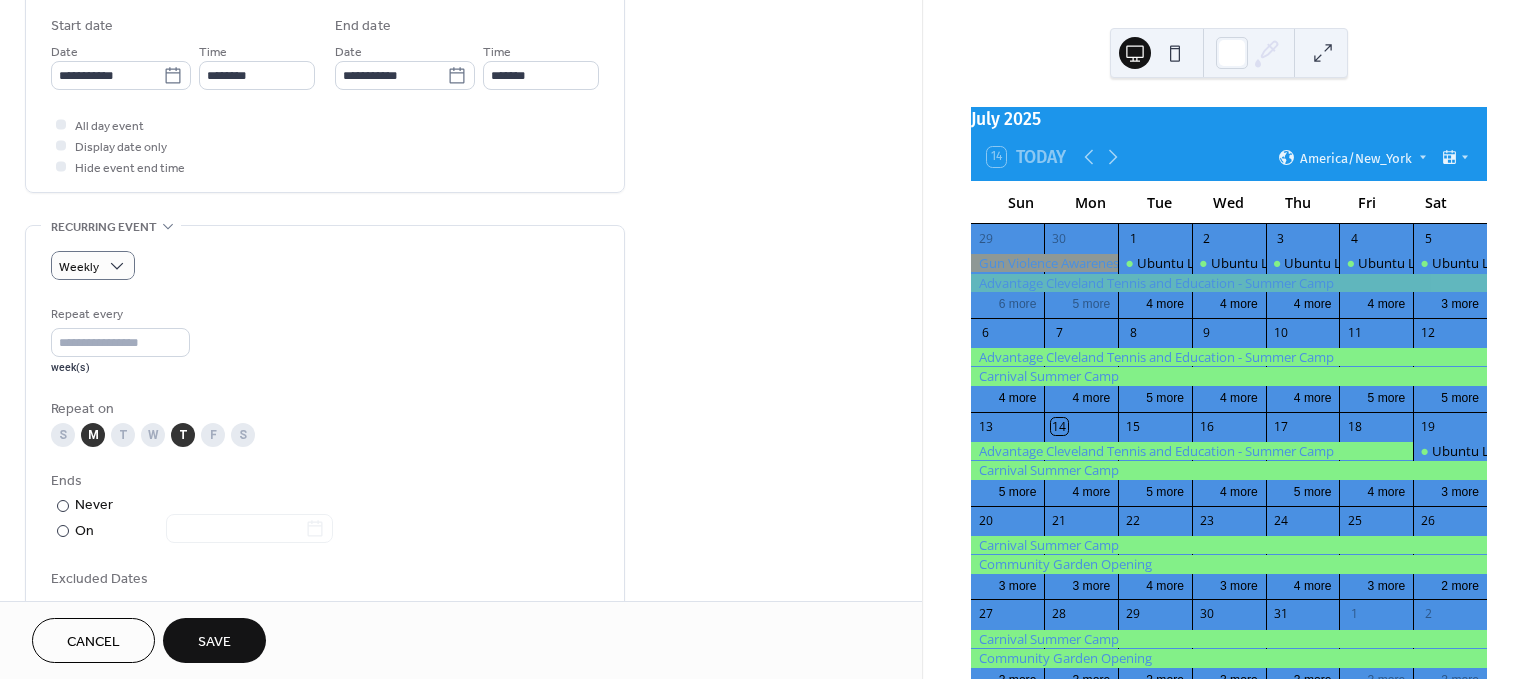 drag, startPoint x: 414, startPoint y: 518, endPoint x: 419, endPoint y: 569, distance: 51.24451 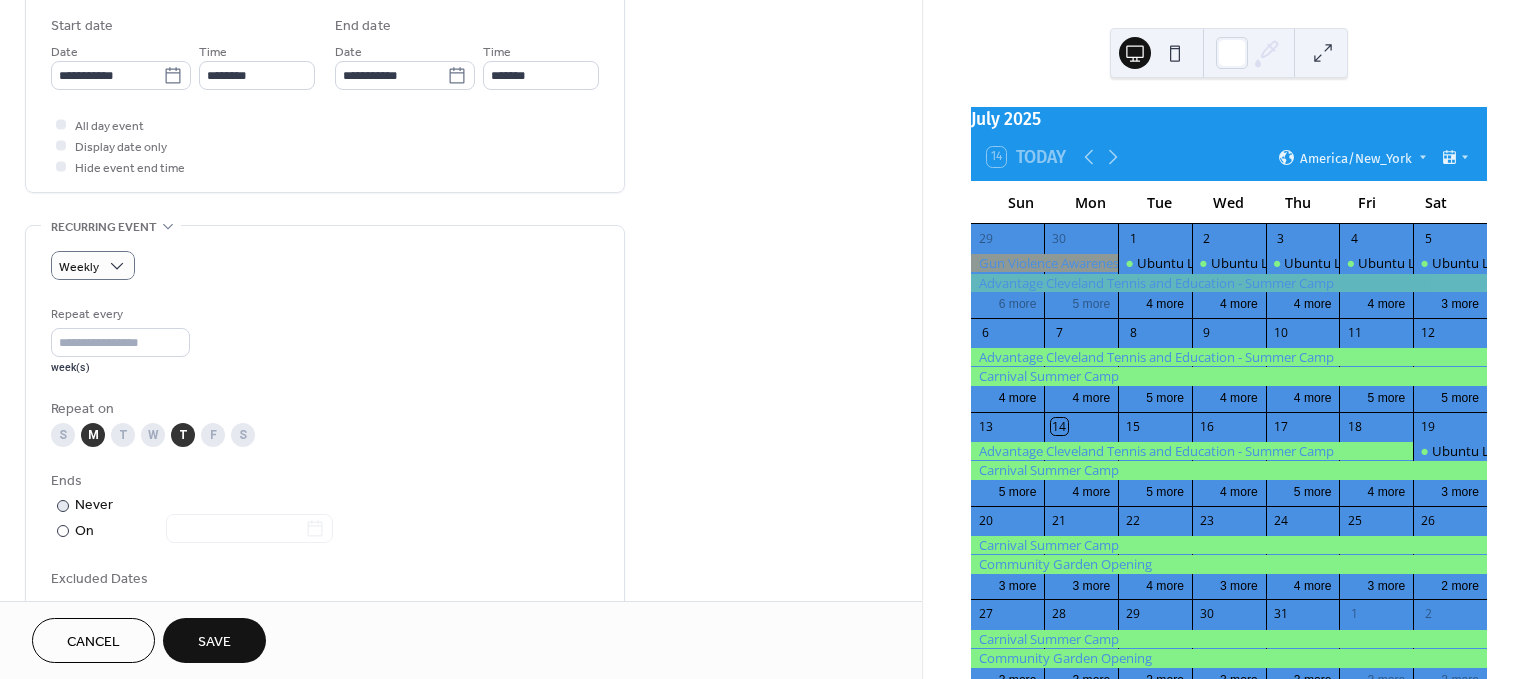 scroll, scrollTop: 662, scrollLeft: 0, axis: vertical 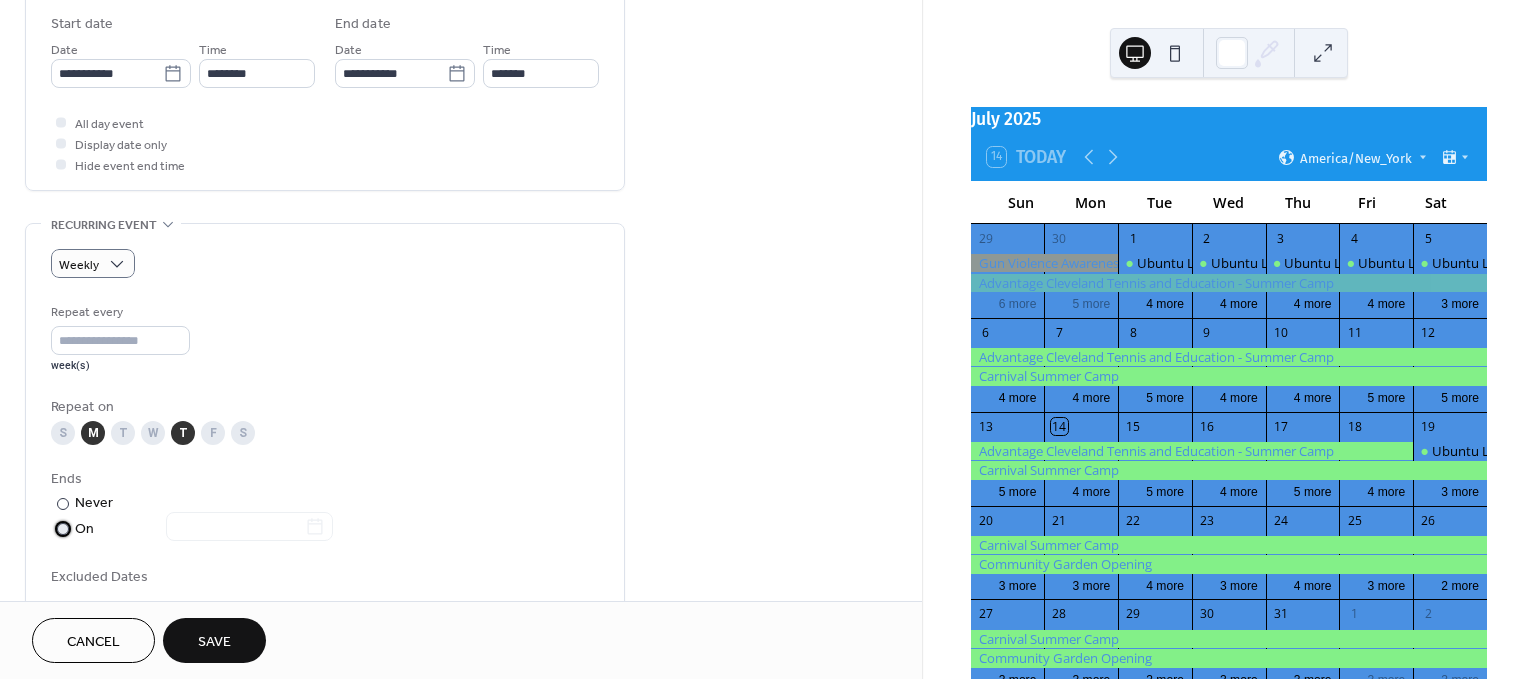 click at bounding box center [63, 529] 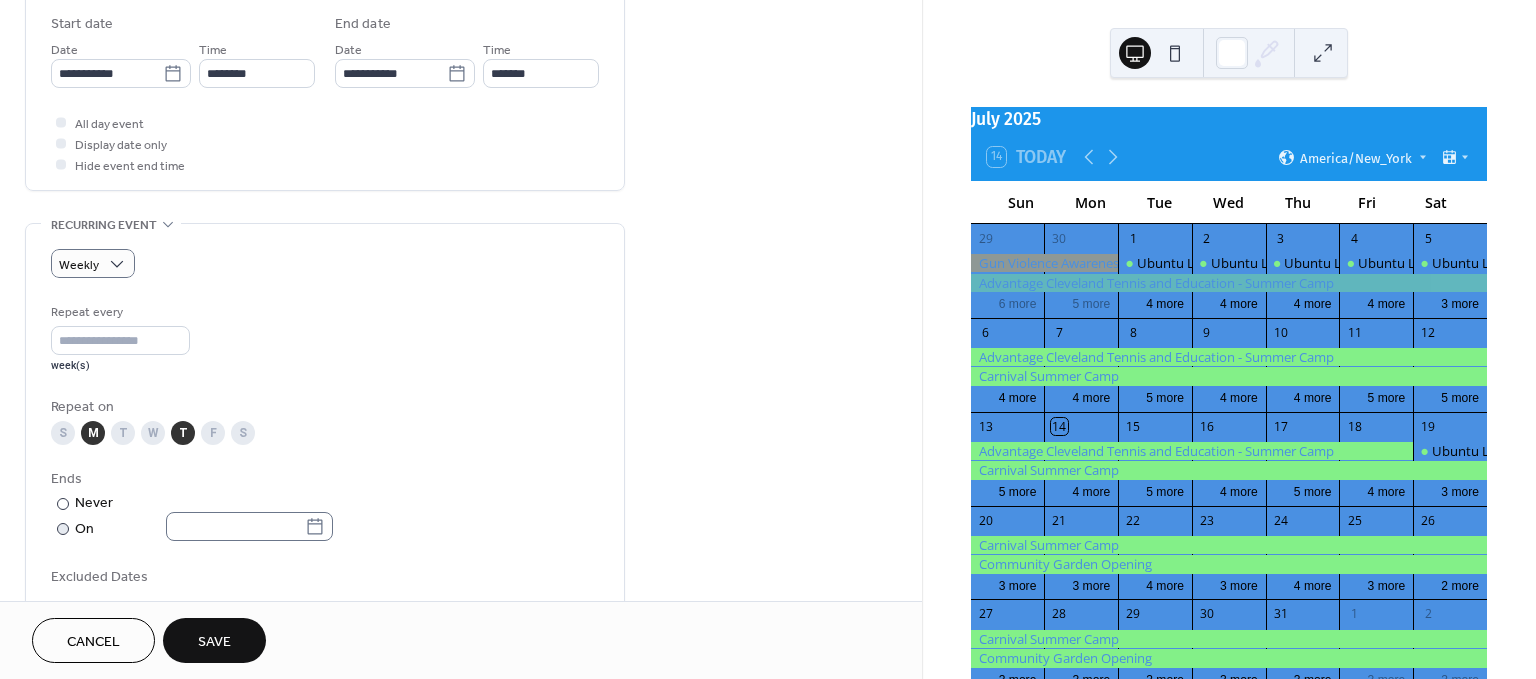 click 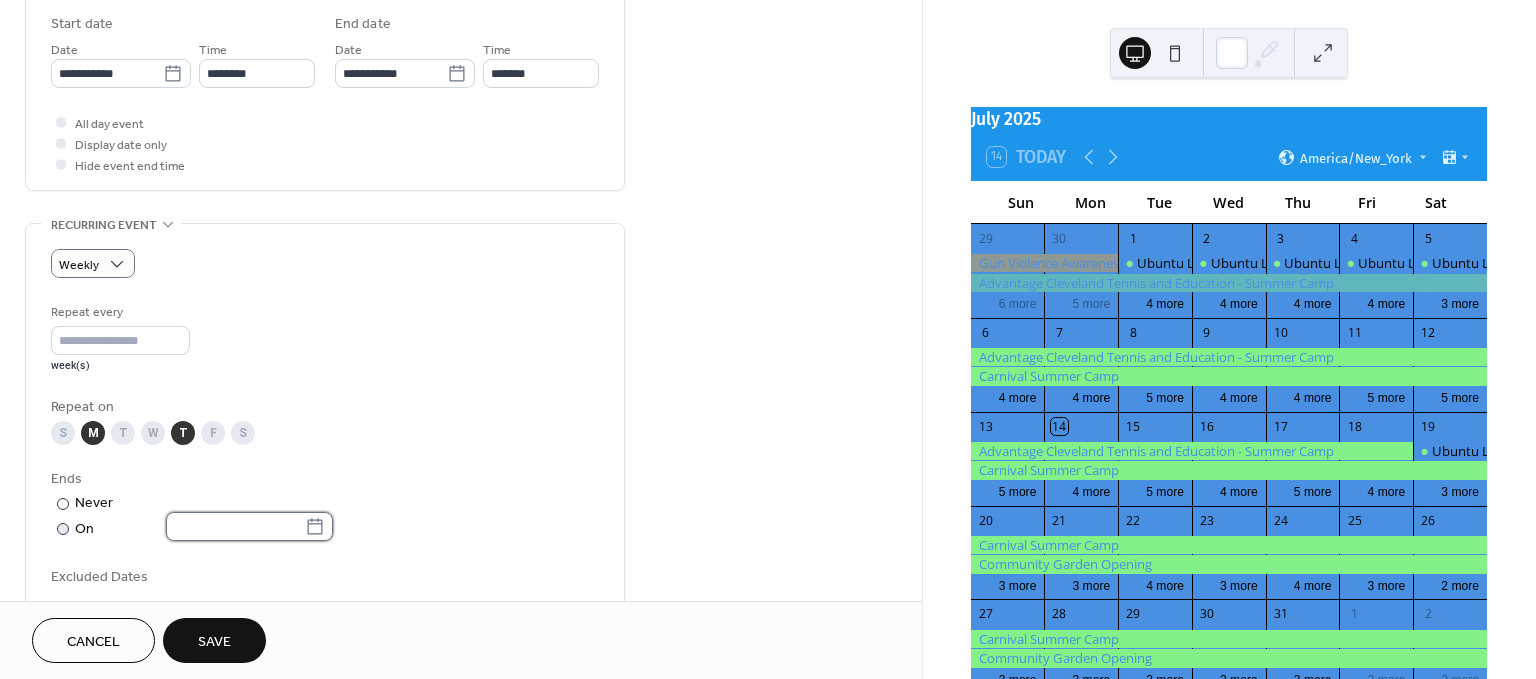 click at bounding box center (235, 526) 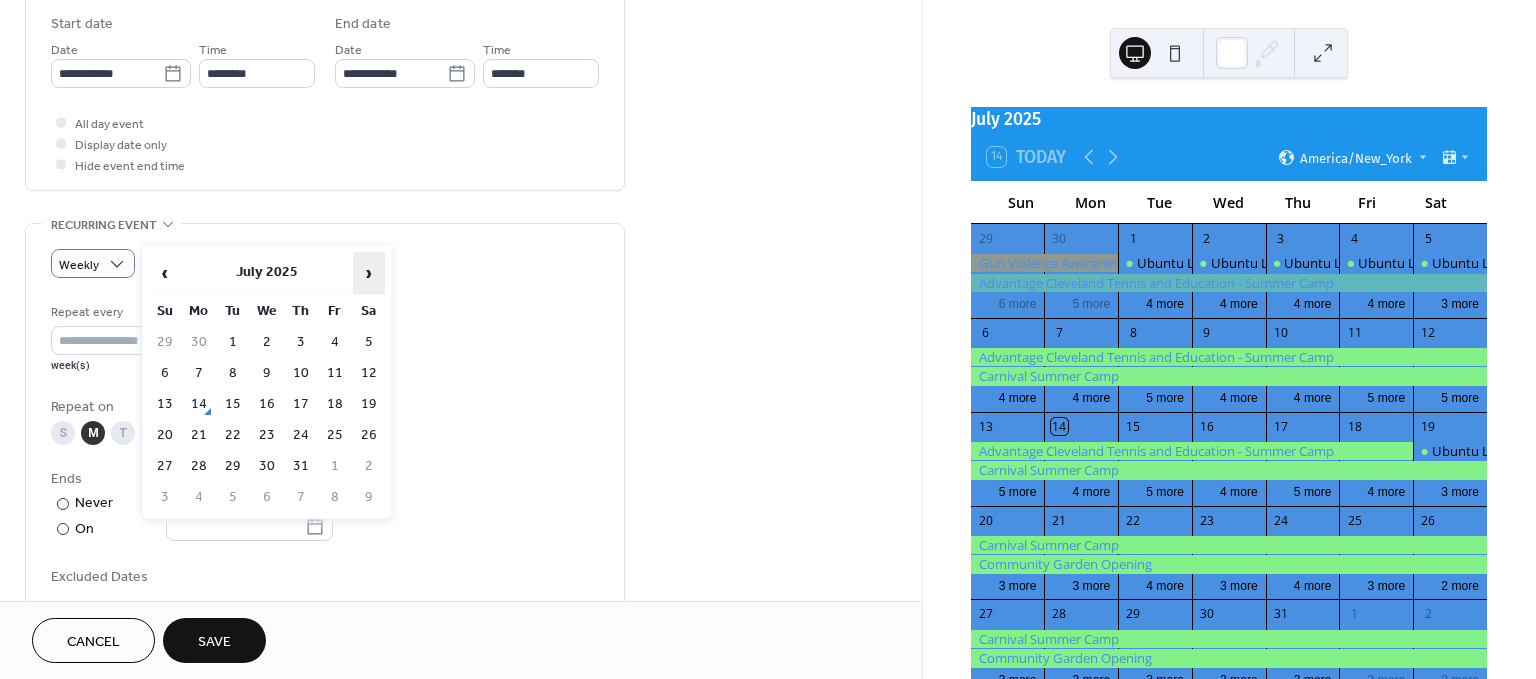 click on "›" at bounding box center (369, 273) 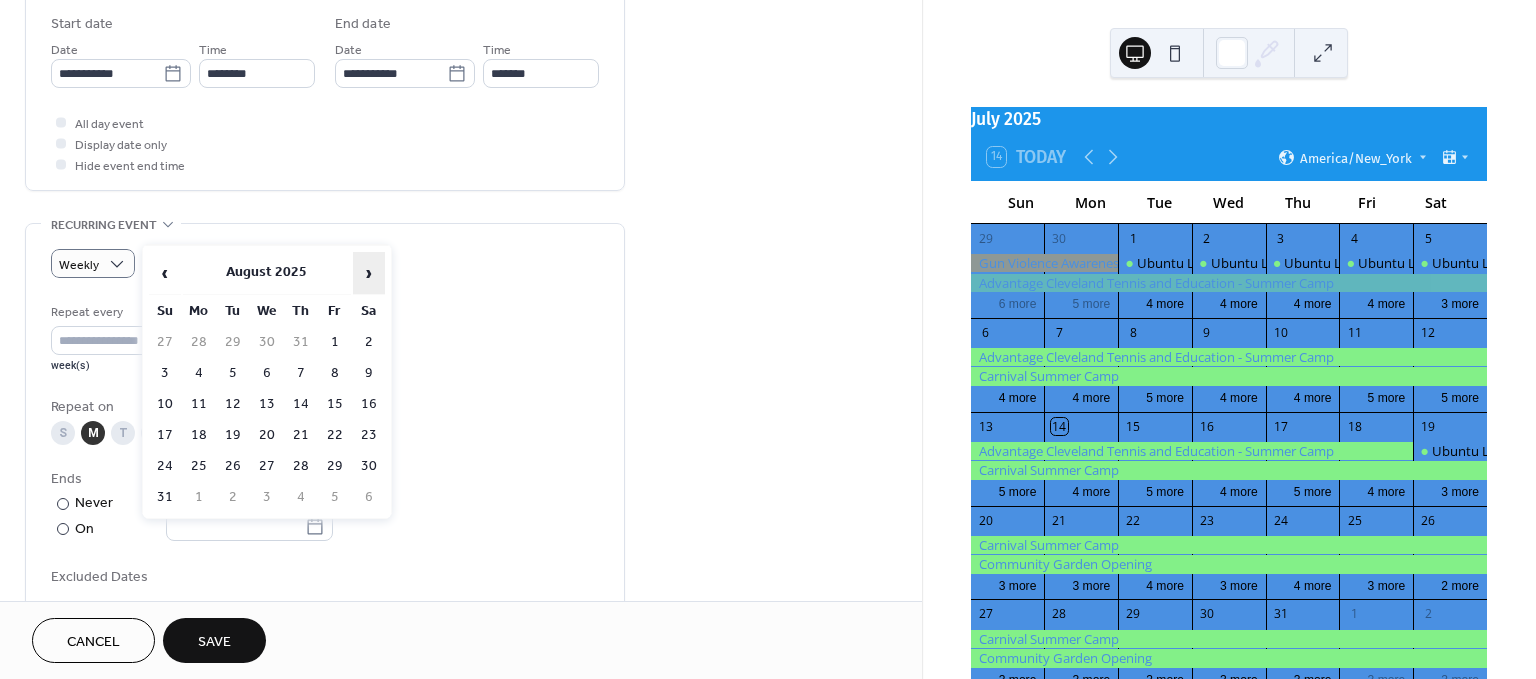 click on "›" at bounding box center (369, 273) 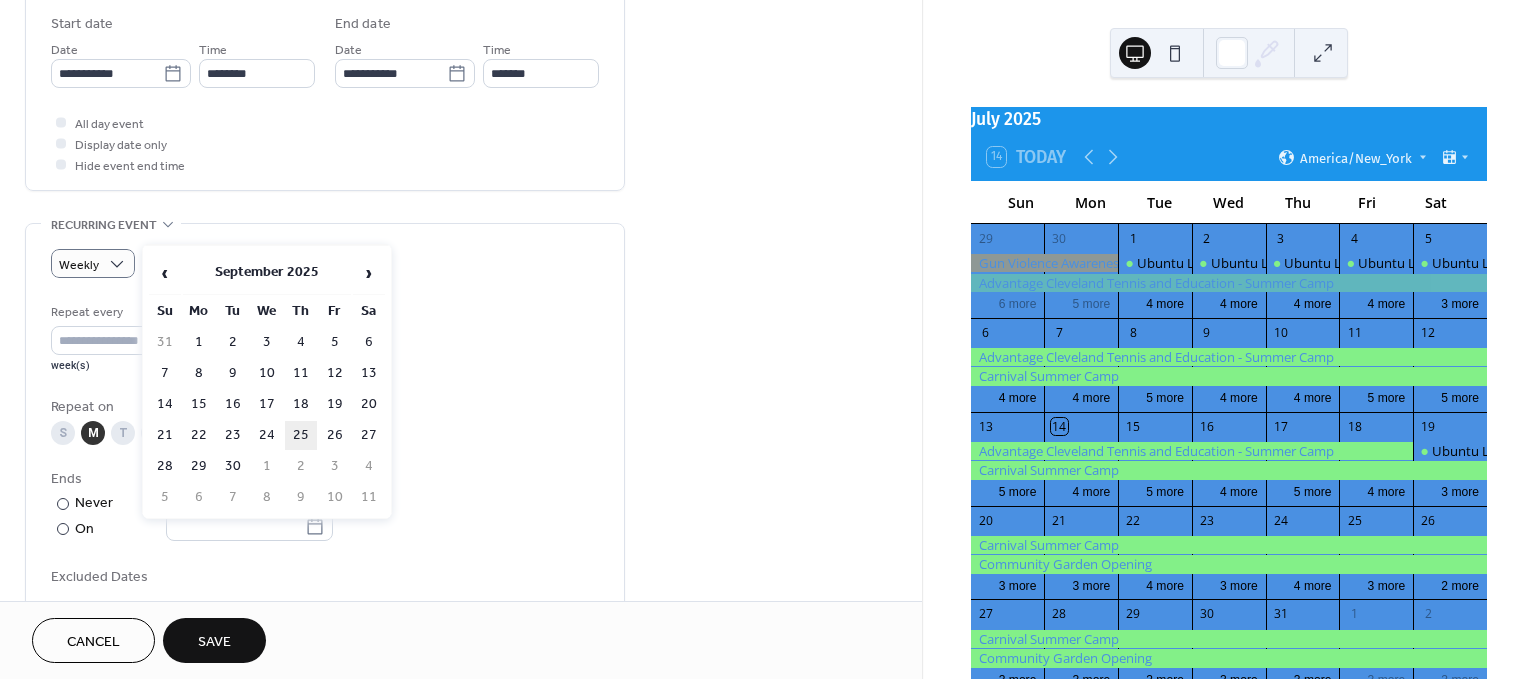 click on "25" at bounding box center [301, 435] 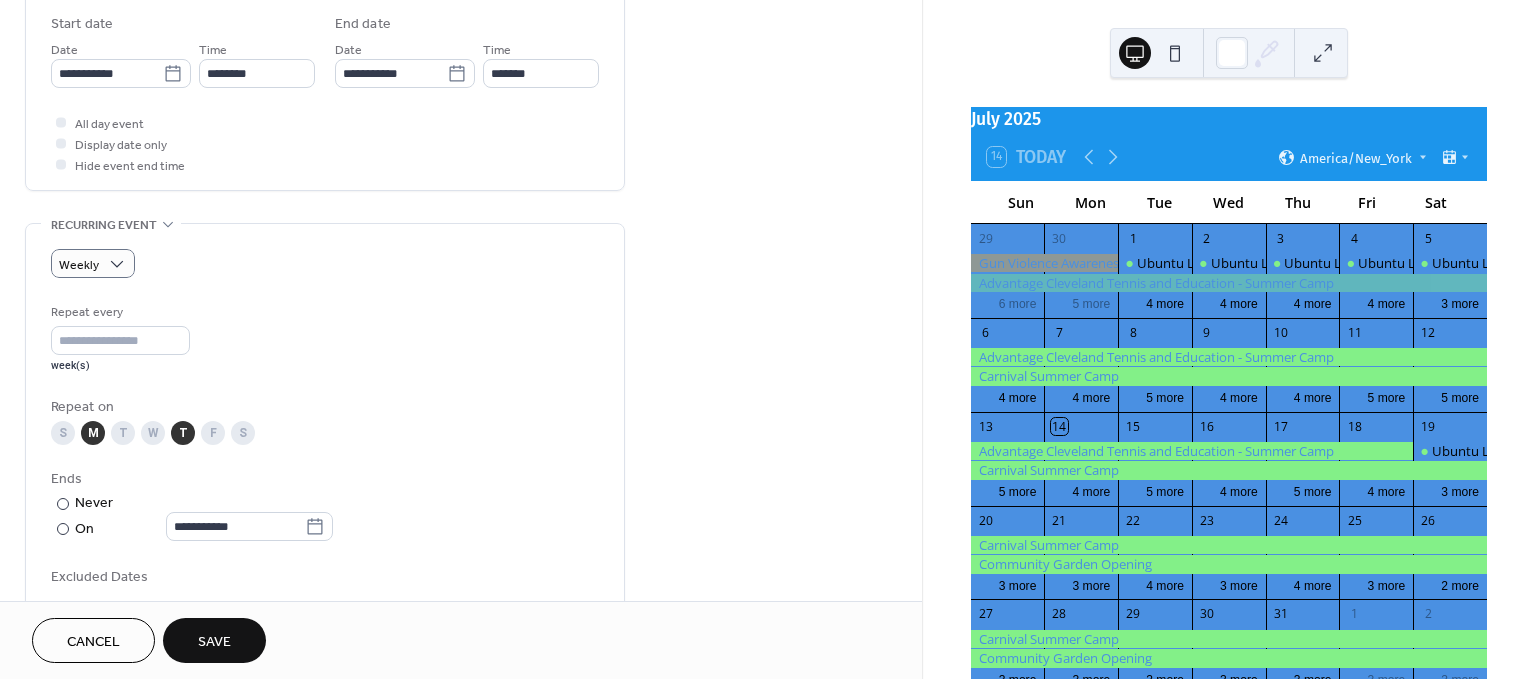 click on "Repeat on" at bounding box center (323, 407) 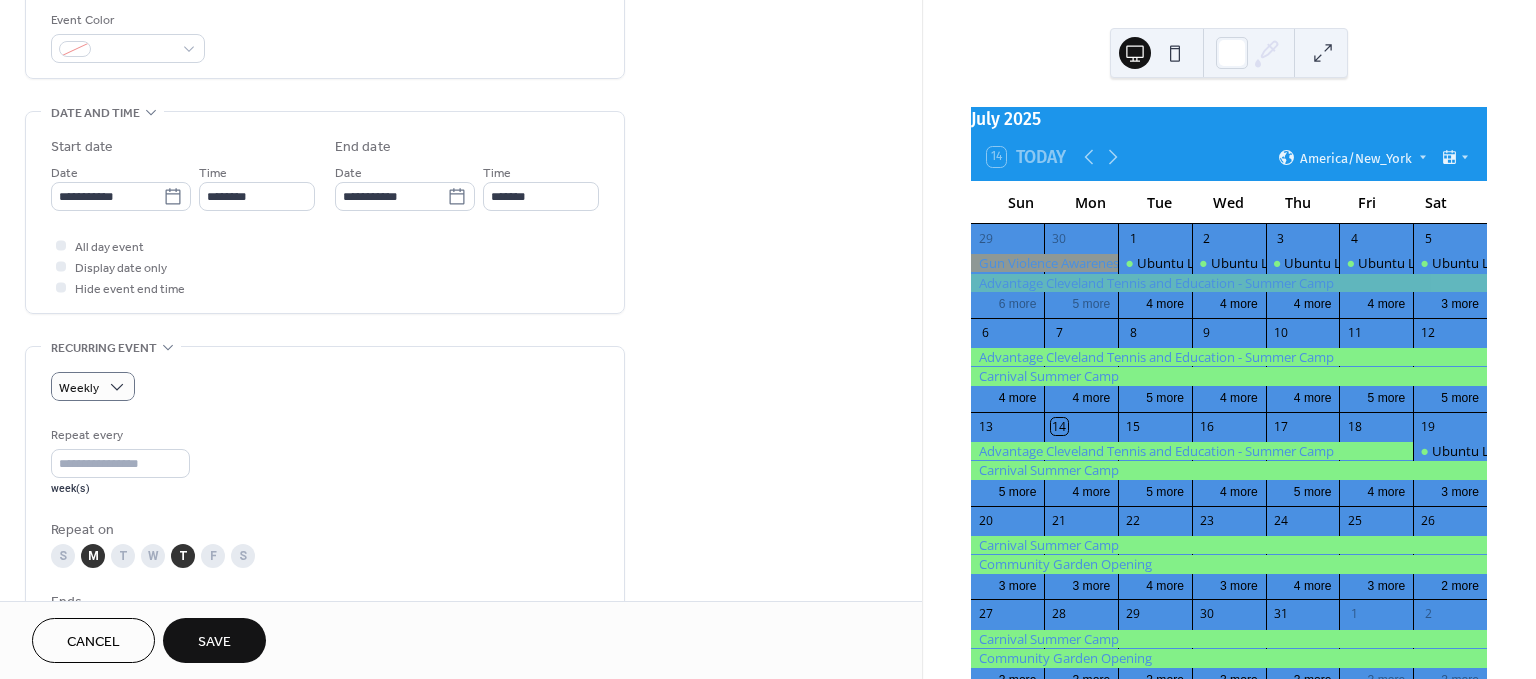 drag, startPoint x: 692, startPoint y: 409, endPoint x: 777, endPoint y: 407, distance: 85.02353 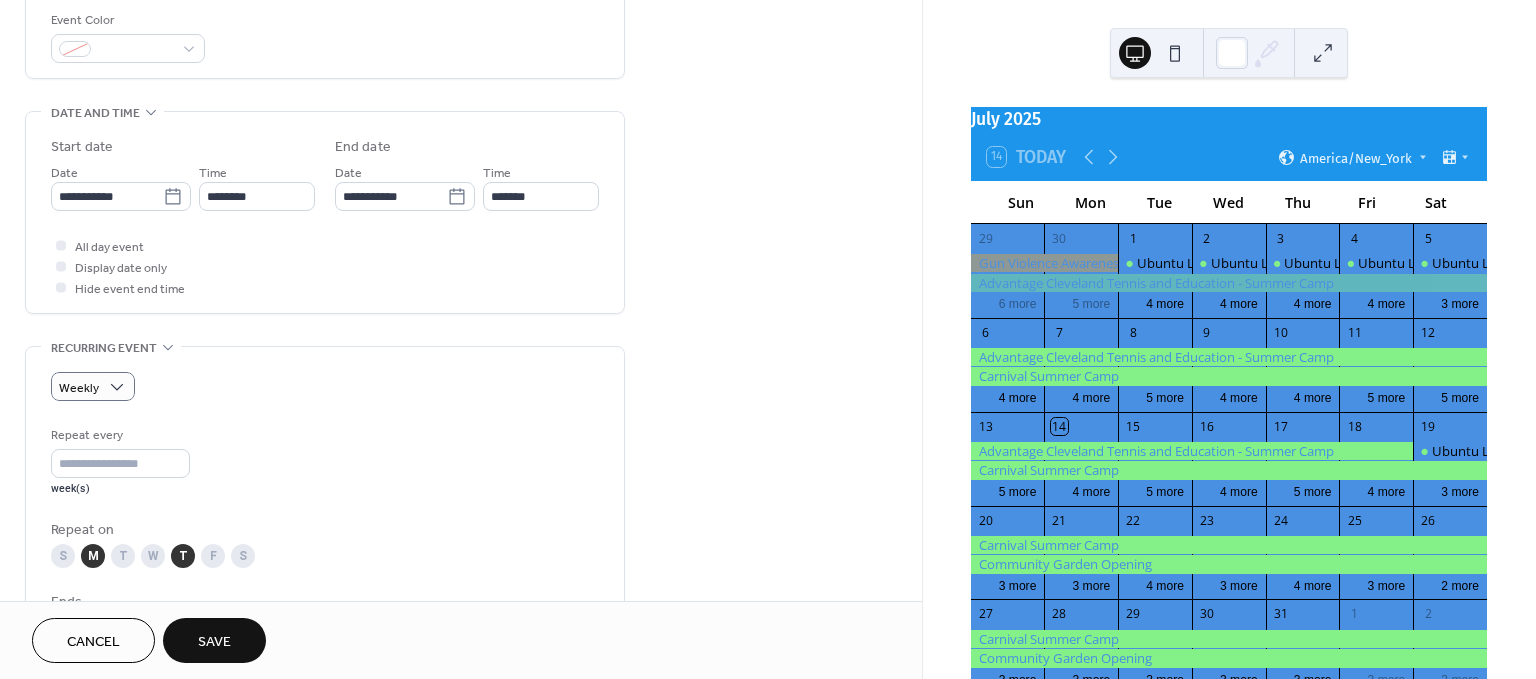 scroll, scrollTop: 514, scrollLeft: 0, axis: vertical 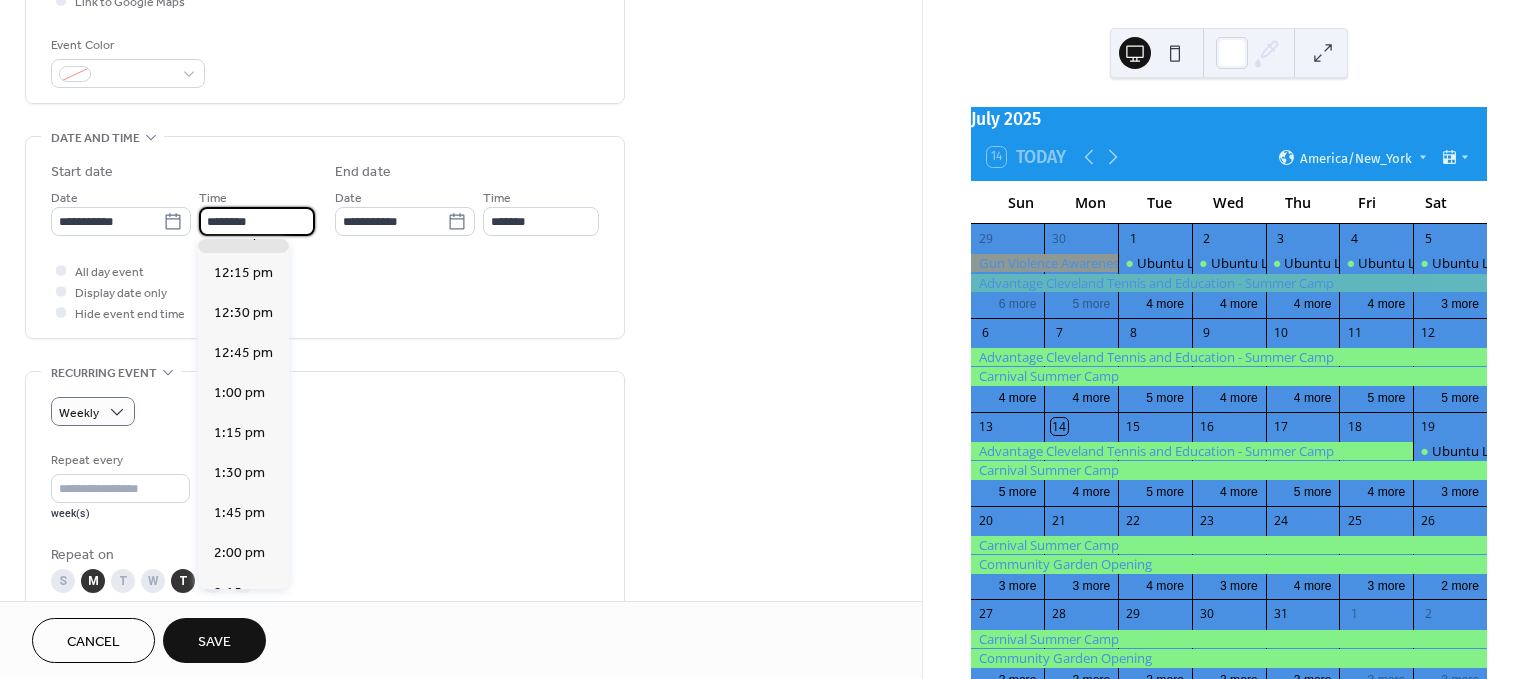 click on "********" at bounding box center [257, 221] 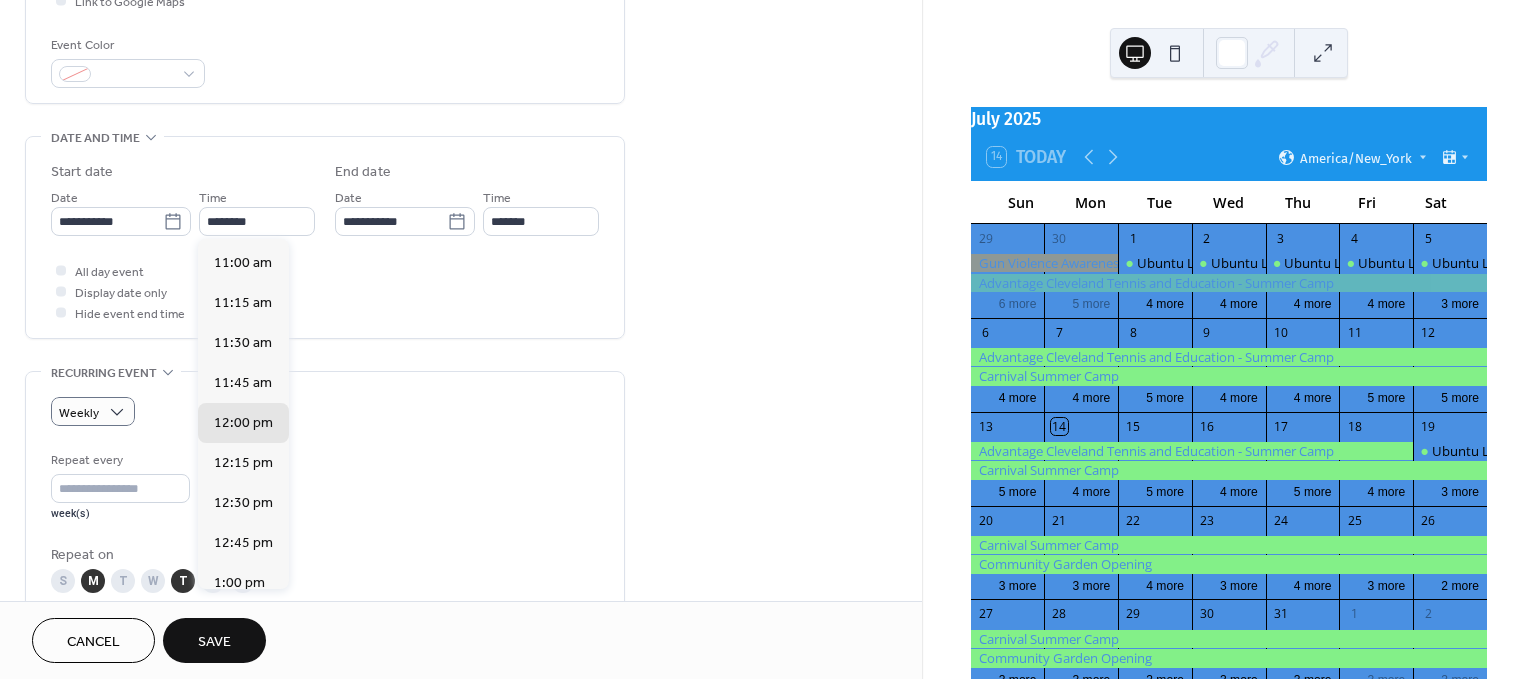 scroll, scrollTop: 1727, scrollLeft: 0, axis: vertical 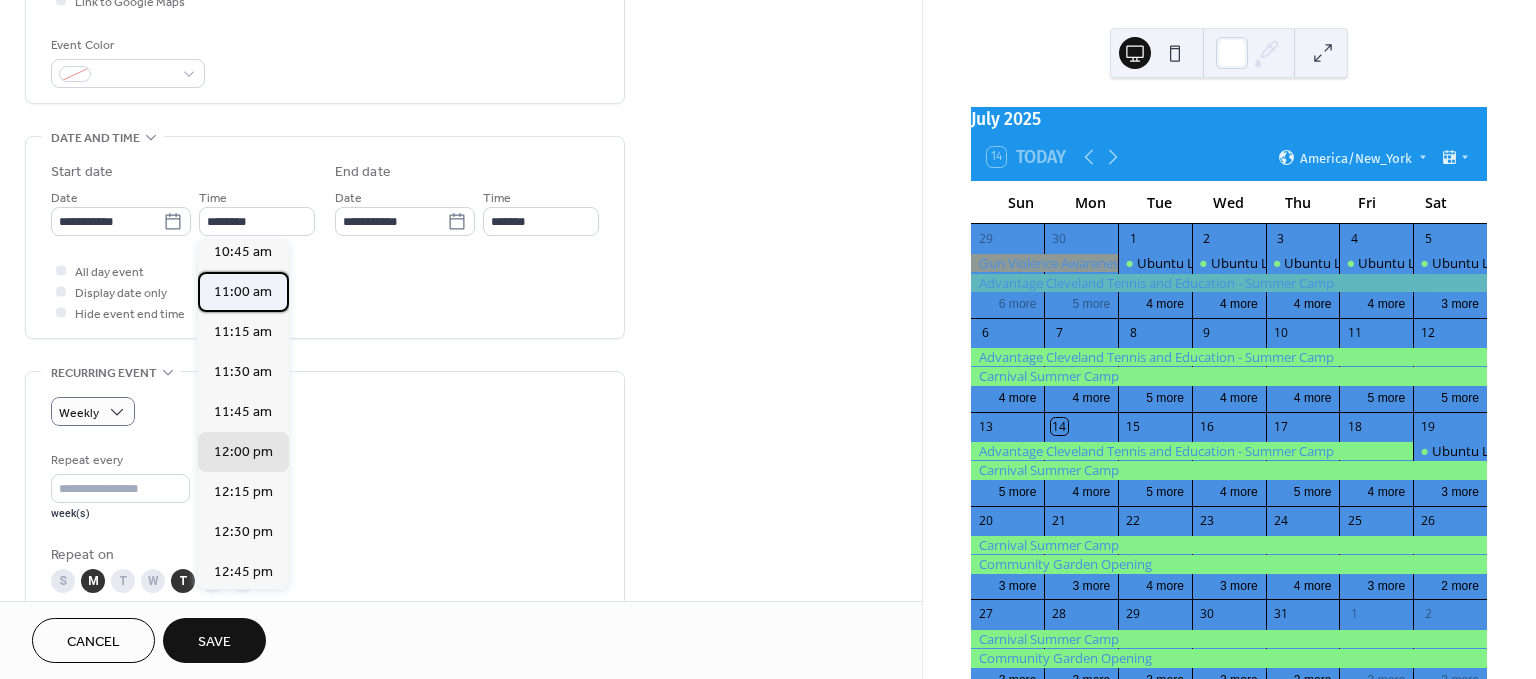 click on "11:00 am" at bounding box center (243, 292) 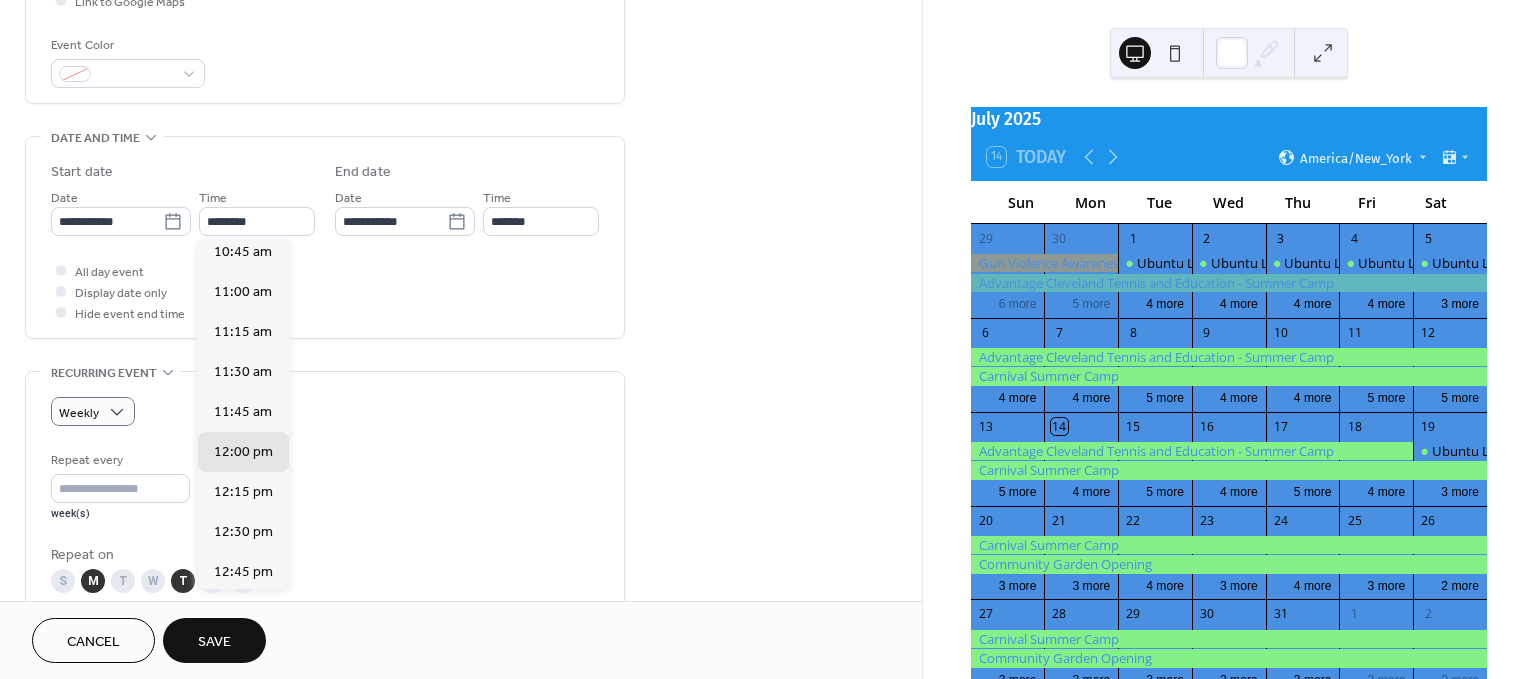 type on "********" 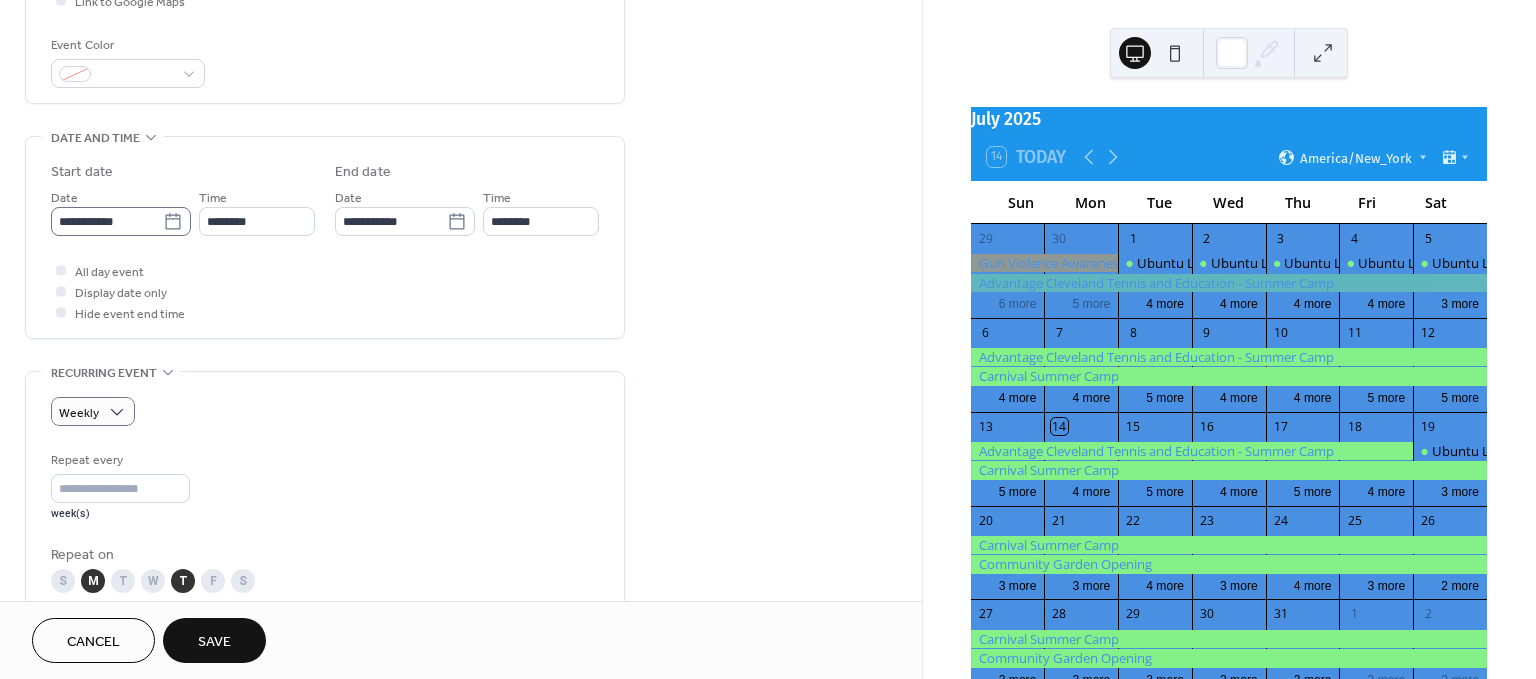 click 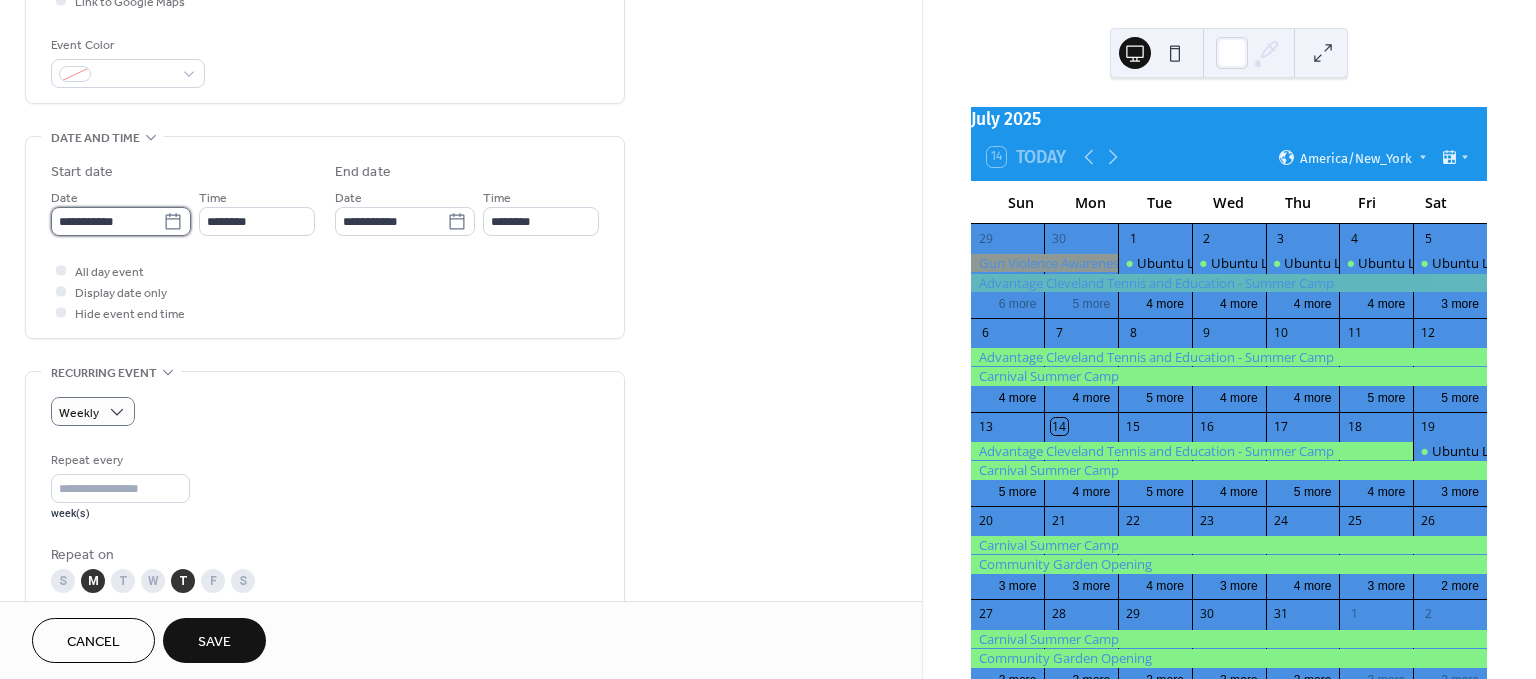 click on "**********" at bounding box center (107, 221) 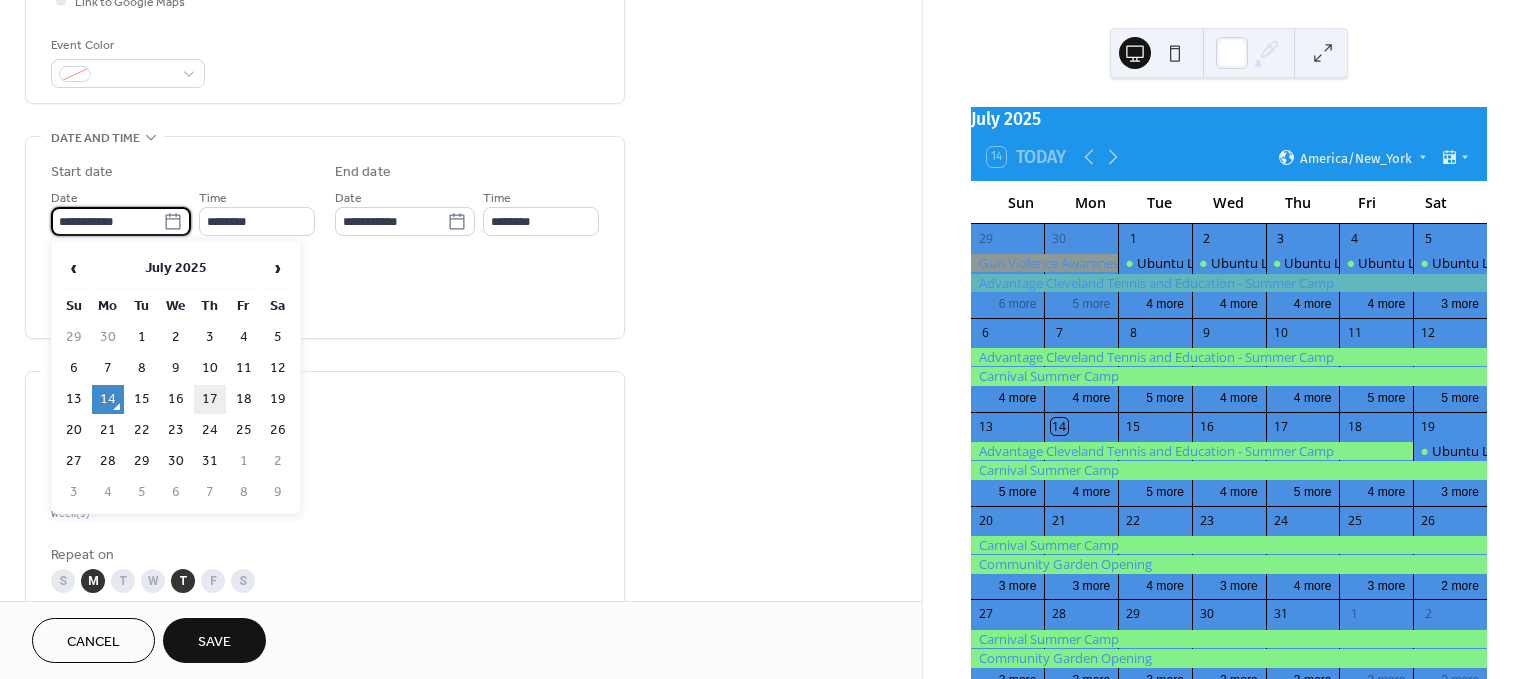 click on "17" at bounding box center (210, 399) 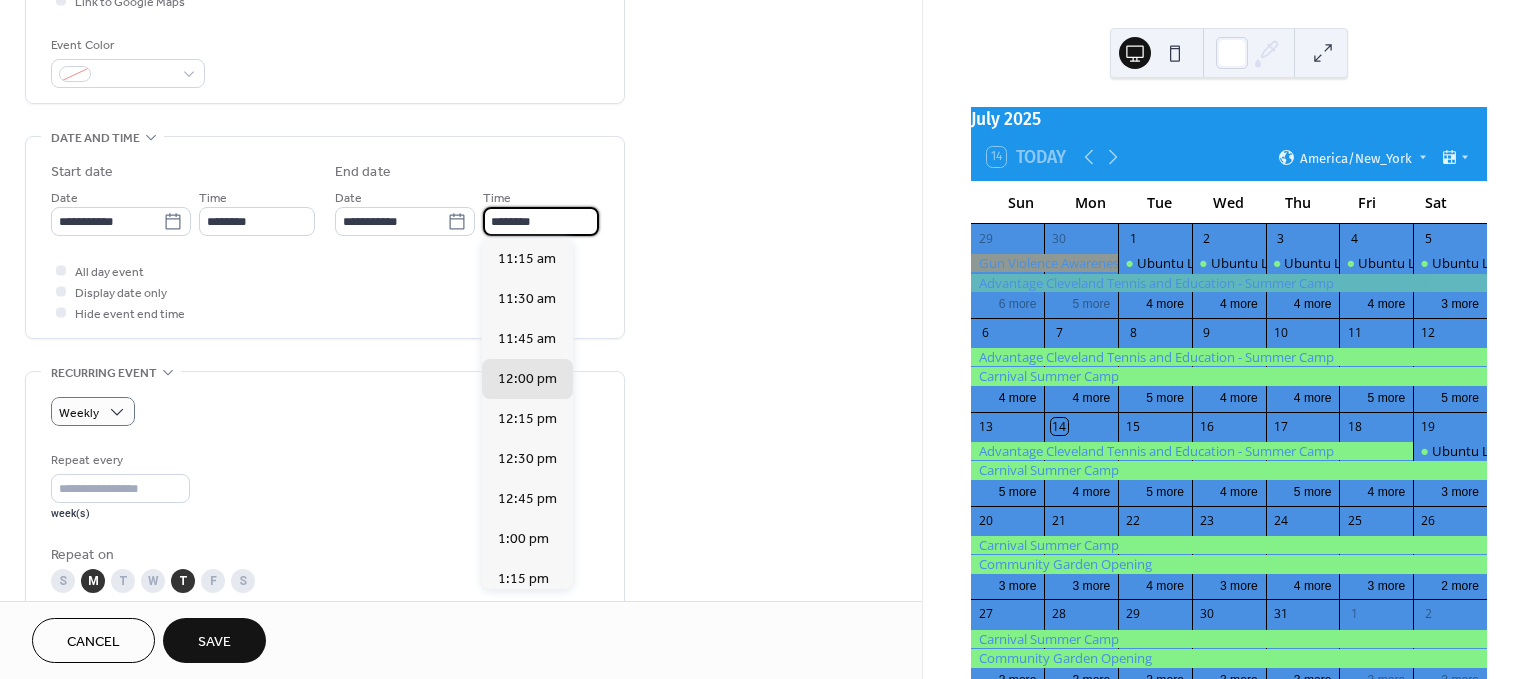 click on "********" at bounding box center (541, 221) 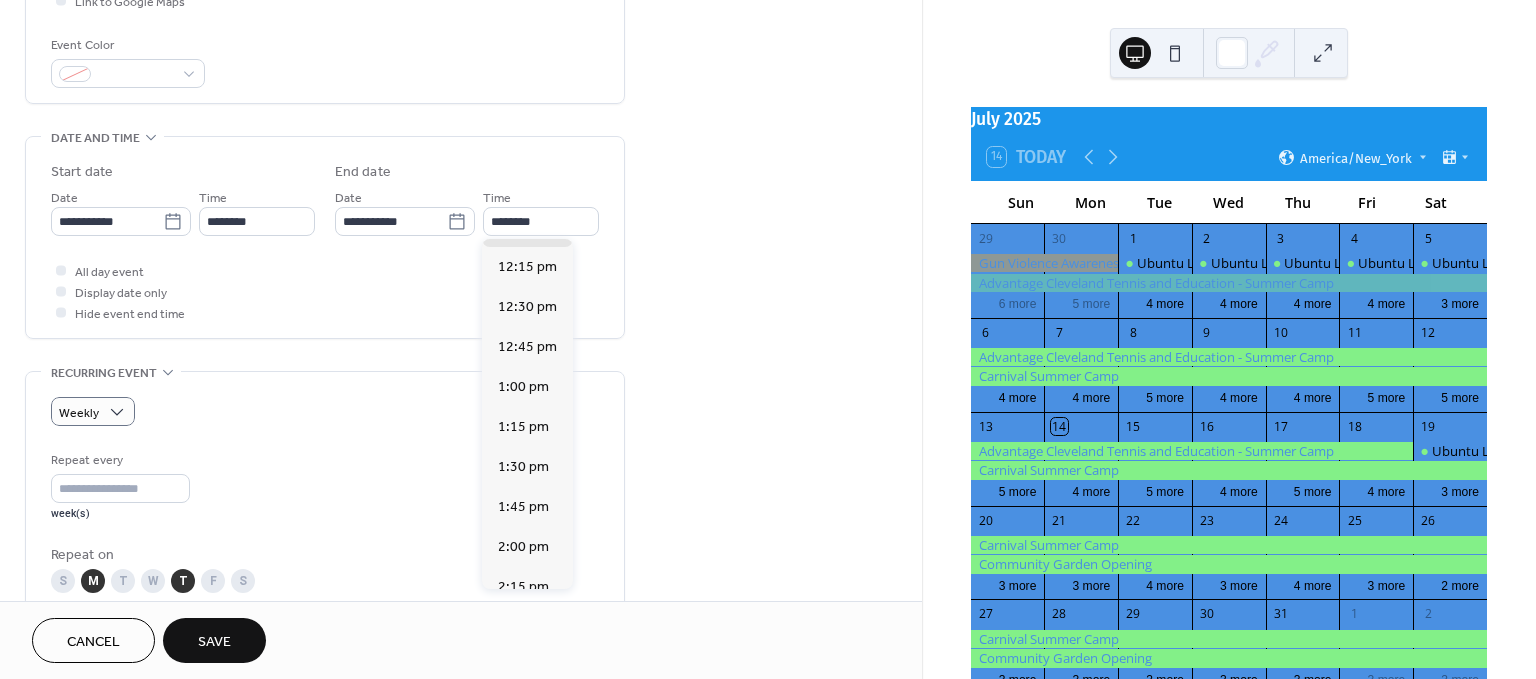 scroll, scrollTop: 205, scrollLeft: 0, axis: vertical 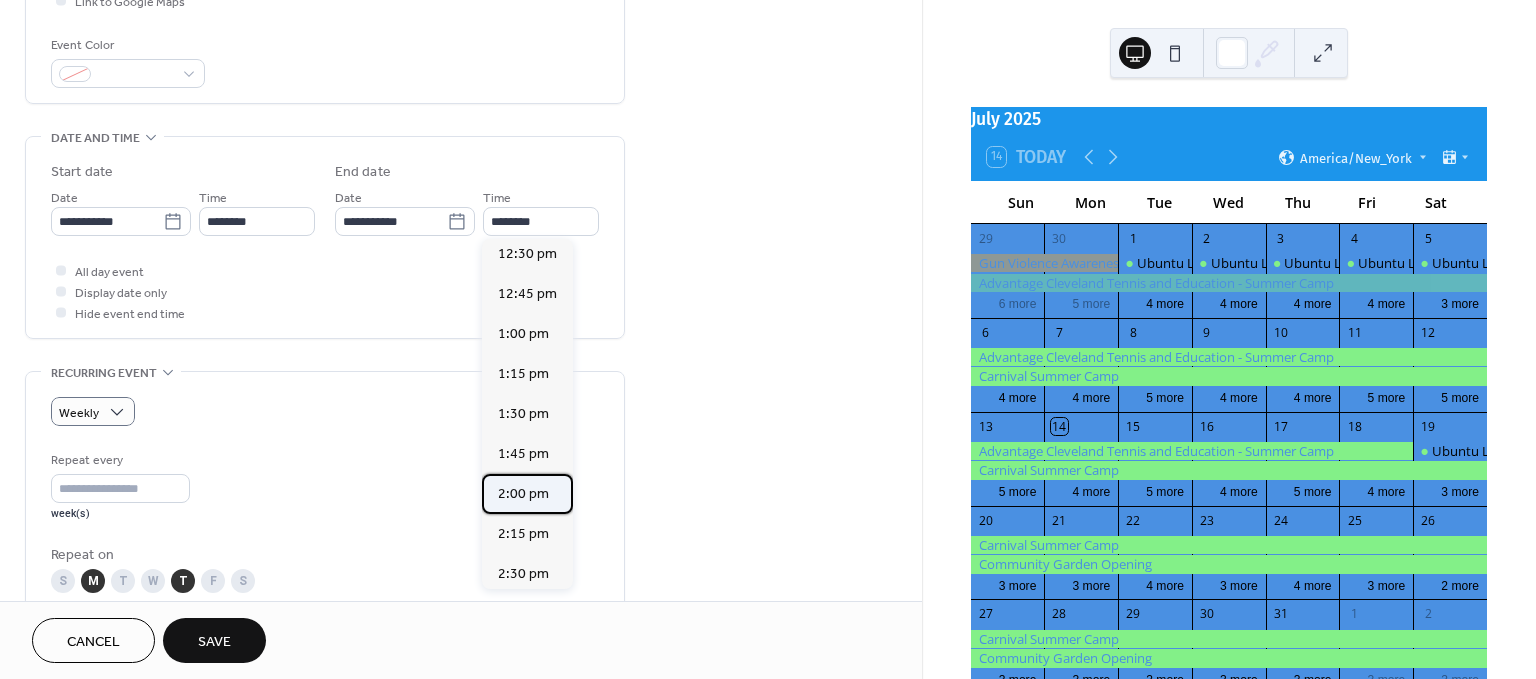 click on "2:00 pm" at bounding box center (523, 494) 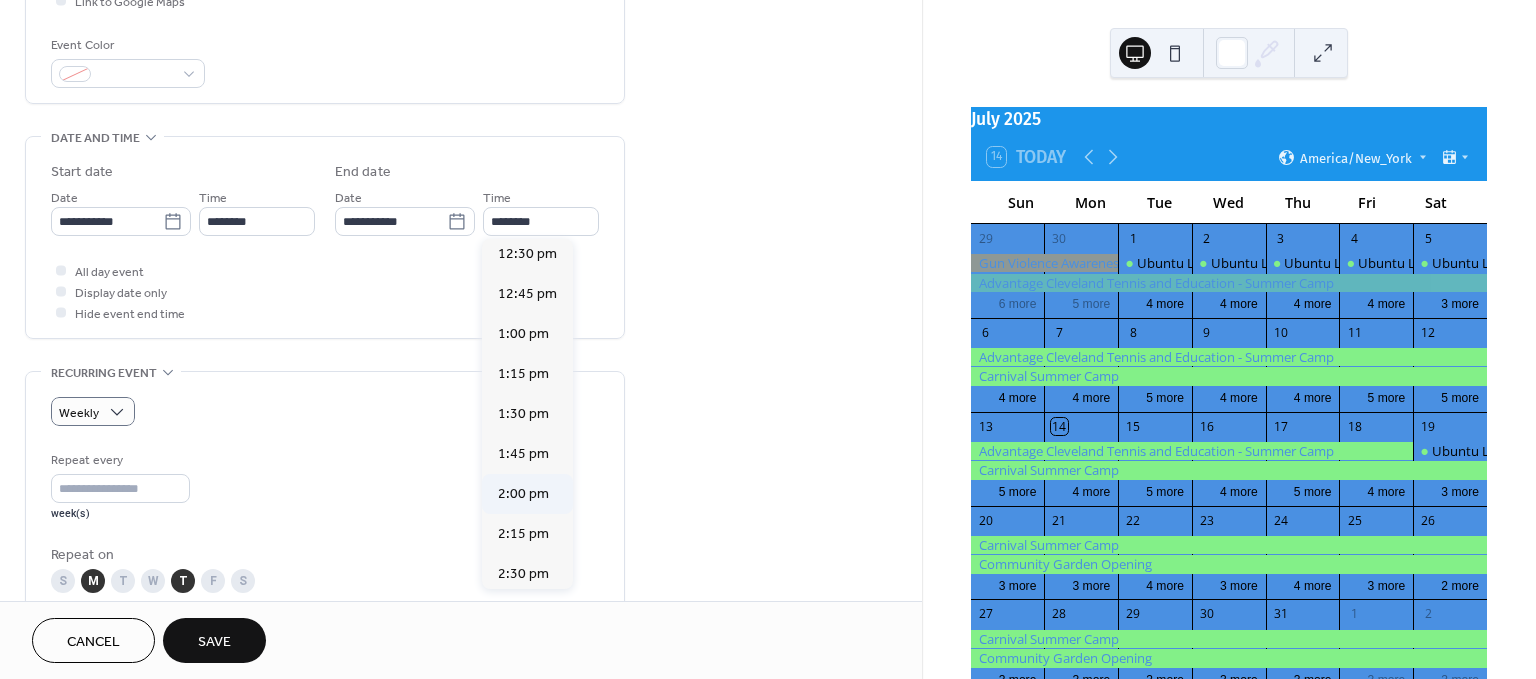 type on "*******" 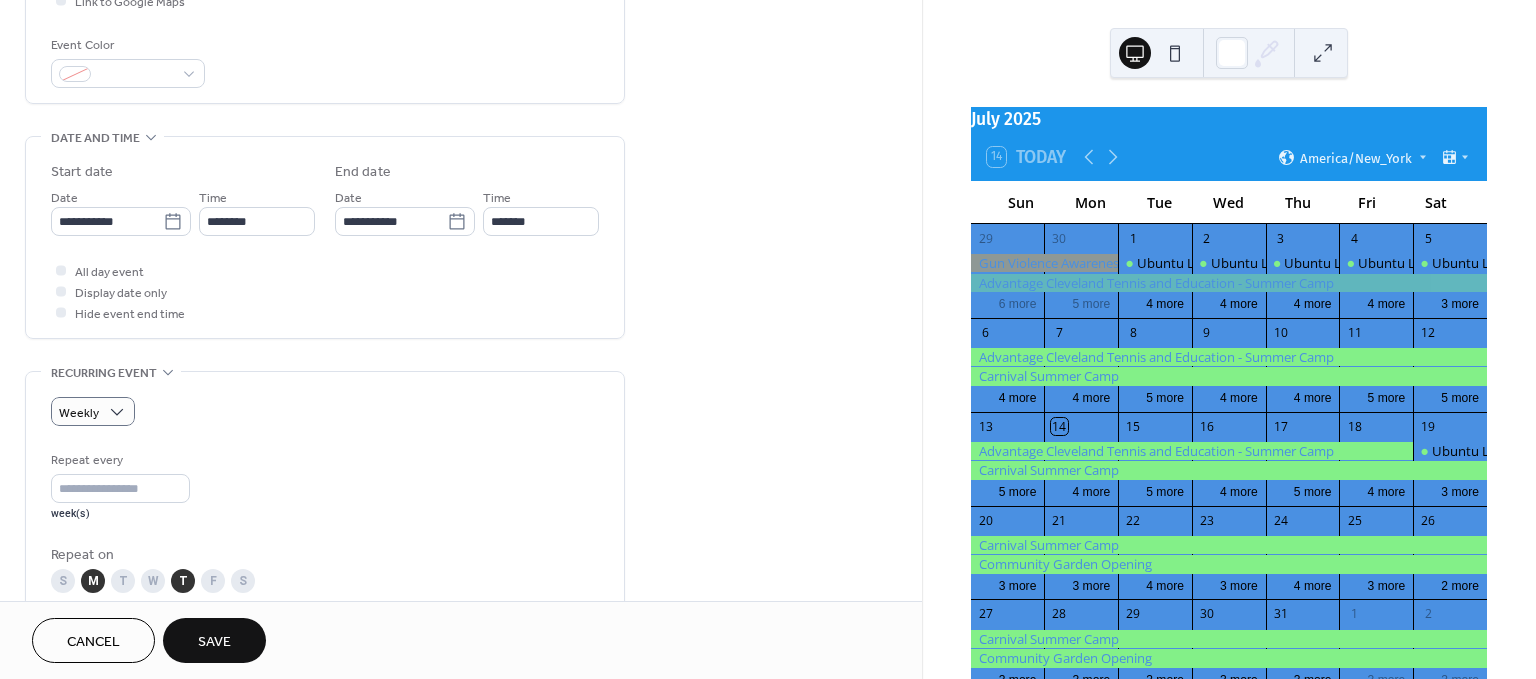 click on "**********" at bounding box center (461, 528) 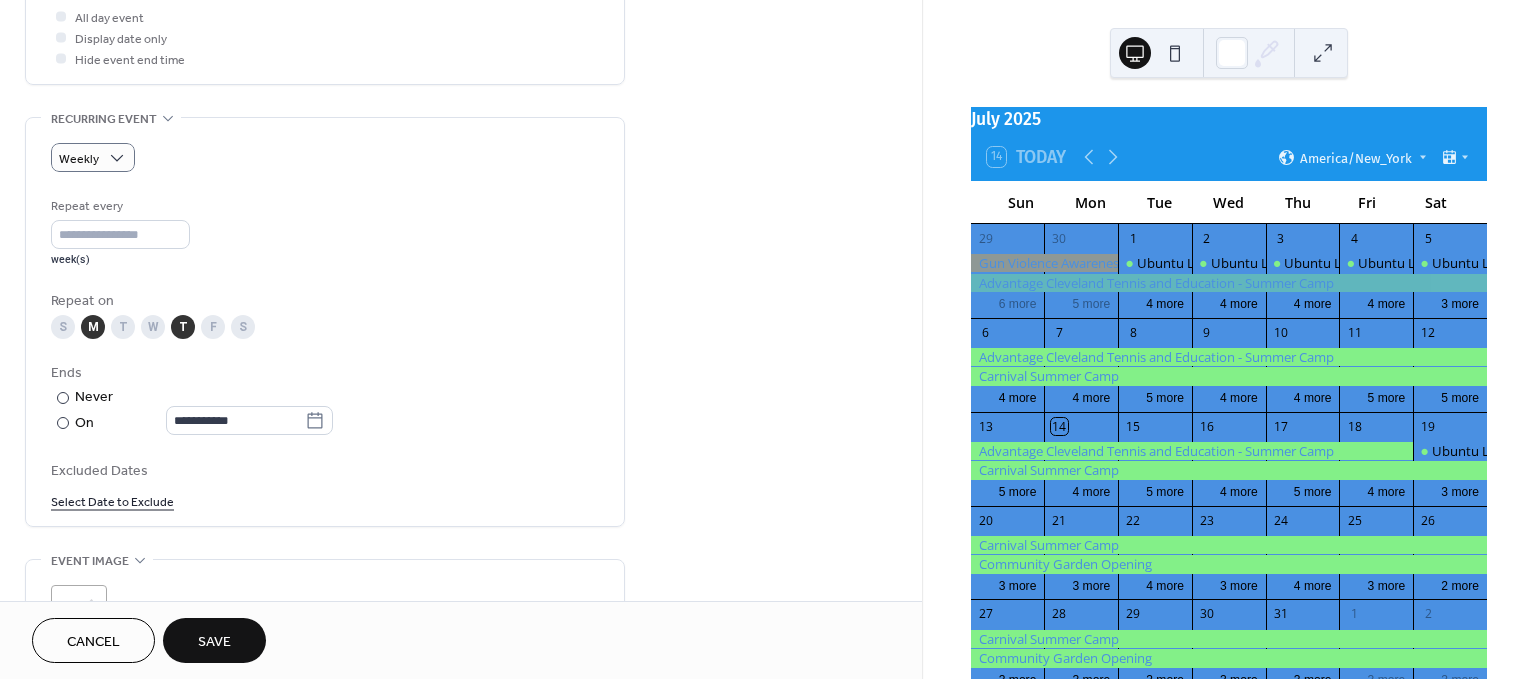 drag, startPoint x: 712, startPoint y: 299, endPoint x: 809, endPoint y: 441, distance: 171.96802 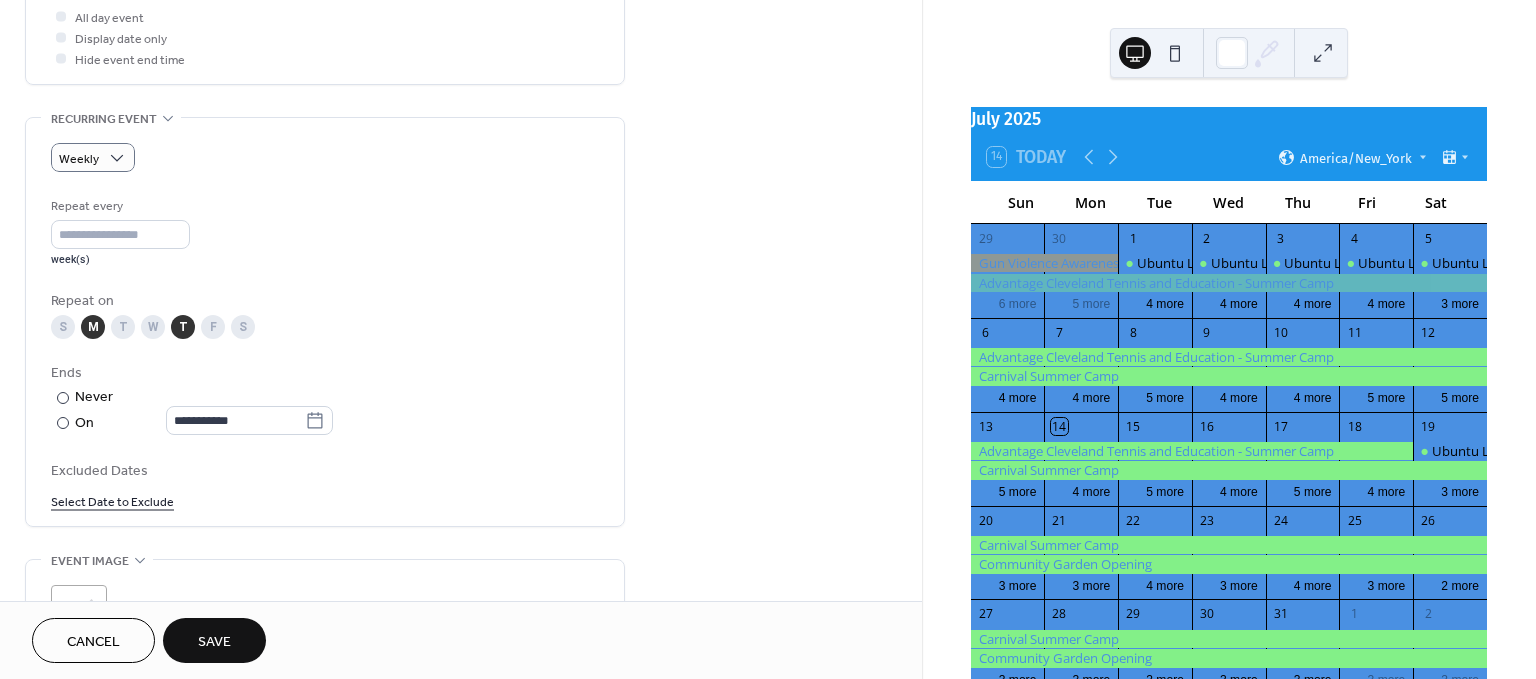 scroll, scrollTop: 775, scrollLeft: 0, axis: vertical 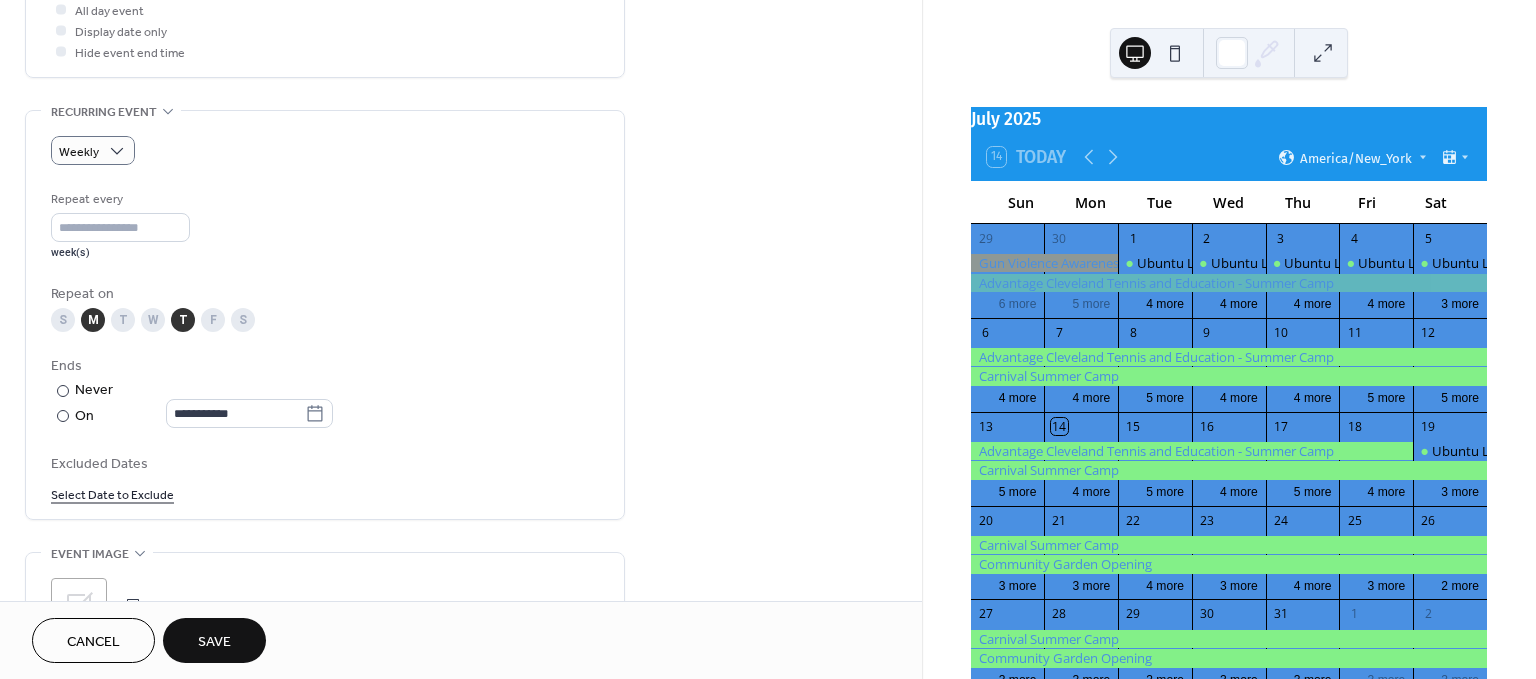 click on "M" at bounding box center [93, 320] 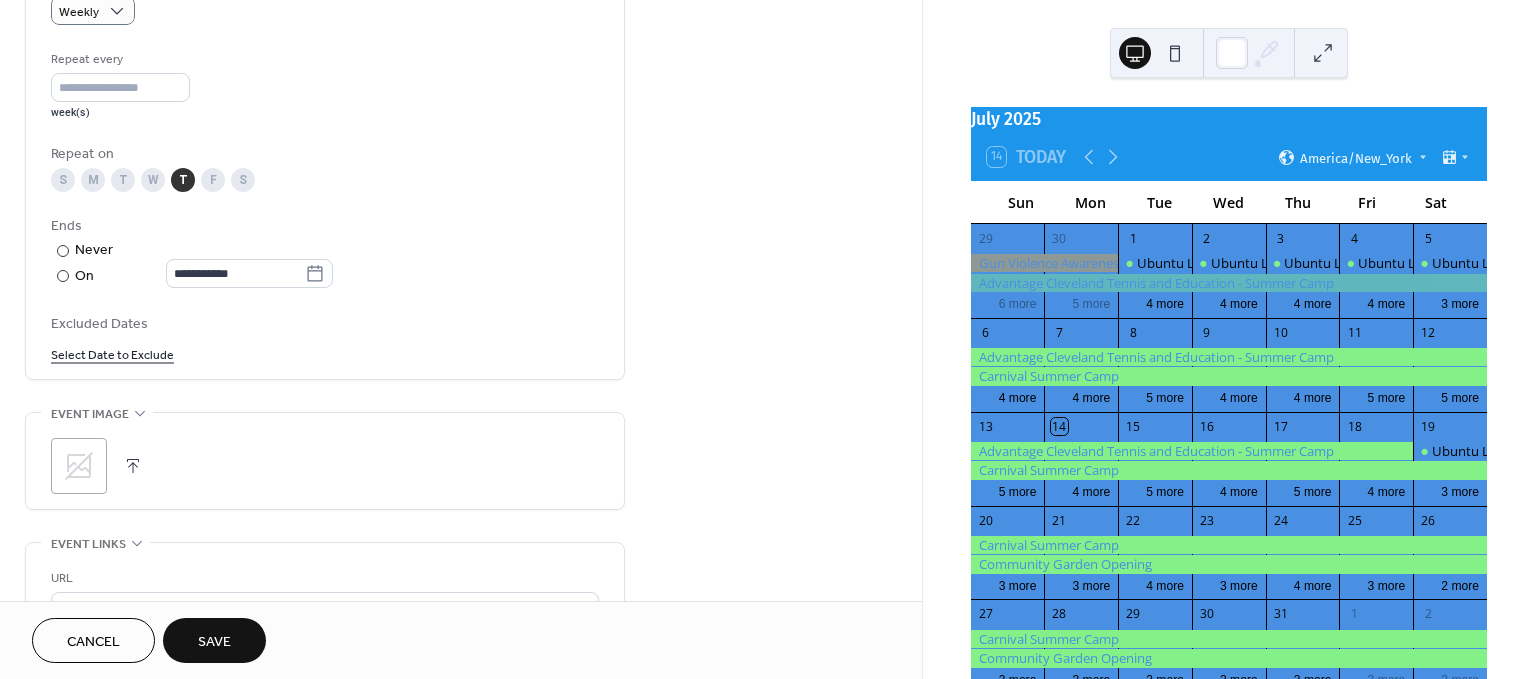 drag, startPoint x: 806, startPoint y: 316, endPoint x: 901, endPoint y: 448, distance: 162.63148 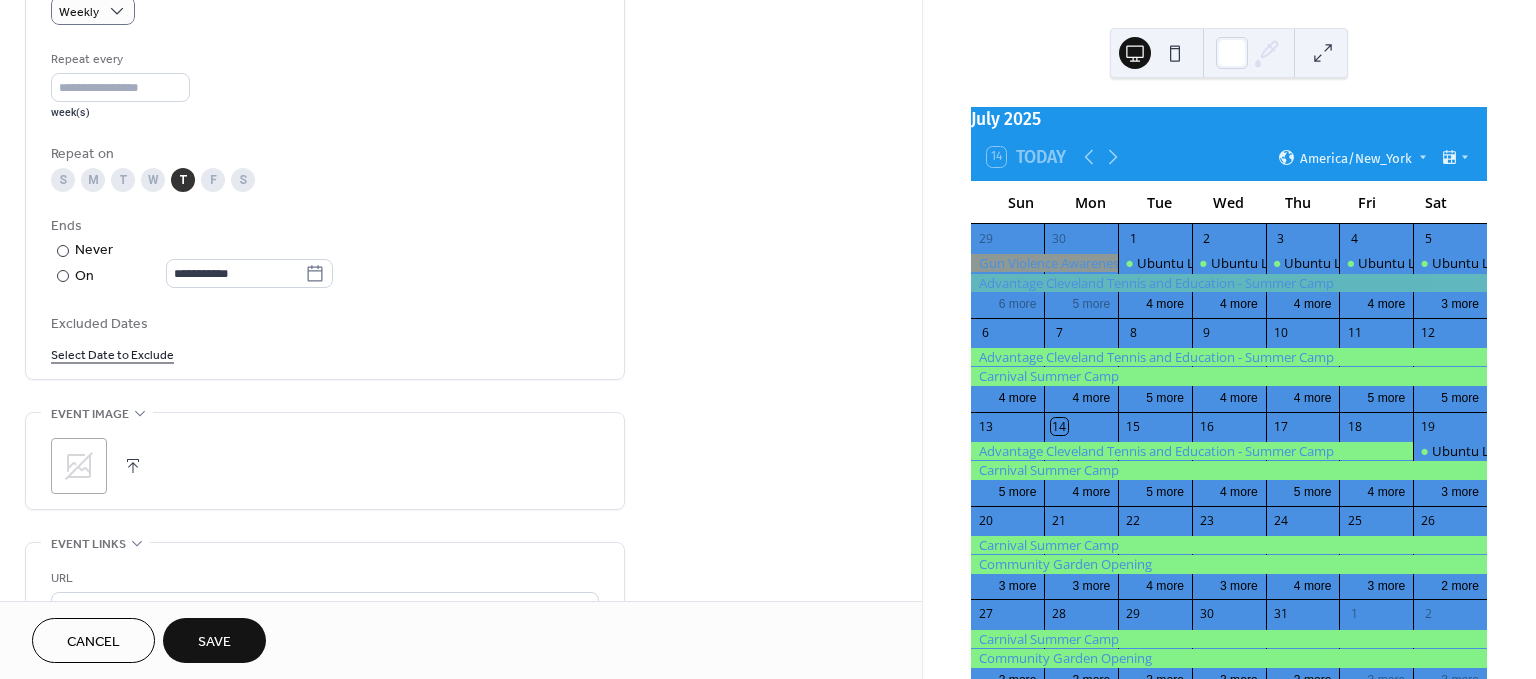 scroll, scrollTop: 930, scrollLeft: 0, axis: vertical 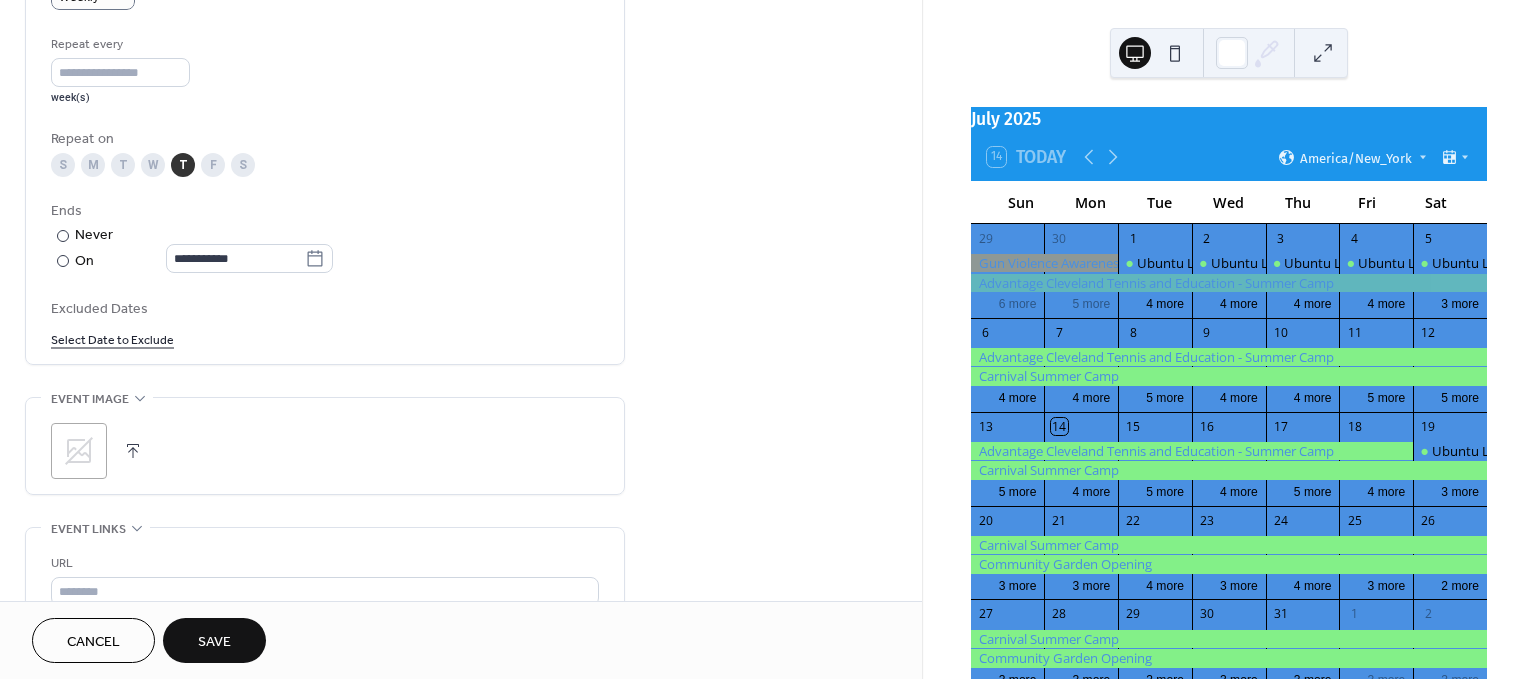 click at bounding box center (133, 451) 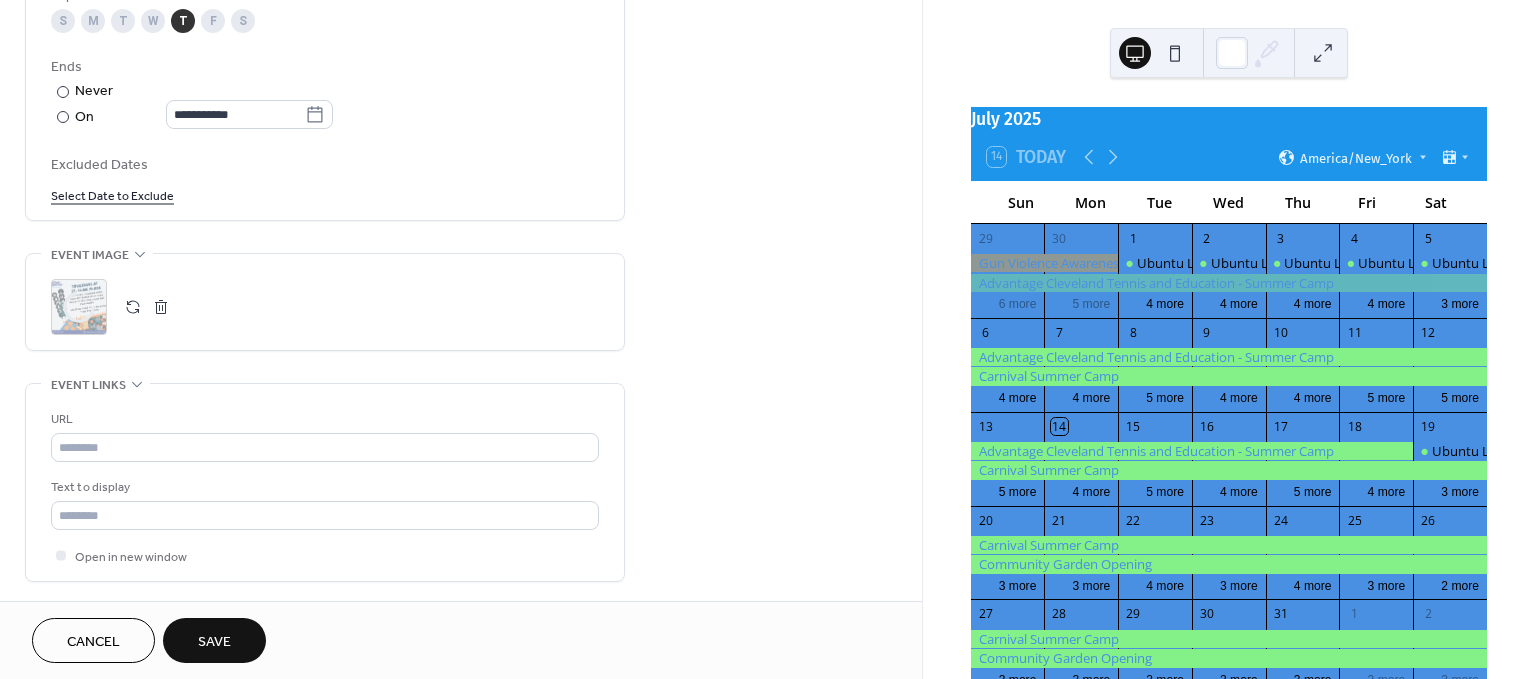 scroll, scrollTop: 1213, scrollLeft: 0, axis: vertical 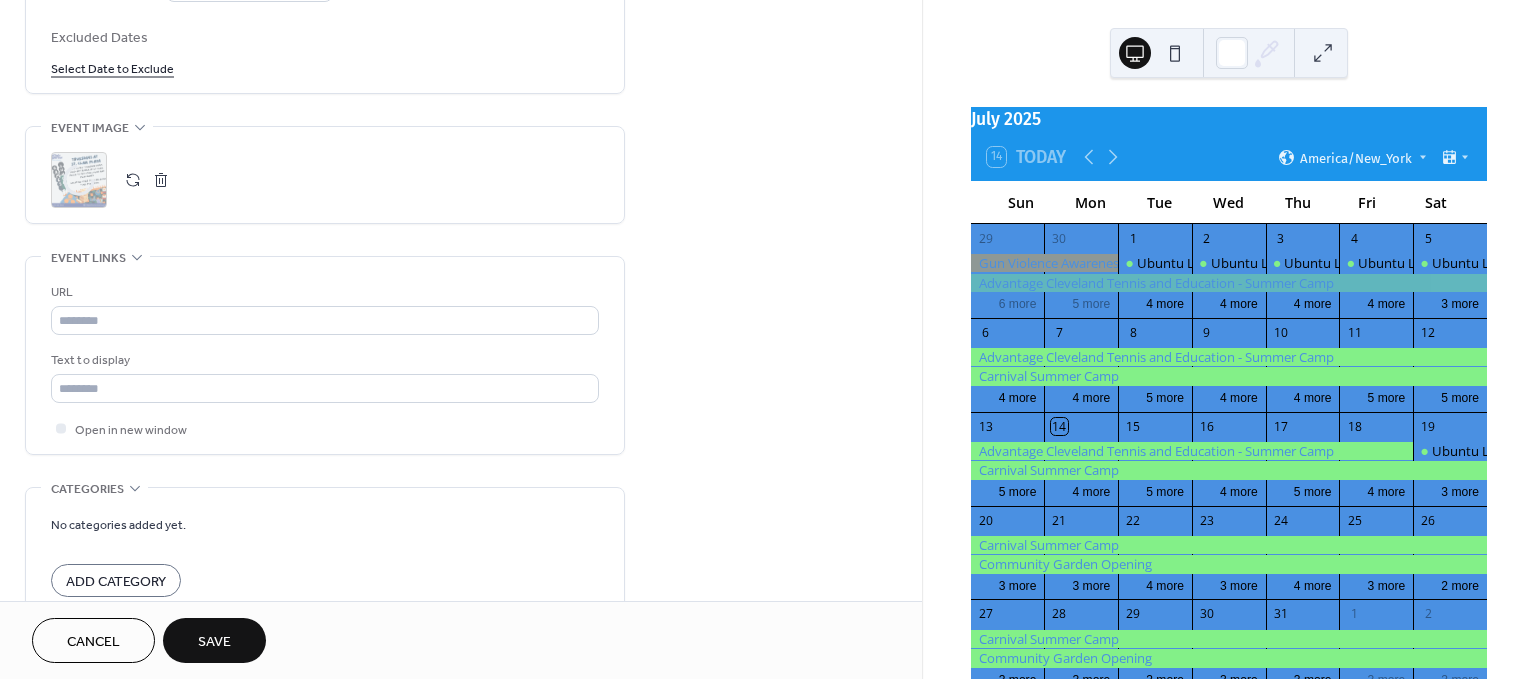 drag, startPoint x: 782, startPoint y: 359, endPoint x: 644, endPoint y: 392, distance: 141.89081 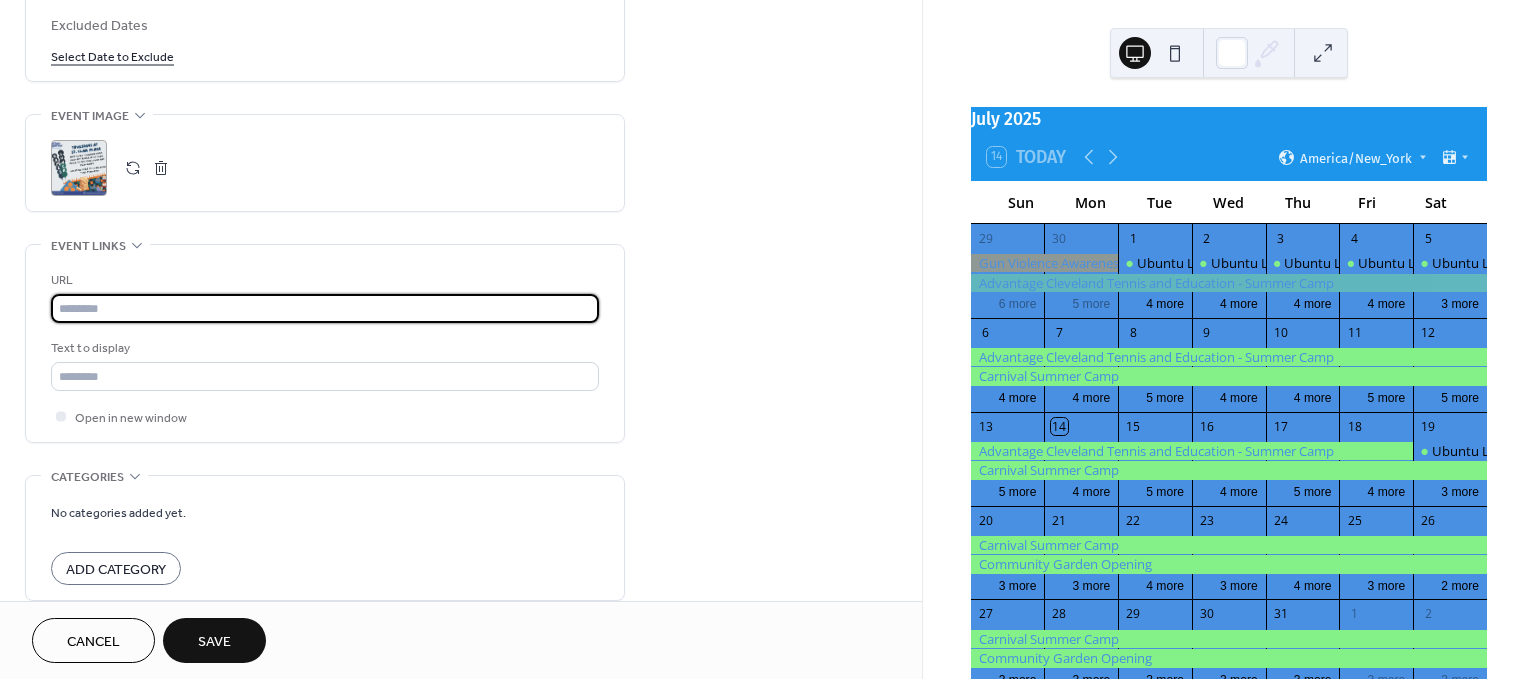click at bounding box center (325, 308) 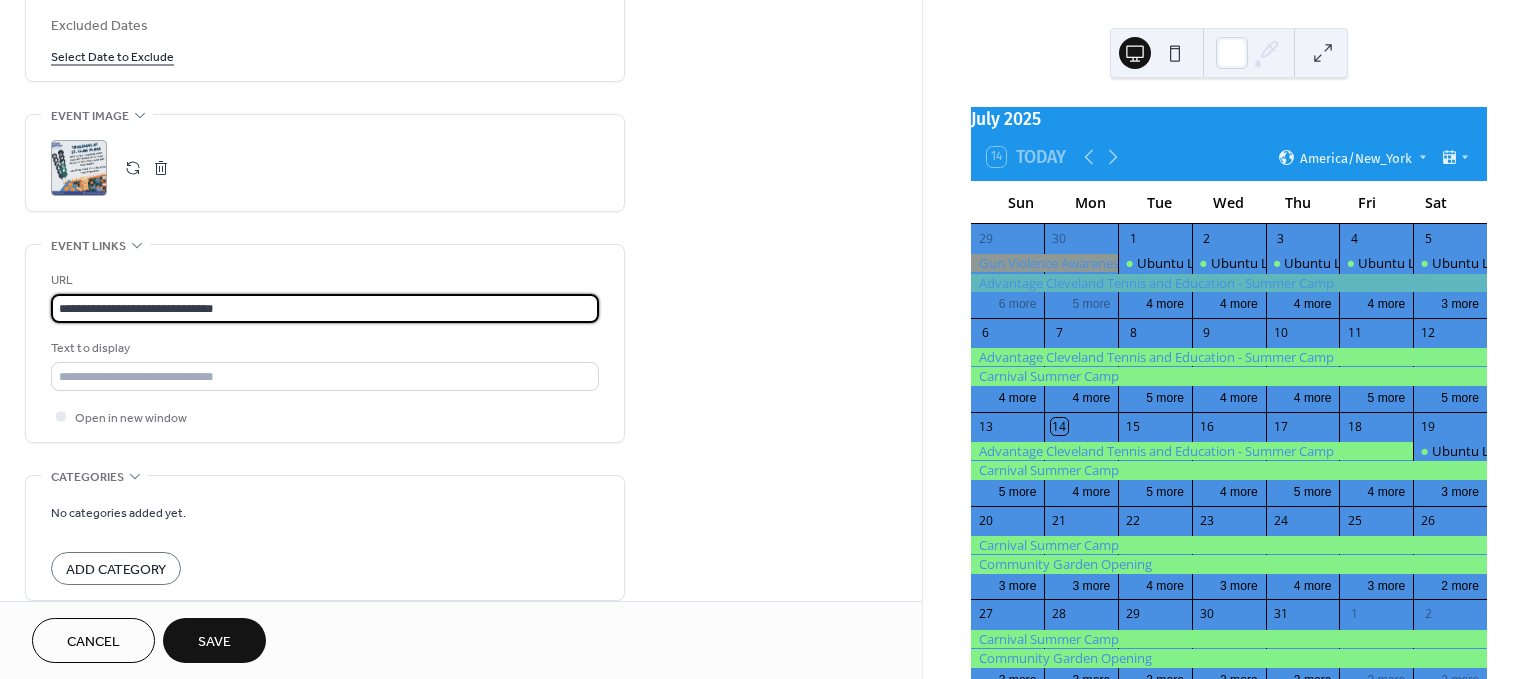 type on "**********" 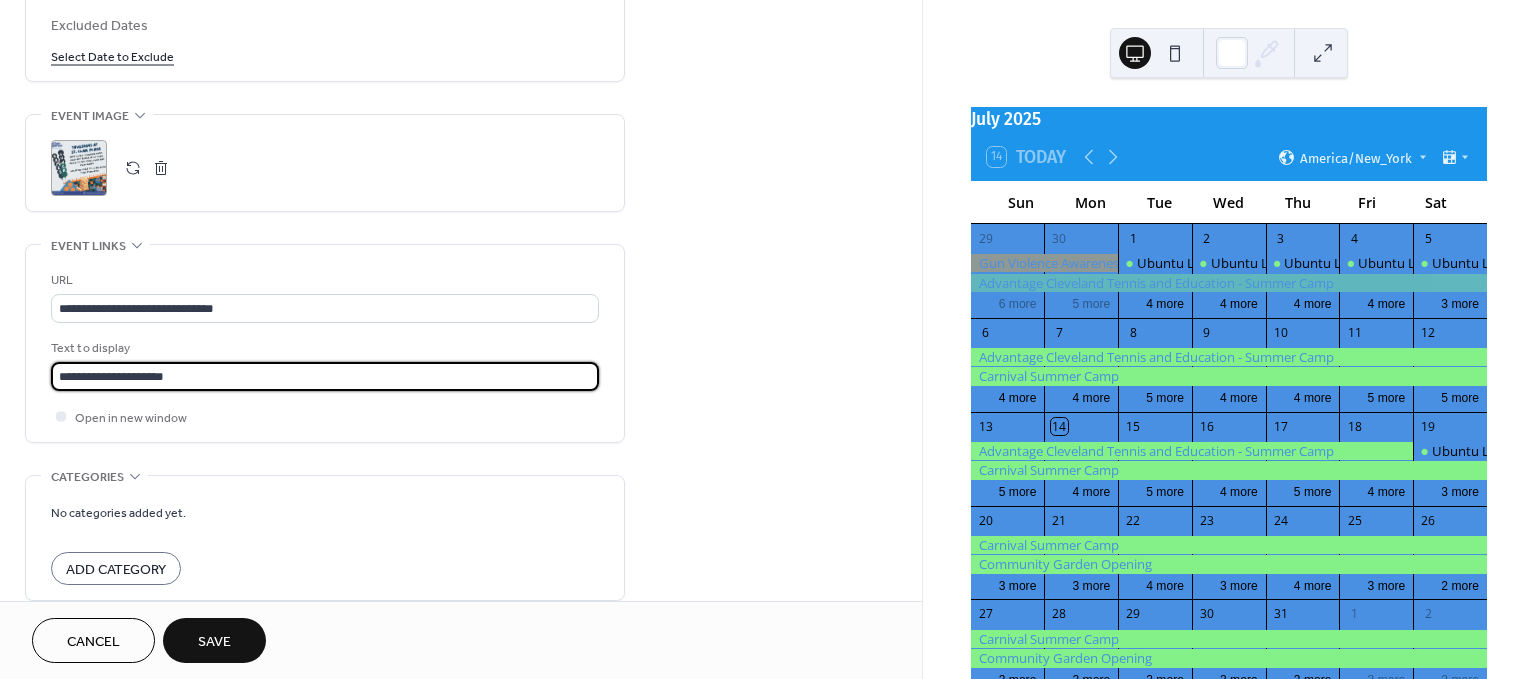 type on "**********" 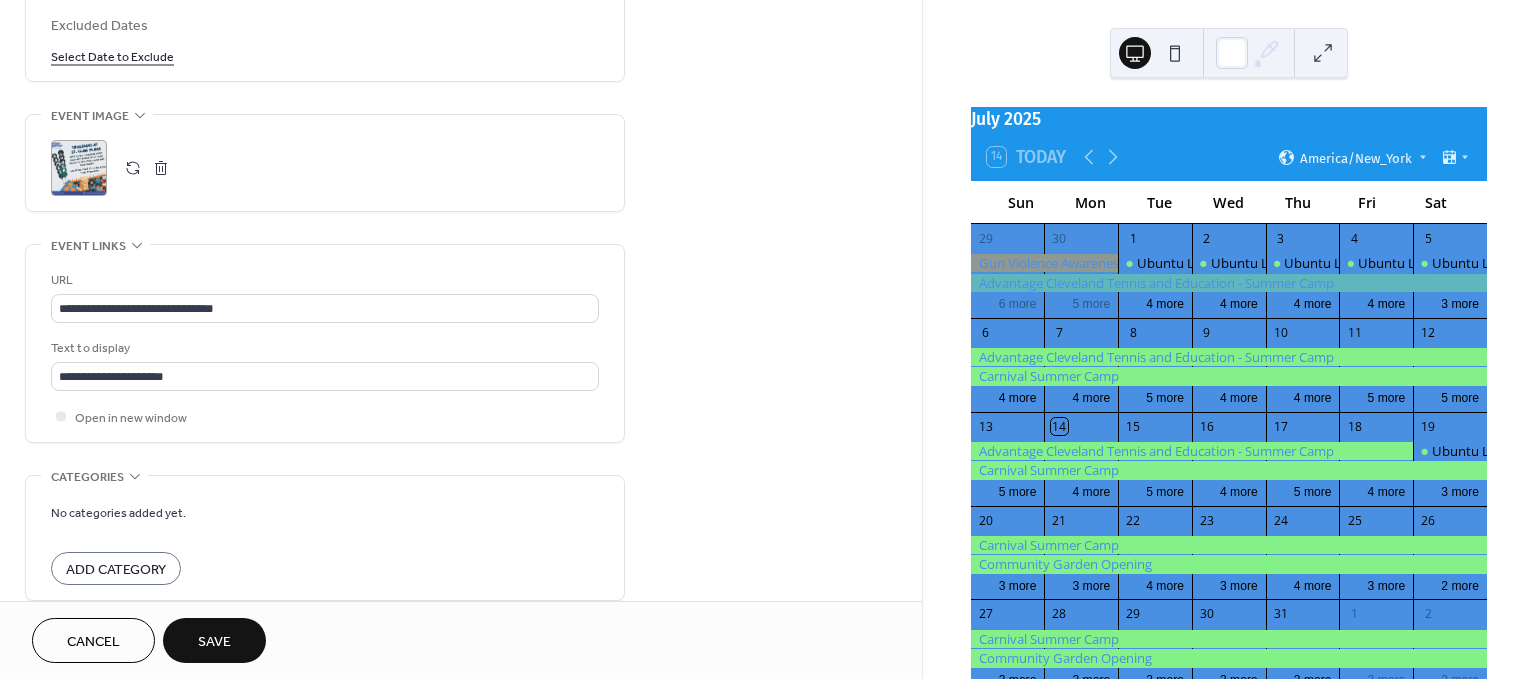 click on "Save" at bounding box center (214, 642) 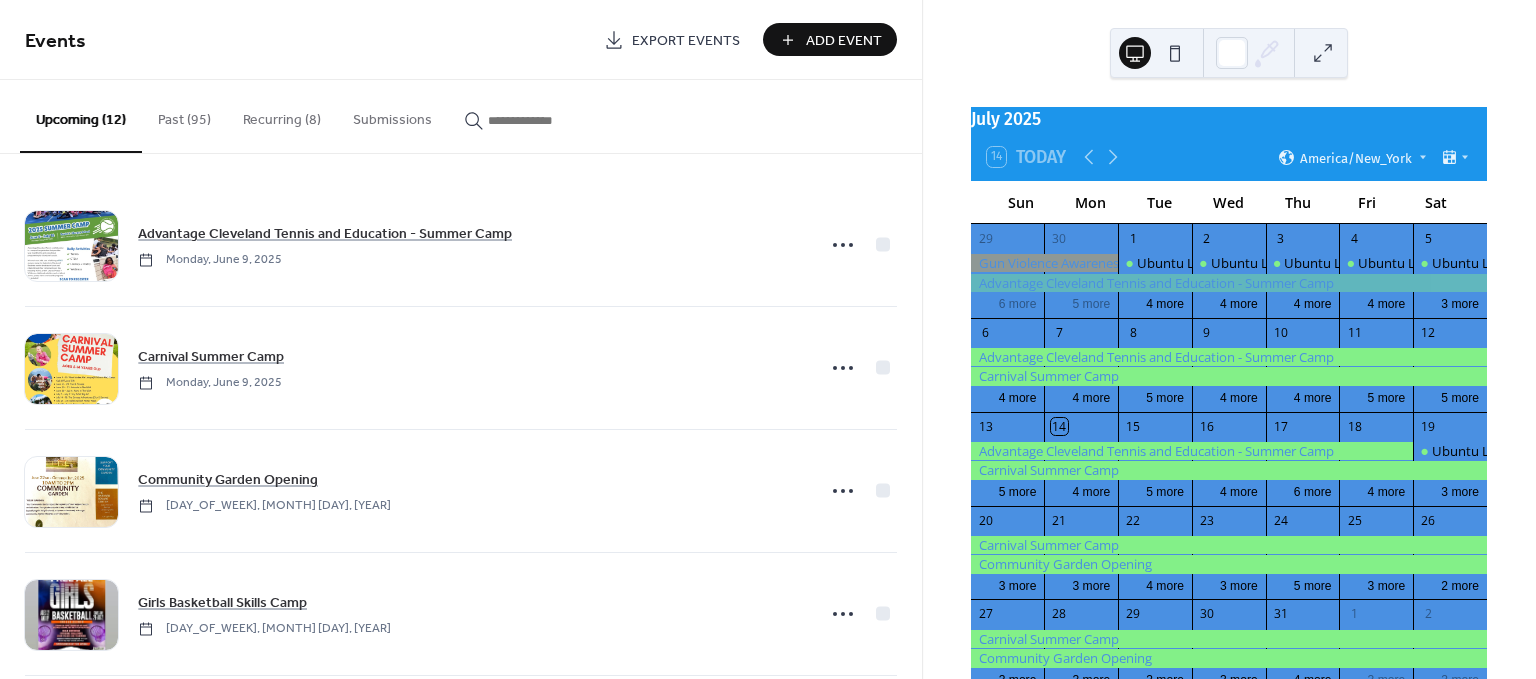 click on "Add Event" at bounding box center [844, 41] 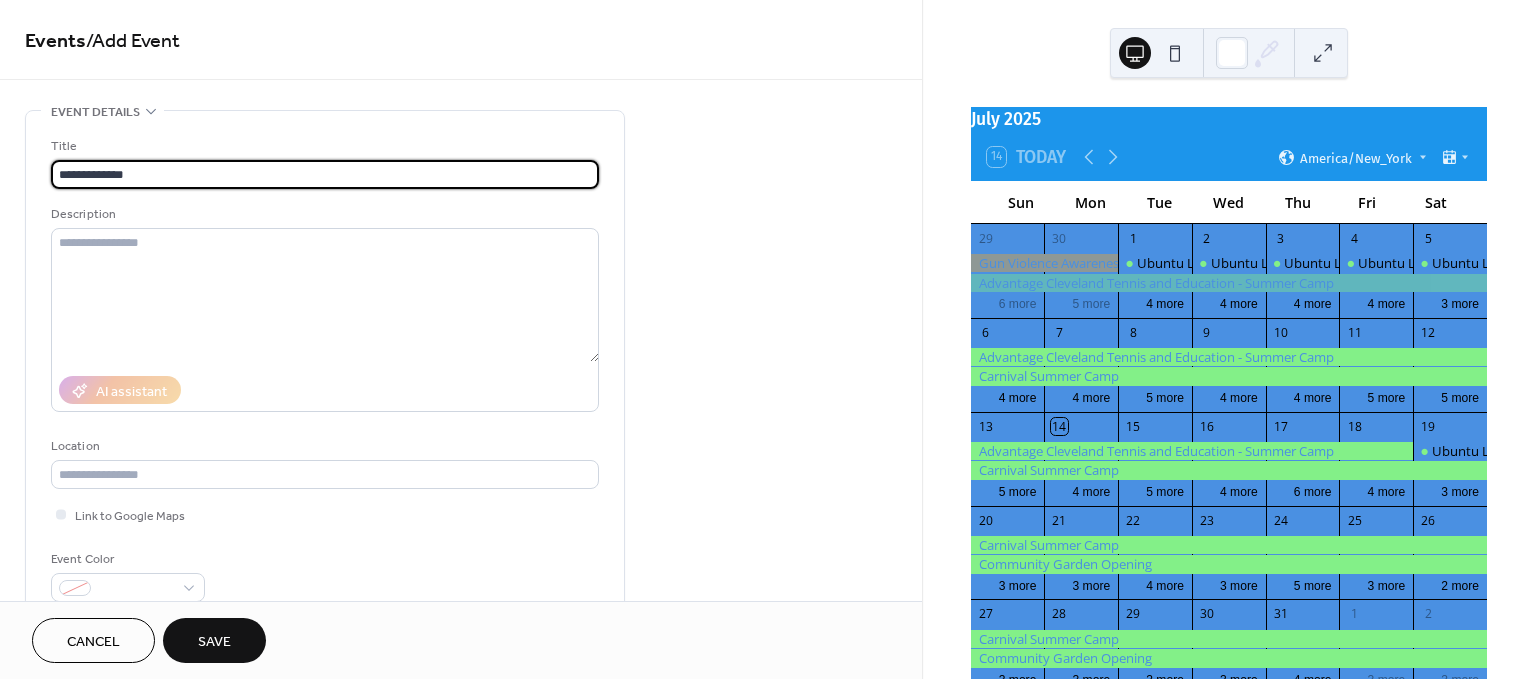 type on "**********" 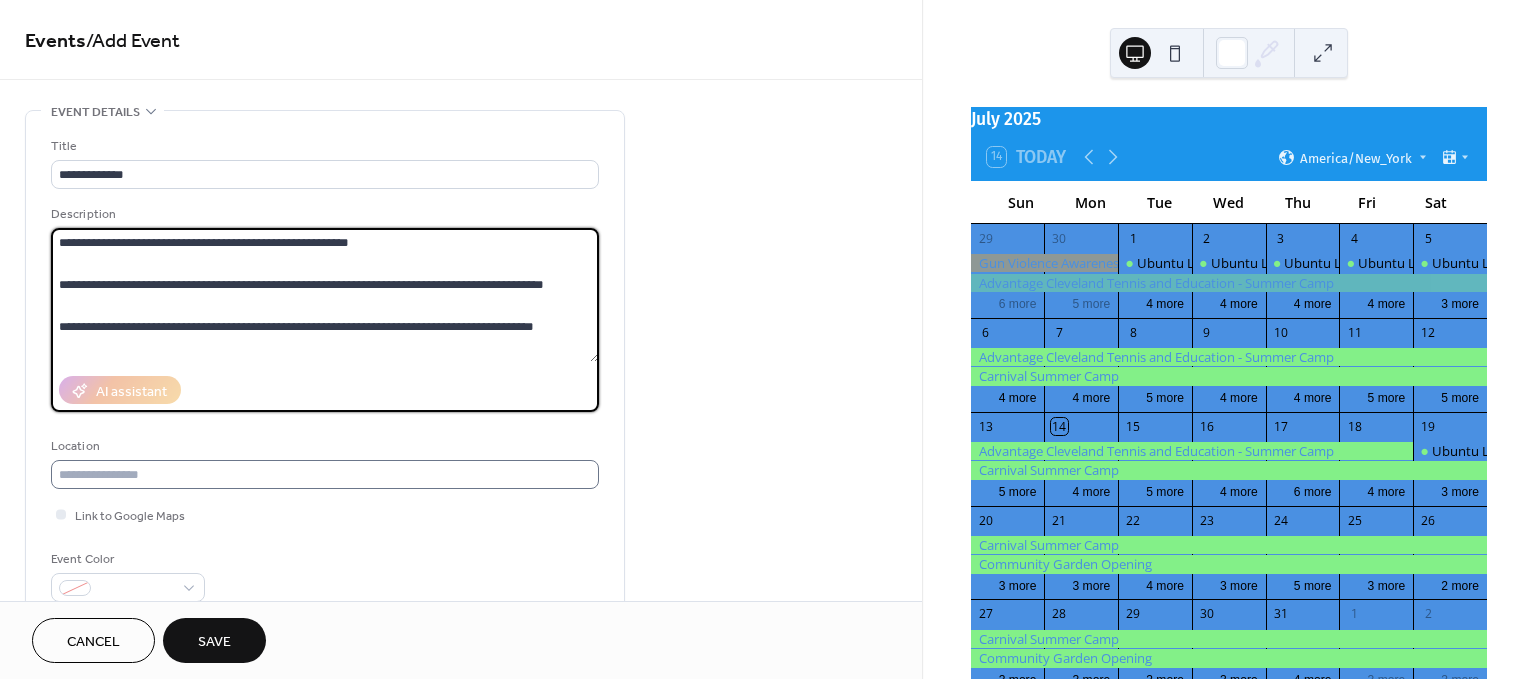 type on "**********" 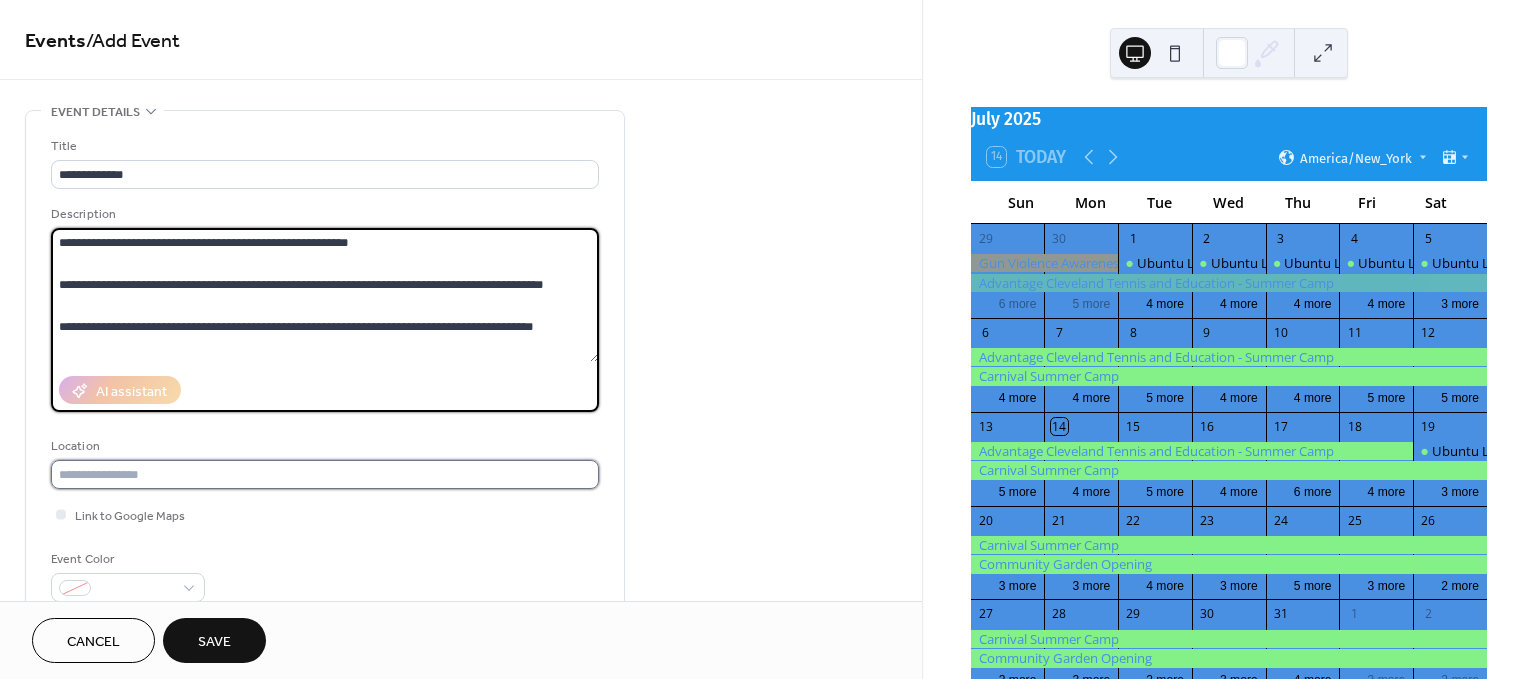 click at bounding box center [325, 474] 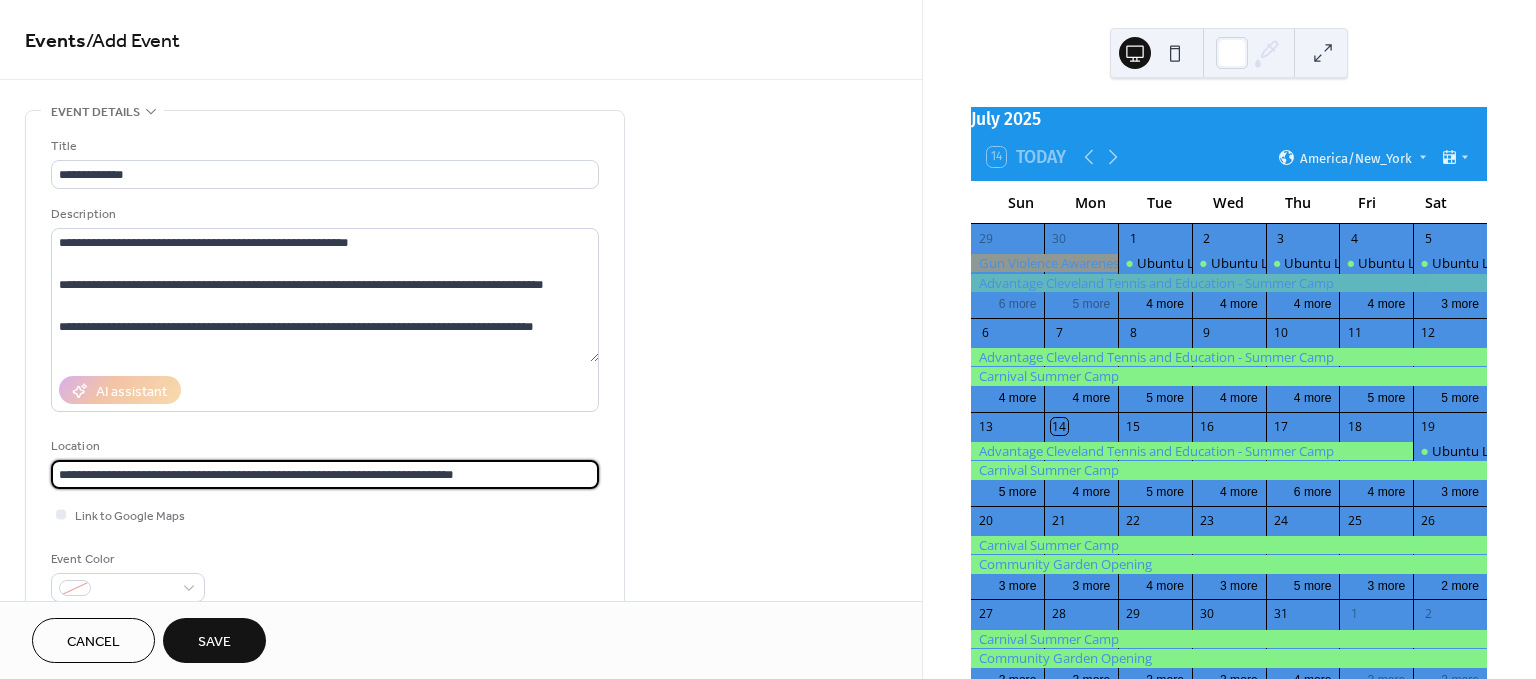 type on "**********" 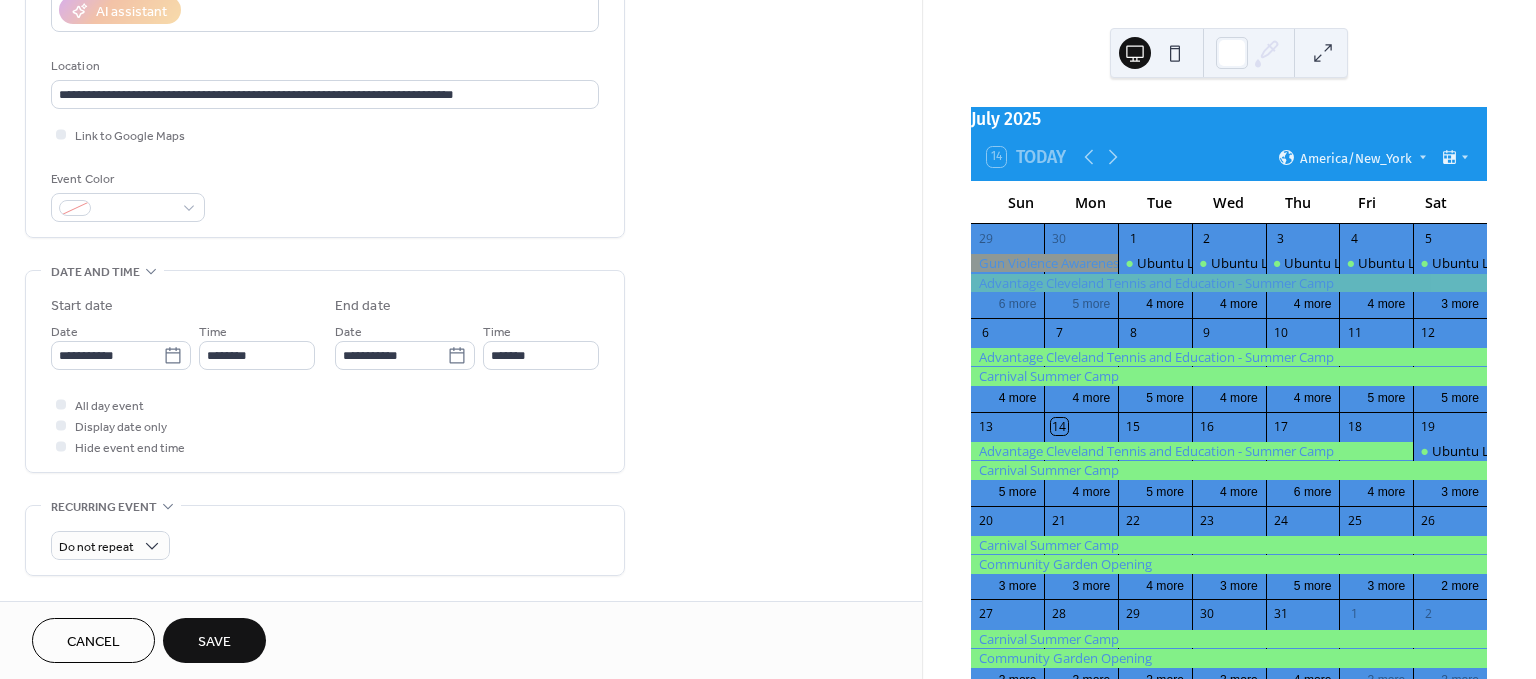 drag, startPoint x: 834, startPoint y: 463, endPoint x: 848, endPoint y: 542, distance: 80.23092 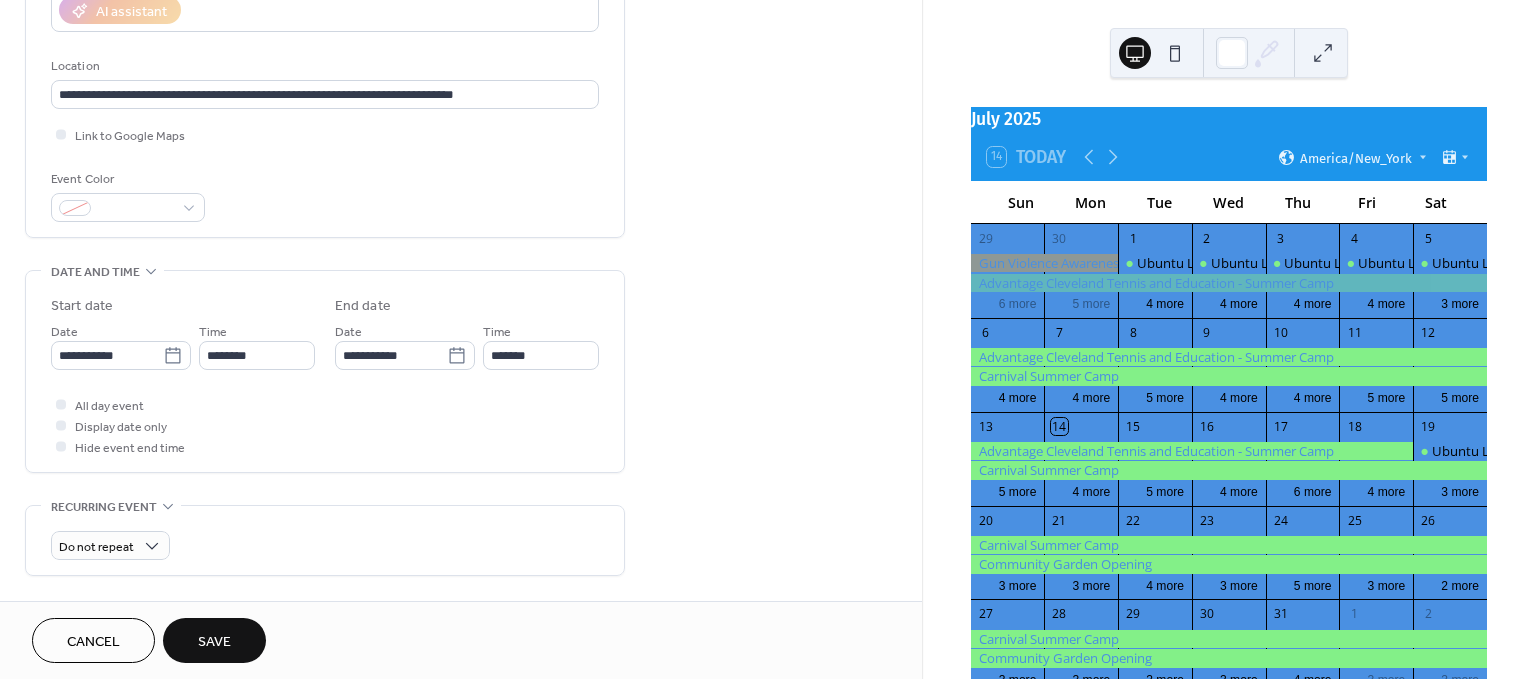scroll, scrollTop: 418, scrollLeft: 0, axis: vertical 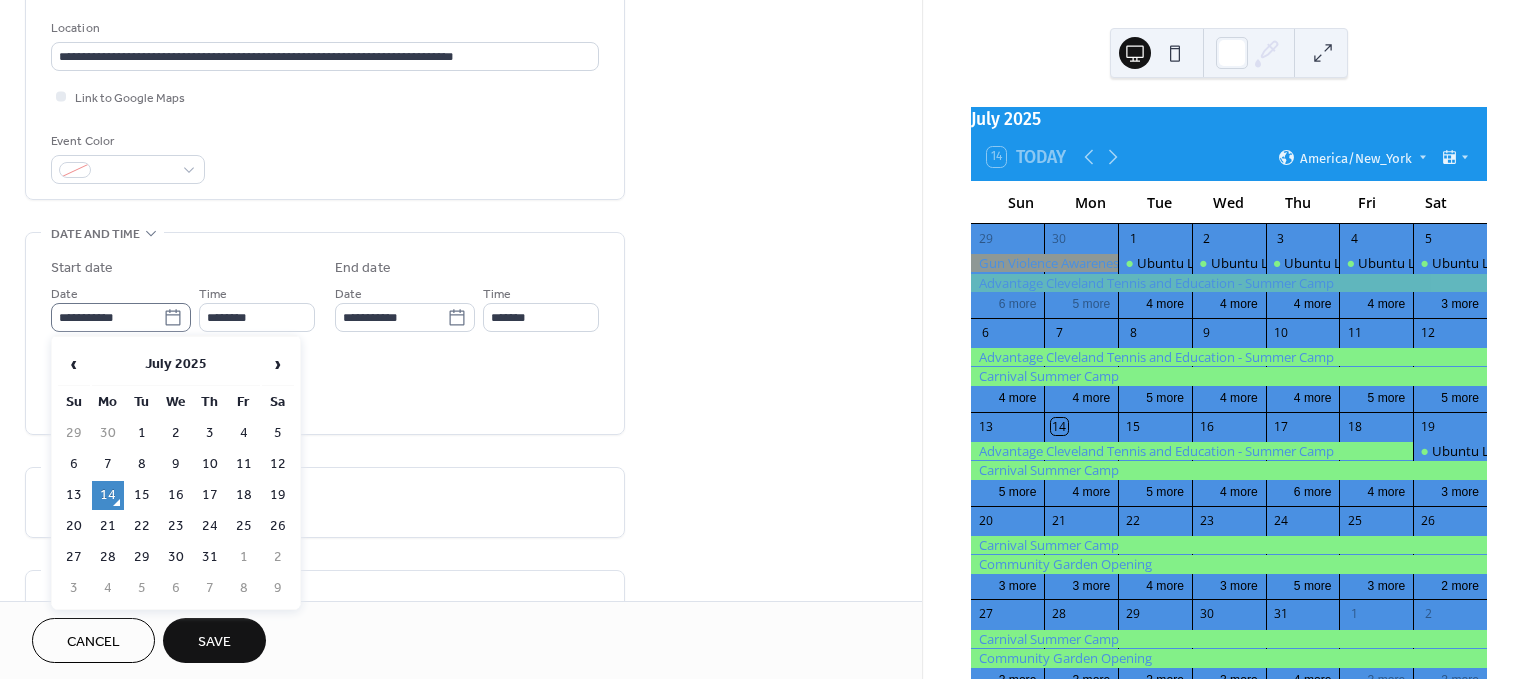 click 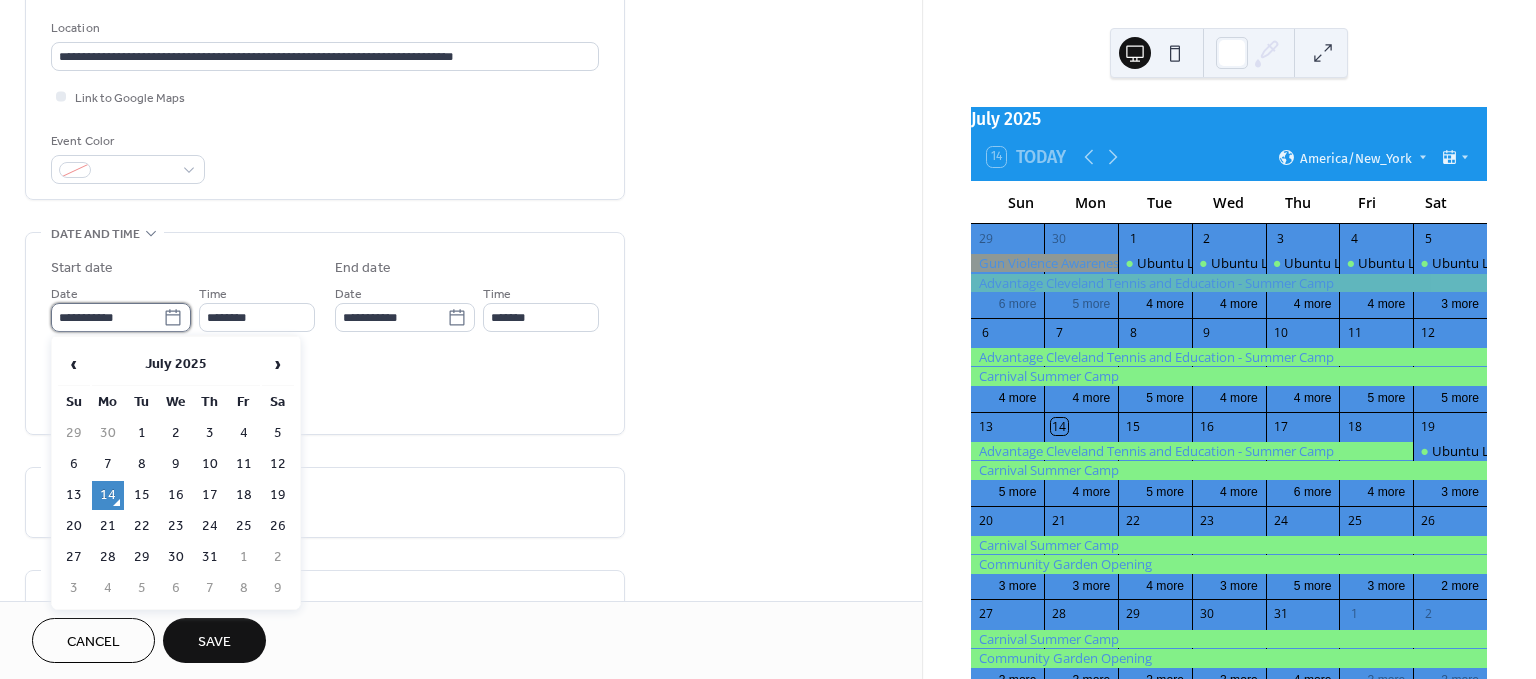 click on "**********" at bounding box center [107, 317] 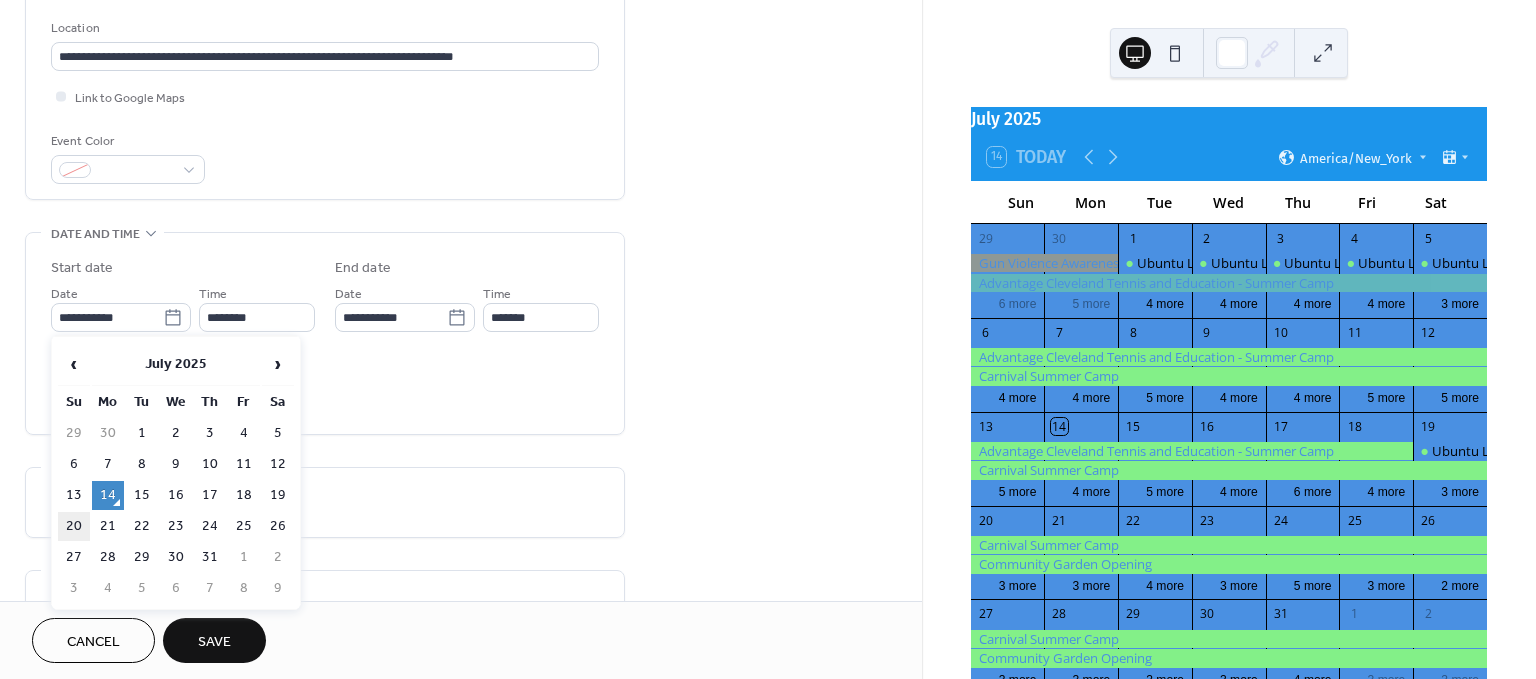 click on "20" at bounding box center [74, 526] 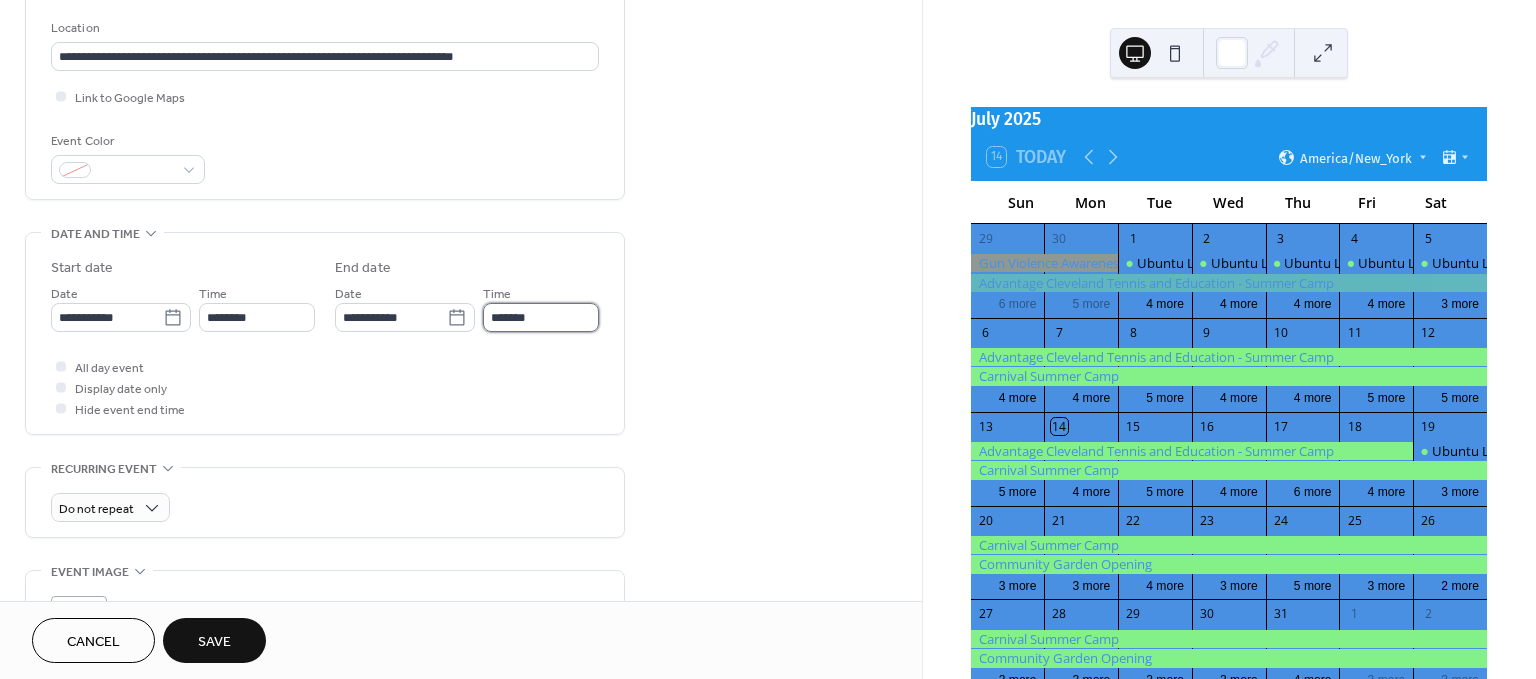 click on "*******" at bounding box center [541, 317] 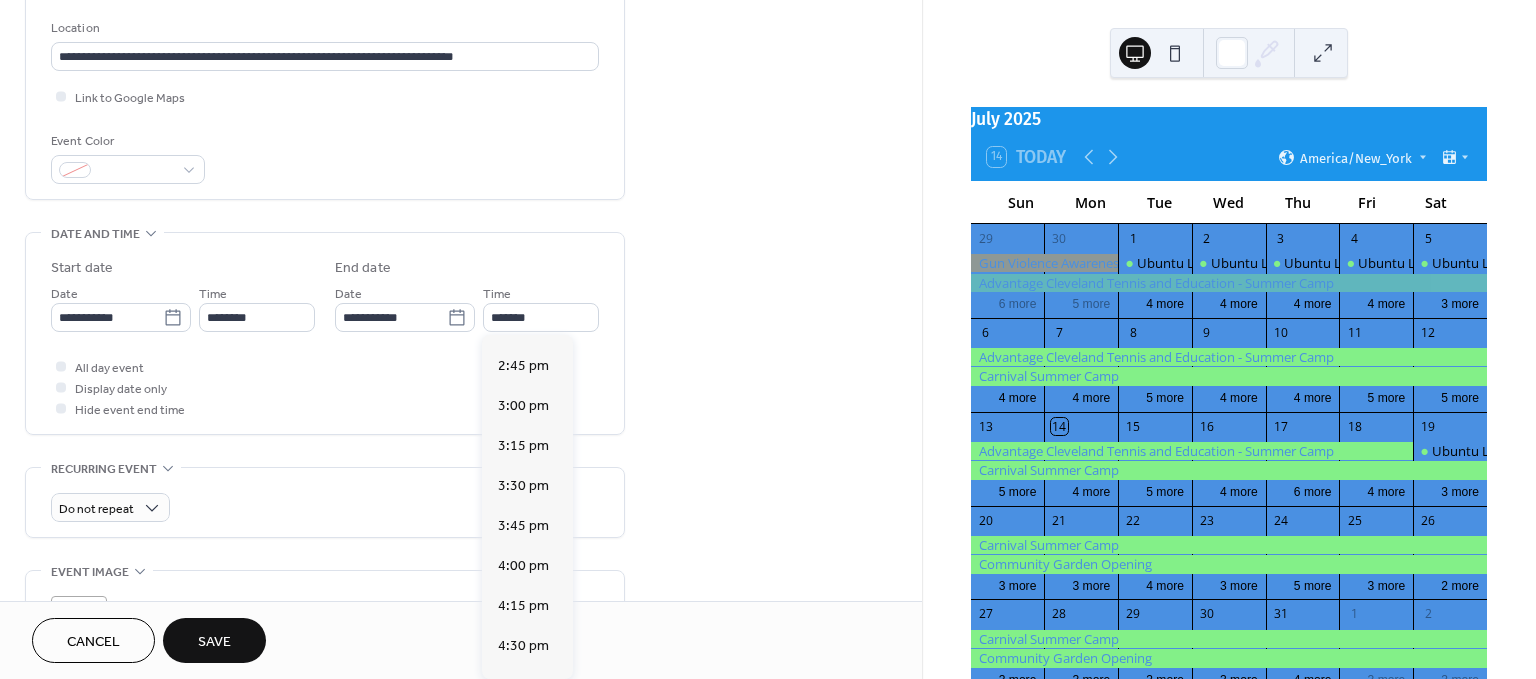 scroll, scrollTop: 433, scrollLeft: 0, axis: vertical 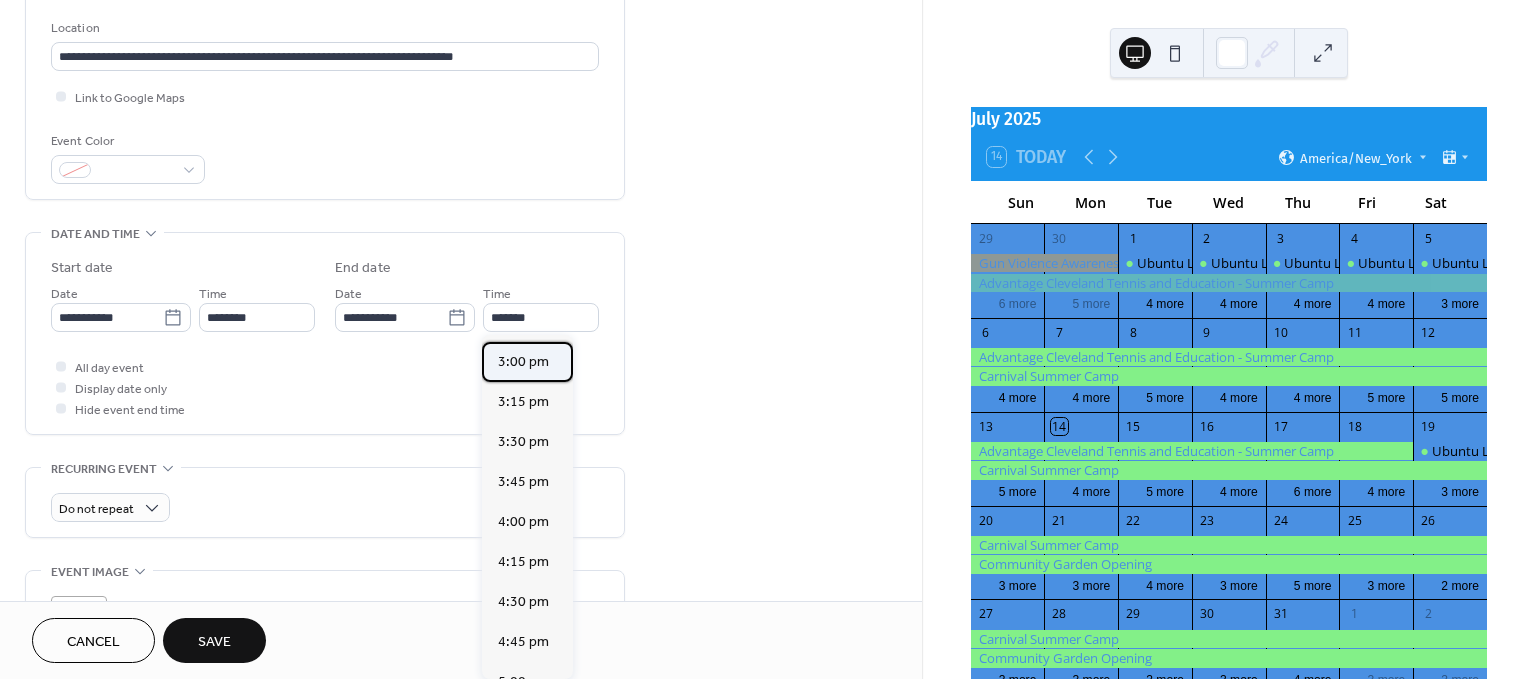 click on "3:00 pm" at bounding box center (523, 362) 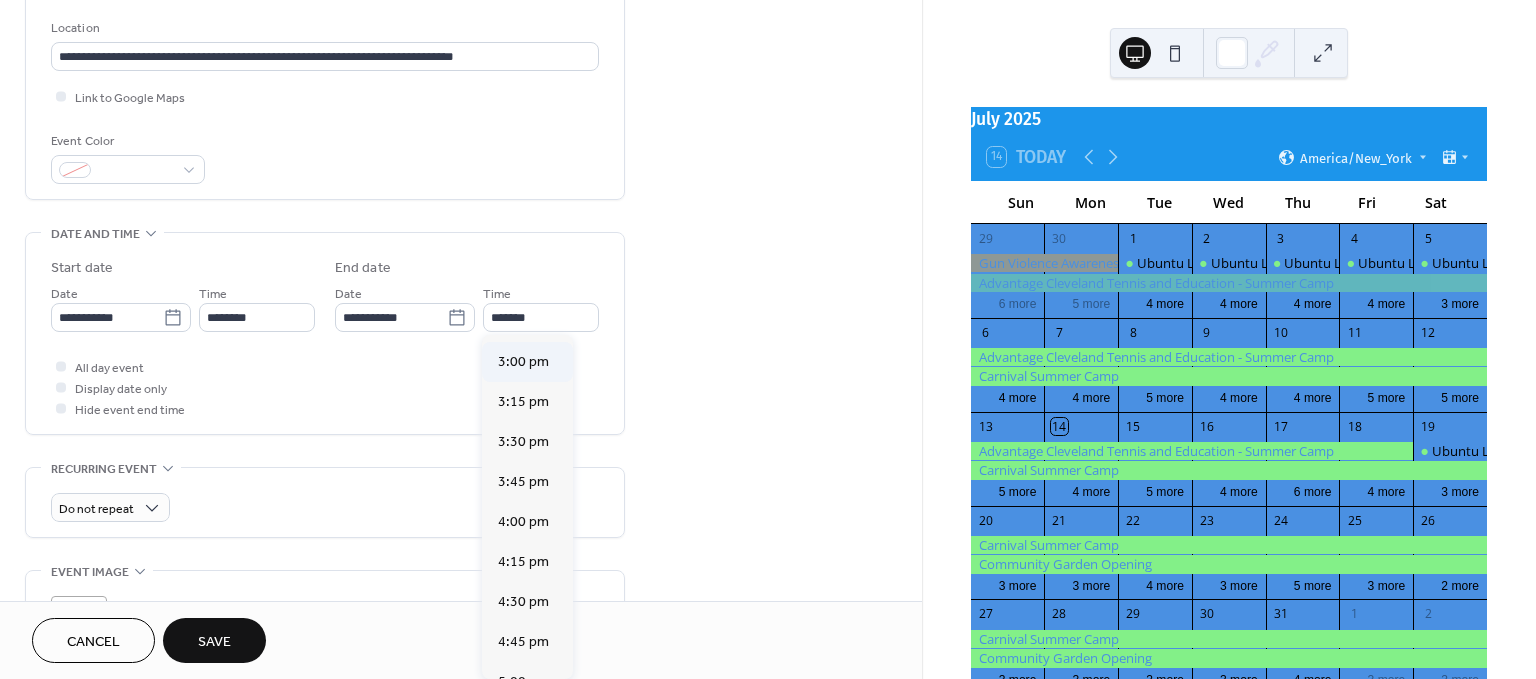 type on "*******" 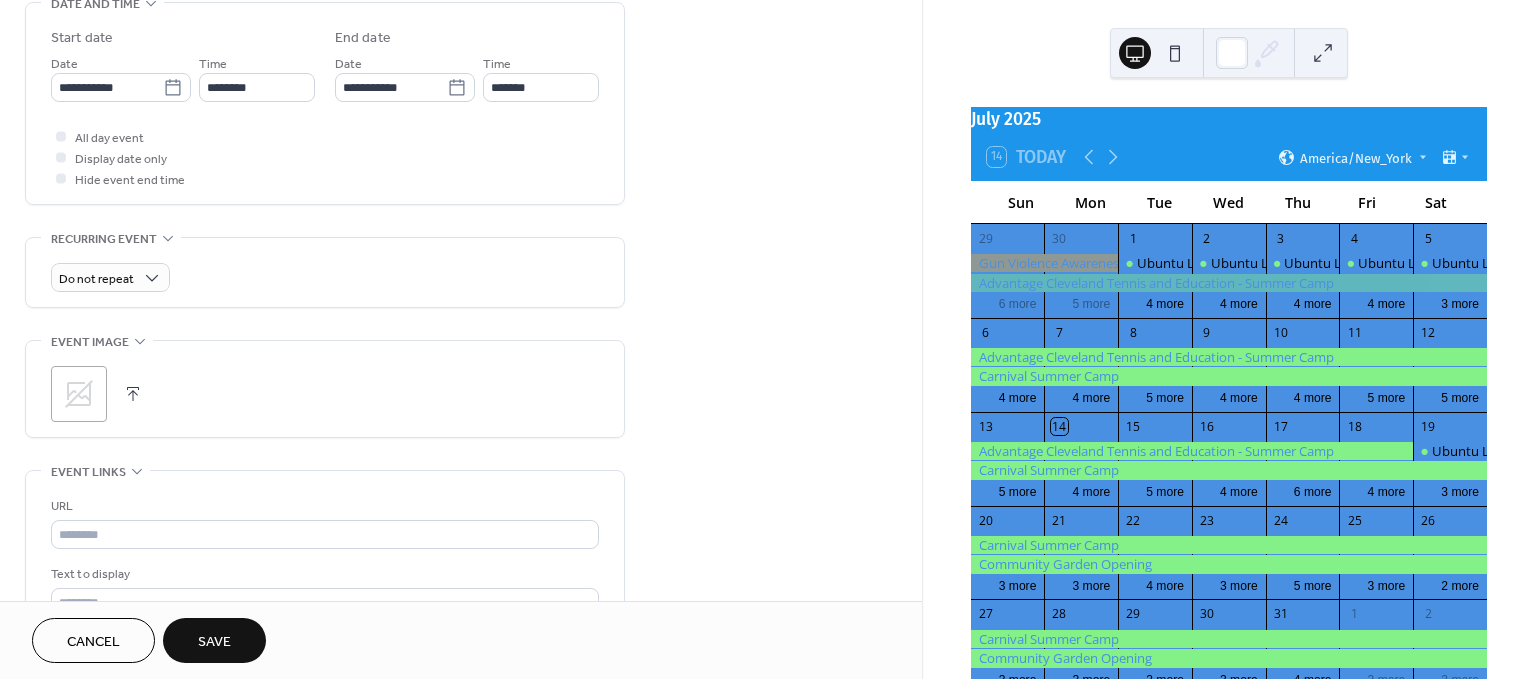 scroll, scrollTop: 739, scrollLeft: 0, axis: vertical 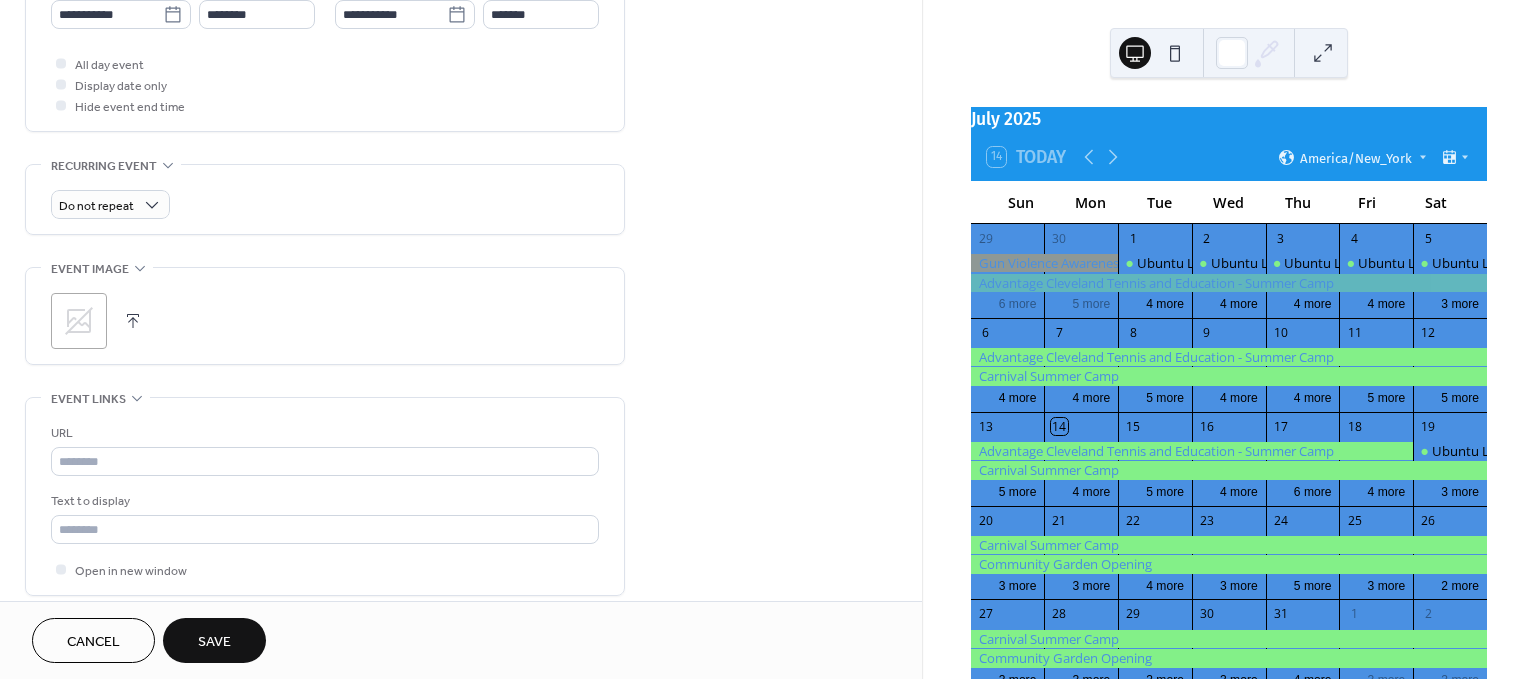 drag, startPoint x: 605, startPoint y: 382, endPoint x: 727, endPoint y: 563, distance: 218.27734 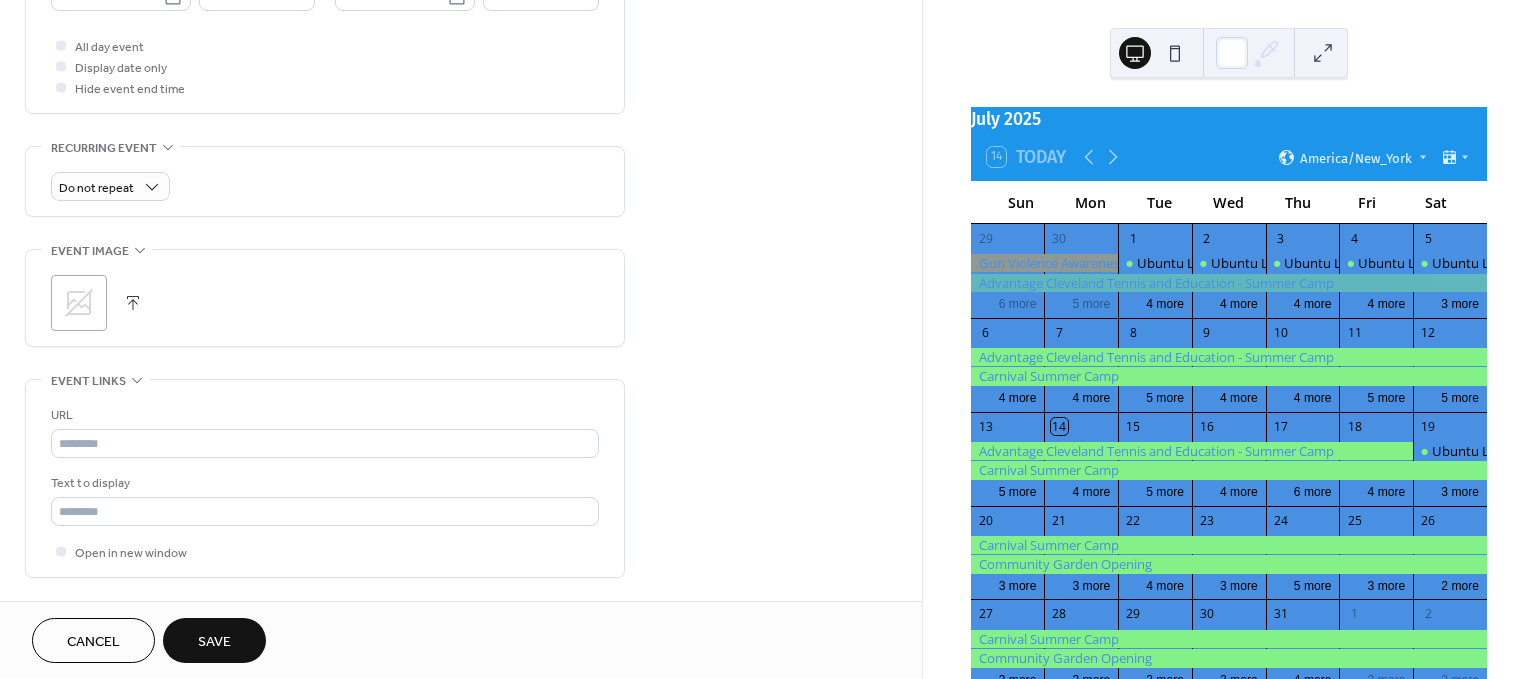 click at bounding box center [133, 303] 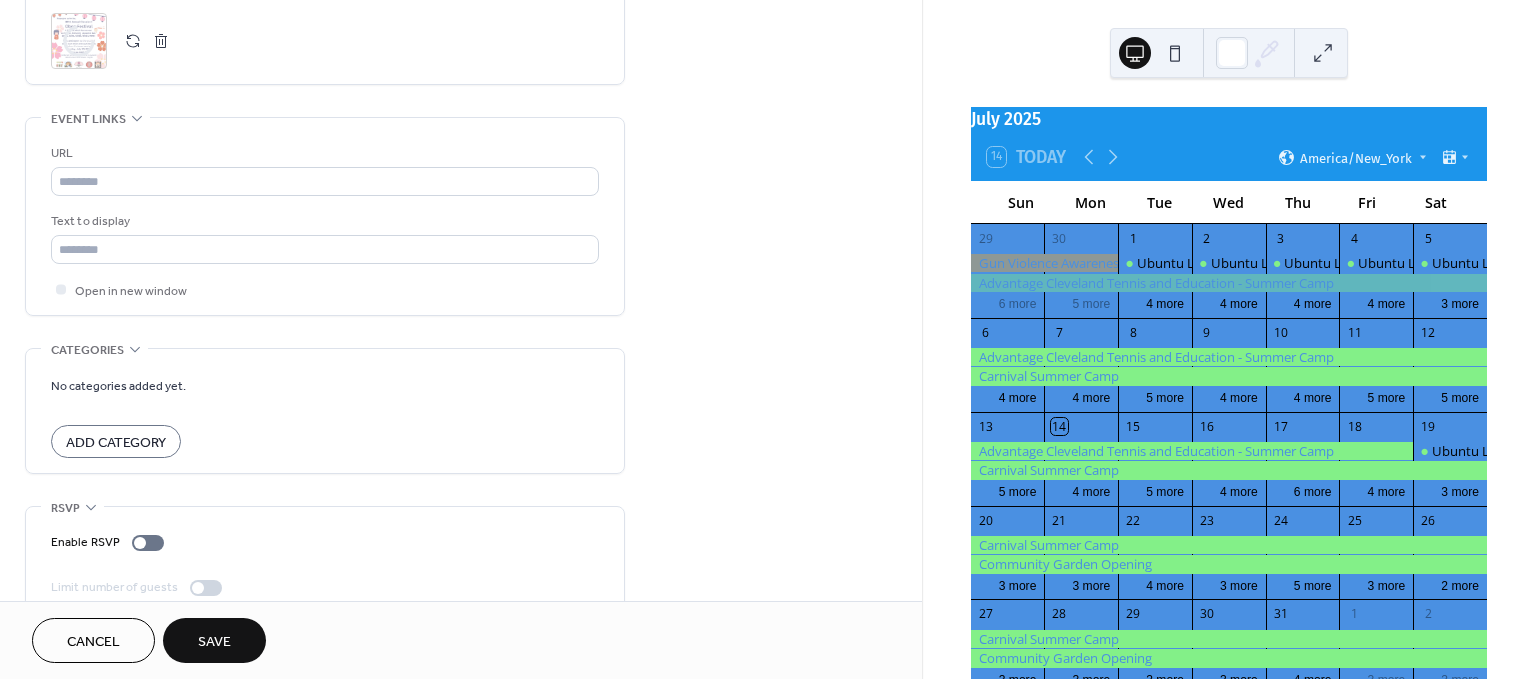 scroll, scrollTop: 1032, scrollLeft: 0, axis: vertical 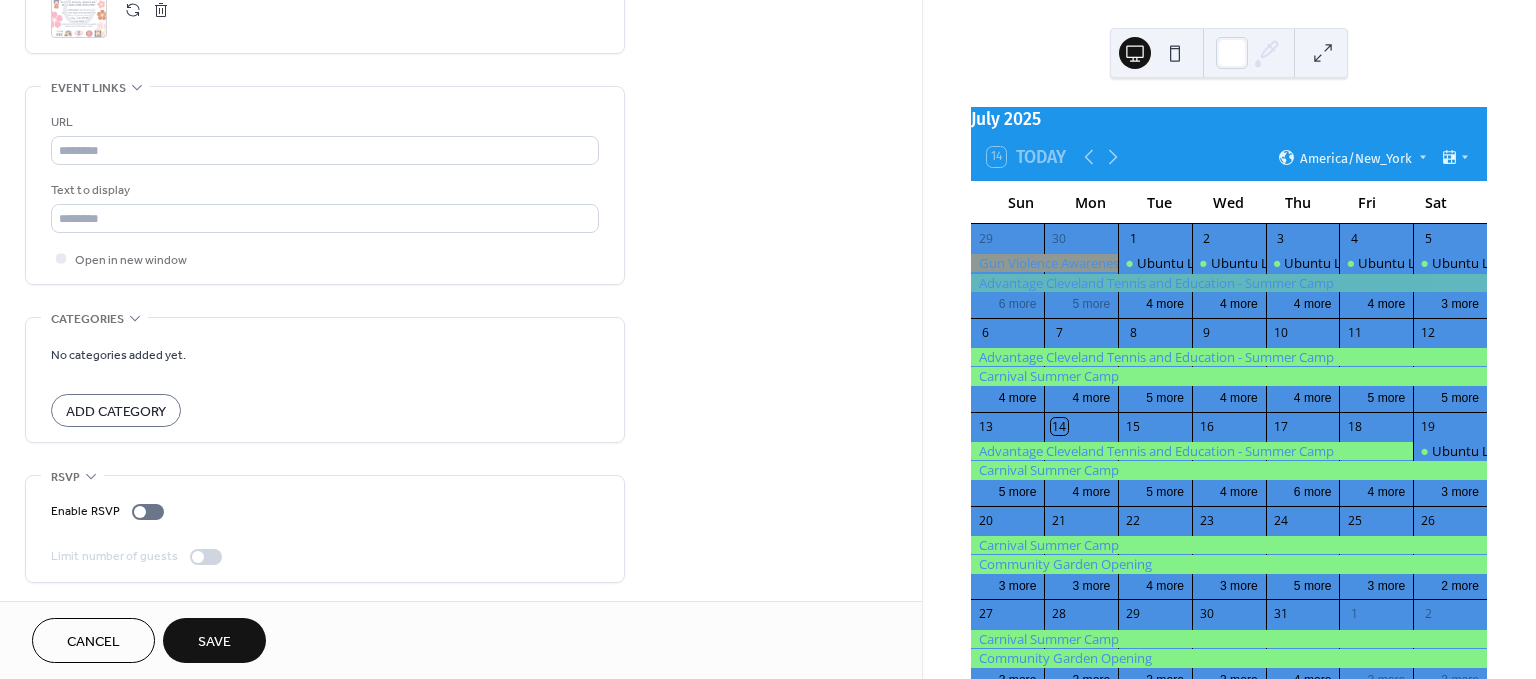 drag, startPoint x: 808, startPoint y: 390, endPoint x: 827, endPoint y: 510, distance: 121.49486 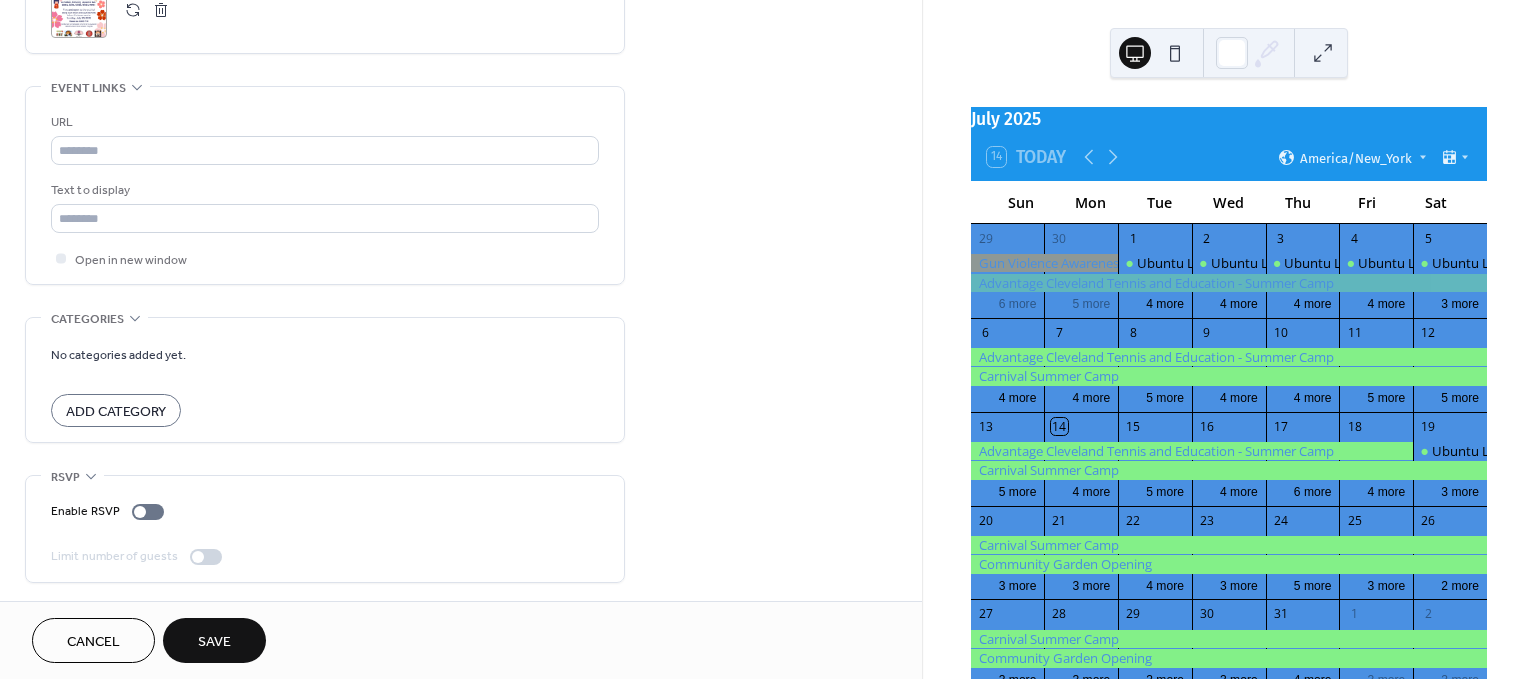 drag, startPoint x: 426, startPoint y: 494, endPoint x: 430, endPoint y: 606, distance: 112.0714 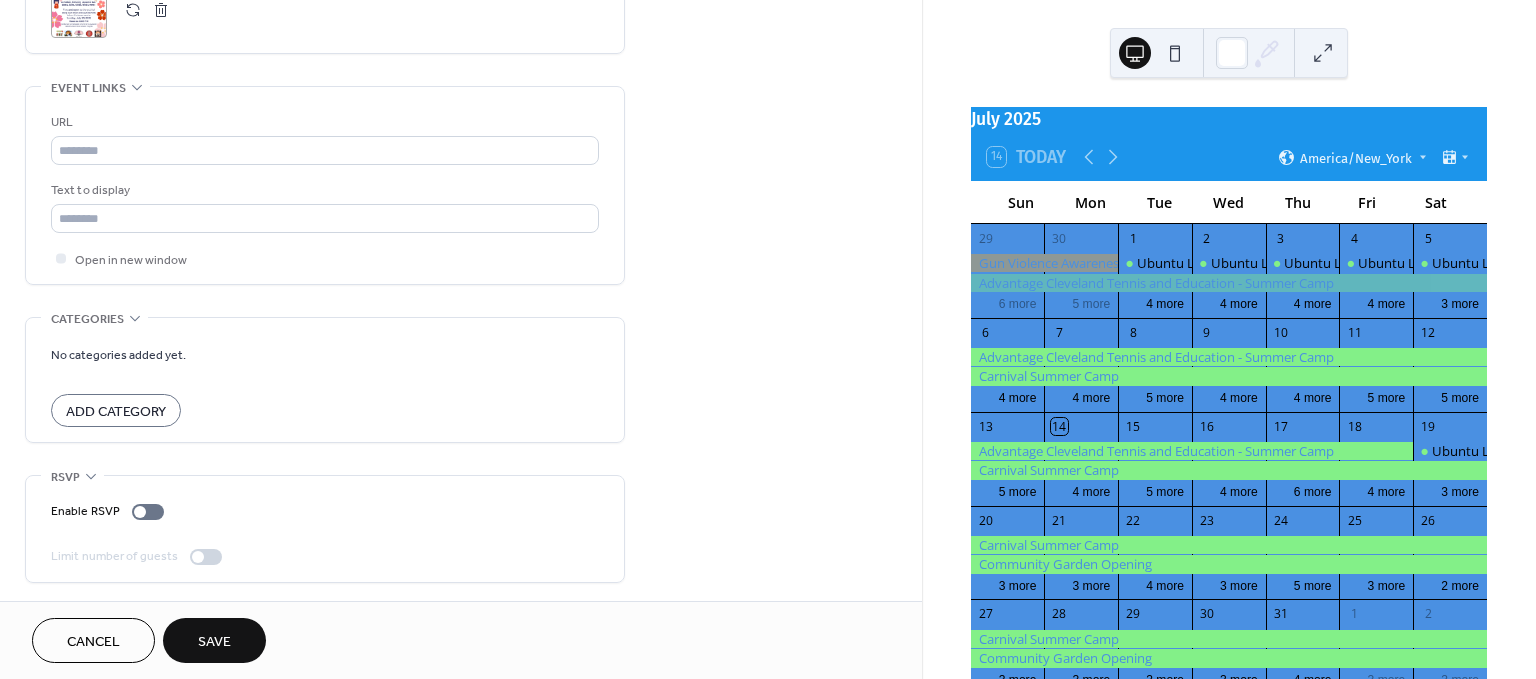 click on "Save" at bounding box center [214, 642] 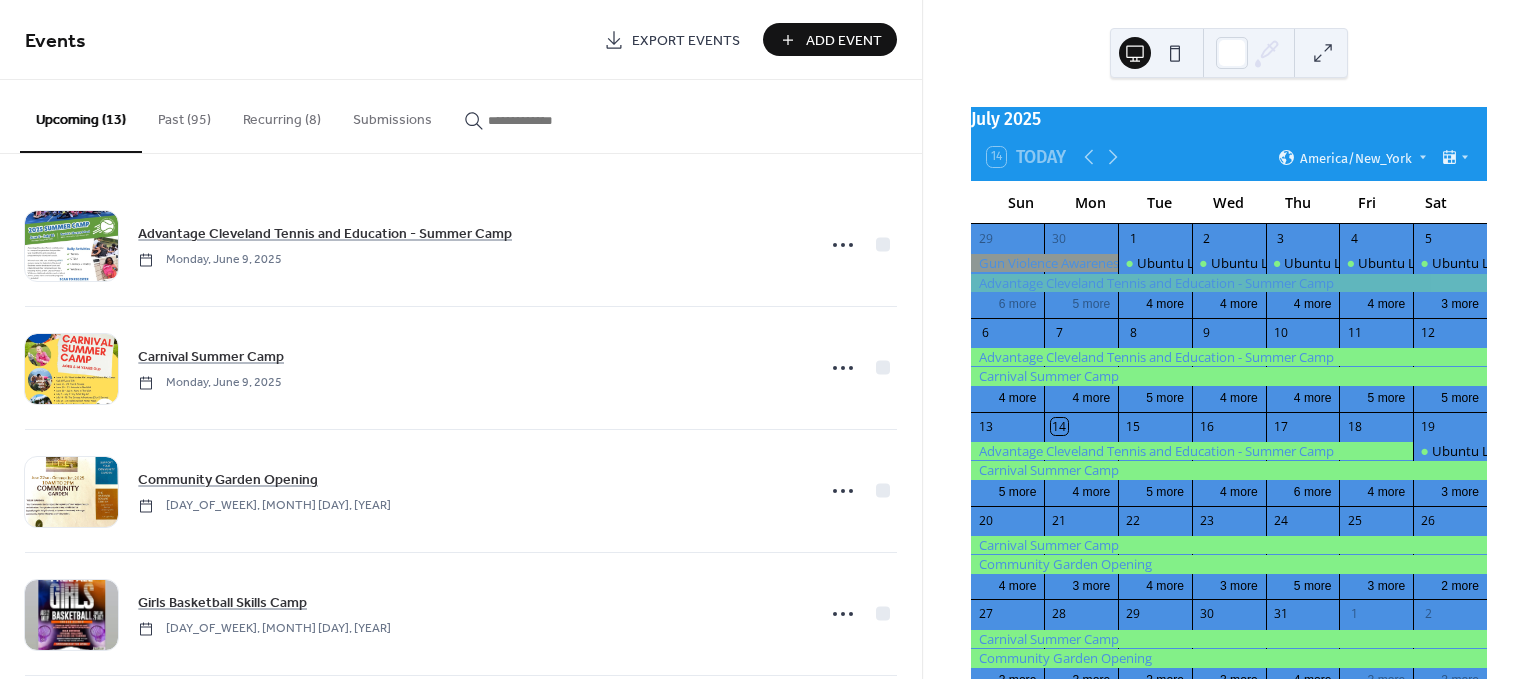 click on "Add Event" at bounding box center [844, 41] 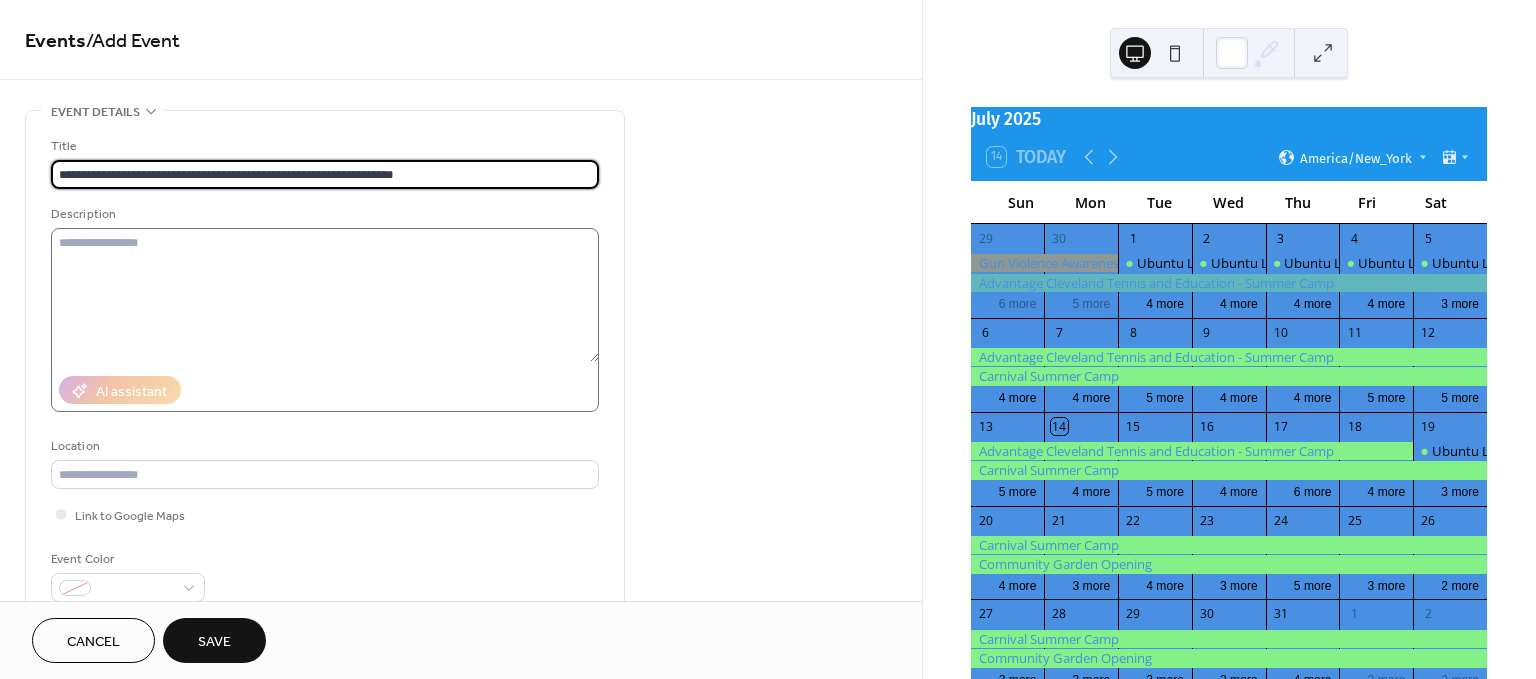 type on "**********" 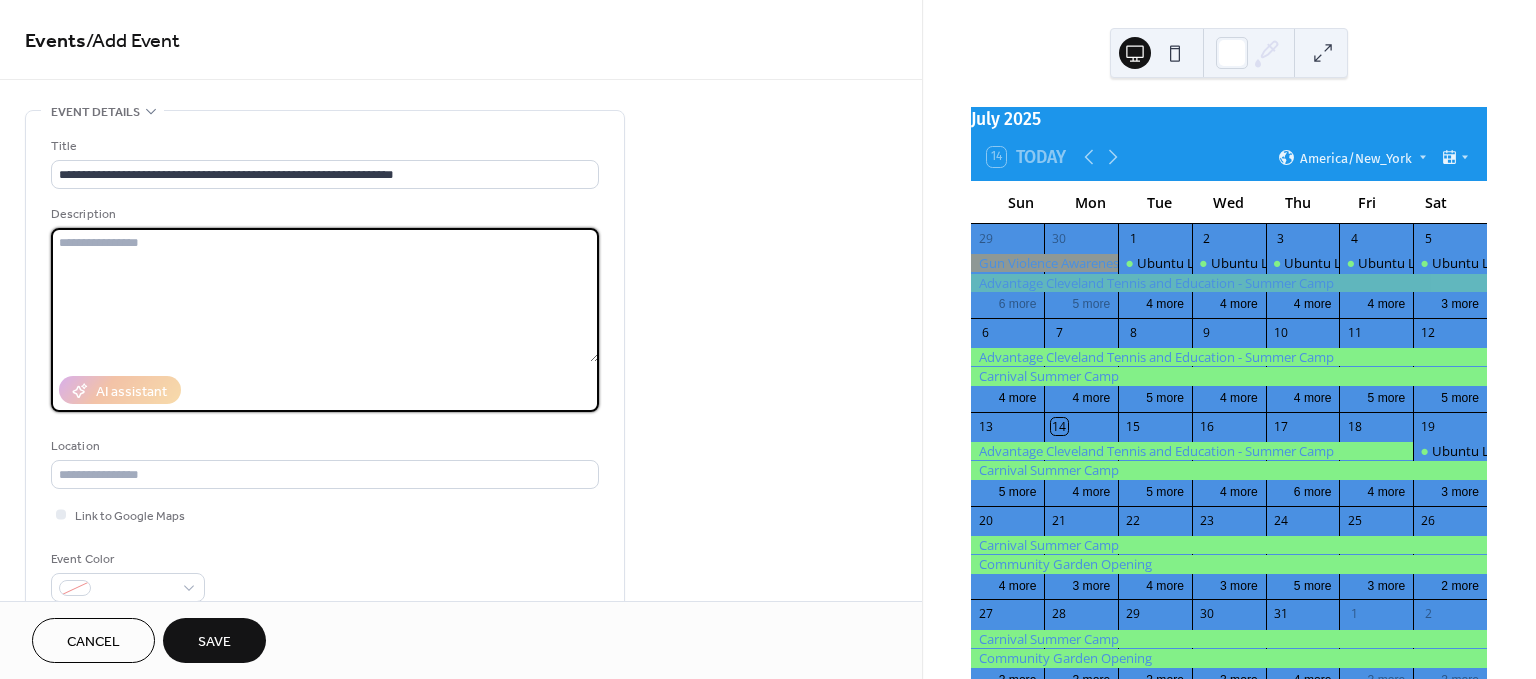 click at bounding box center (325, 295) 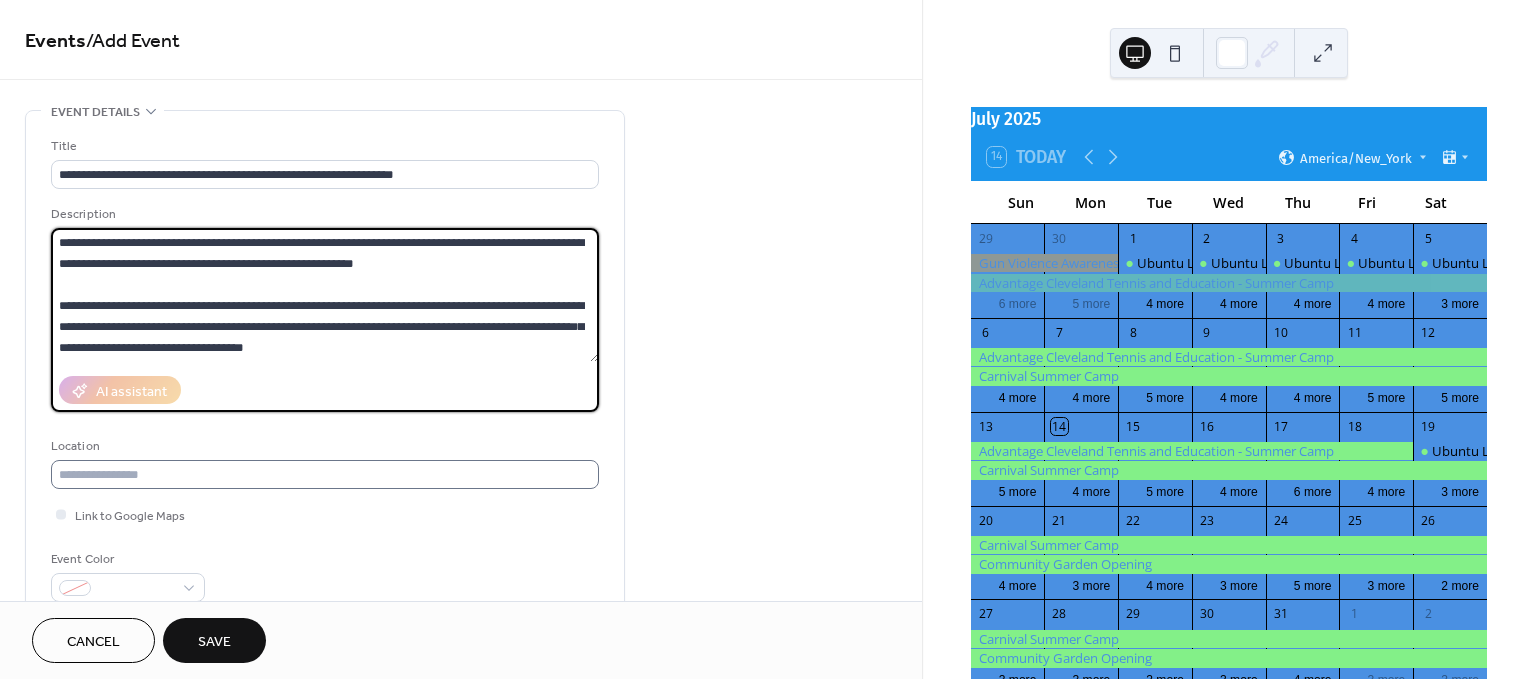 type on "**********" 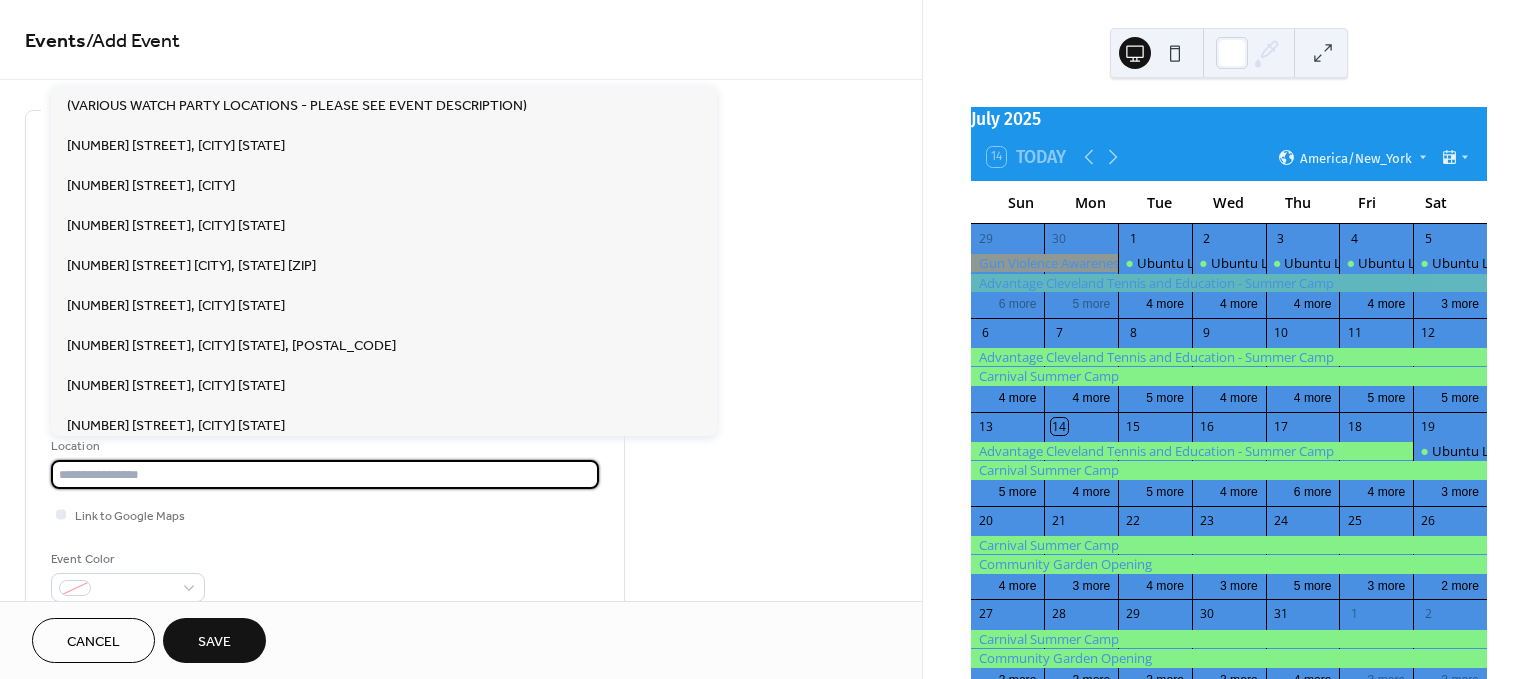 click at bounding box center (325, 474) 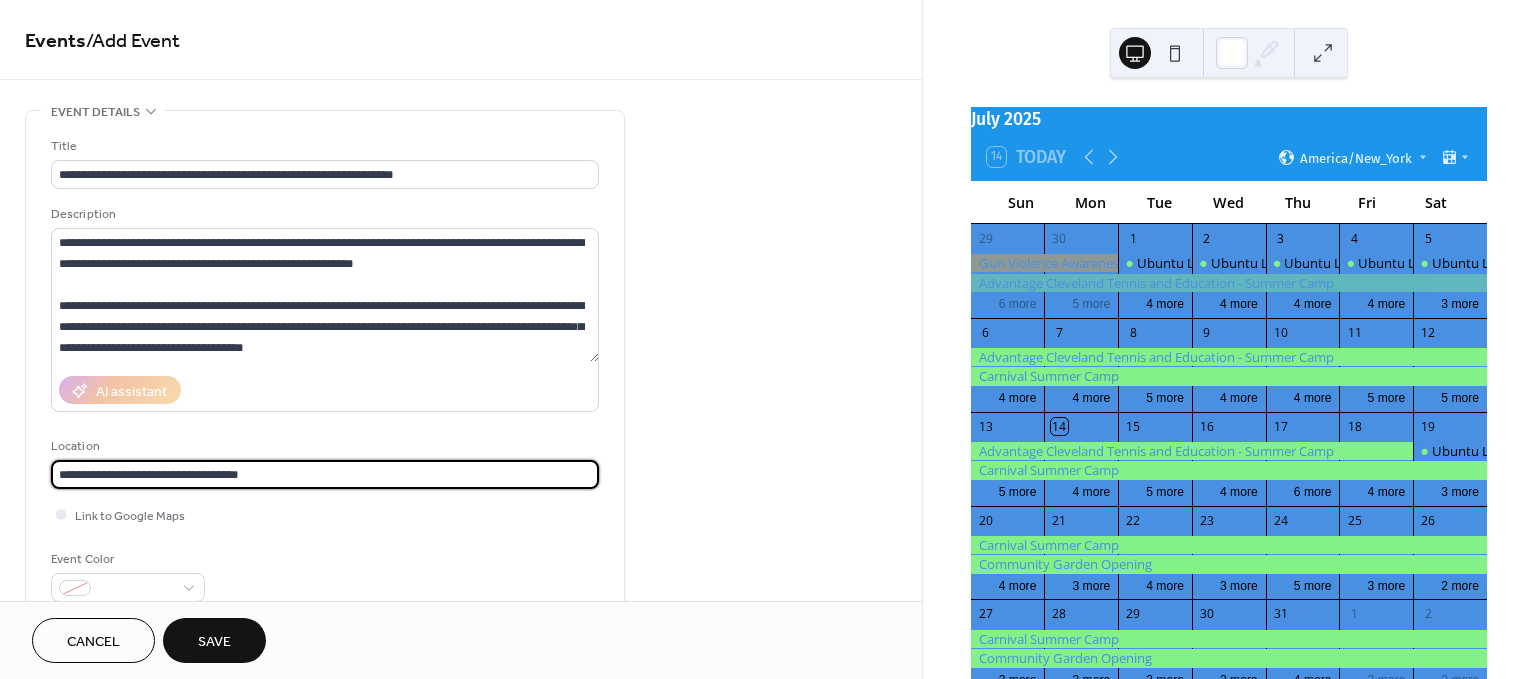 type on "**********" 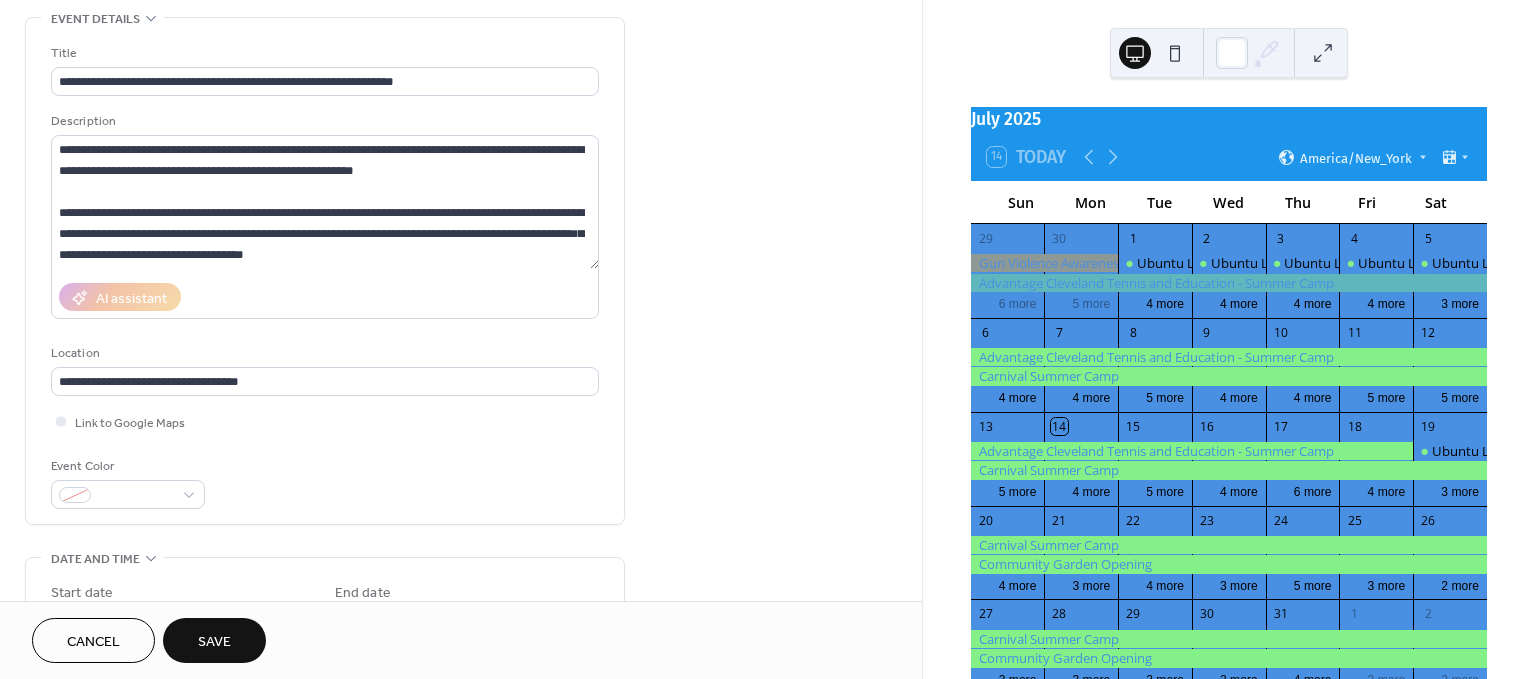 scroll, scrollTop: 122, scrollLeft: 0, axis: vertical 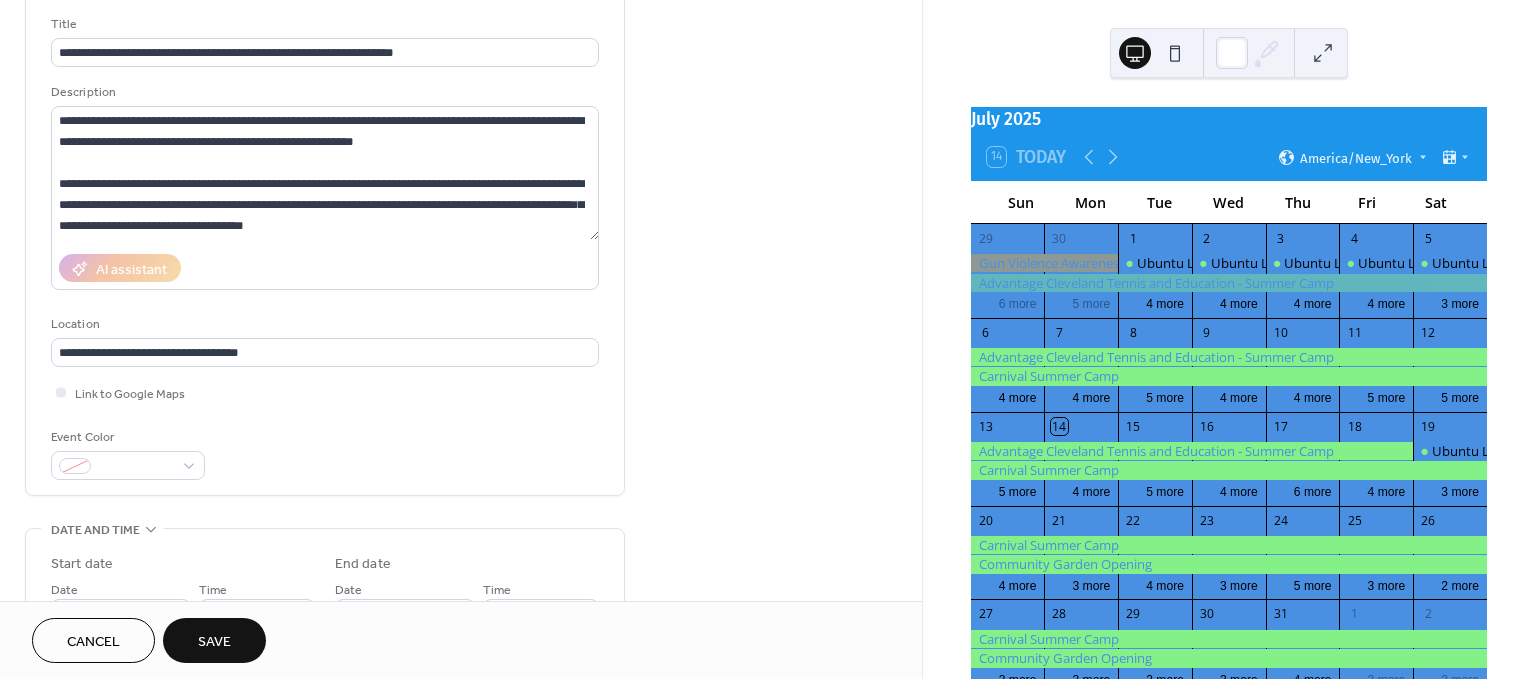 drag, startPoint x: 478, startPoint y: 615, endPoint x: 478, endPoint y: 667, distance: 52 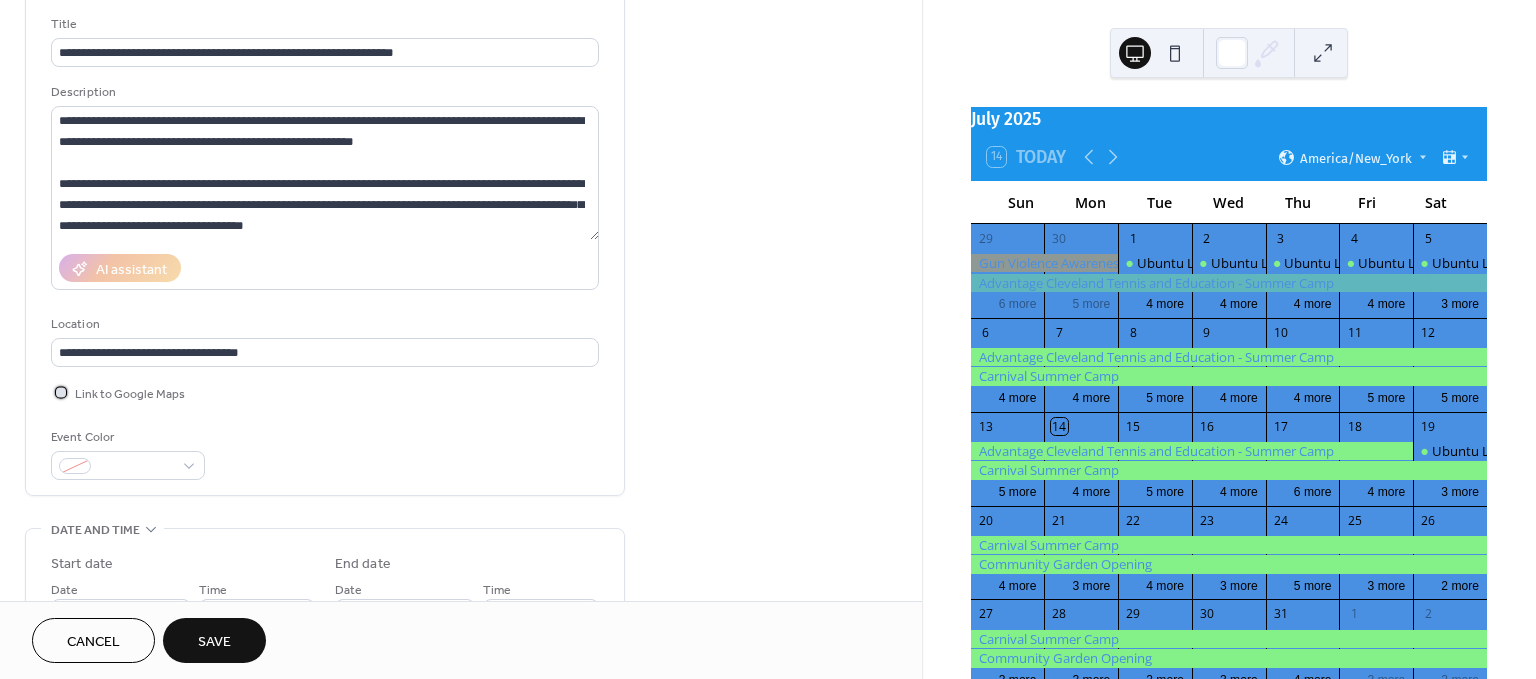 click at bounding box center (61, 392) 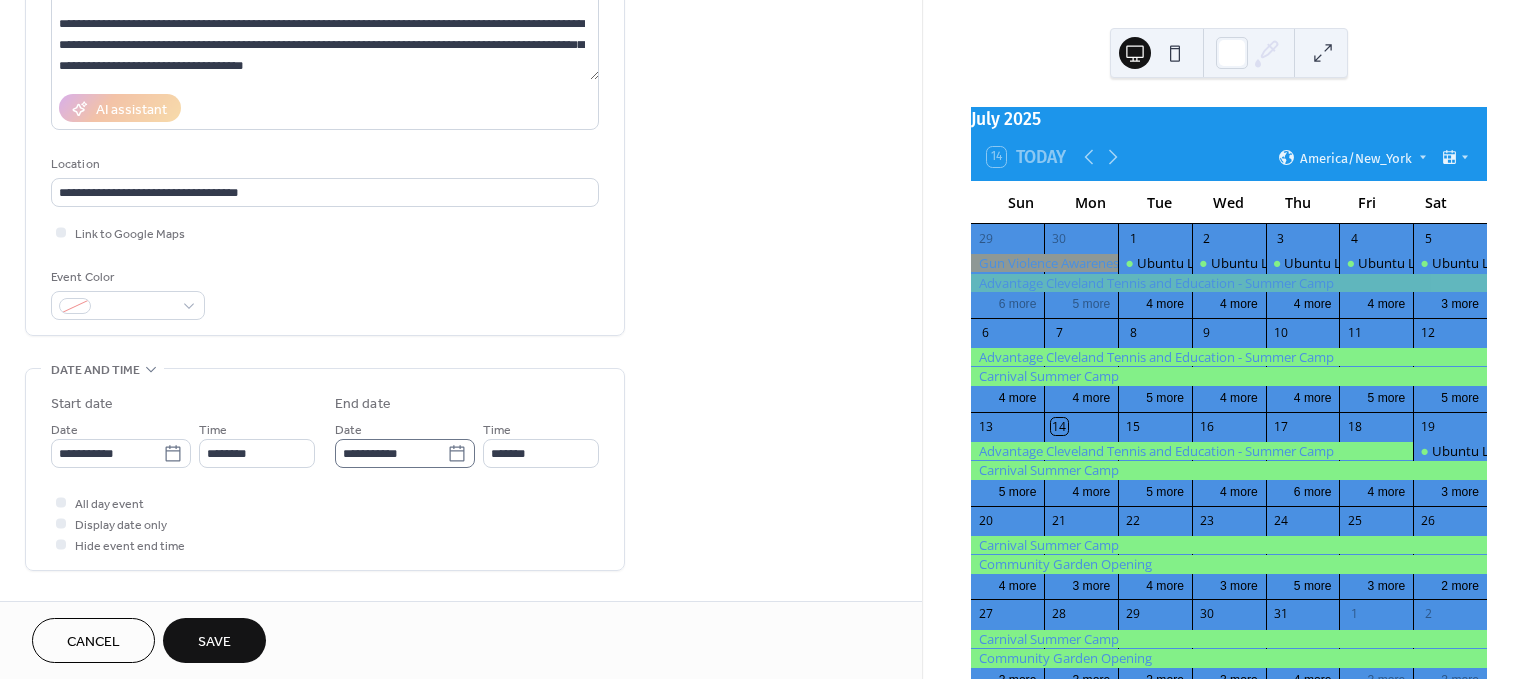 scroll, scrollTop: 317, scrollLeft: 0, axis: vertical 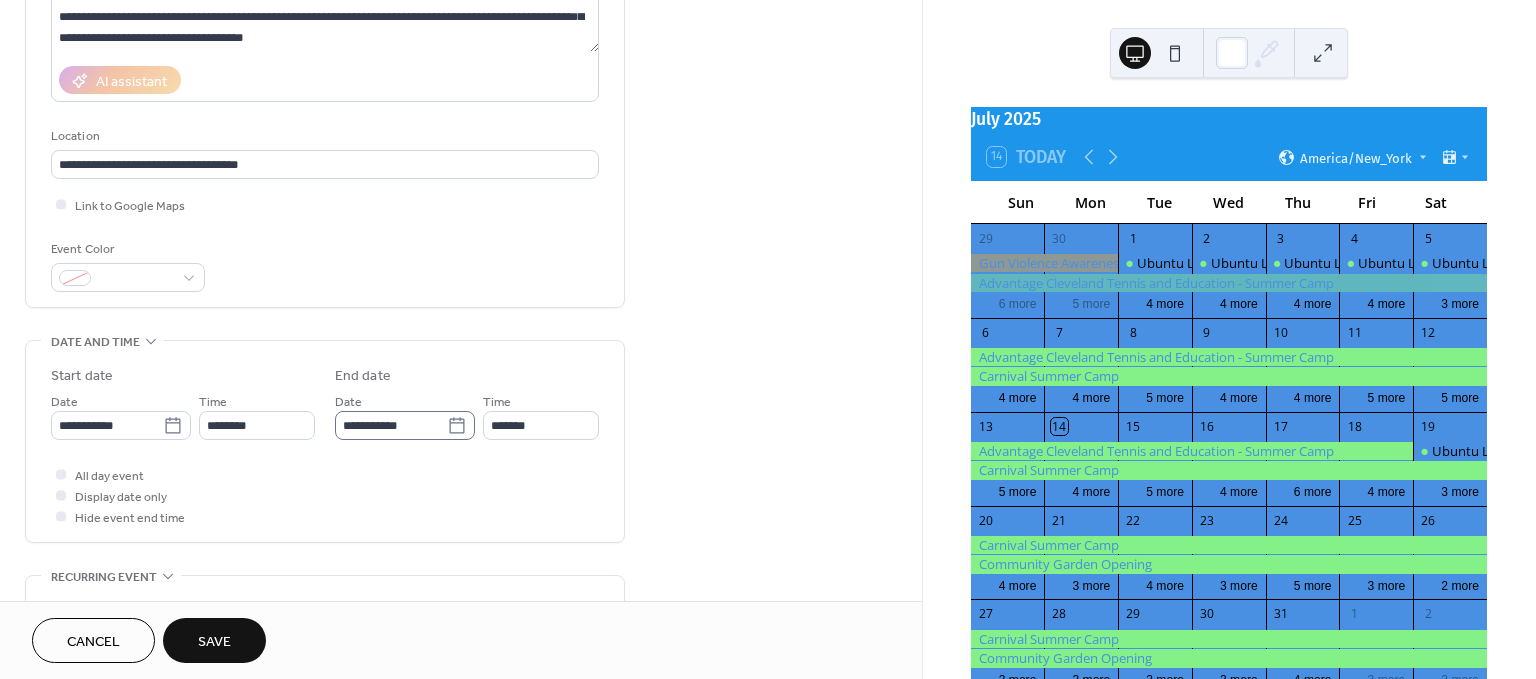 drag, startPoint x: 423, startPoint y: 486, endPoint x: 433, endPoint y: 534, distance: 49.0306 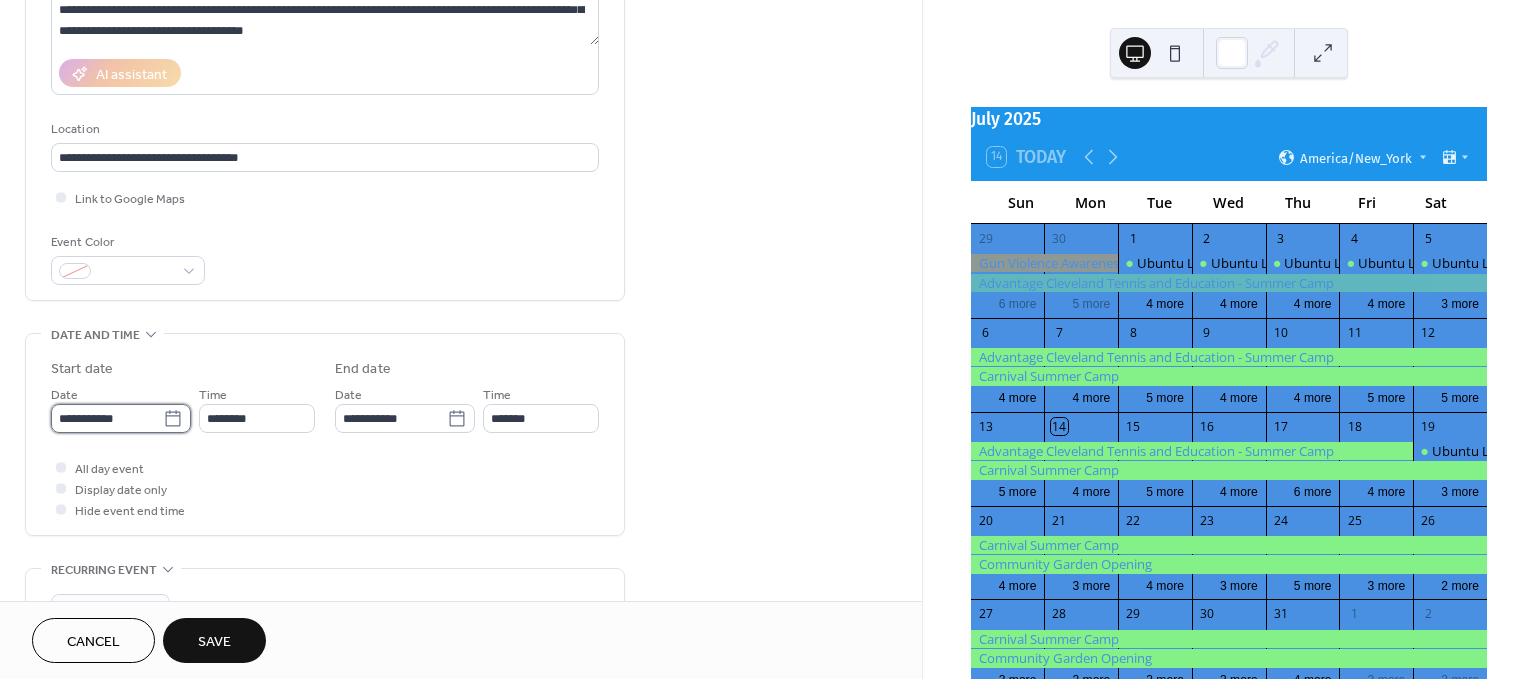 click on "**********" at bounding box center [107, 418] 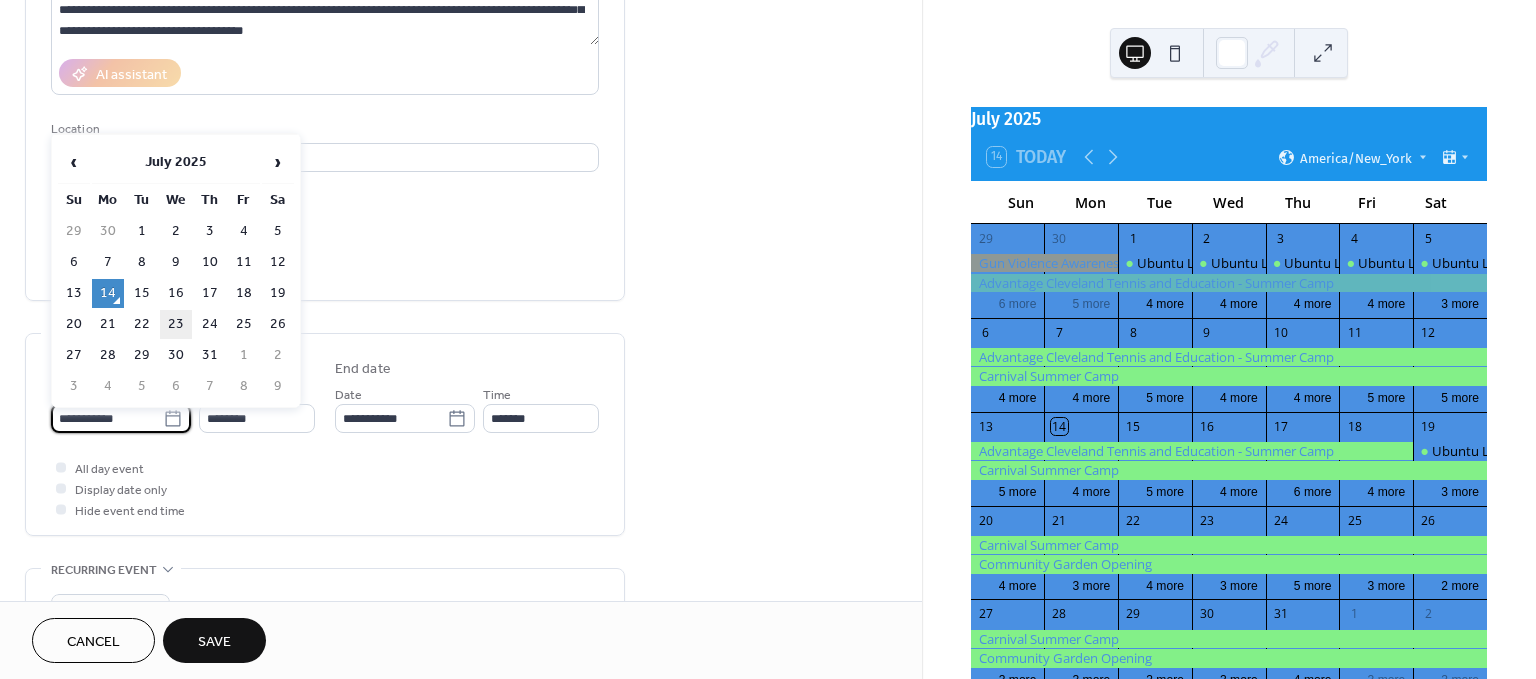 click on "23" at bounding box center [176, 324] 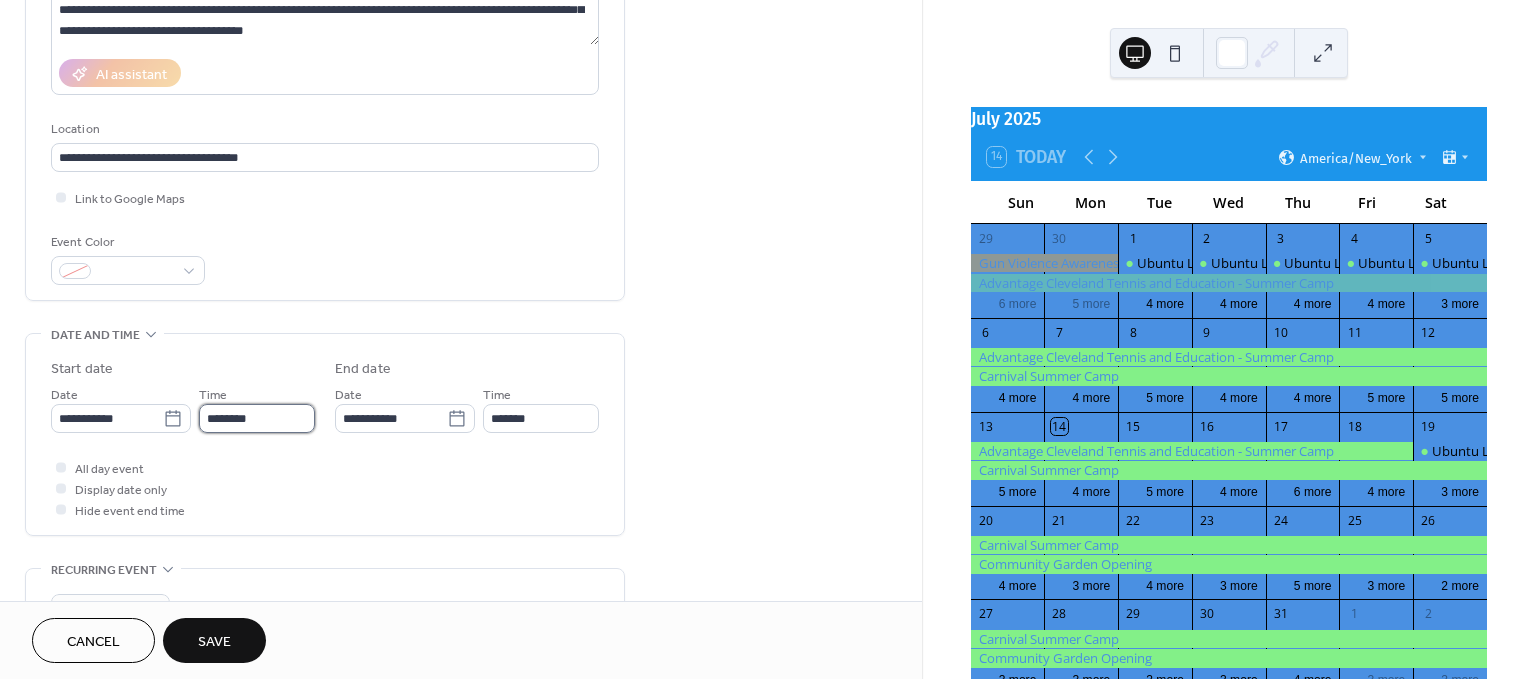click on "********" at bounding box center [257, 418] 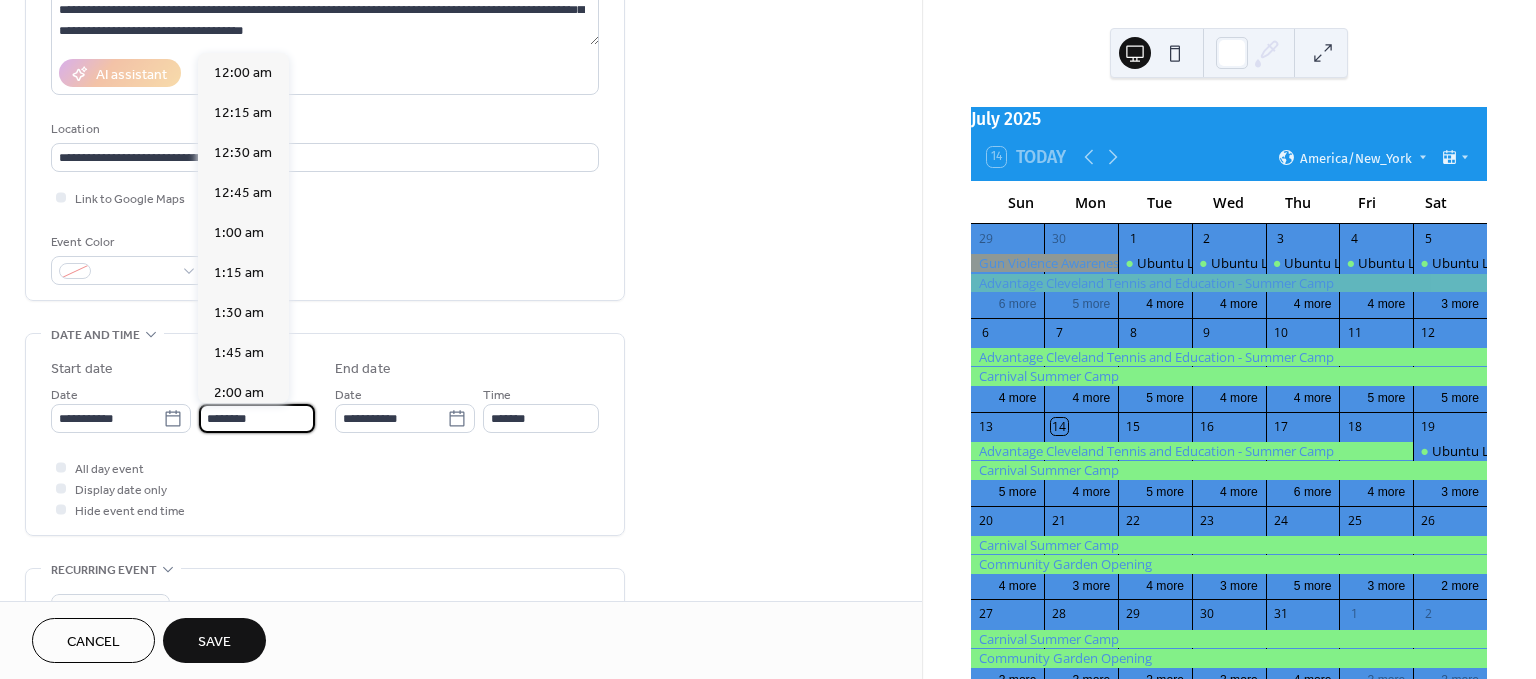 scroll, scrollTop: 1946, scrollLeft: 0, axis: vertical 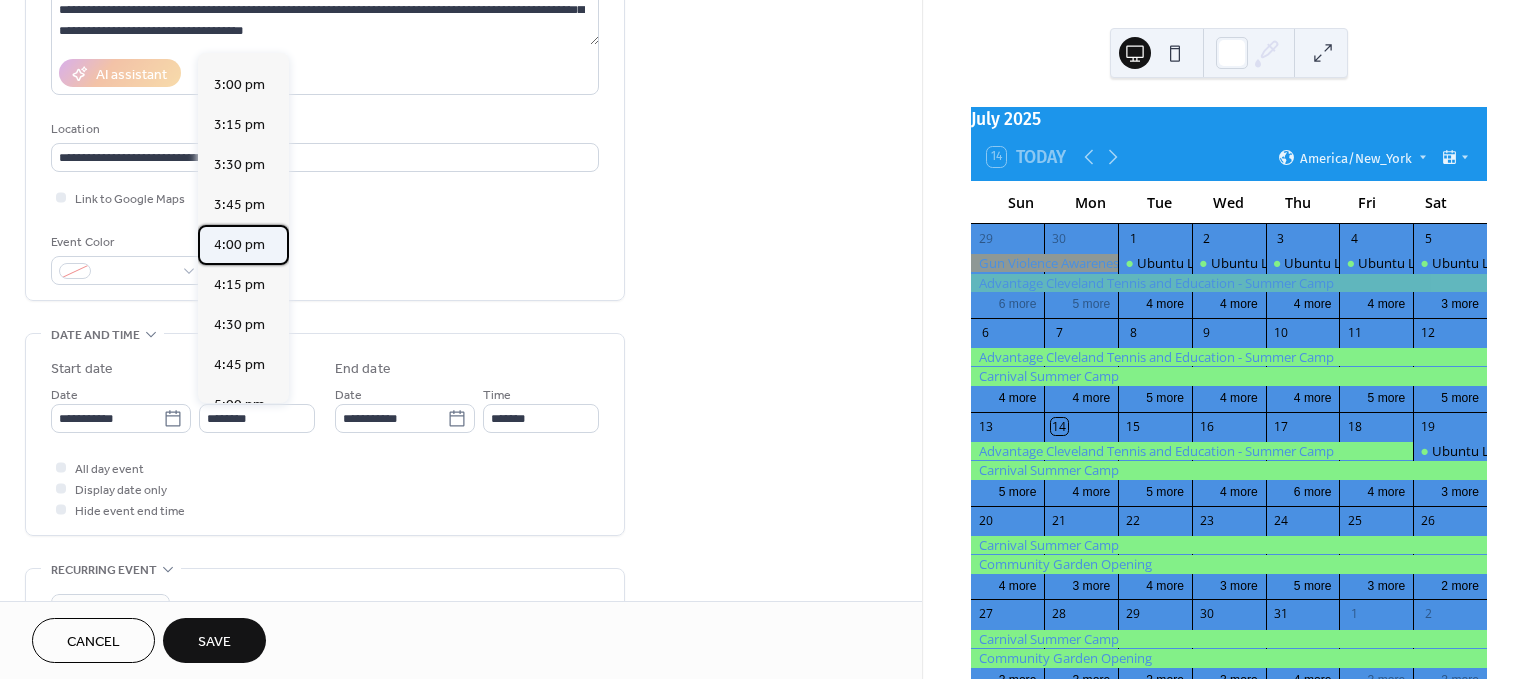 click on "4:00 pm" at bounding box center (239, 245) 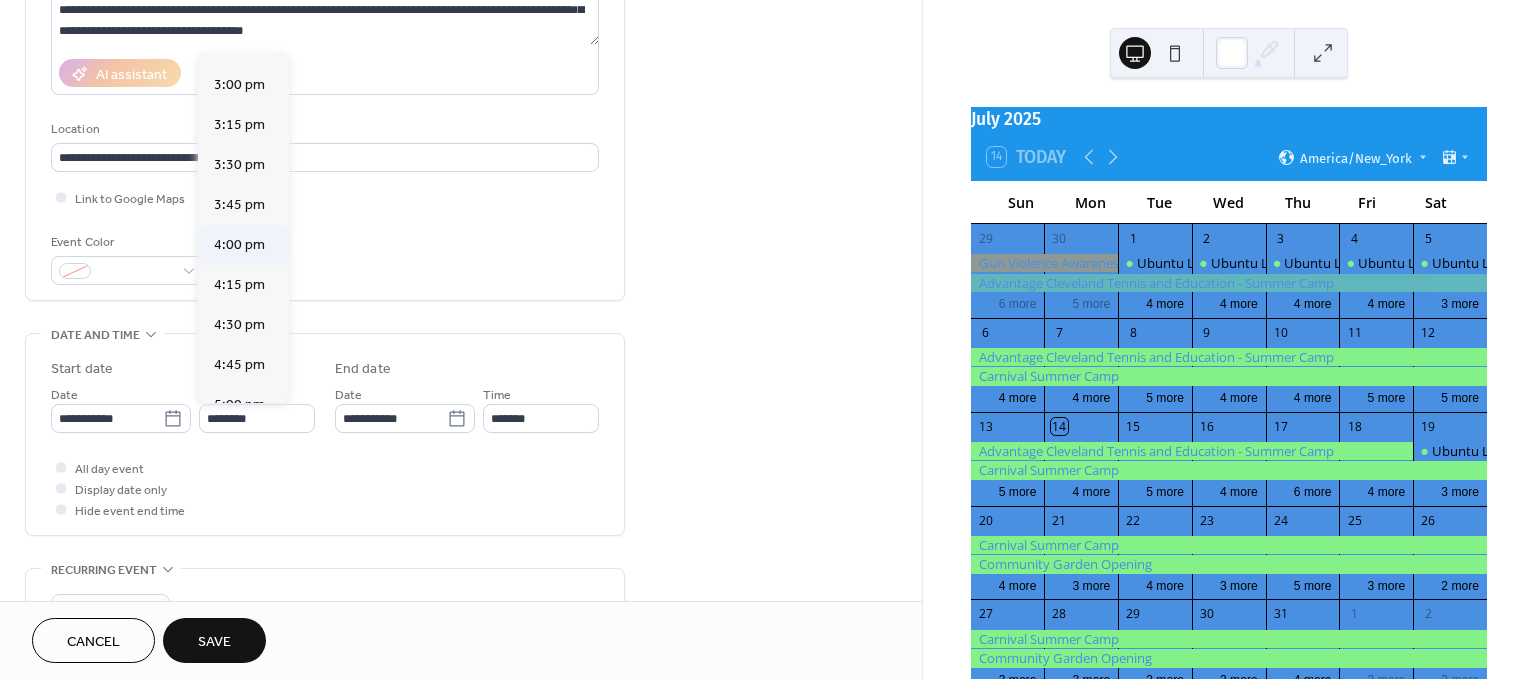 type on "*******" 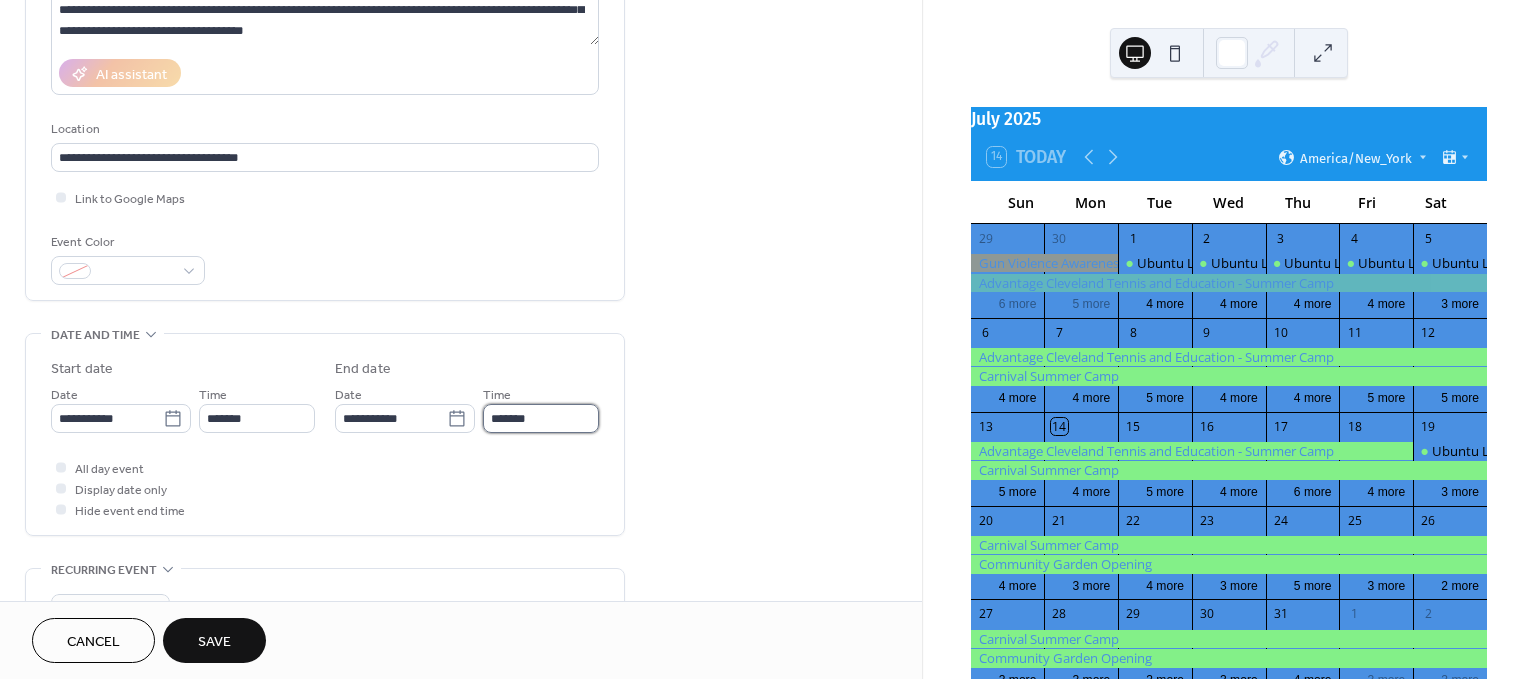 click on "*******" at bounding box center [541, 418] 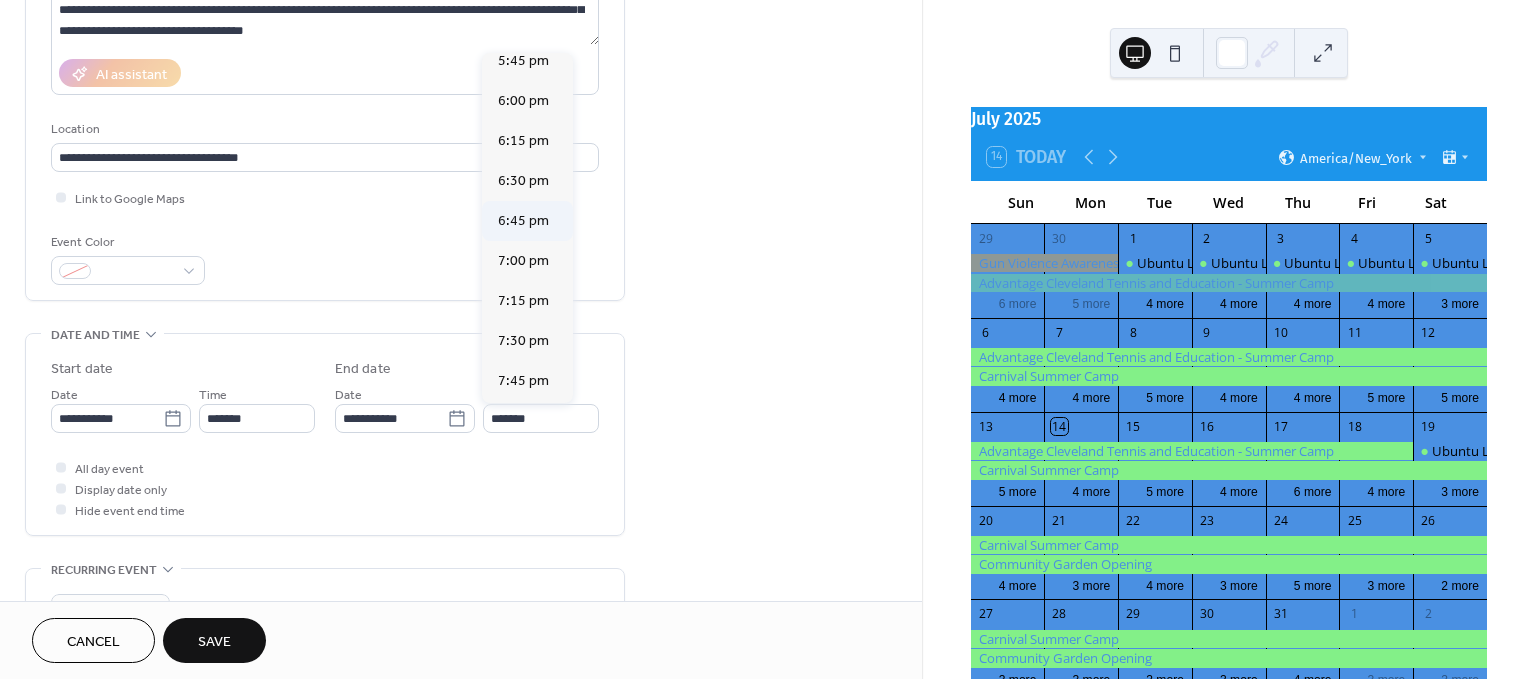 scroll, scrollTop: 268, scrollLeft: 0, axis: vertical 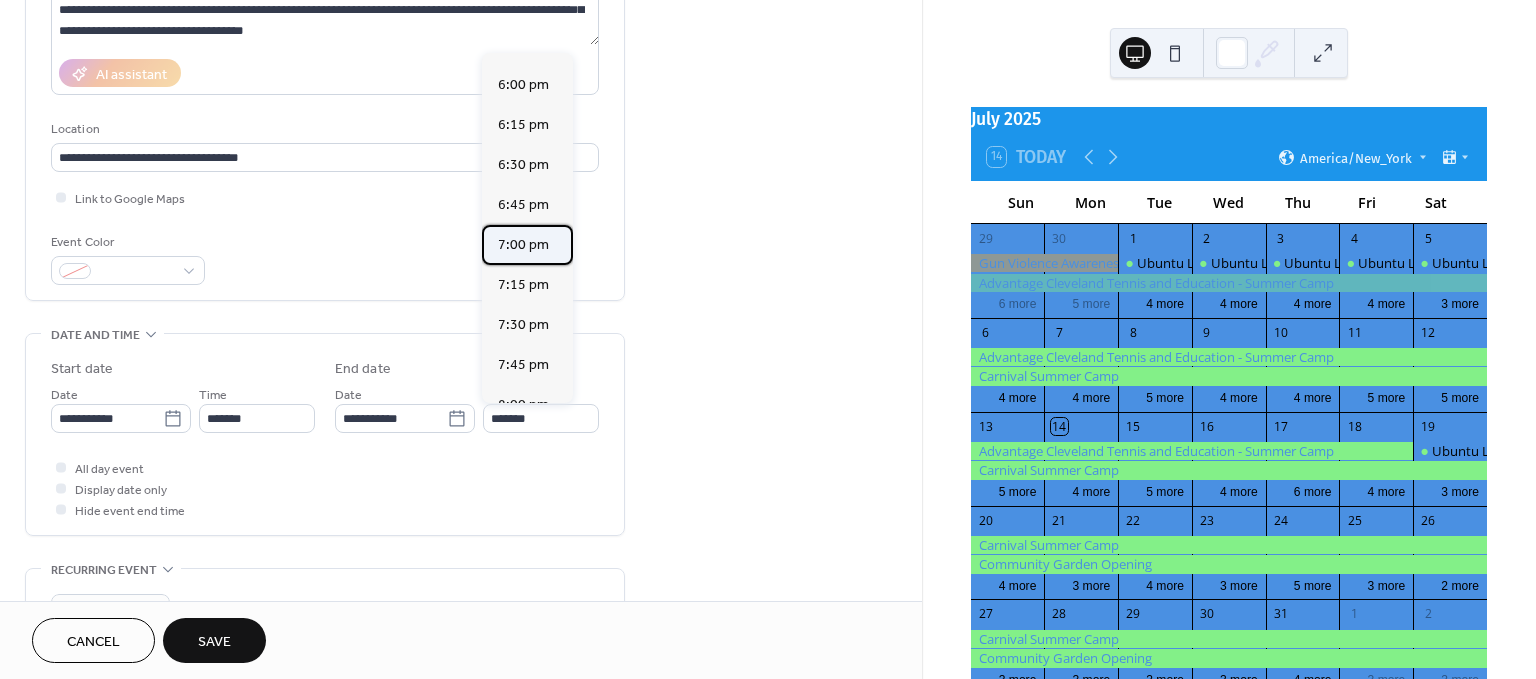 click on "7:00 pm" at bounding box center [523, 245] 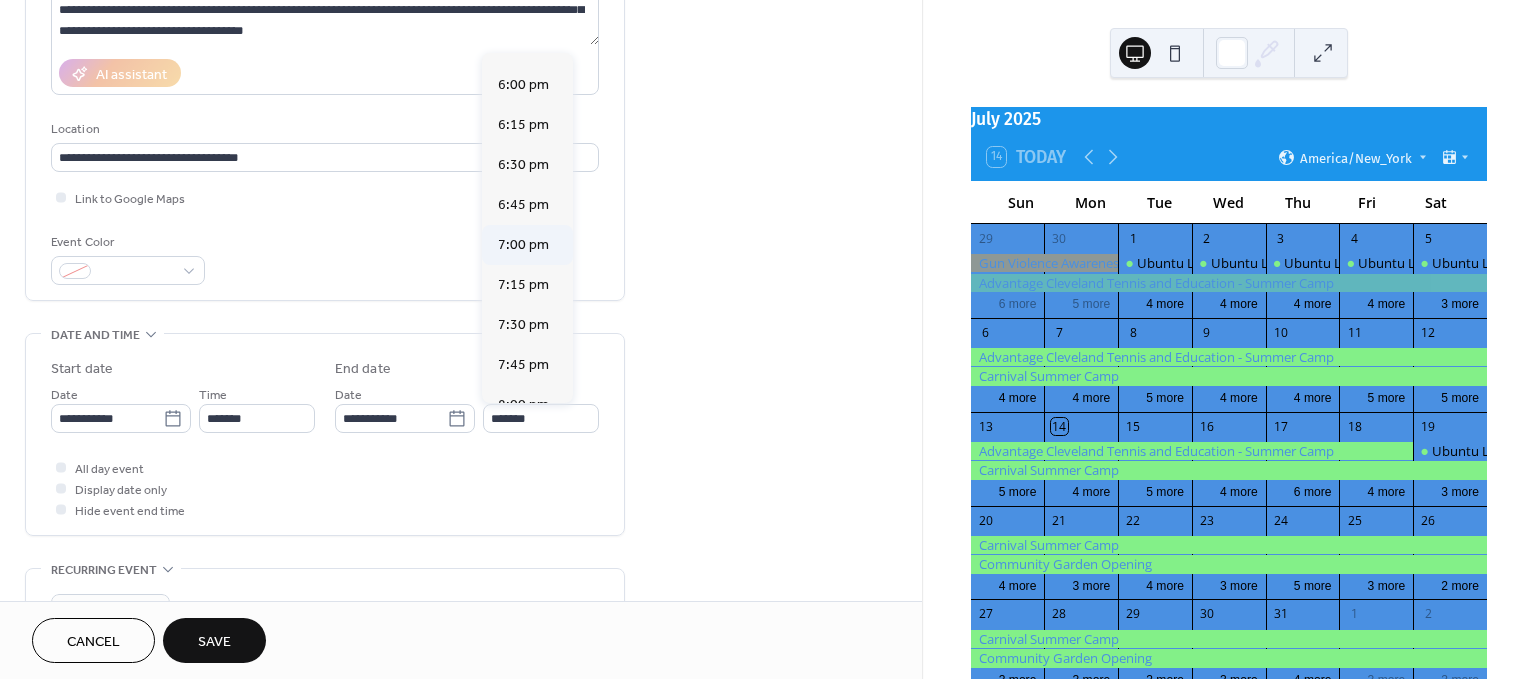 type on "*******" 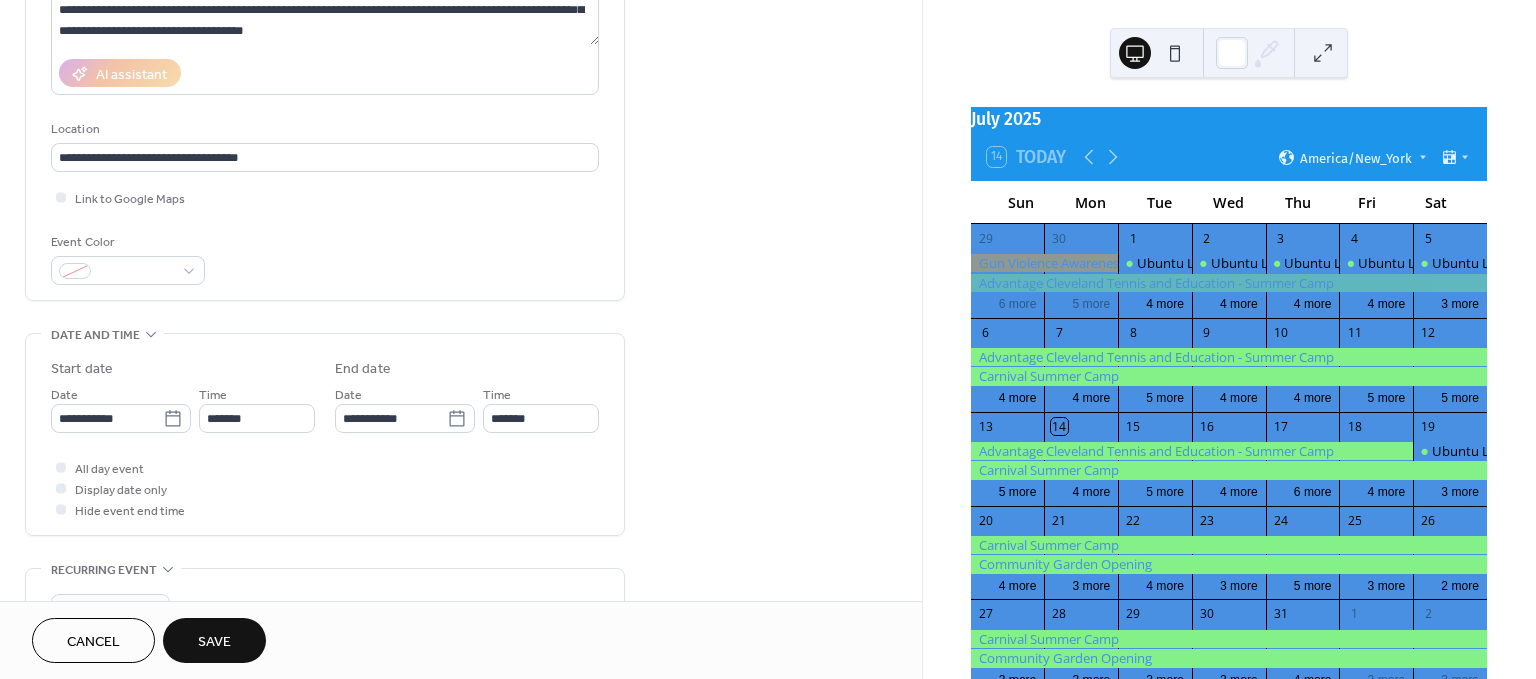 click on "**********" at bounding box center (461, 555) 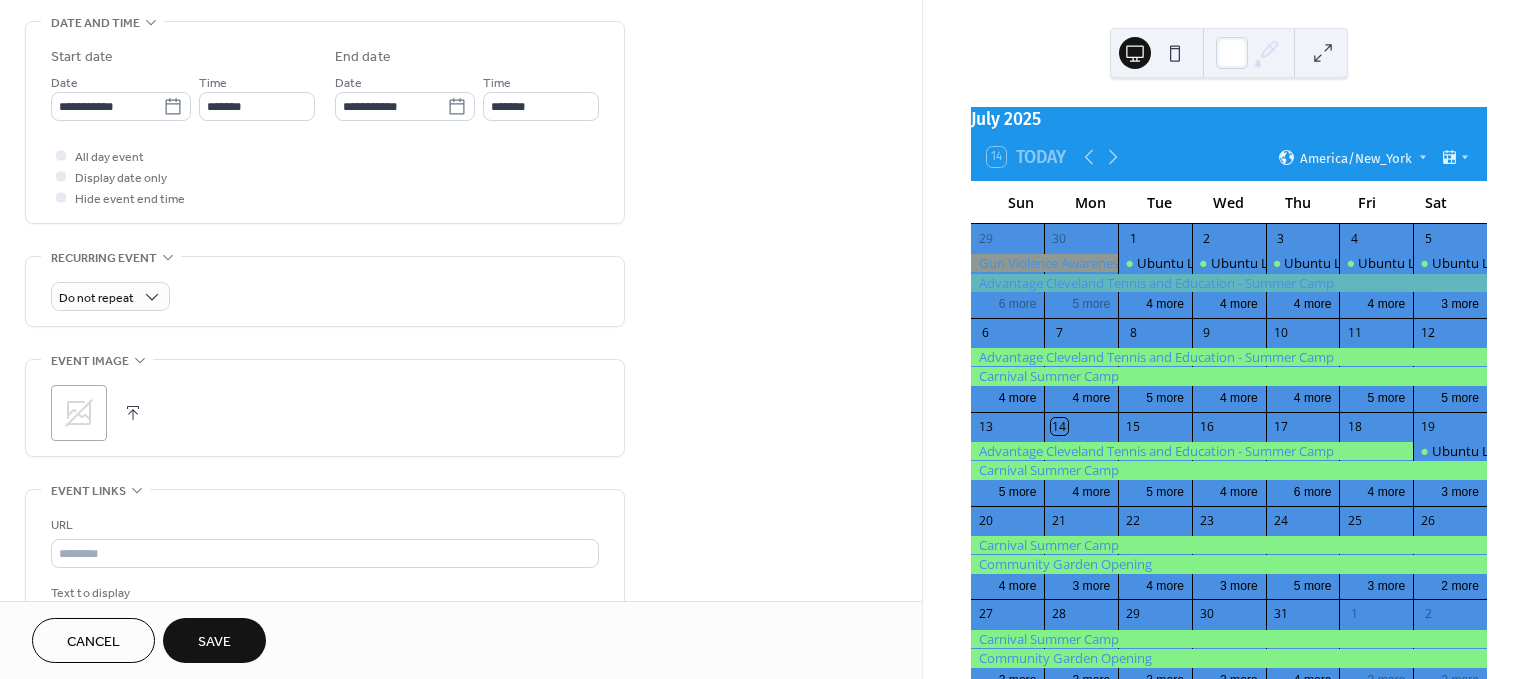 drag, startPoint x: 710, startPoint y: 324, endPoint x: 799, endPoint y: 488, distance: 186.59314 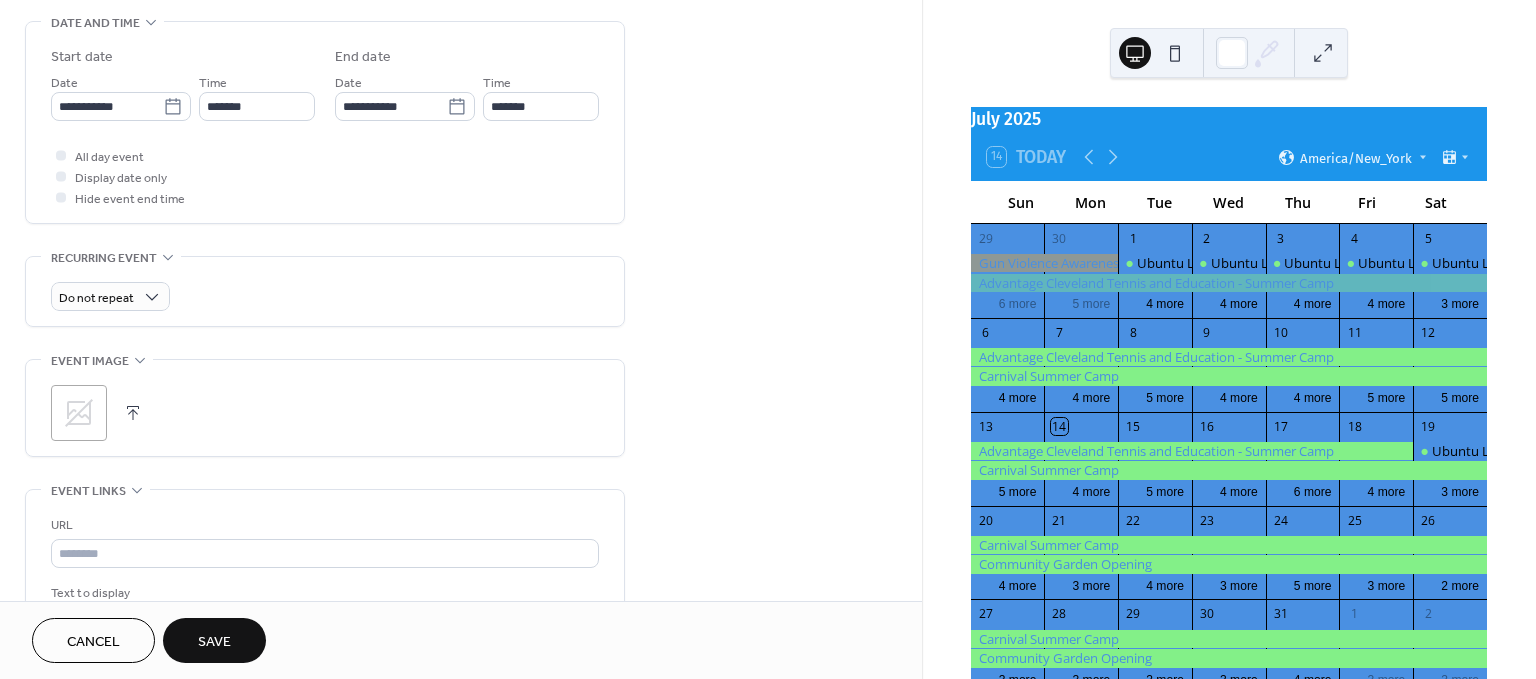 scroll, scrollTop: 651, scrollLeft: 0, axis: vertical 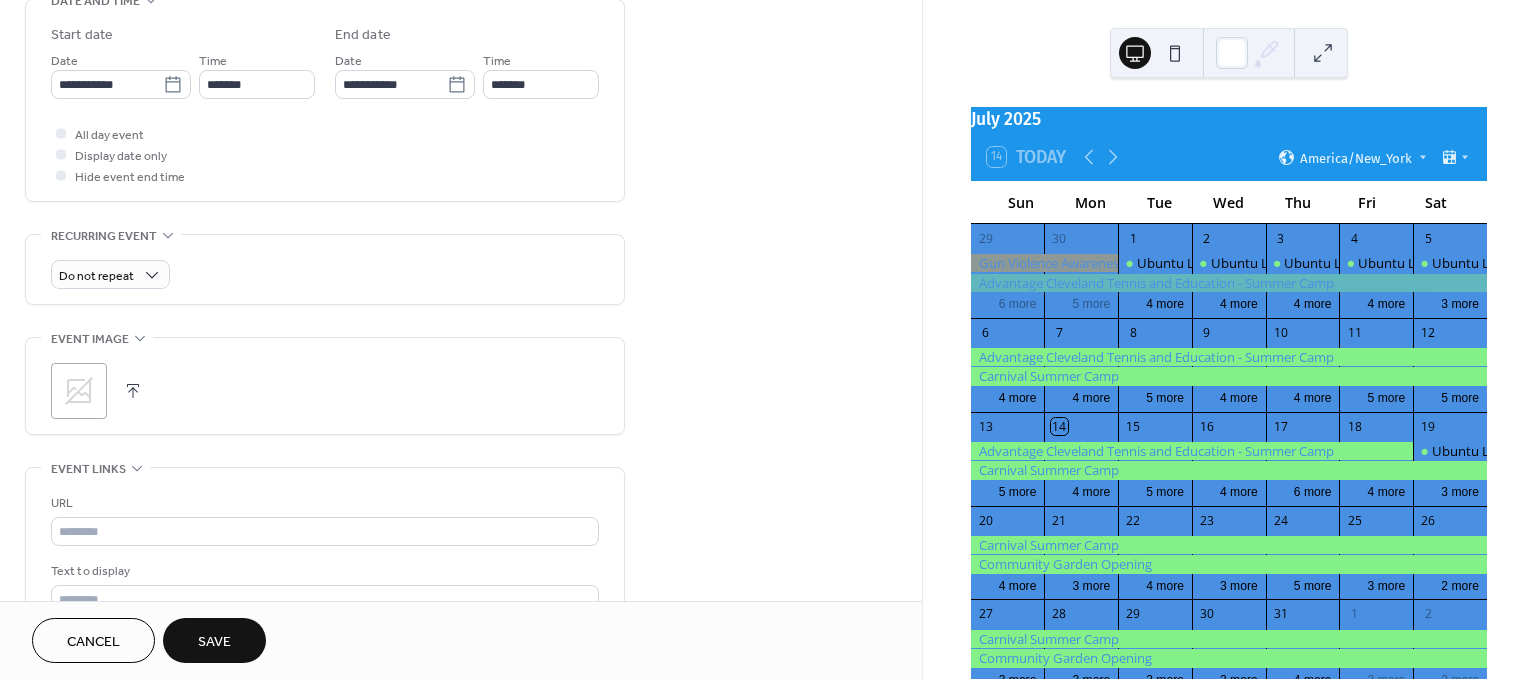click at bounding box center [133, 391] 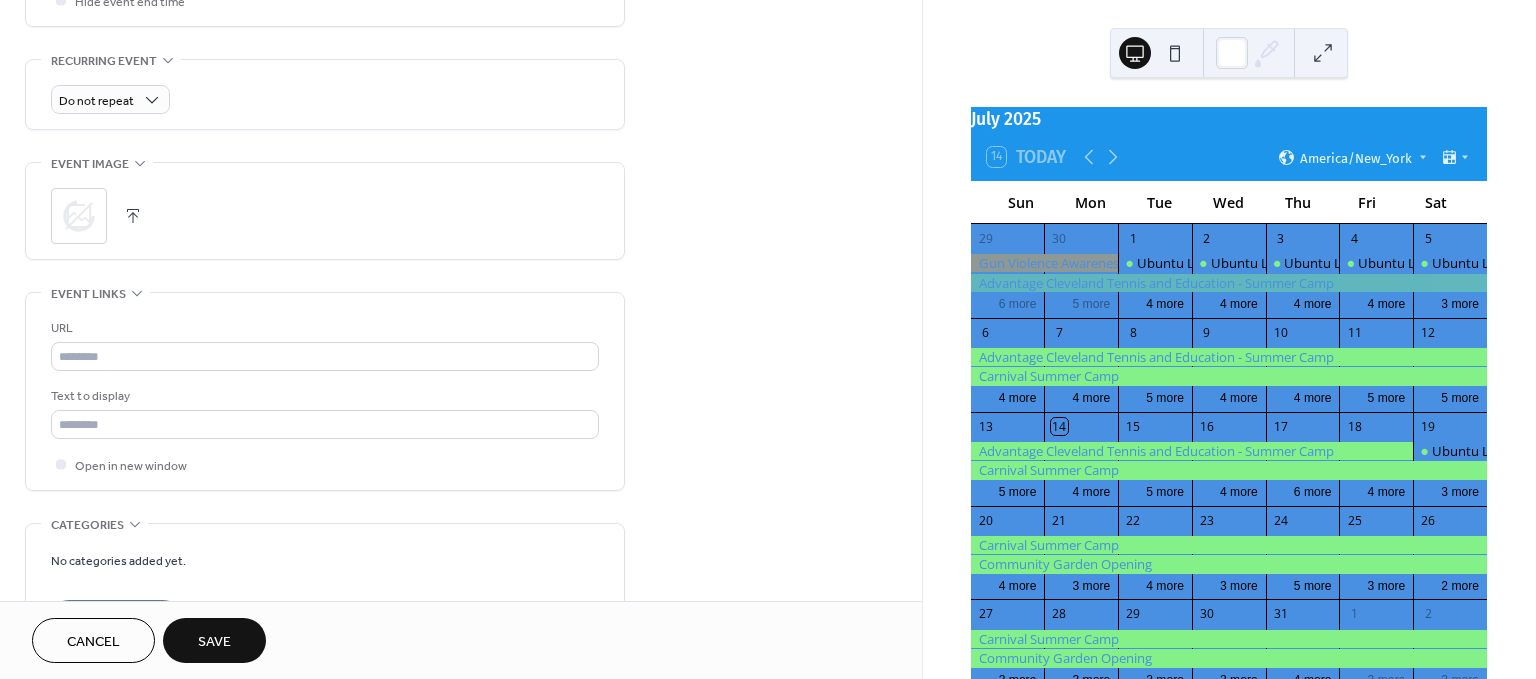 drag, startPoint x: 845, startPoint y: 389, endPoint x: 876, endPoint y: 489, distance: 104.69479 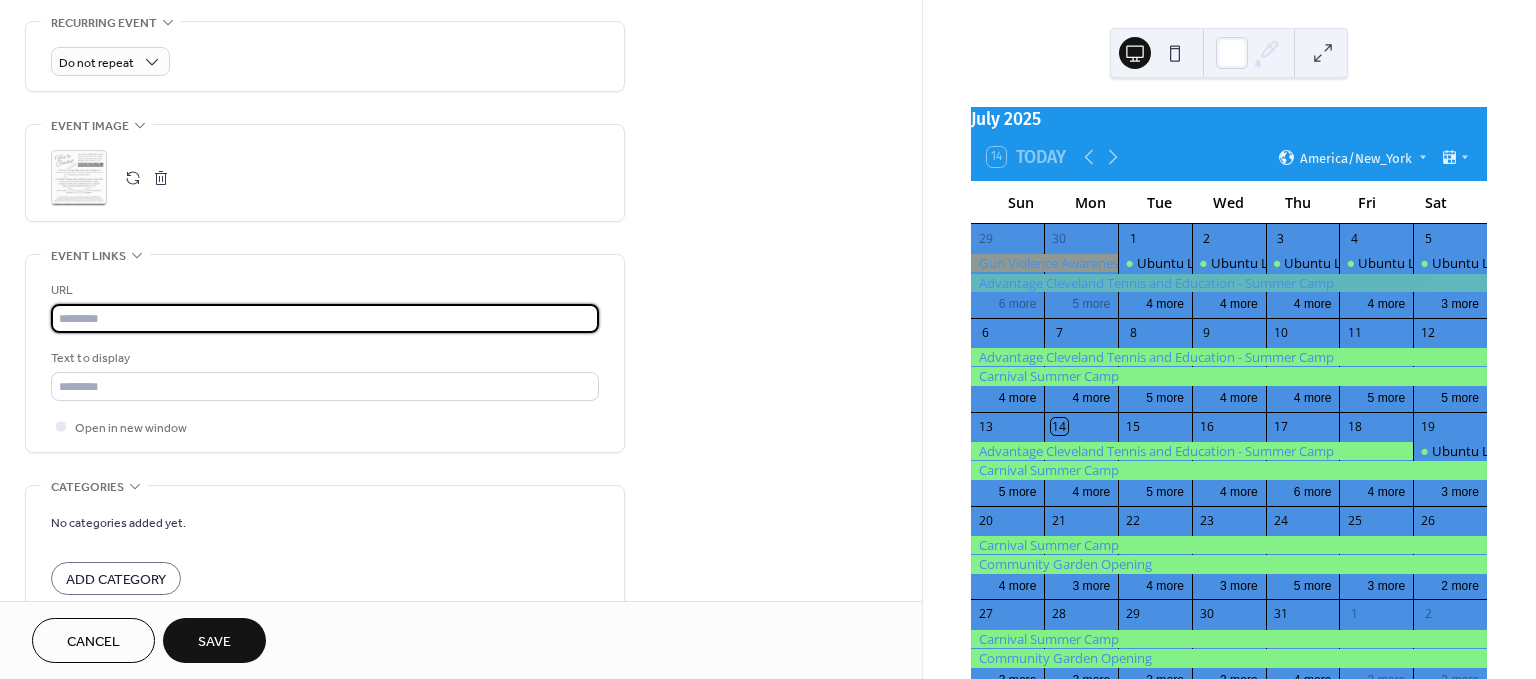click at bounding box center (325, 318) 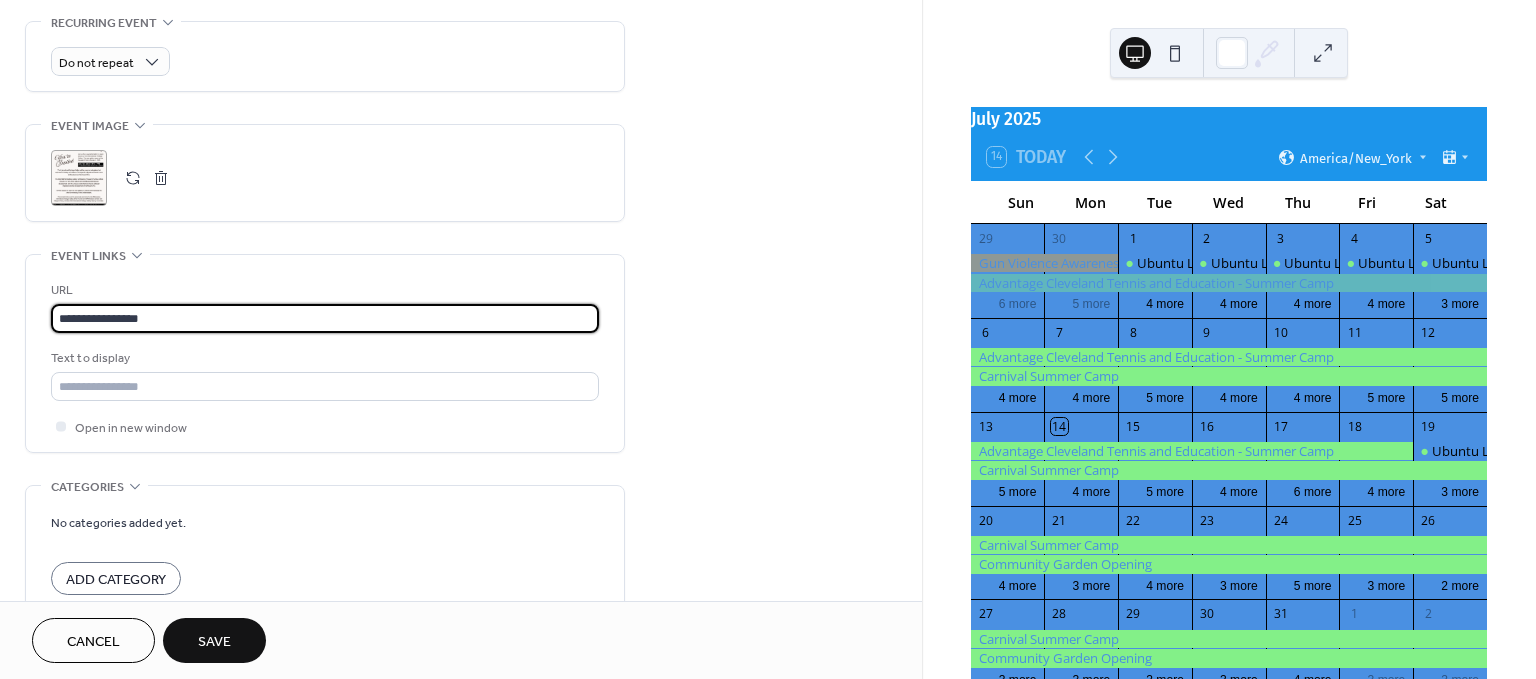type on "**********" 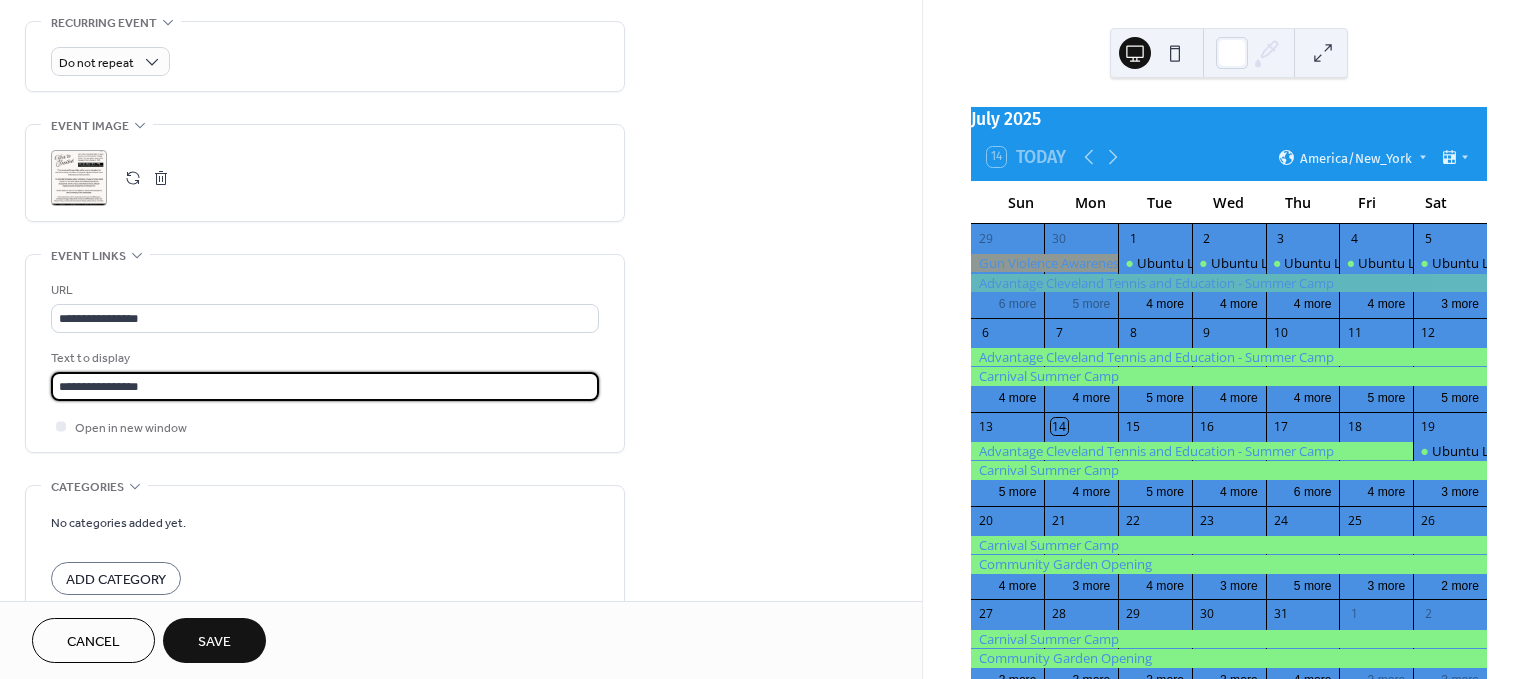 click on "**********" at bounding box center [325, 386] 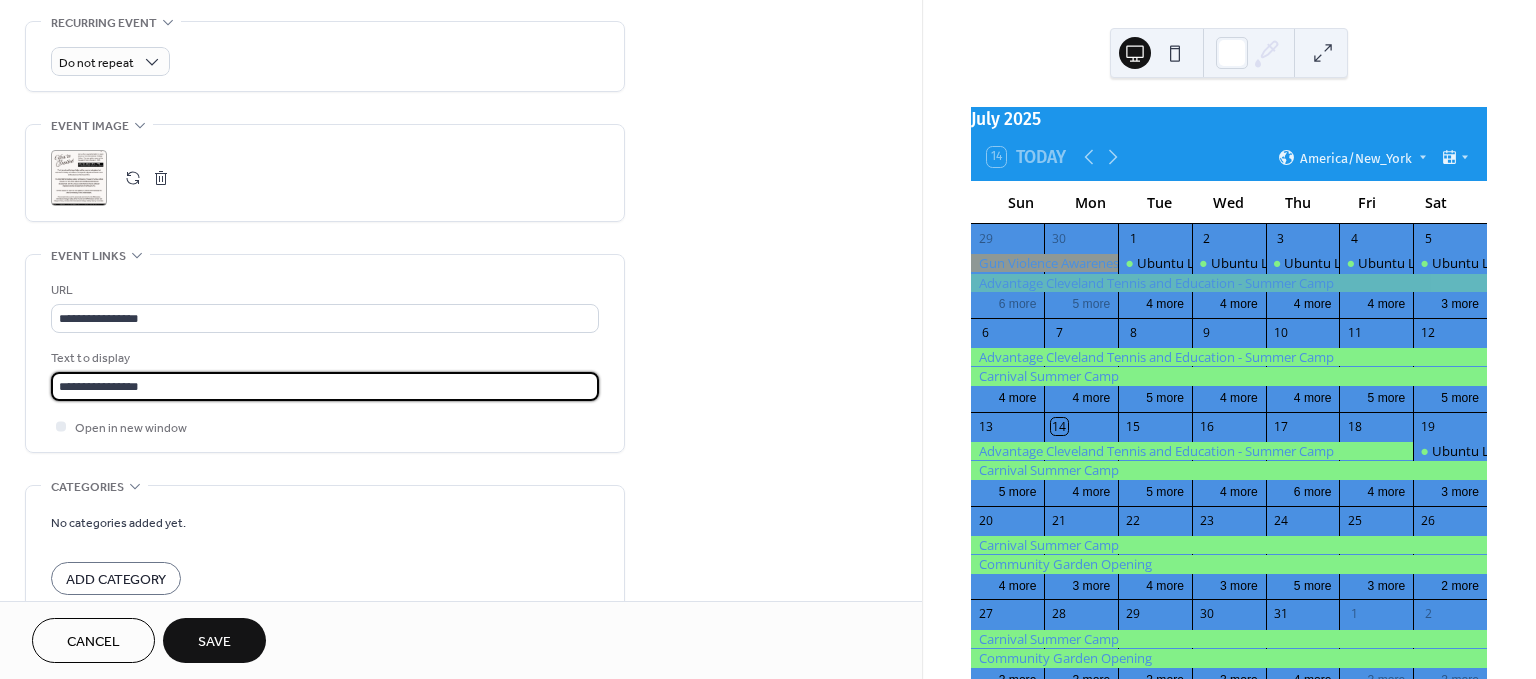 type on "**********" 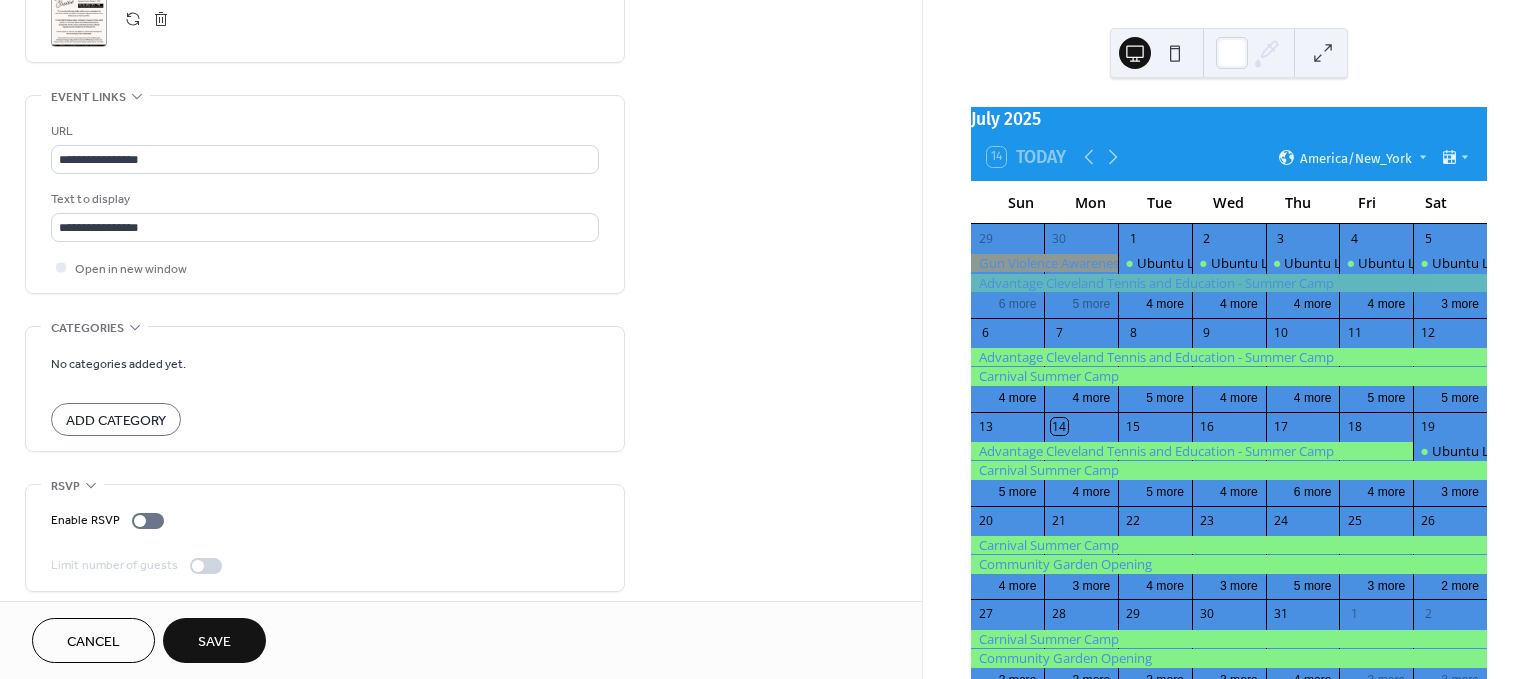 scroll, scrollTop: 1032, scrollLeft: 0, axis: vertical 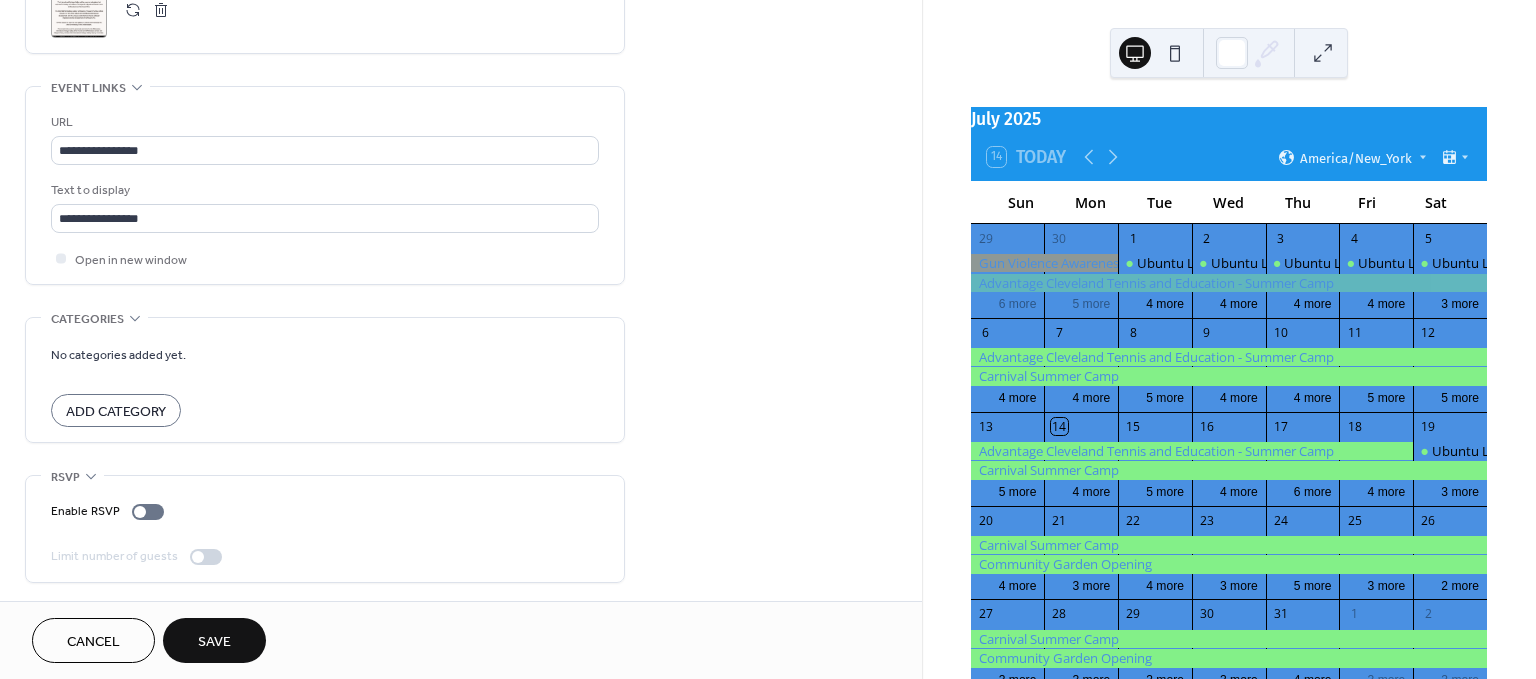 drag, startPoint x: 797, startPoint y: 400, endPoint x: 794, endPoint y: 463, distance: 63.07139 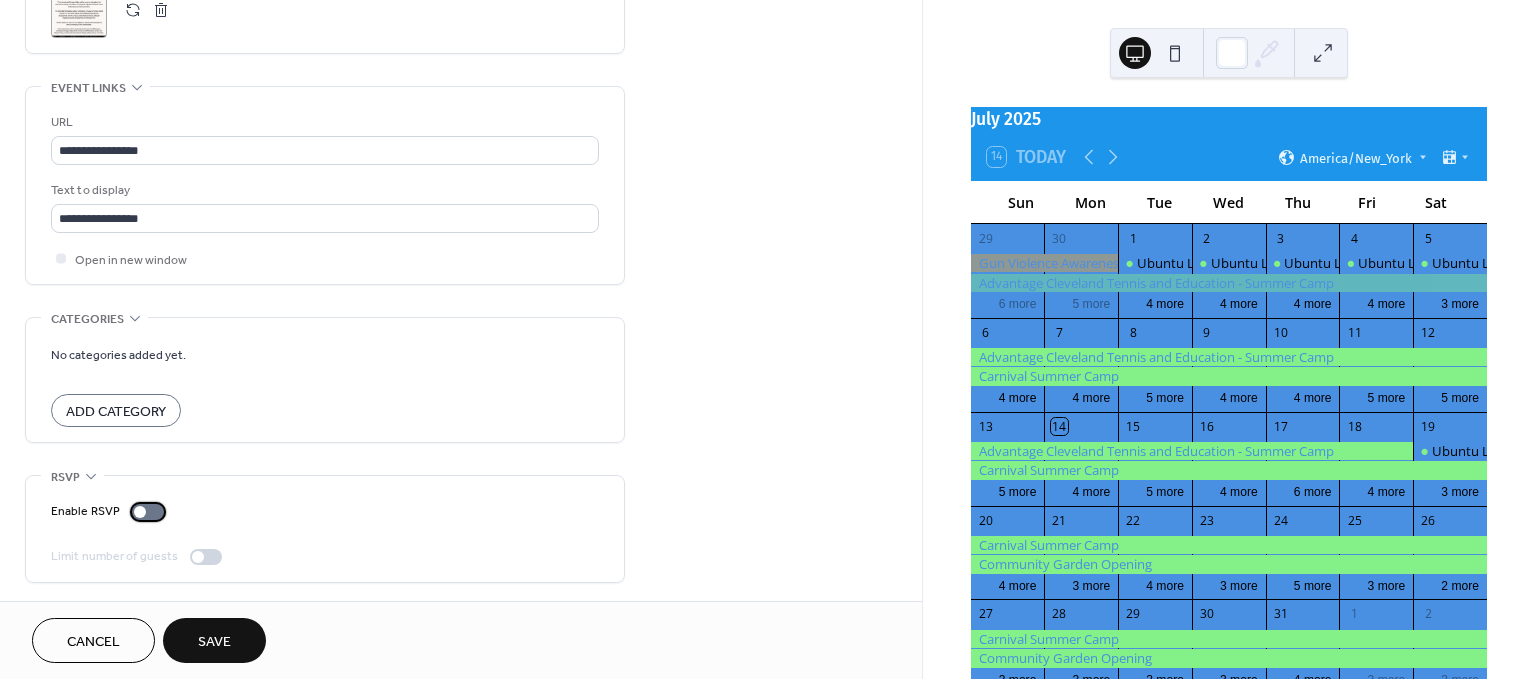 click at bounding box center (140, 512) 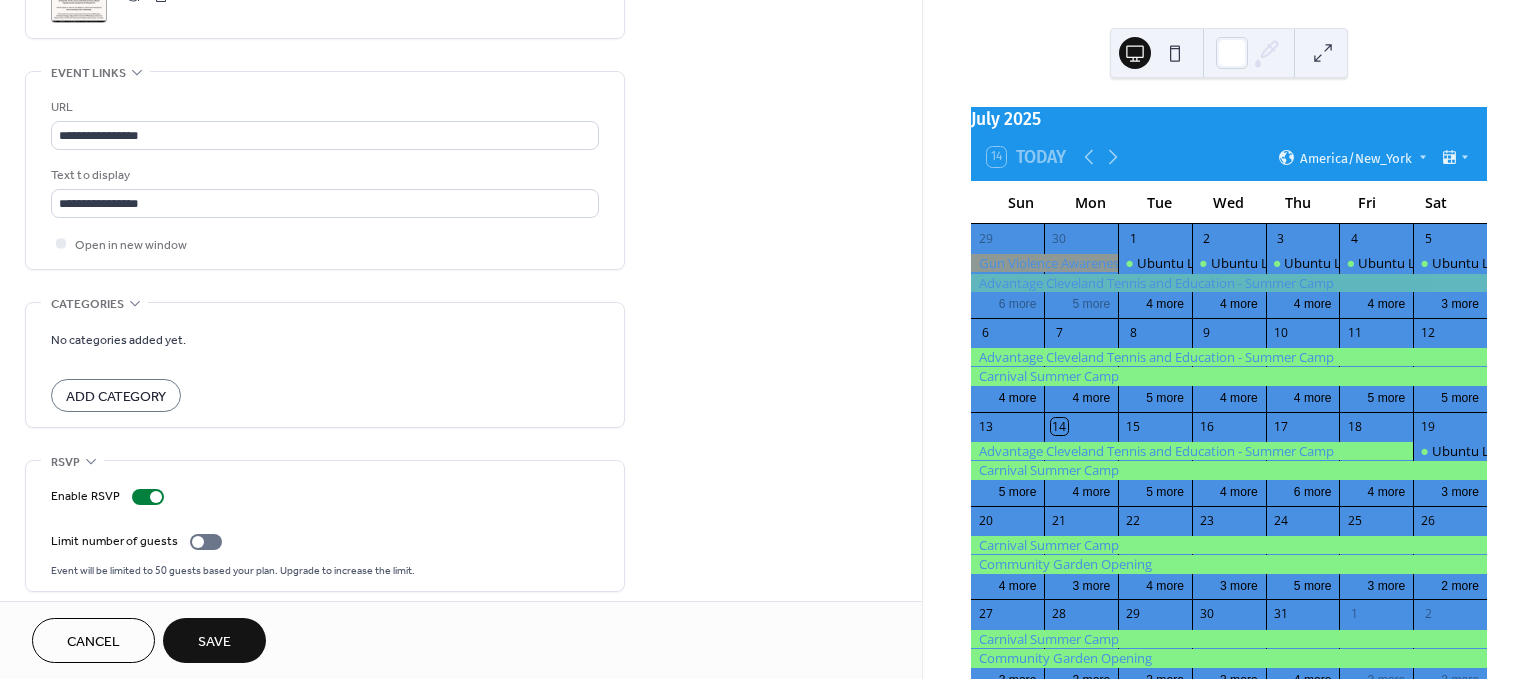 scroll, scrollTop: 1056, scrollLeft: 0, axis: vertical 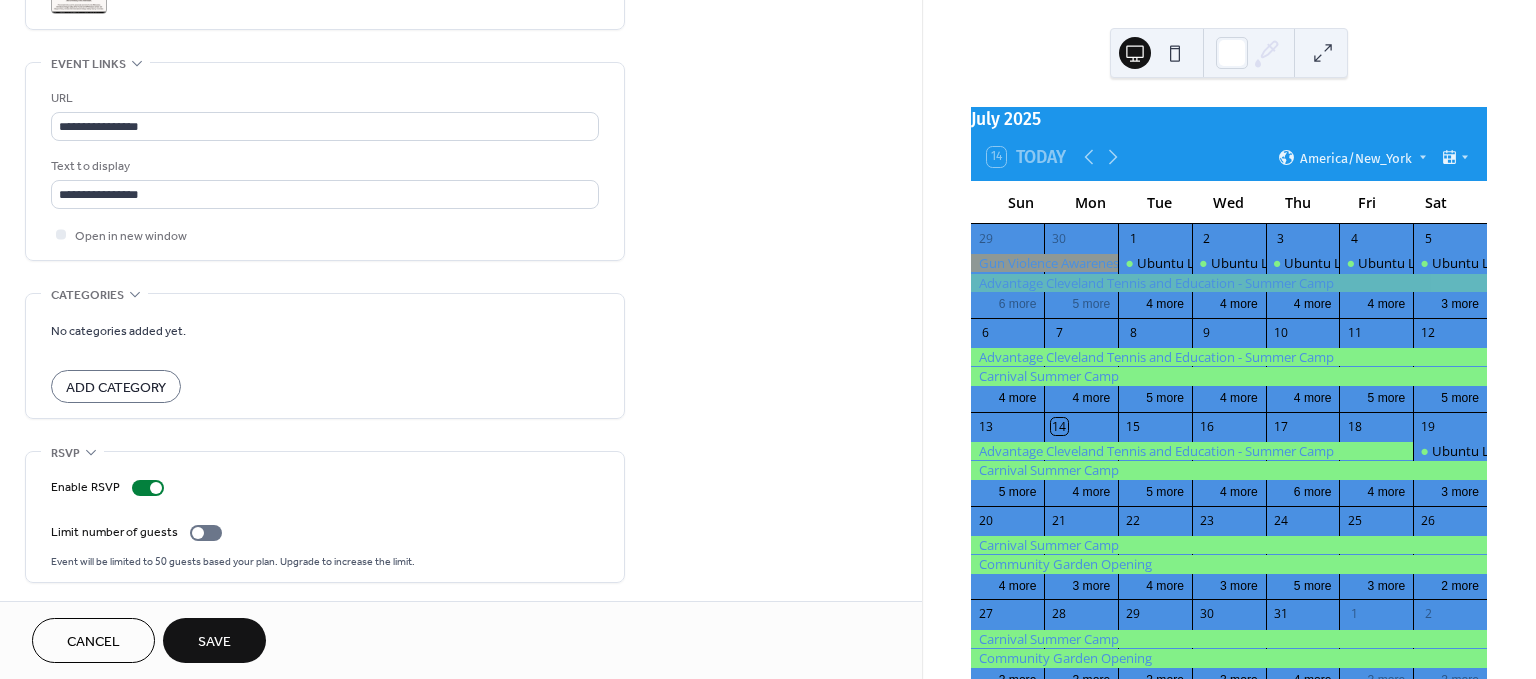 drag, startPoint x: 572, startPoint y: 570, endPoint x: 586, endPoint y: 629, distance: 60.63827 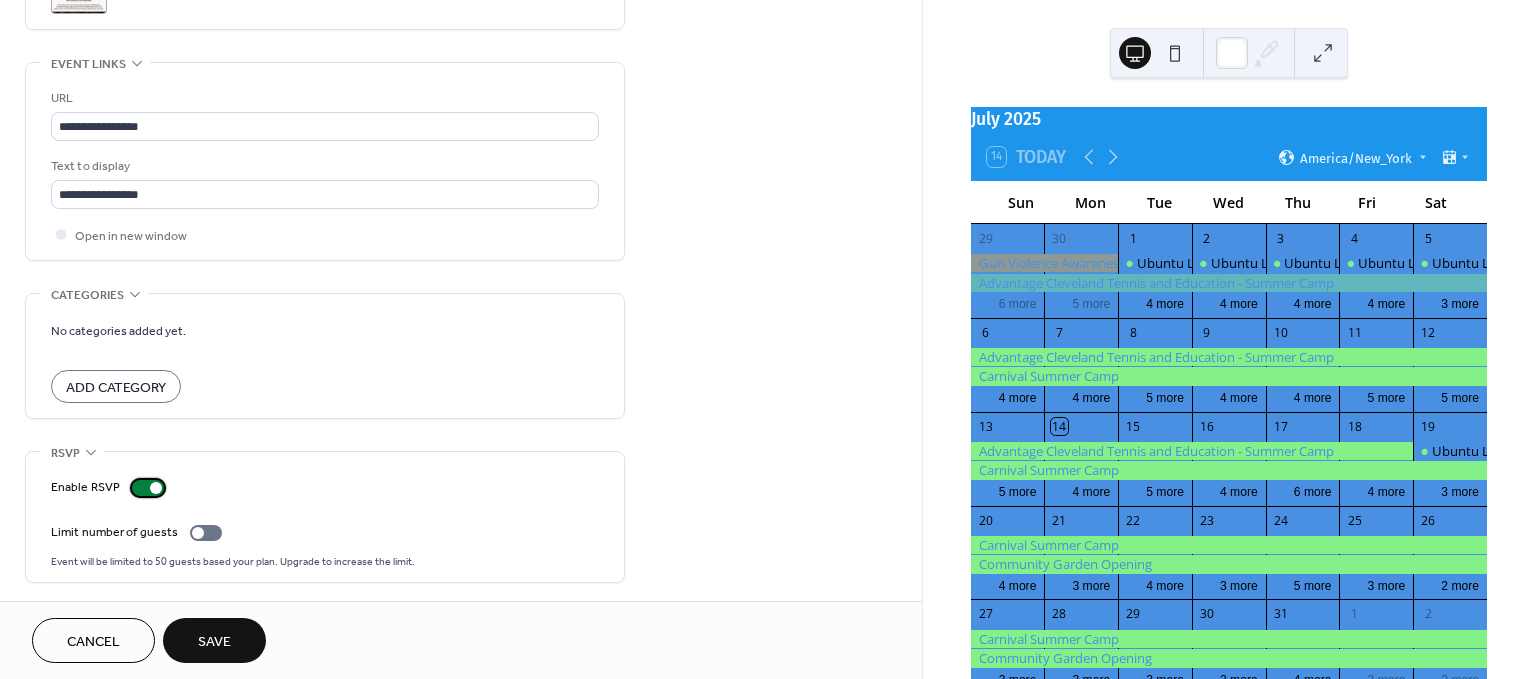 click at bounding box center [148, 488] 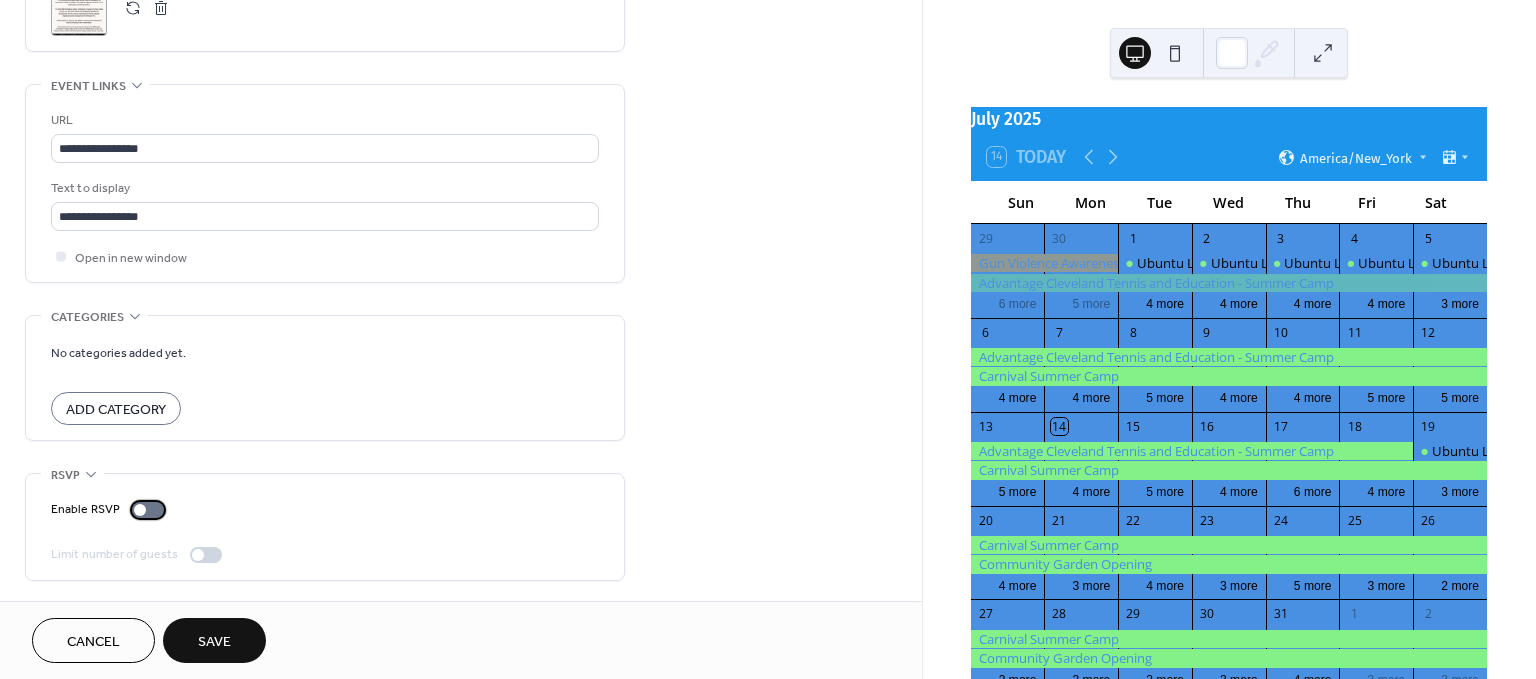 scroll, scrollTop: 1032, scrollLeft: 0, axis: vertical 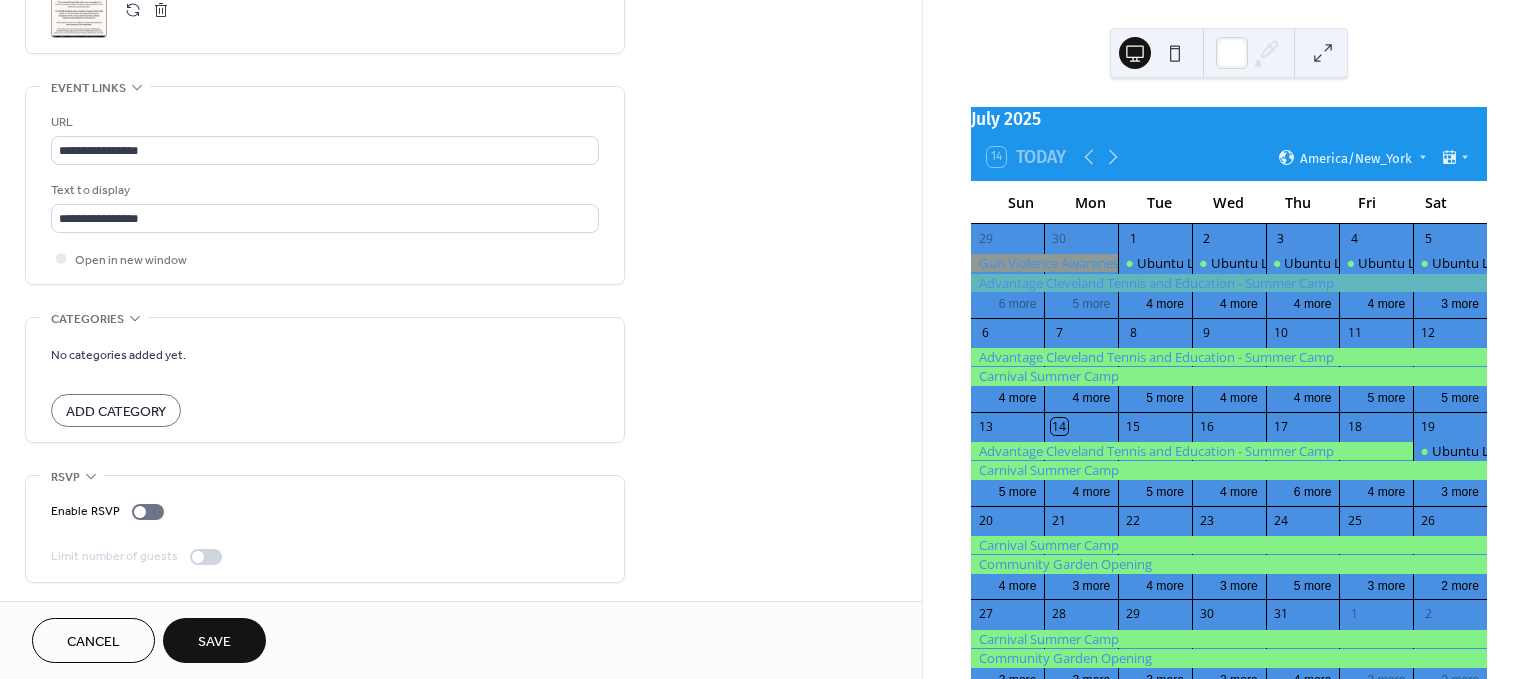 click on "Save" at bounding box center (214, 642) 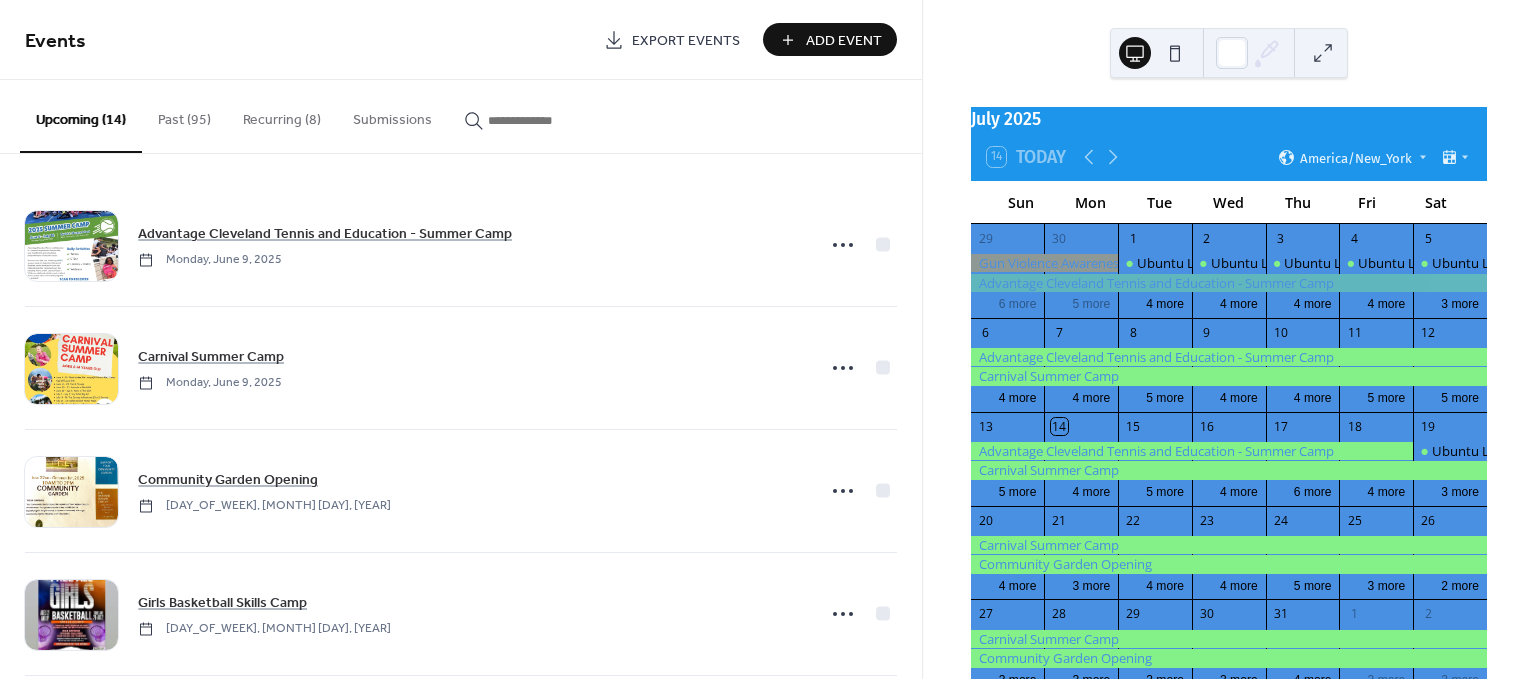 click on "Add Event" at bounding box center (830, 39) 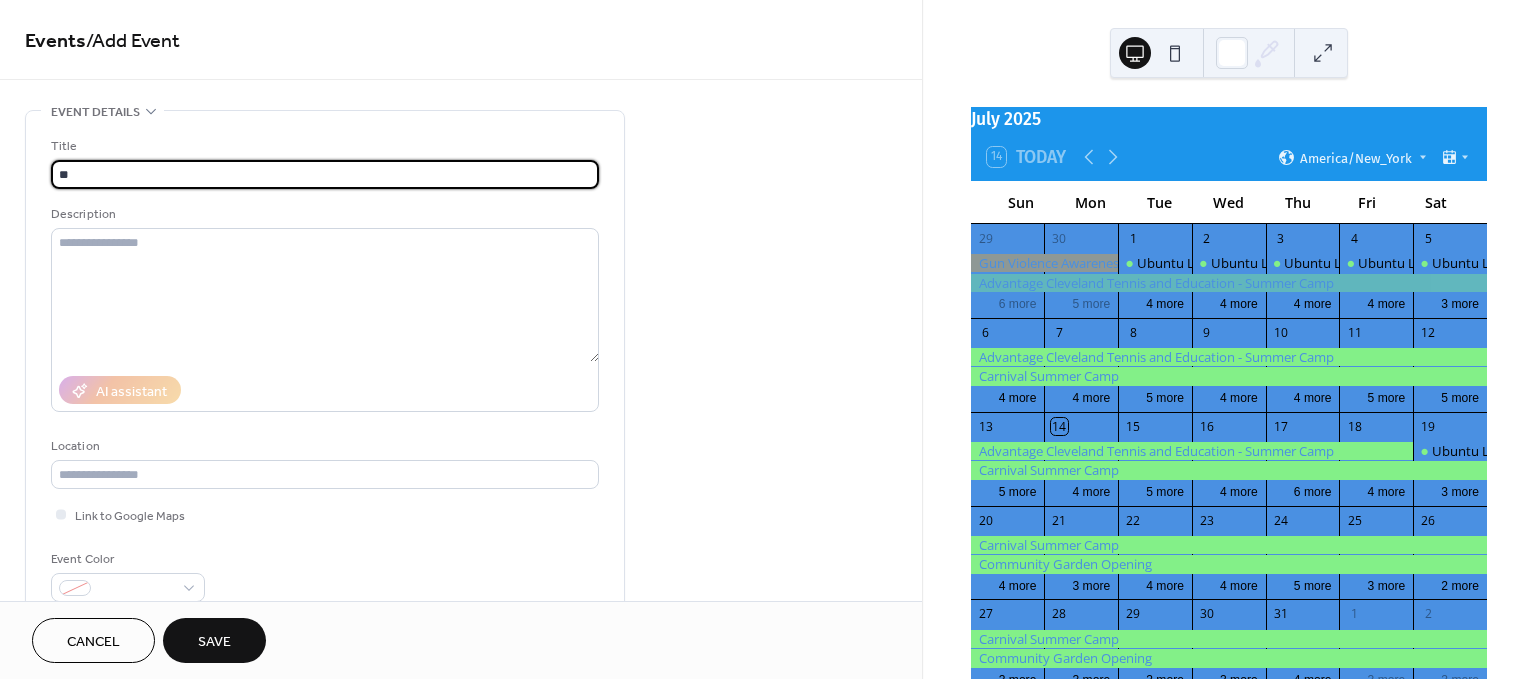 type on "*" 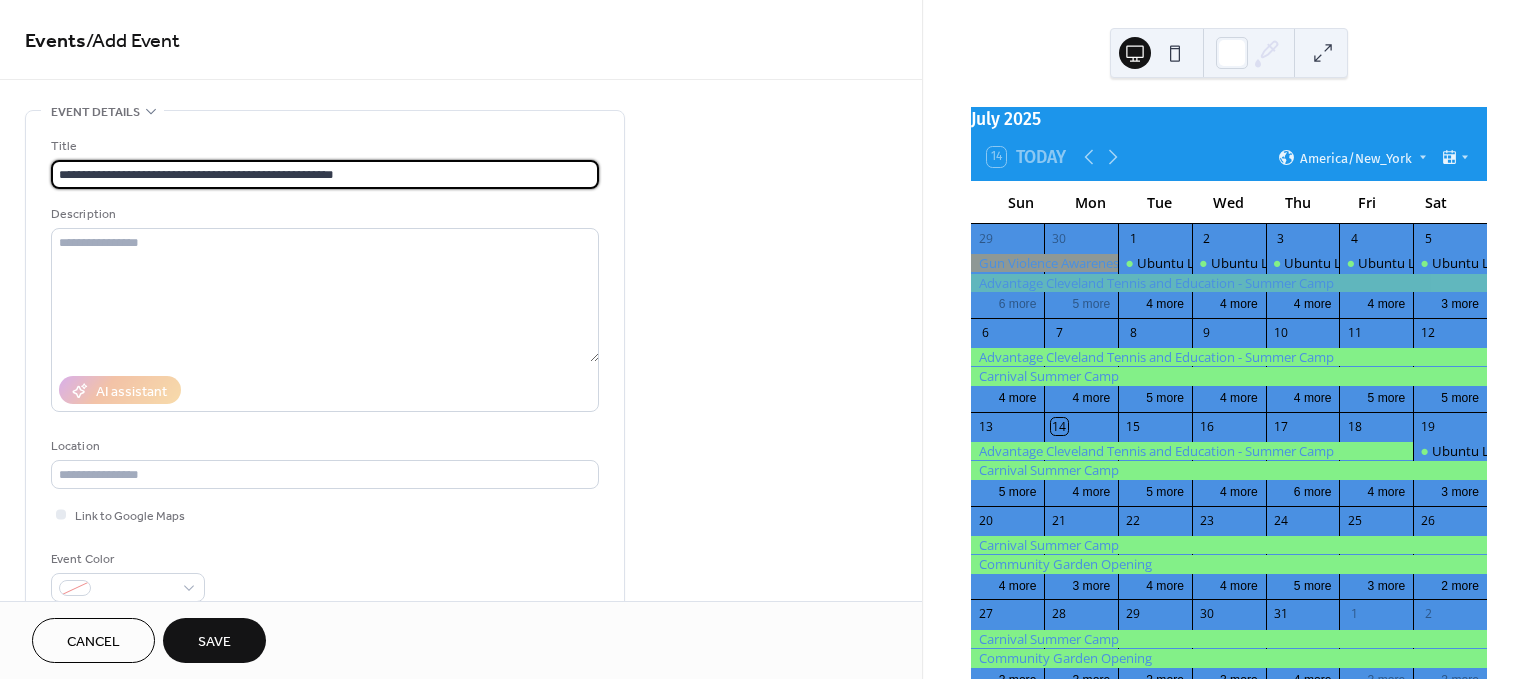 type on "**********" 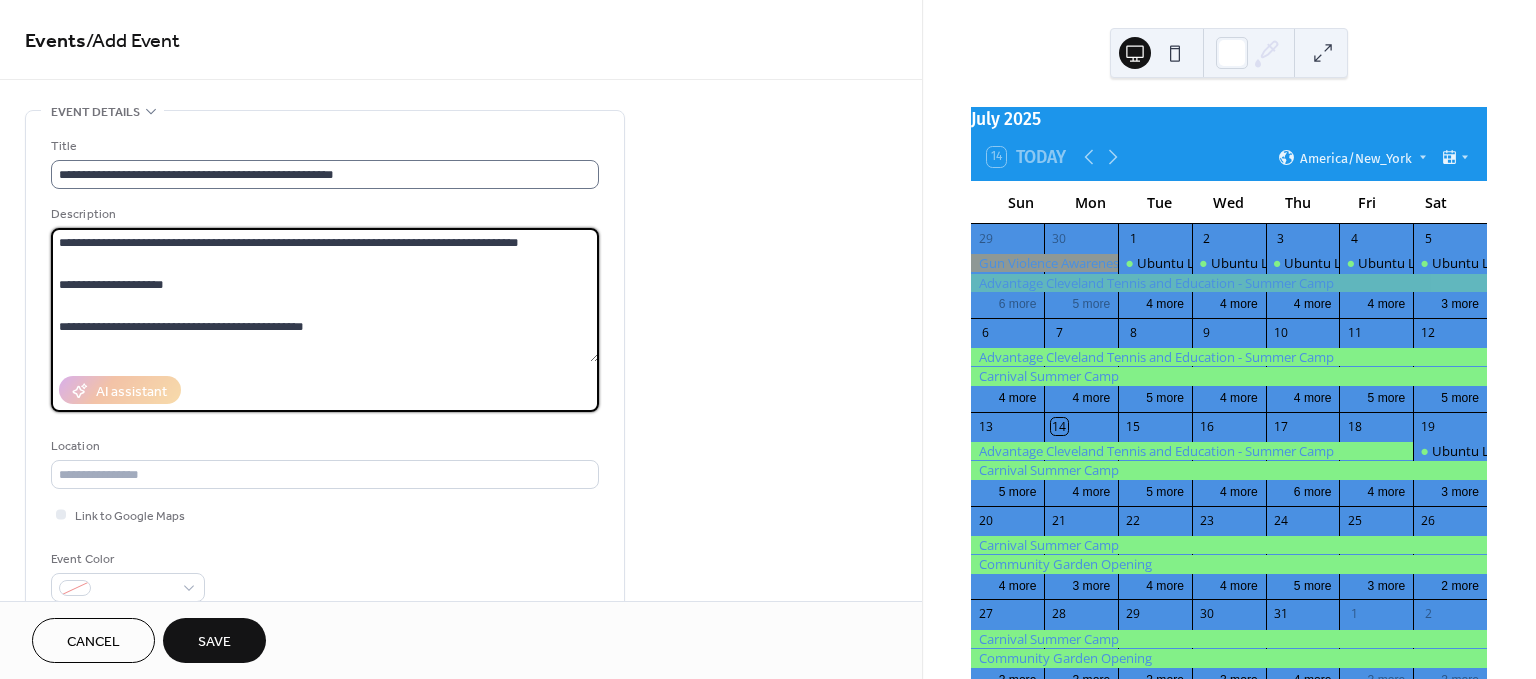 scroll, scrollTop: 17, scrollLeft: 0, axis: vertical 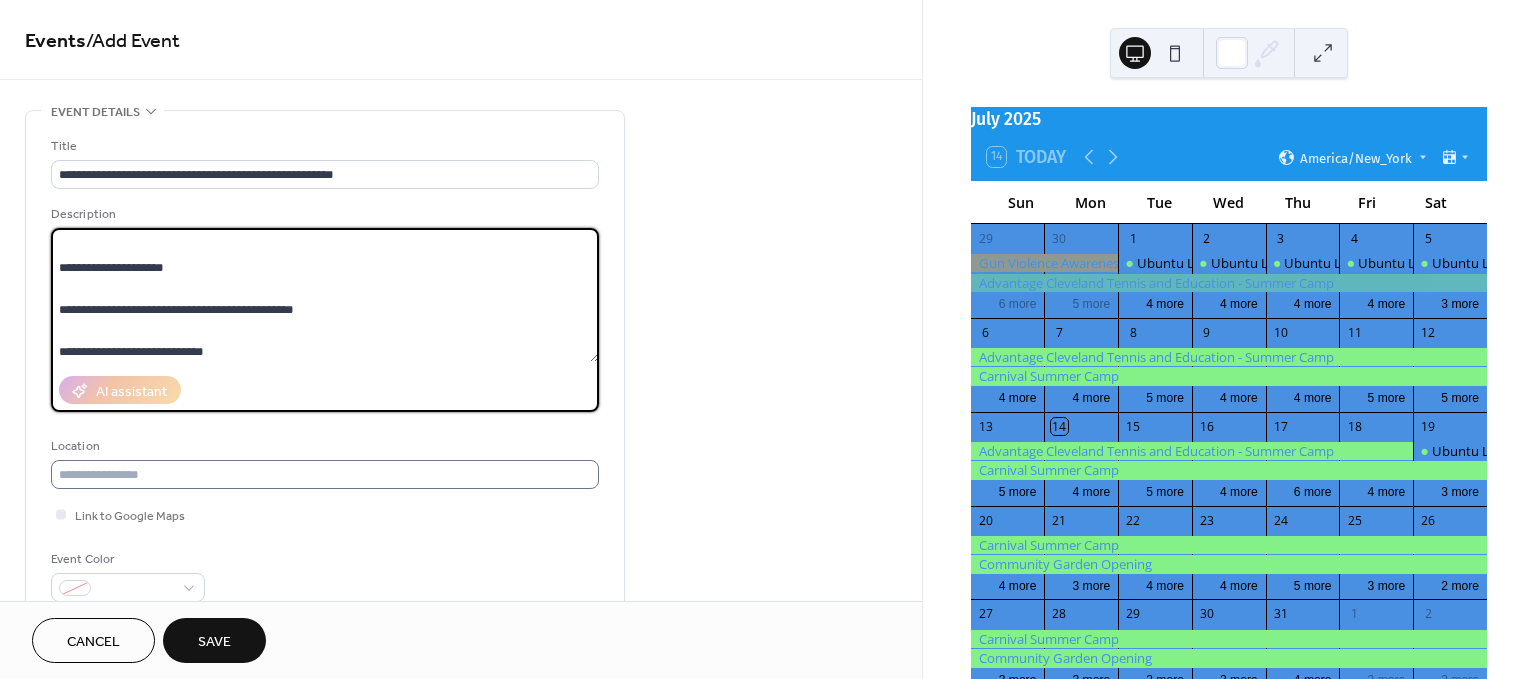 type on "**********" 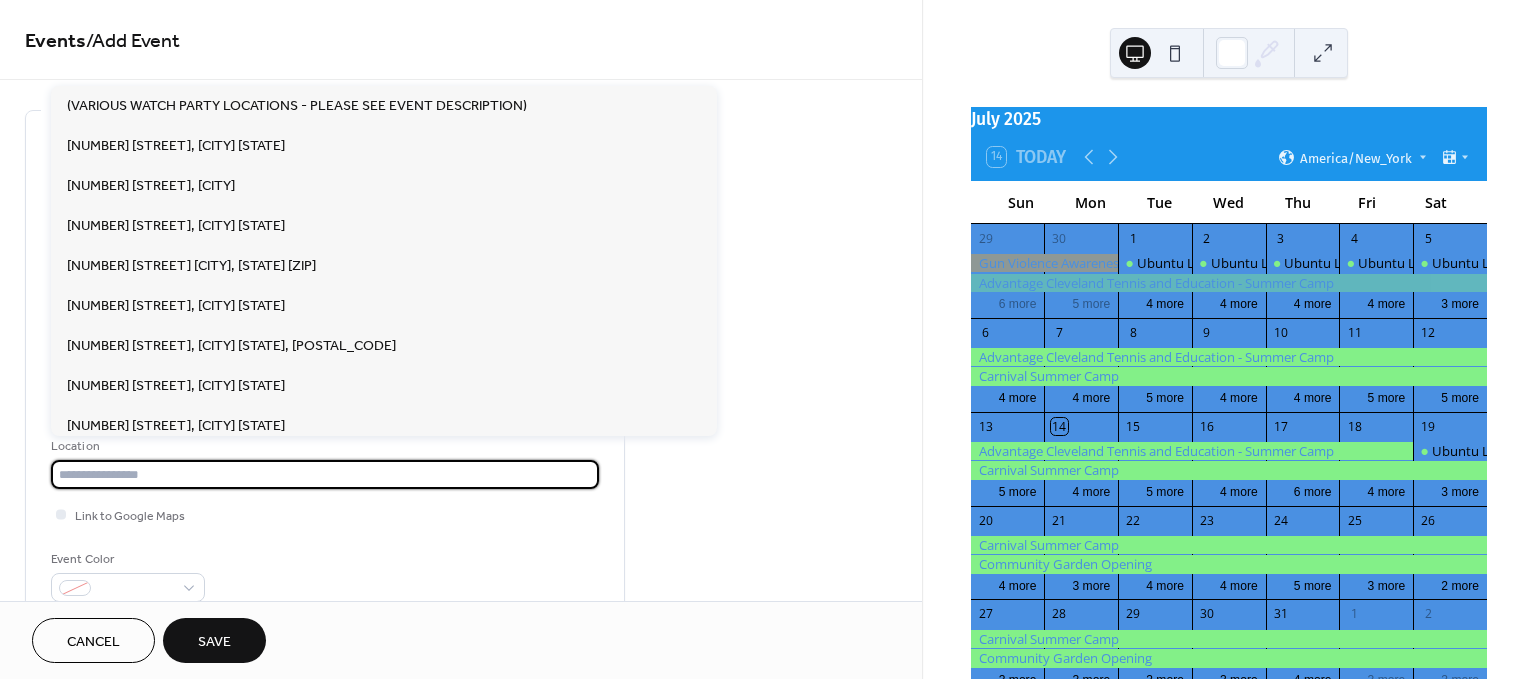 click at bounding box center (325, 474) 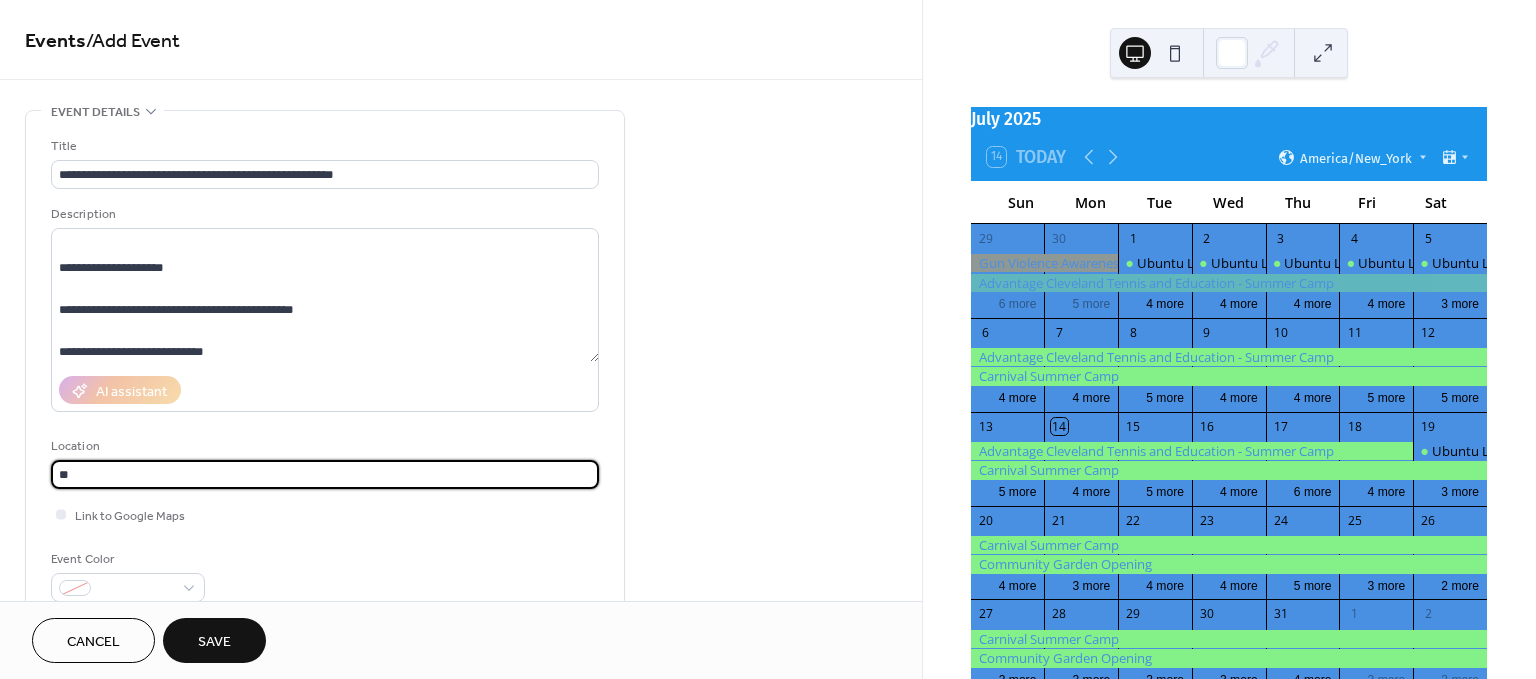 type on "*" 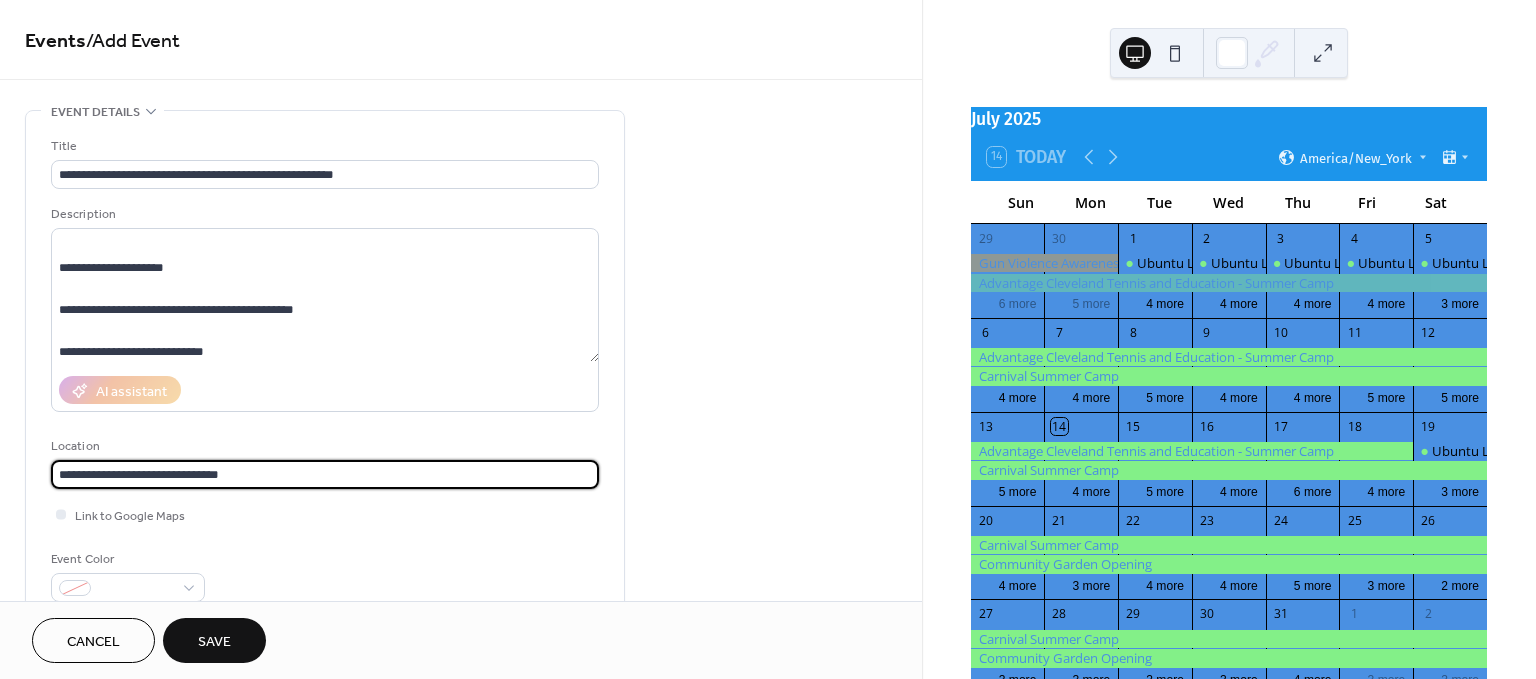 type on "**********" 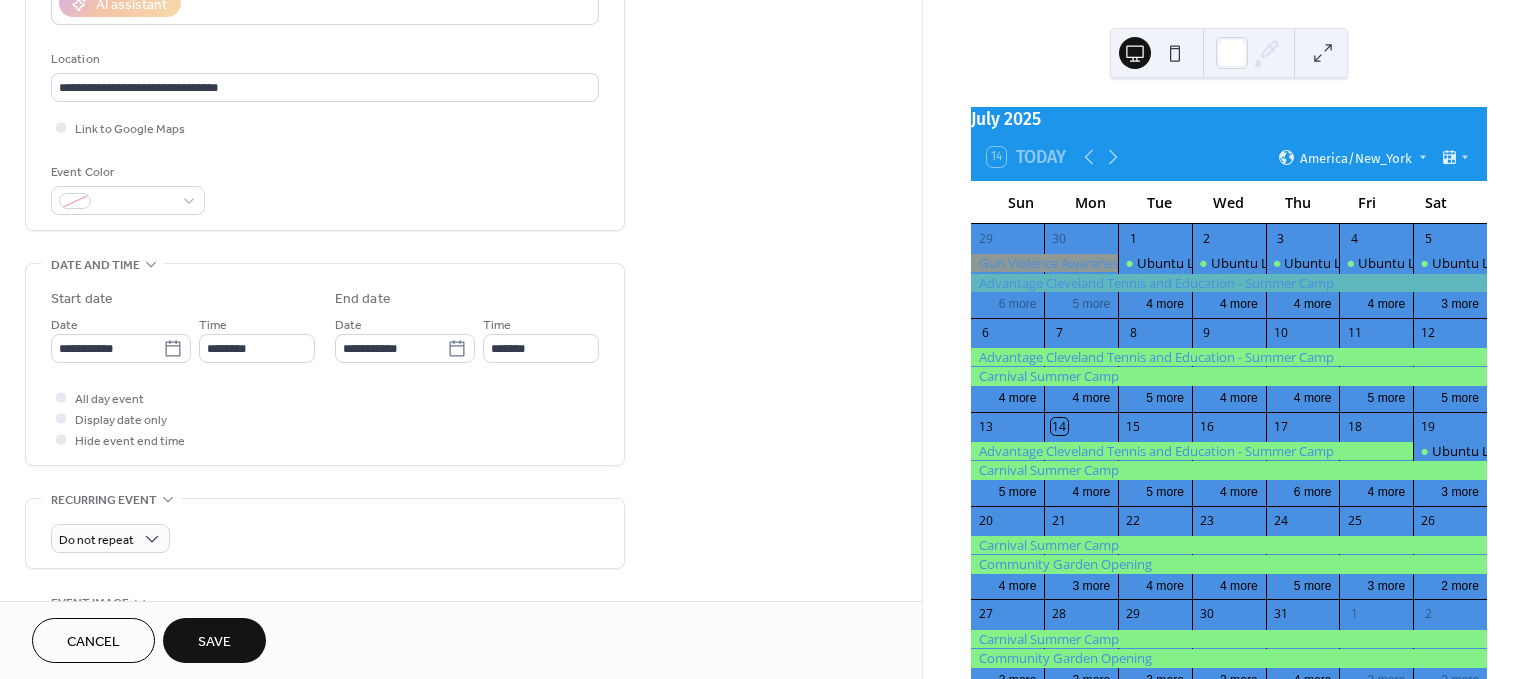 drag, startPoint x: 709, startPoint y: 352, endPoint x: 794, endPoint y: 524, distance: 191.85672 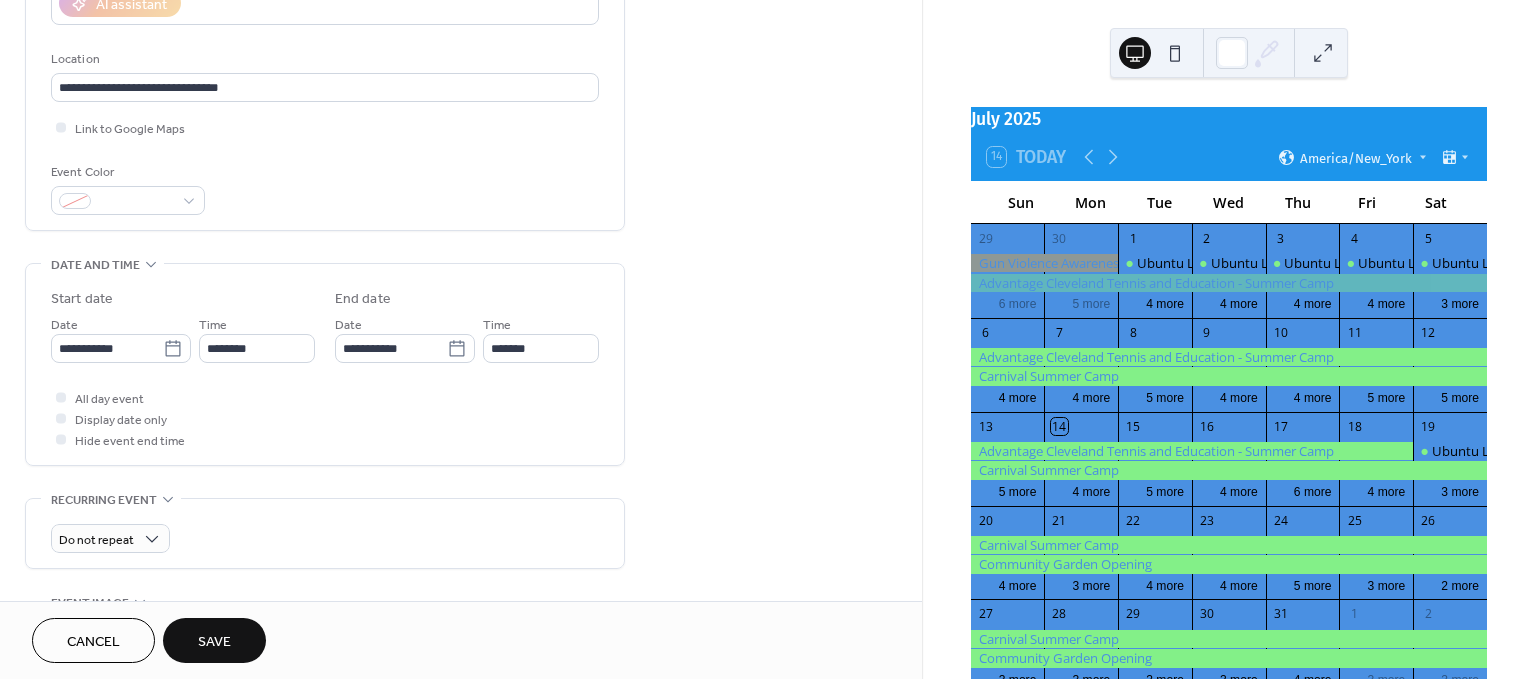 scroll, scrollTop: 408, scrollLeft: 0, axis: vertical 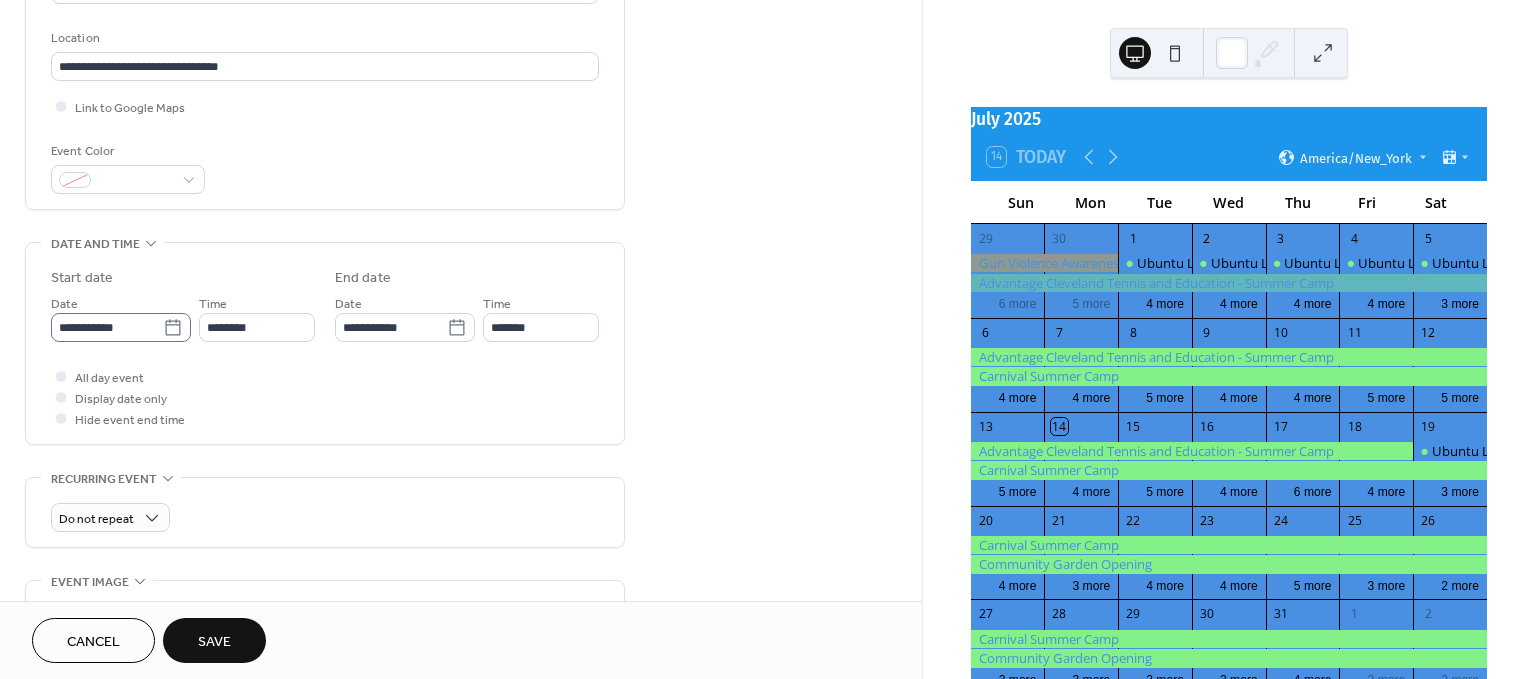 click 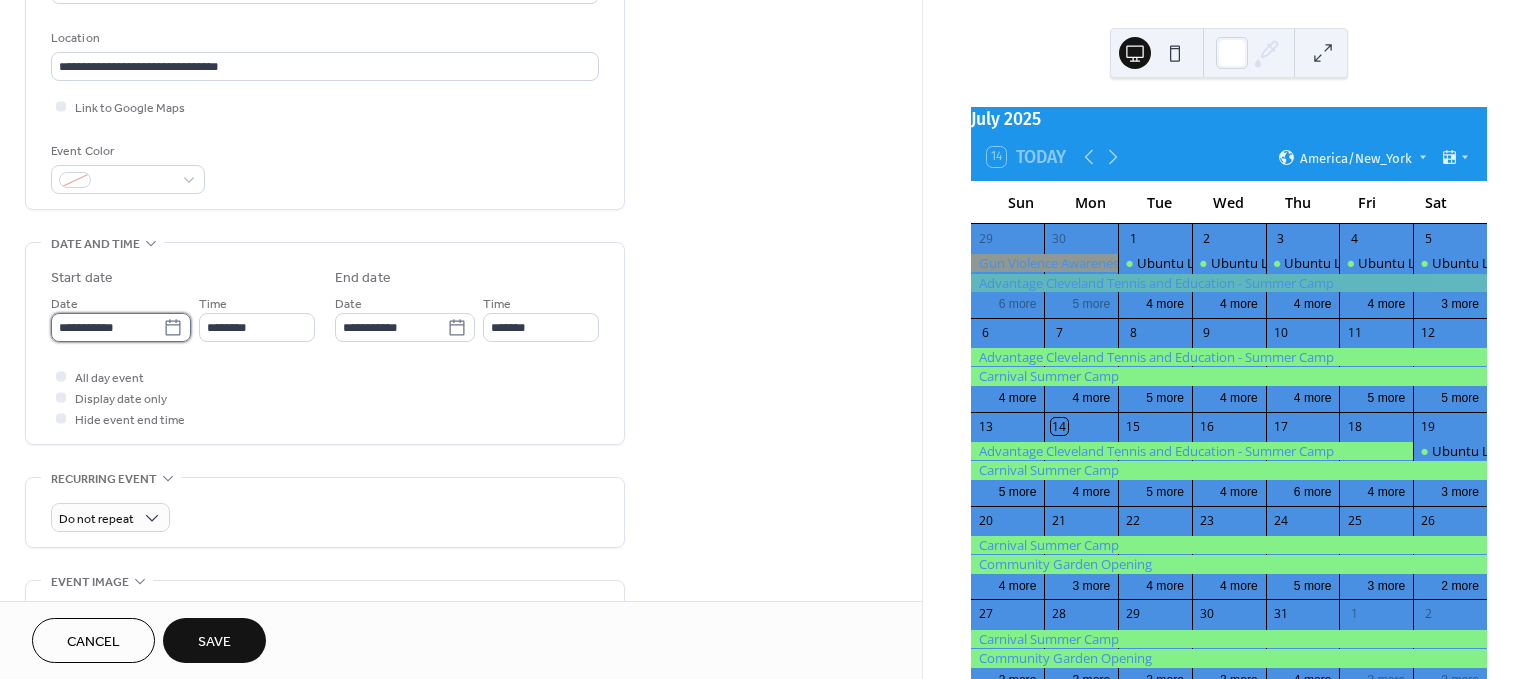 click on "**********" at bounding box center [107, 327] 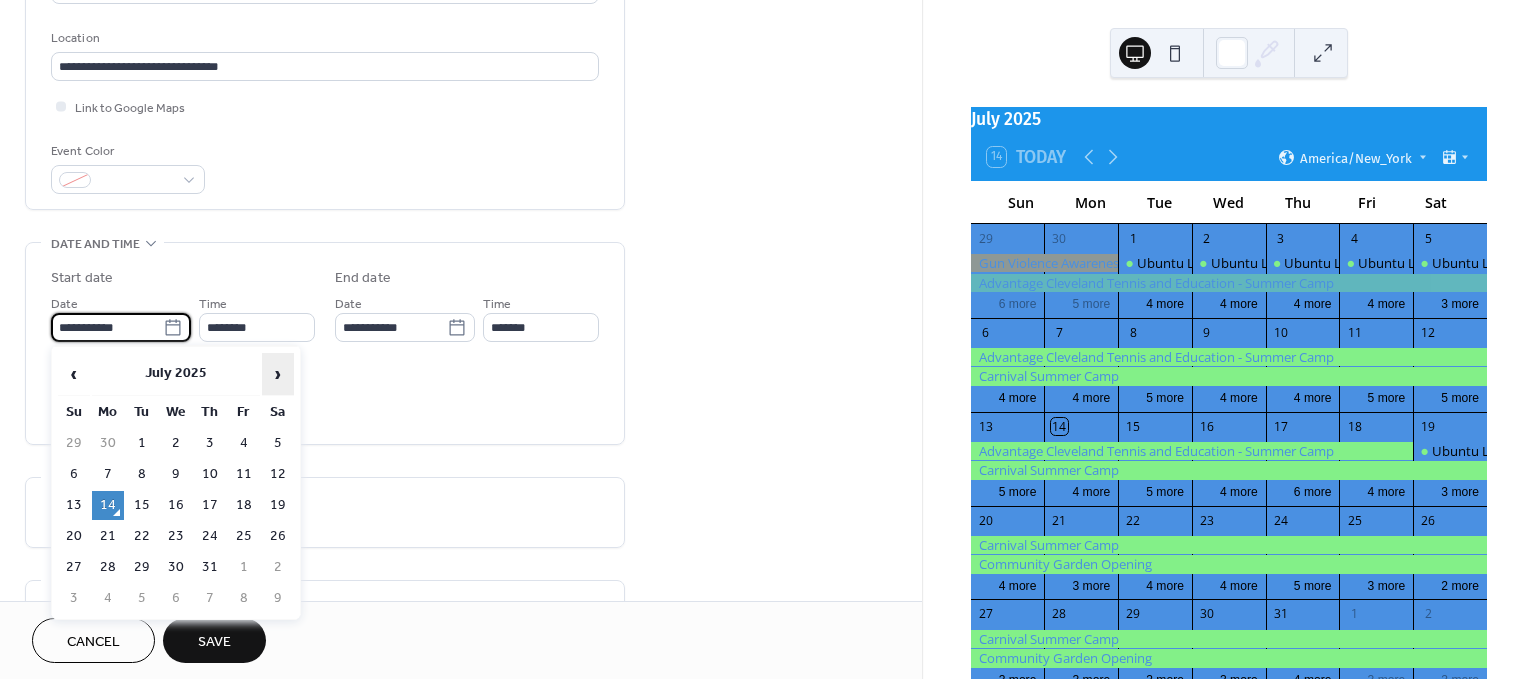 click on "›" at bounding box center [278, 374] 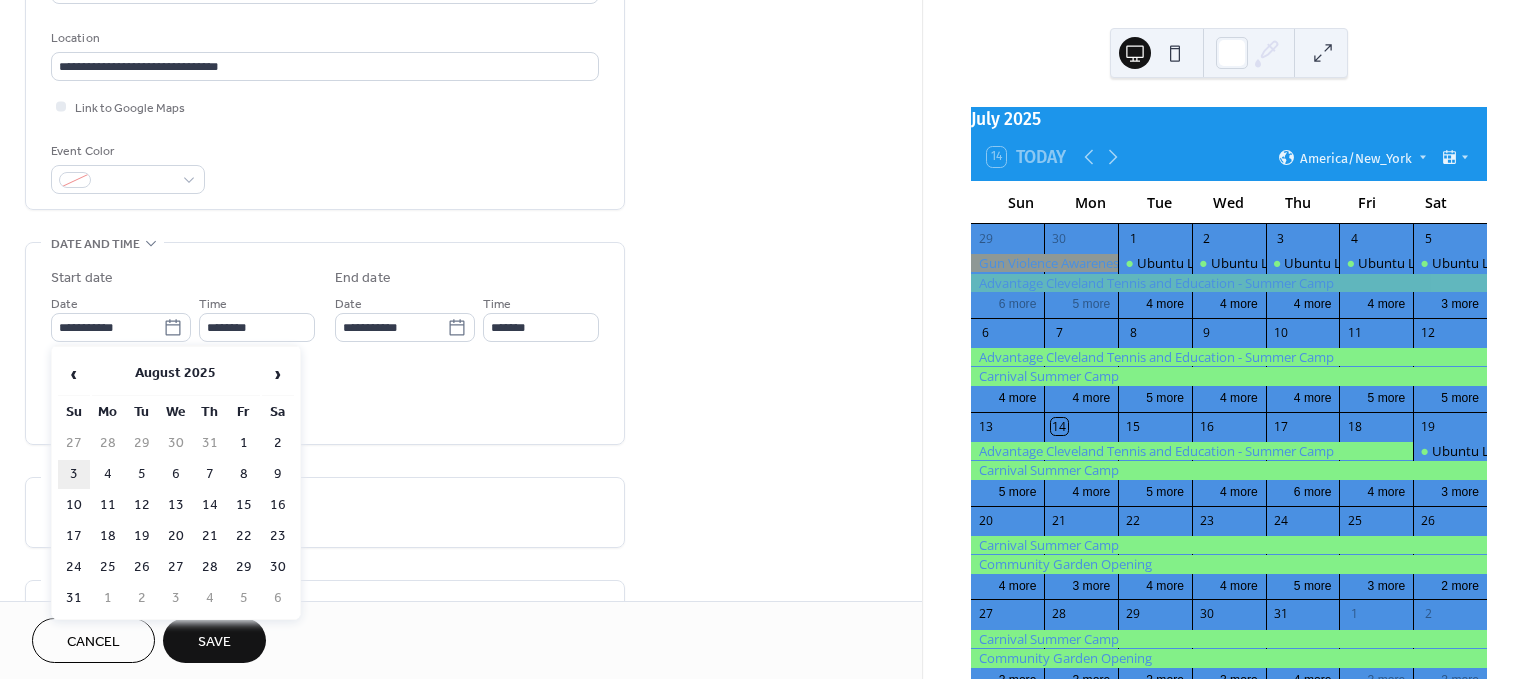 click on "3" at bounding box center [74, 474] 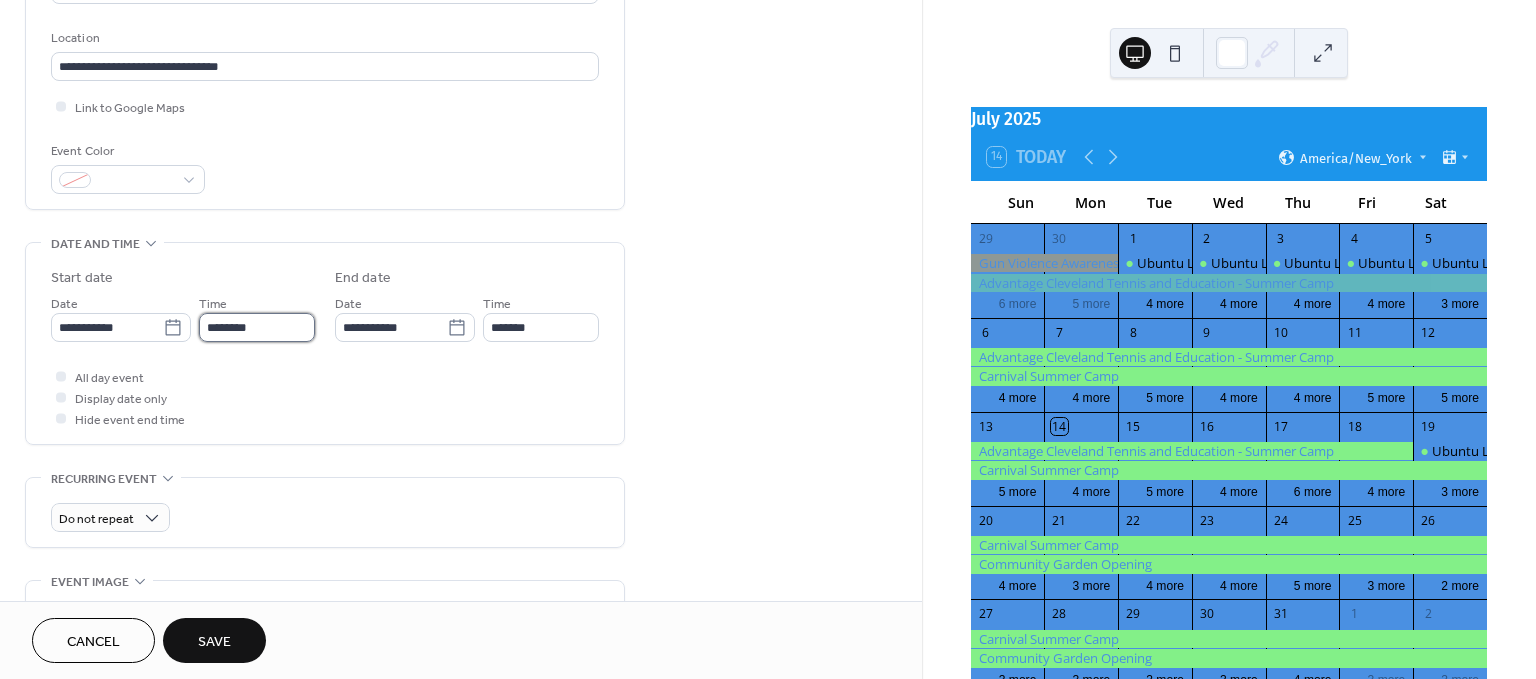 click on "********" at bounding box center [257, 327] 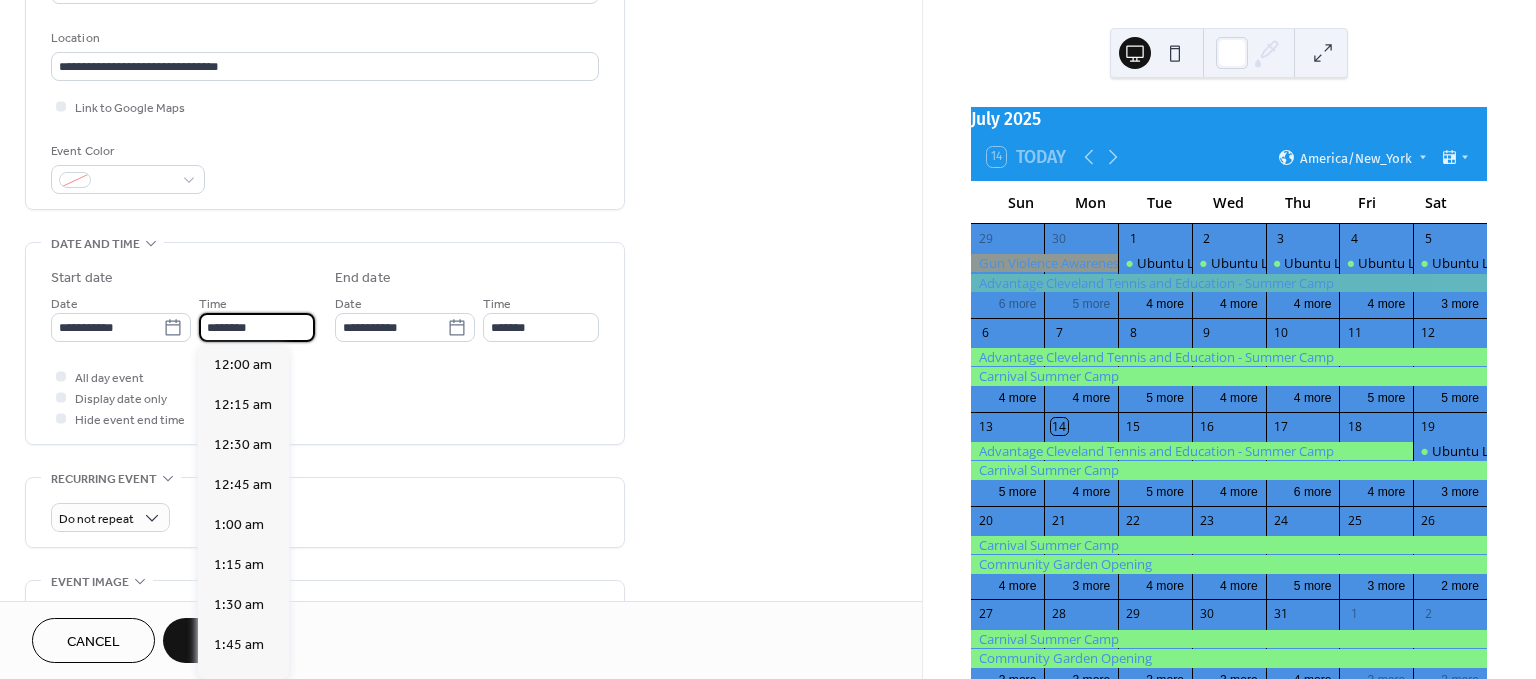 scroll, scrollTop: 1946, scrollLeft: 0, axis: vertical 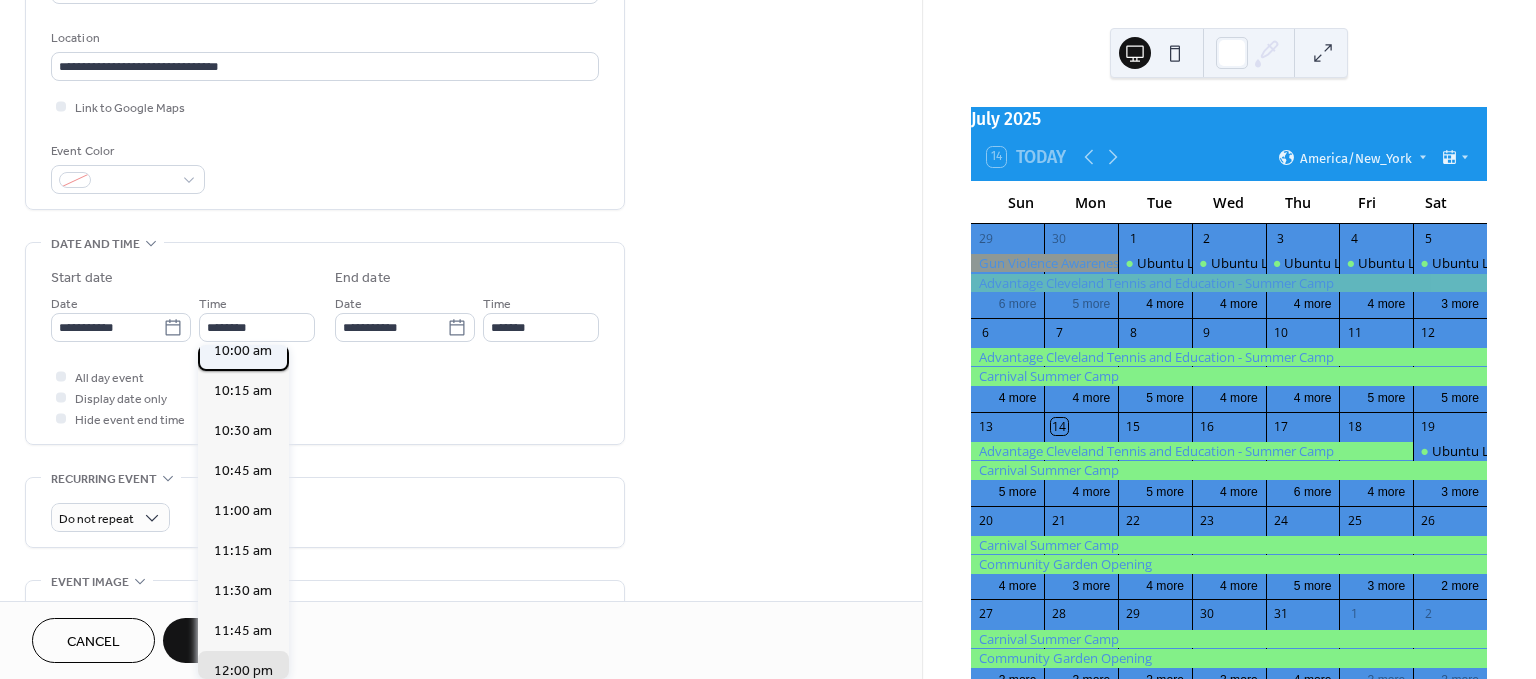 click on "10:00 am" at bounding box center [243, 350] 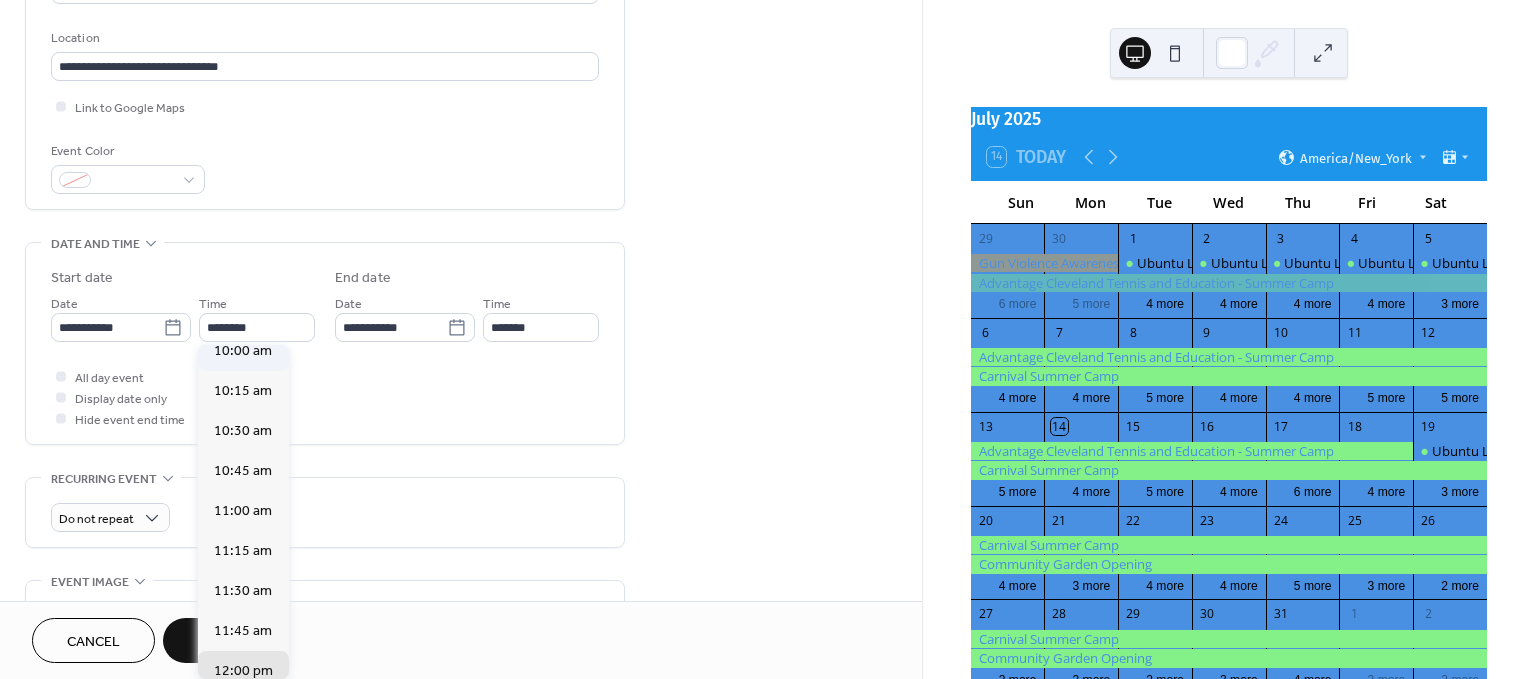type on "********" 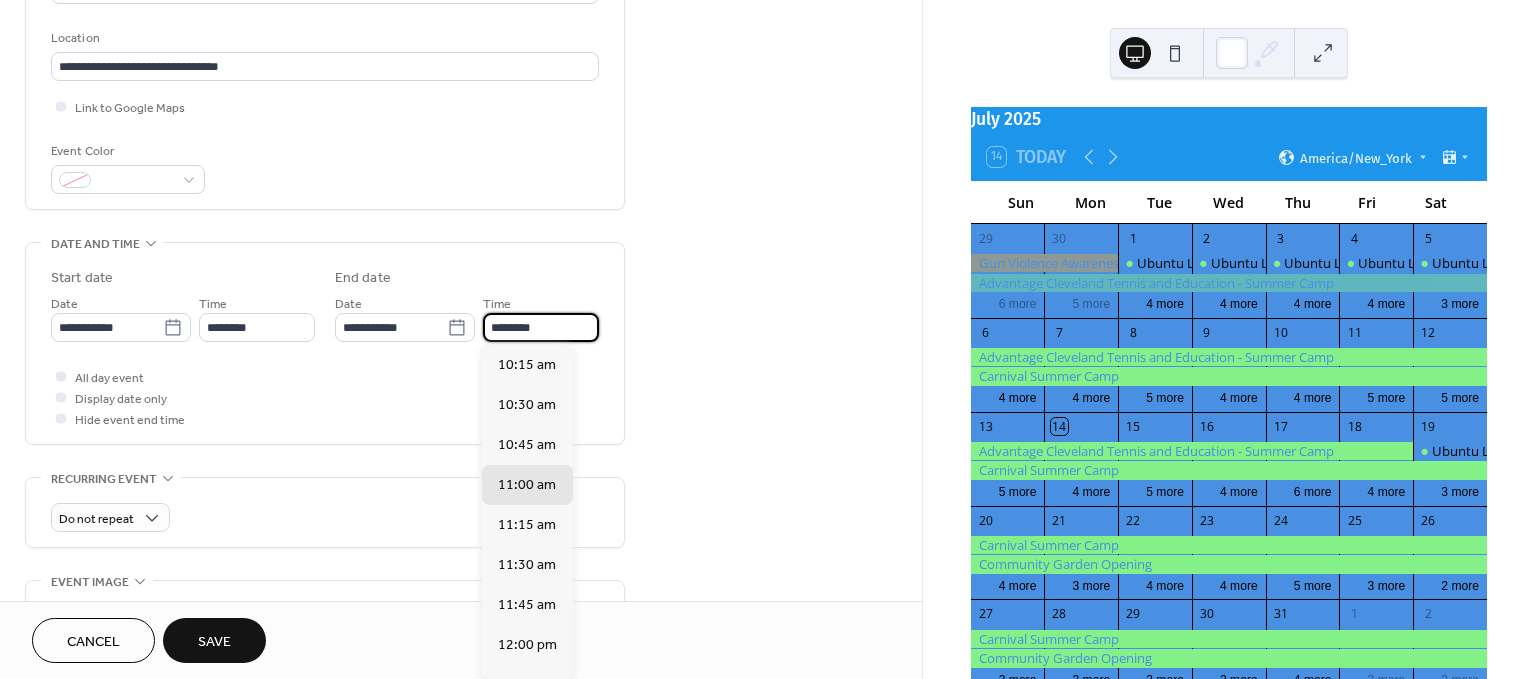 click on "********" at bounding box center [541, 327] 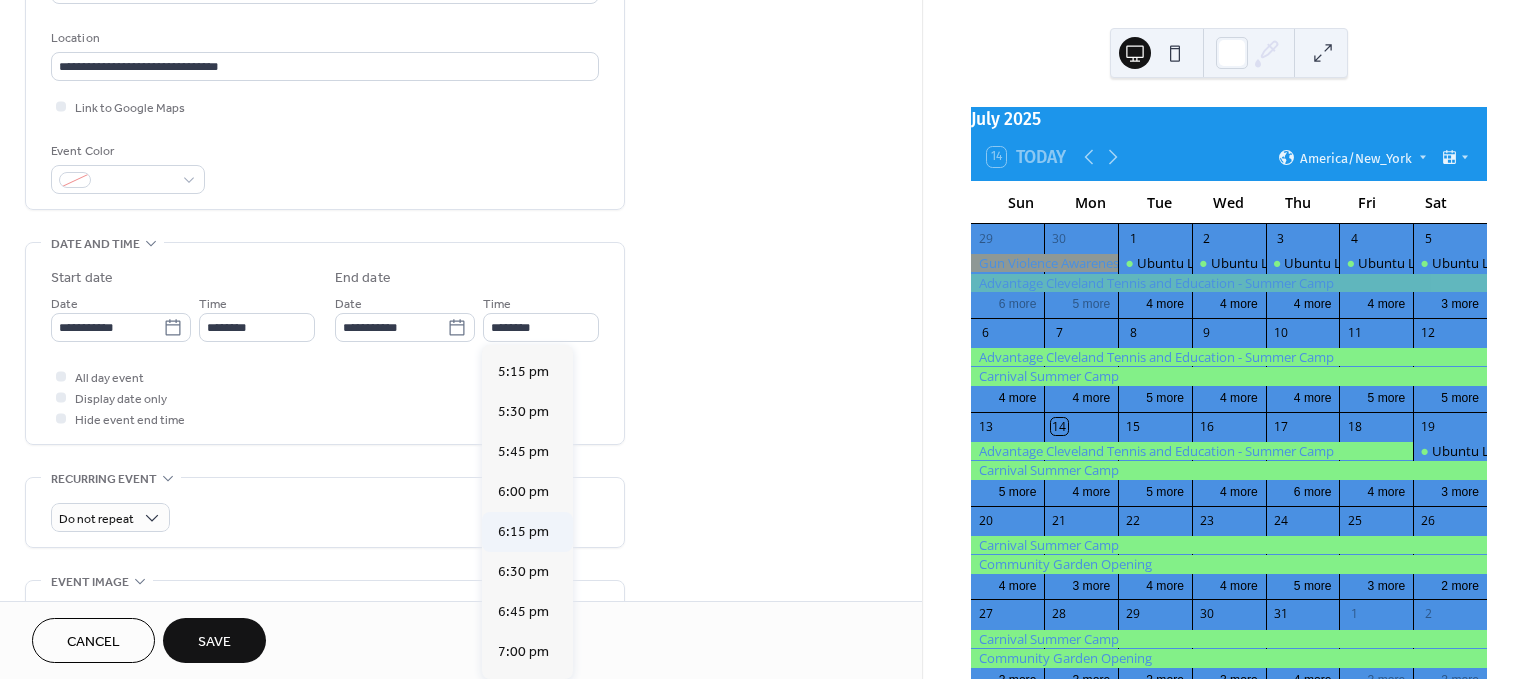 scroll, scrollTop: 1120, scrollLeft: 0, axis: vertical 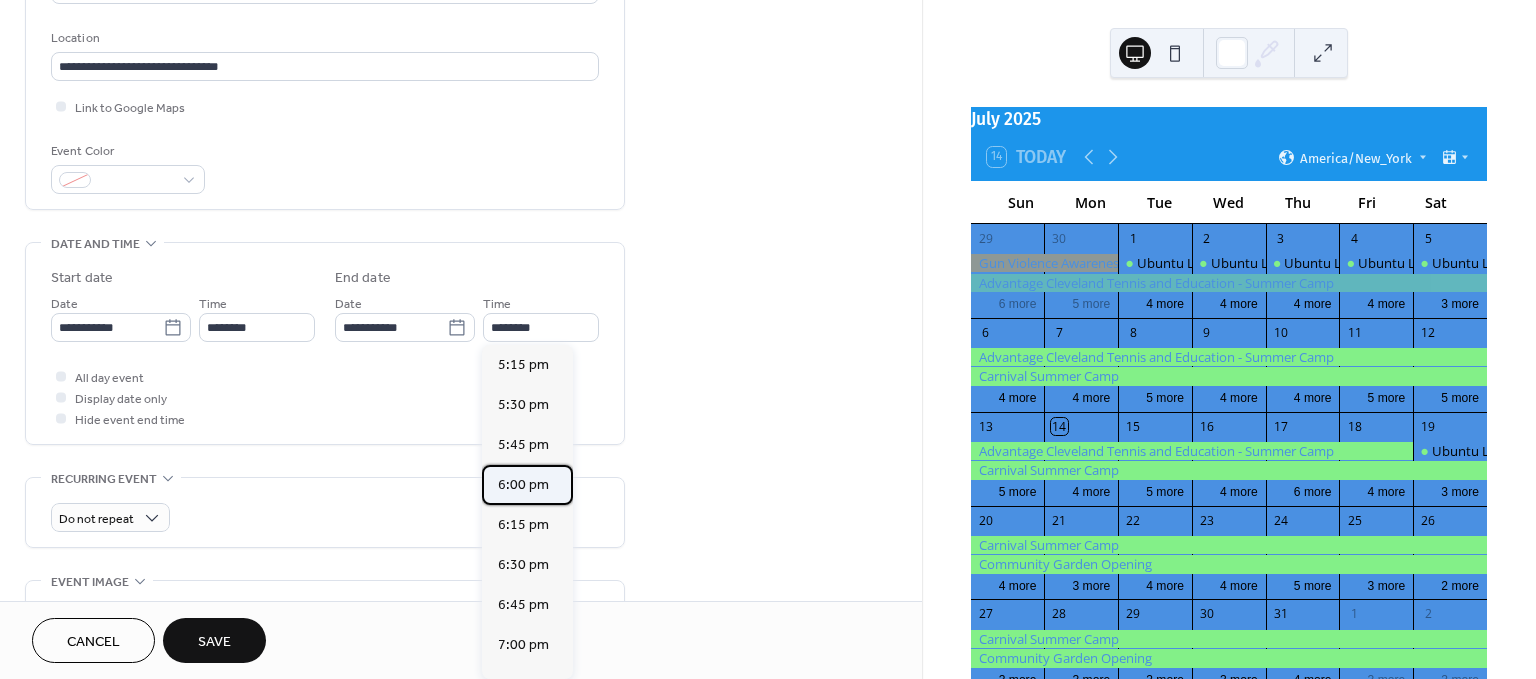 click on "6:00 pm" at bounding box center (523, 484) 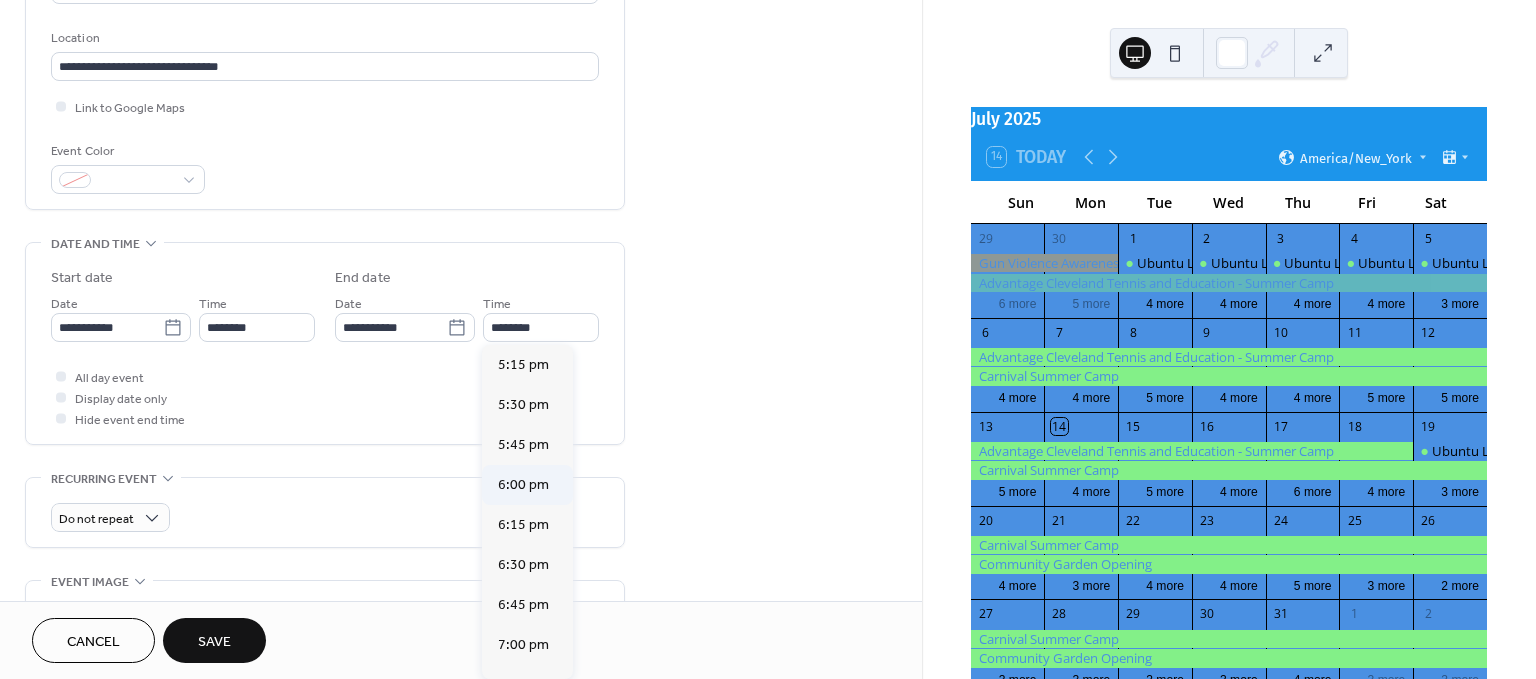 type on "*******" 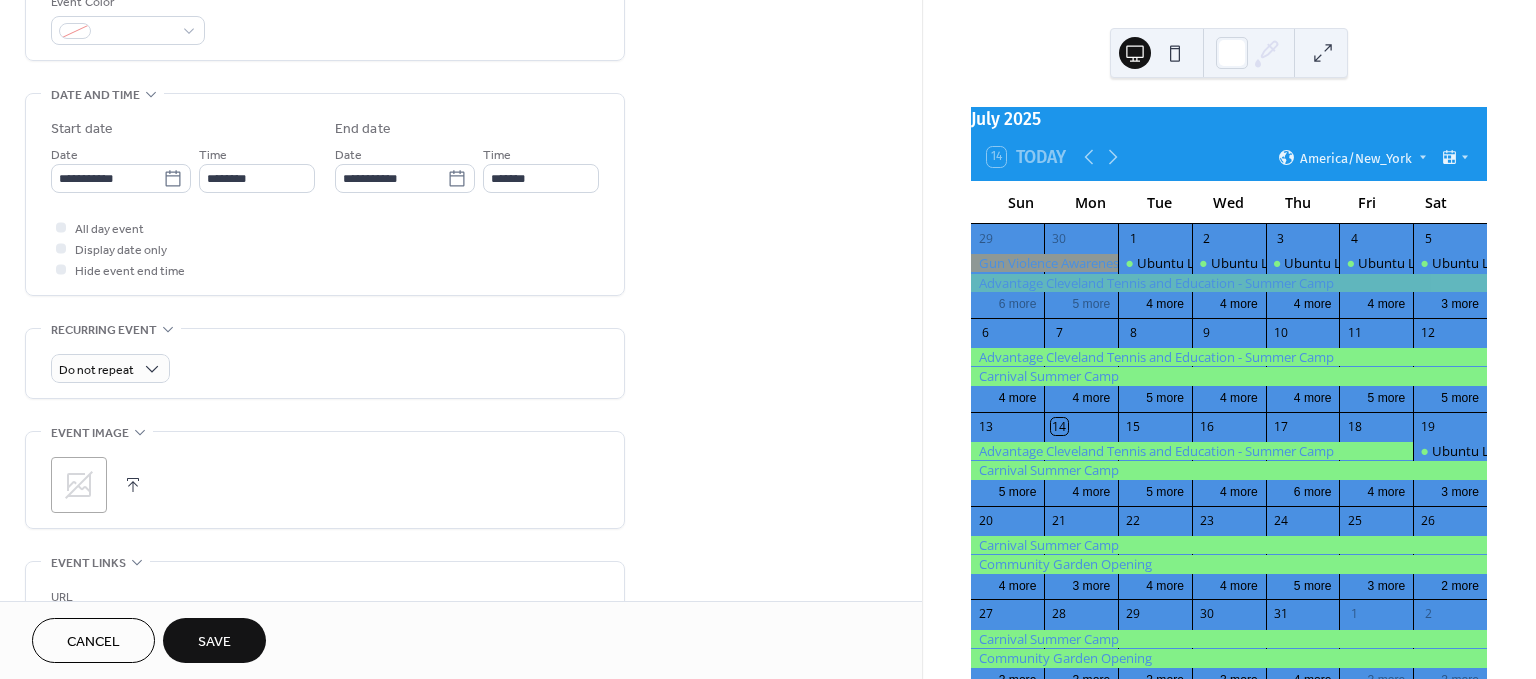 drag, startPoint x: 713, startPoint y: 369, endPoint x: 804, endPoint y: 551, distance: 203.4822 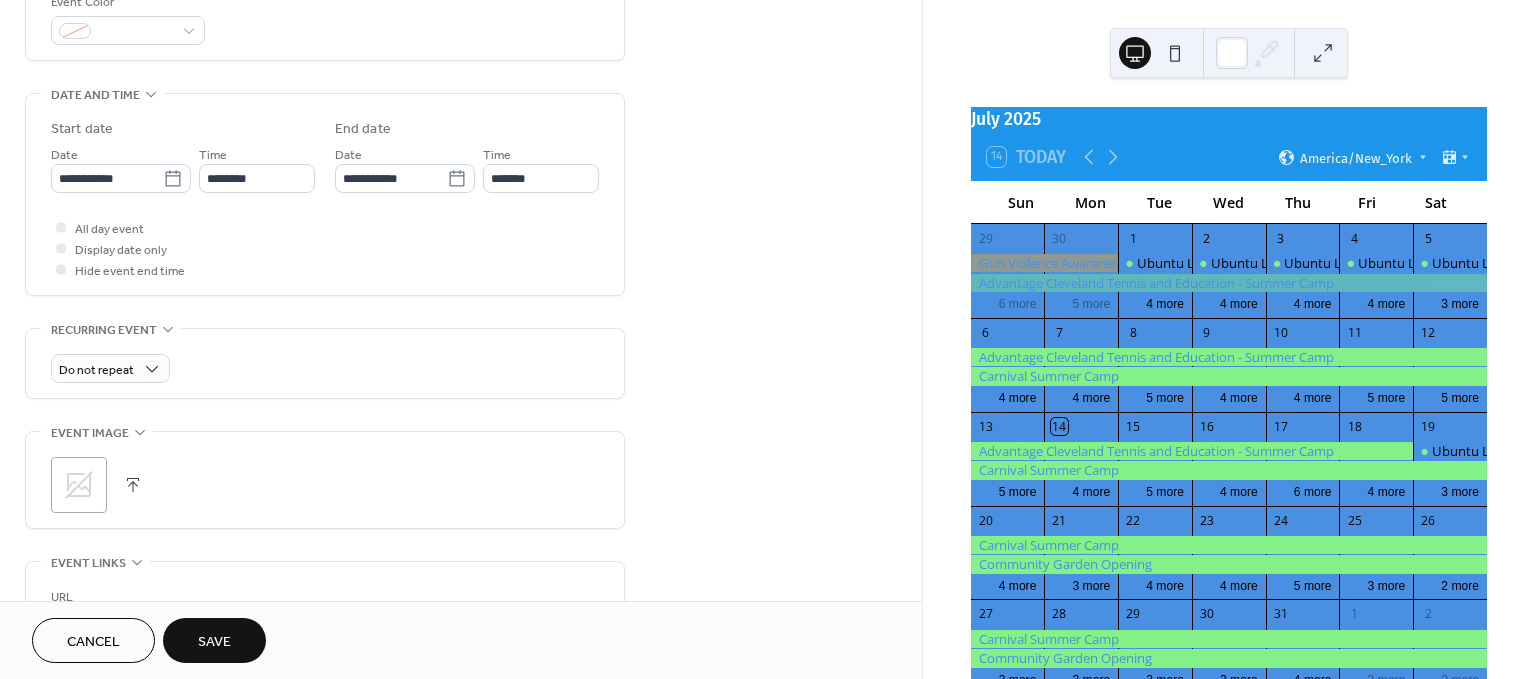 scroll, scrollTop: 631, scrollLeft: 0, axis: vertical 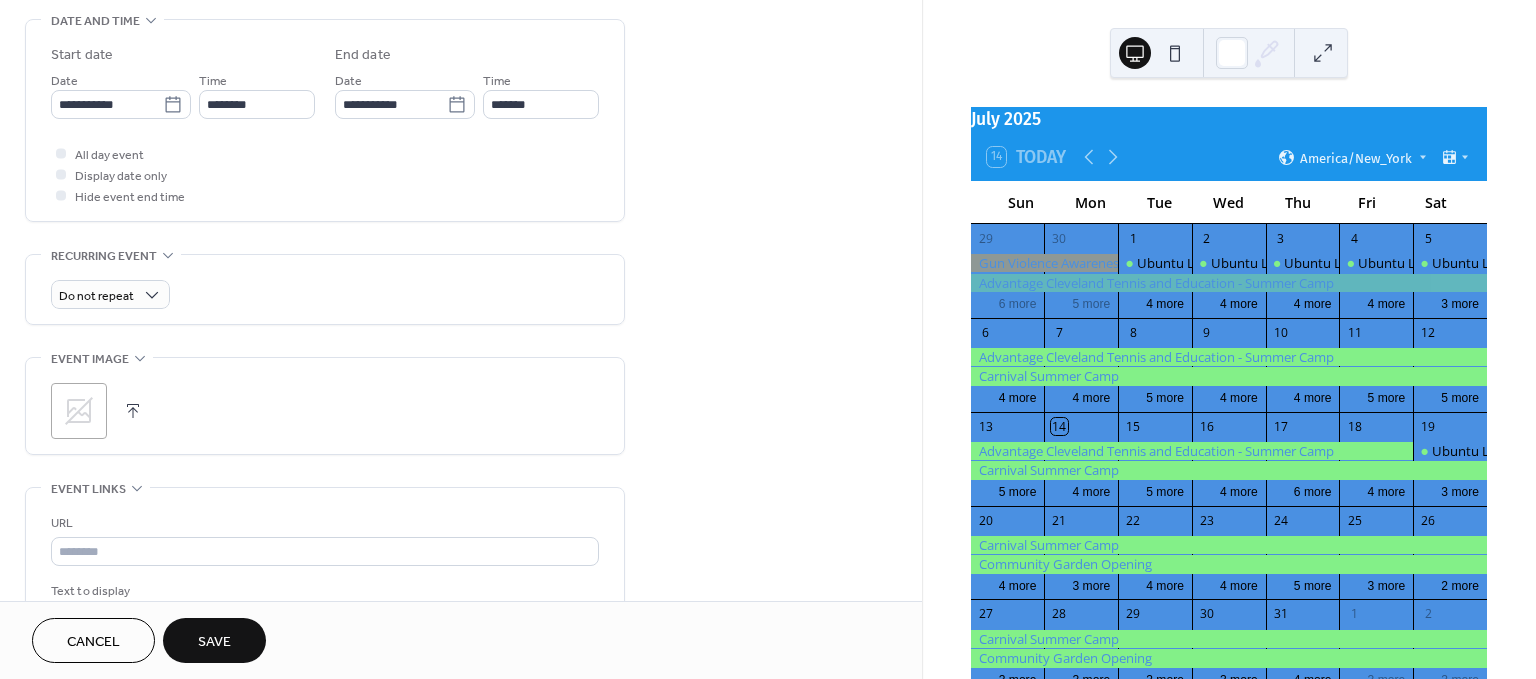 click at bounding box center (133, 411) 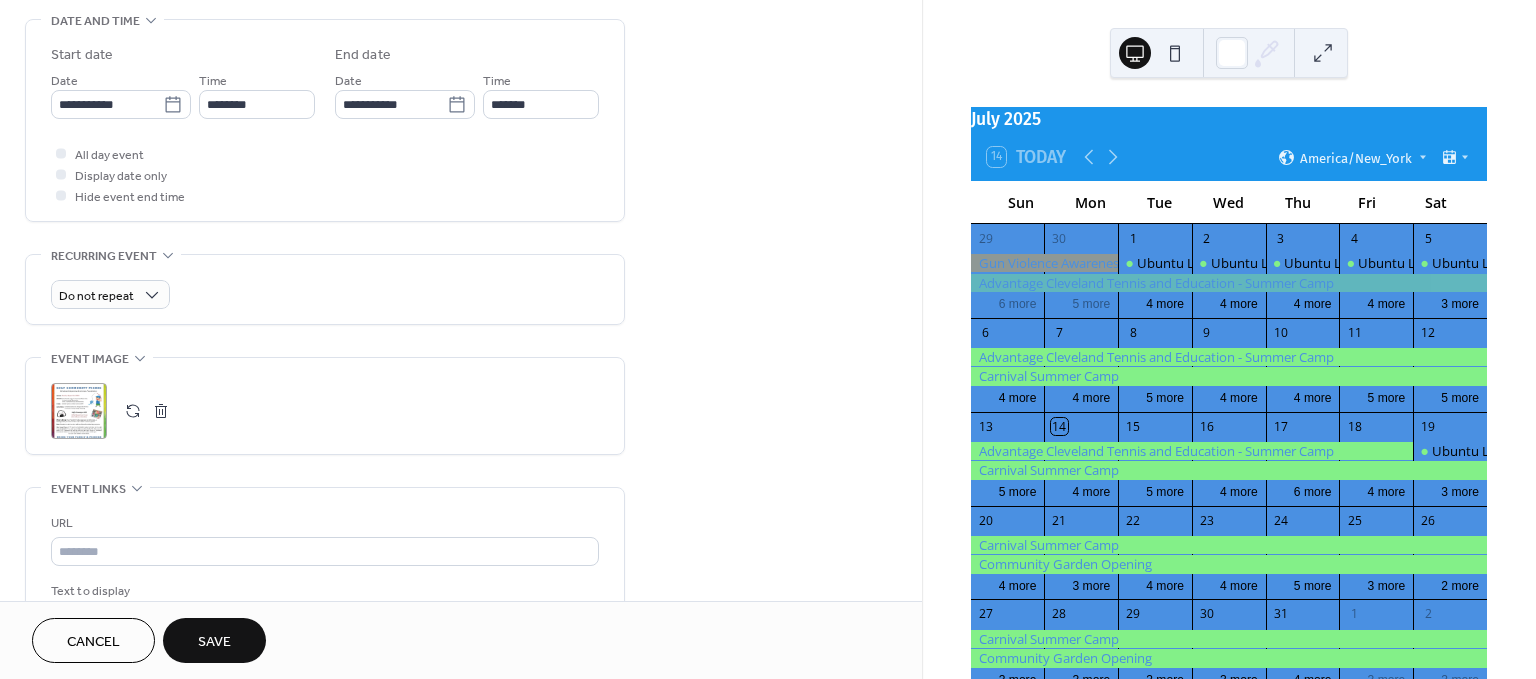 click at bounding box center (133, 411) 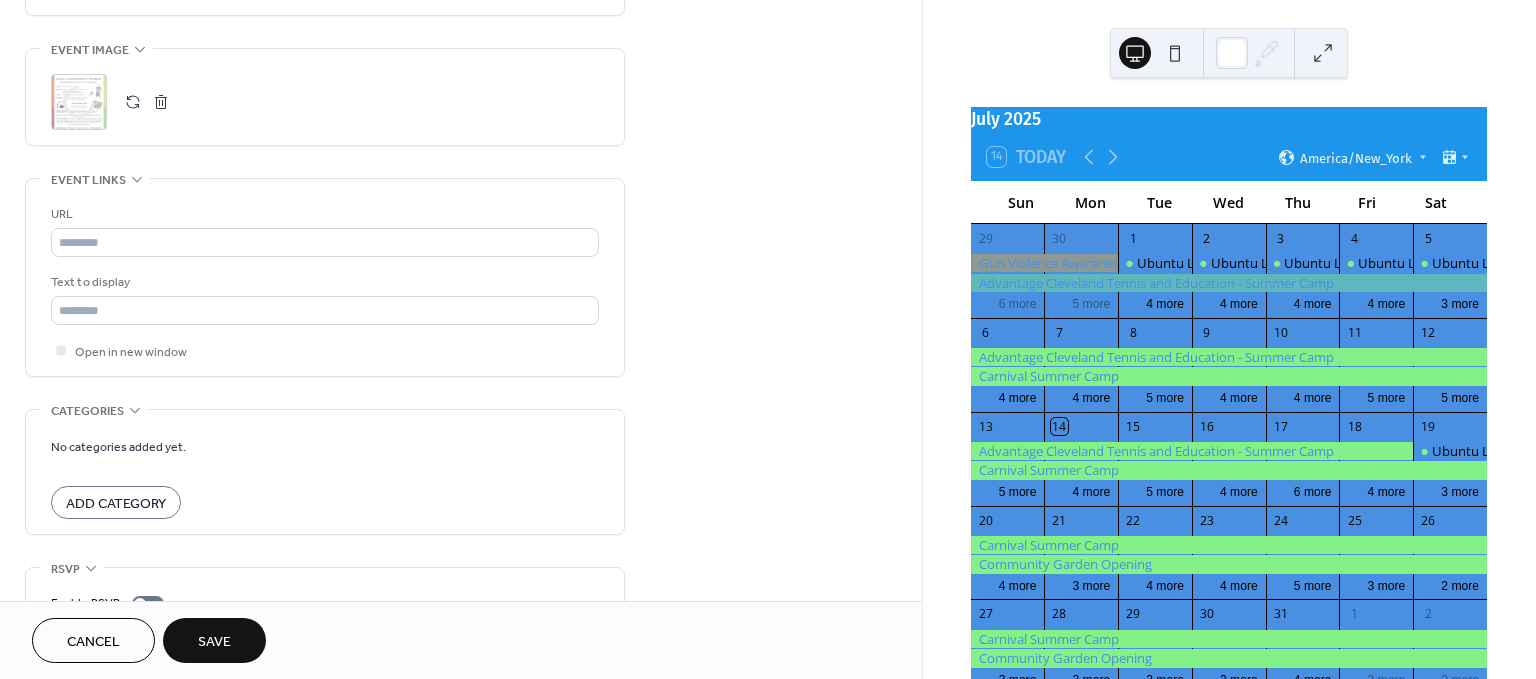 drag, startPoint x: 736, startPoint y: 258, endPoint x: 822, endPoint y: 423, distance: 186.0672 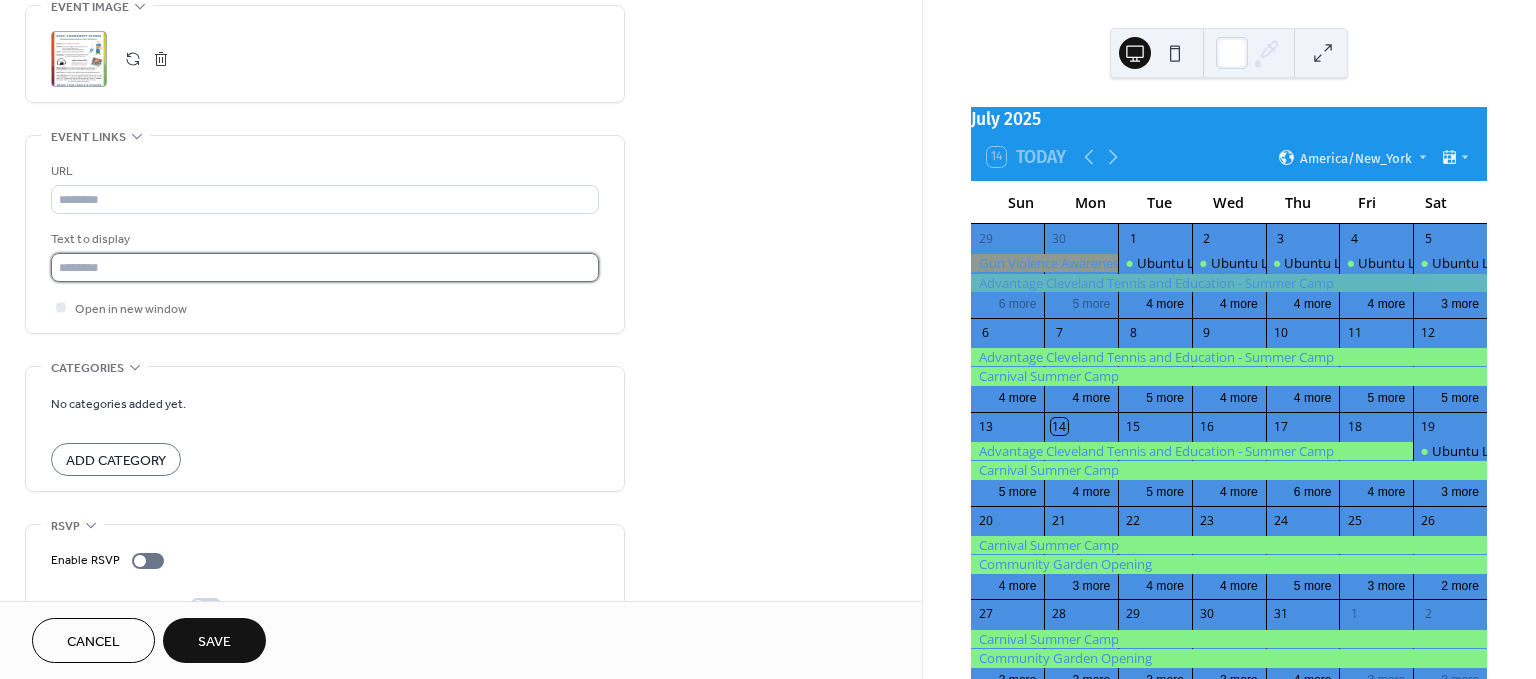 click at bounding box center (325, 267) 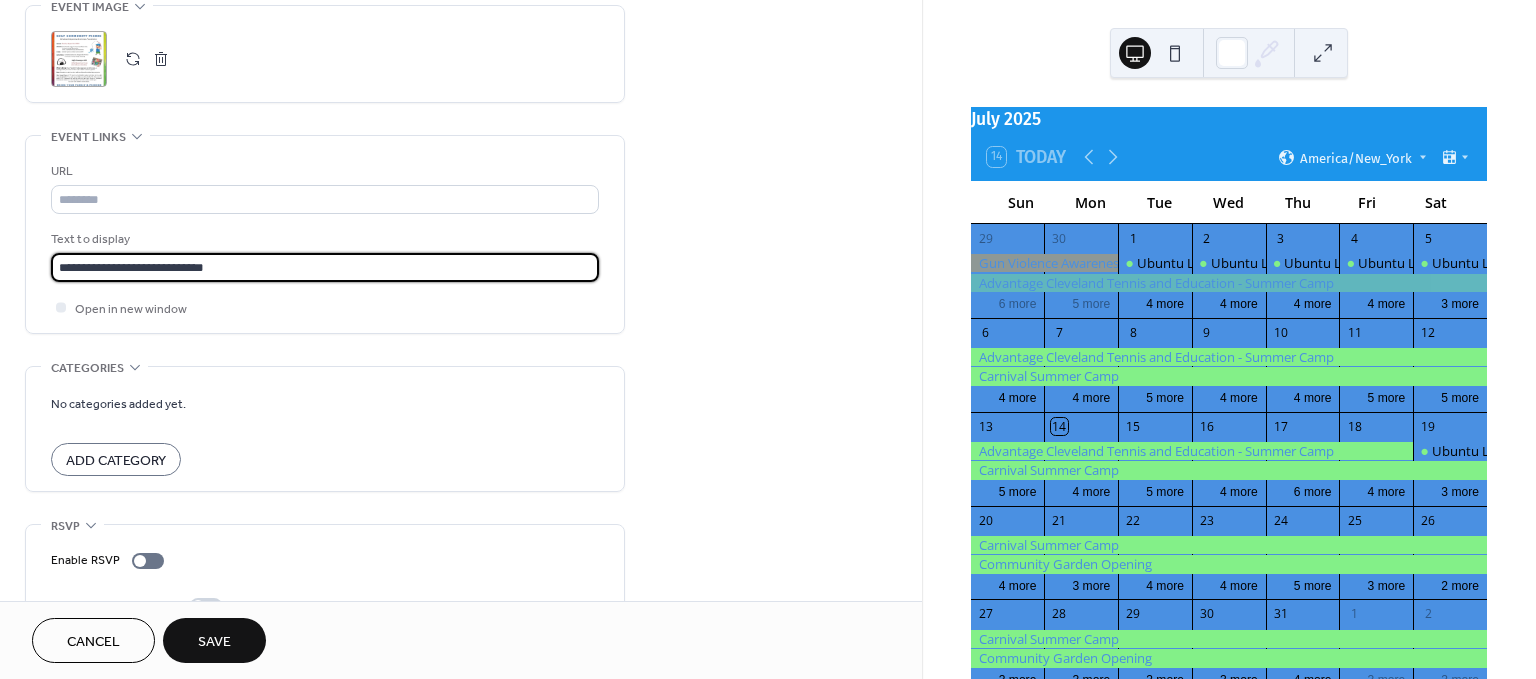type on "**********" 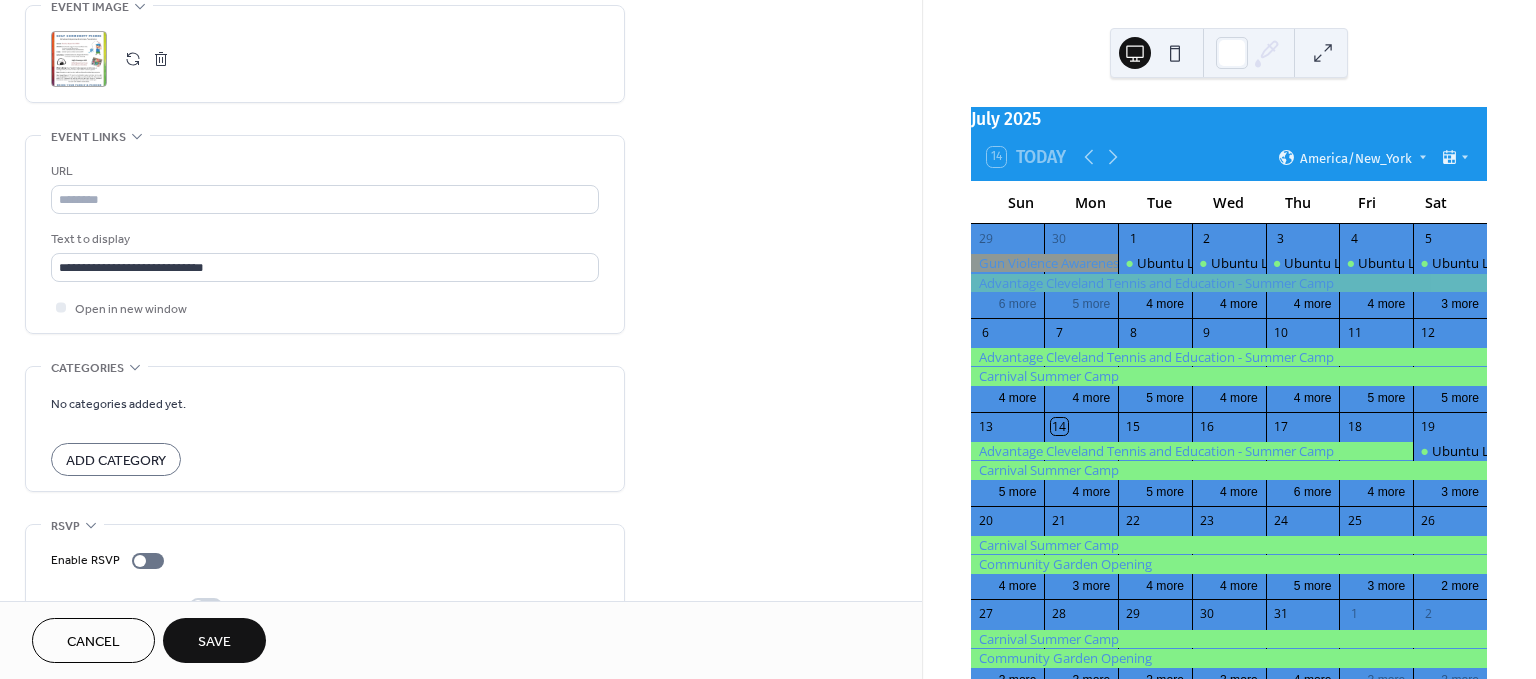 click on "Save" at bounding box center (214, 640) 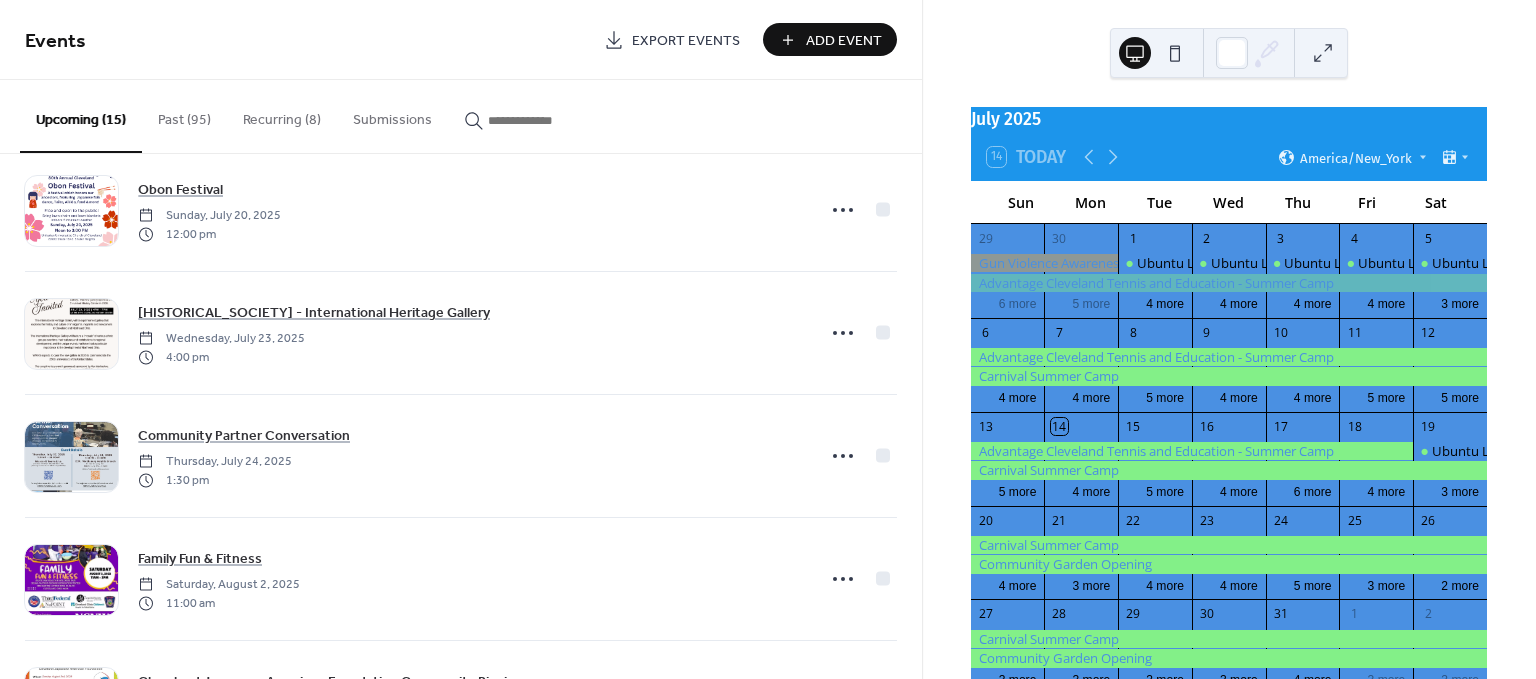 scroll, scrollTop: 1376, scrollLeft: 0, axis: vertical 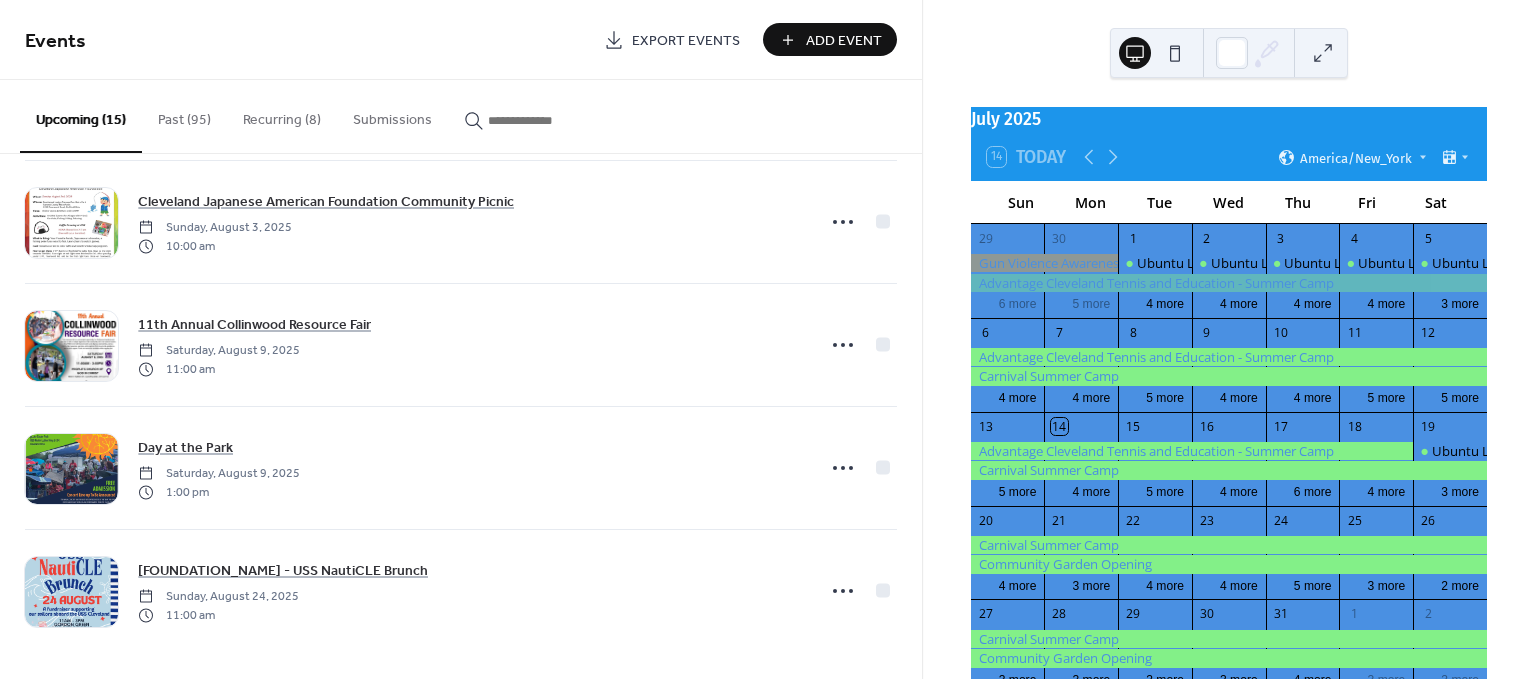 drag, startPoint x: 713, startPoint y: 183, endPoint x: 948, endPoint y: 438, distance: 346.7708 